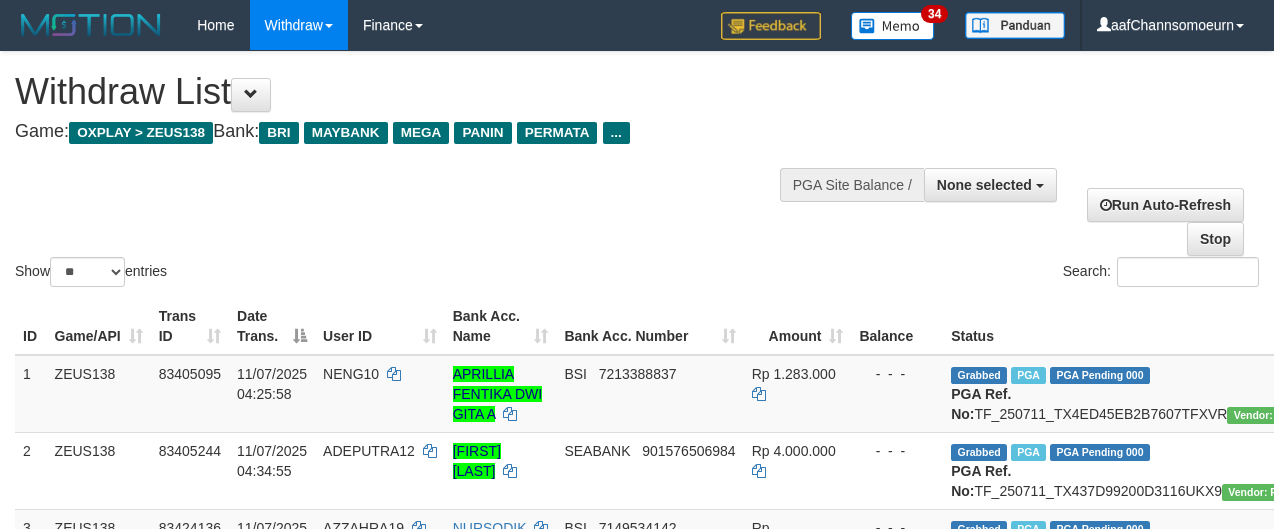 select 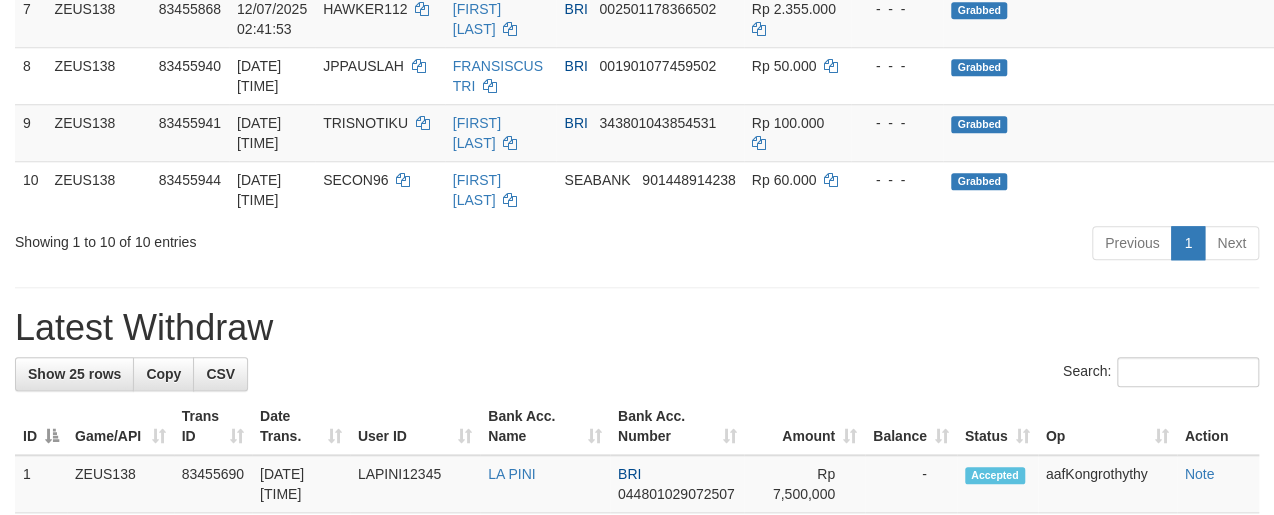 scroll, scrollTop: 751, scrollLeft: 0, axis: vertical 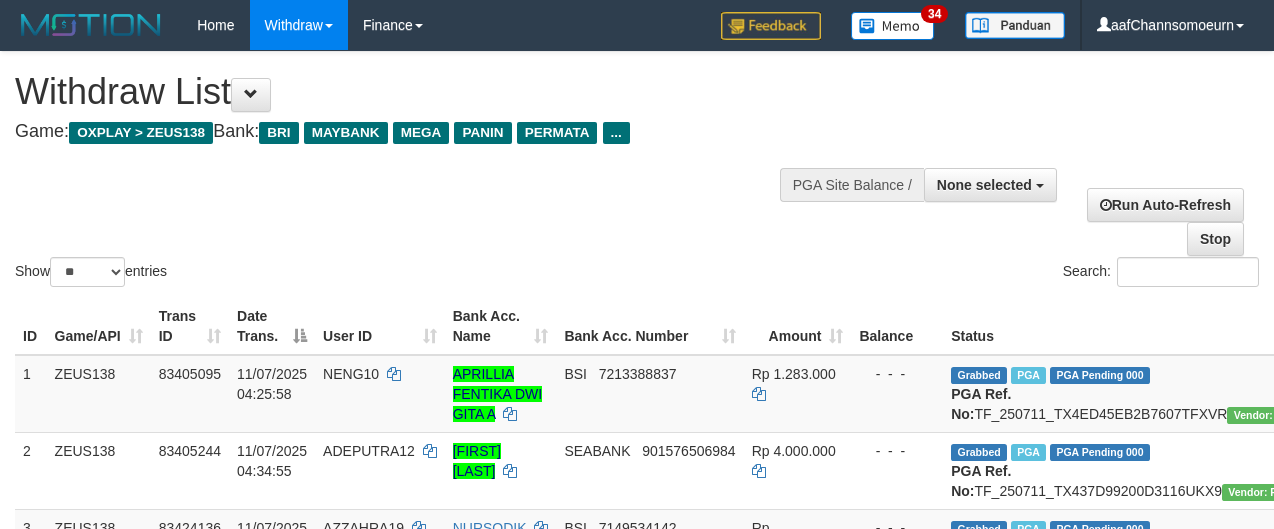 select 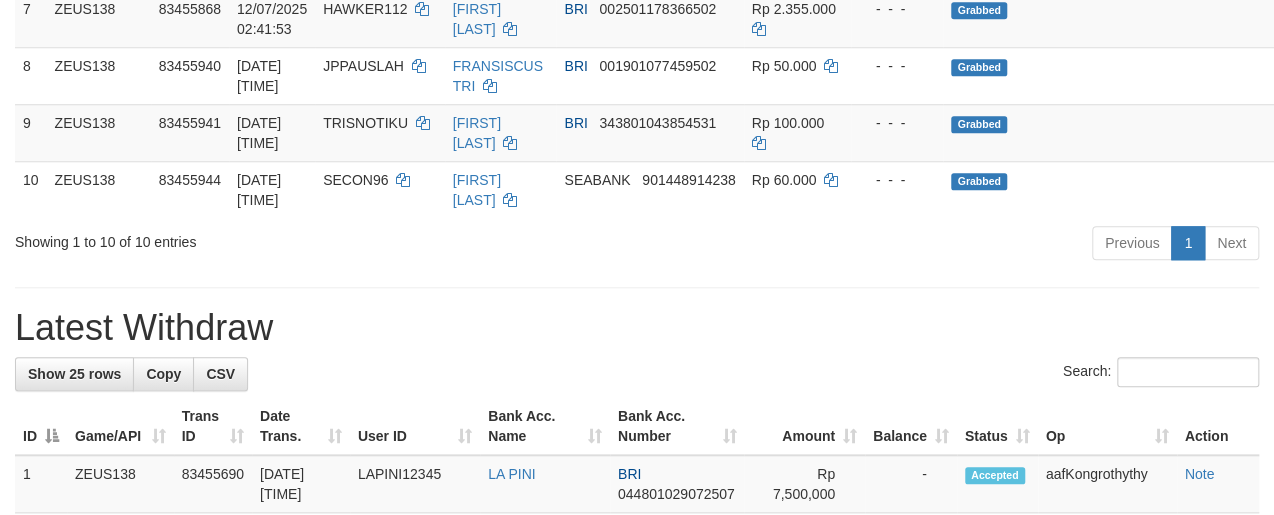 scroll, scrollTop: 751, scrollLeft: 0, axis: vertical 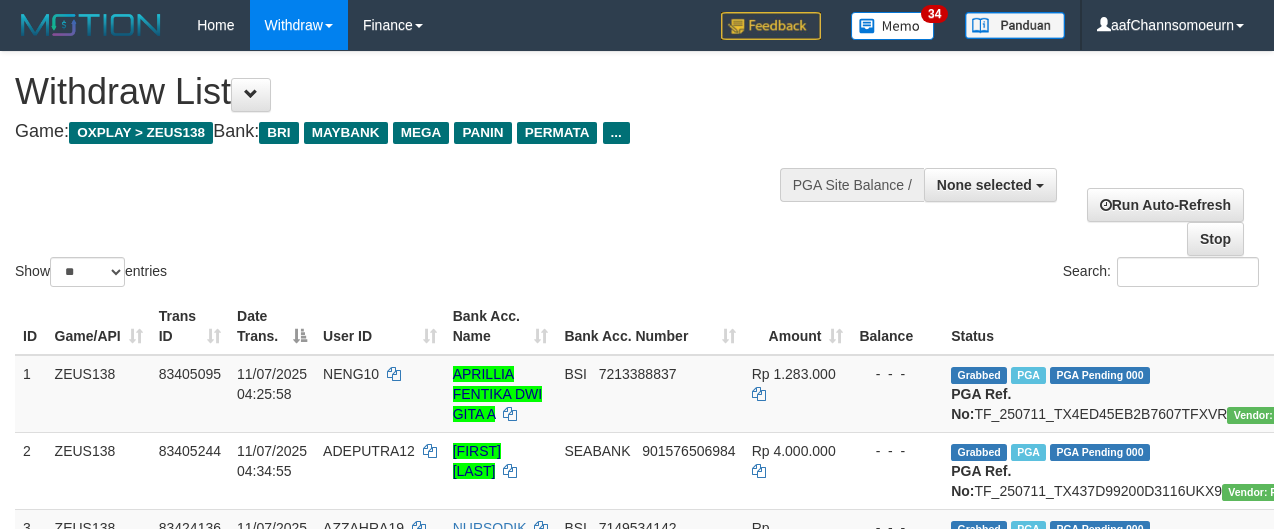 select 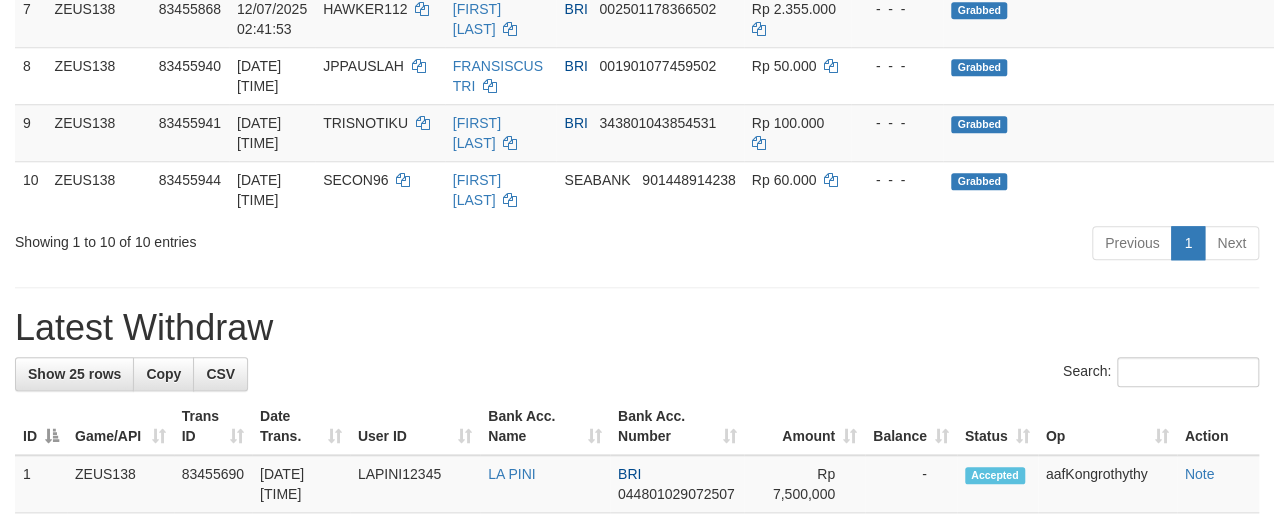 scroll, scrollTop: 751, scrollLeft: 0, axis: vertical 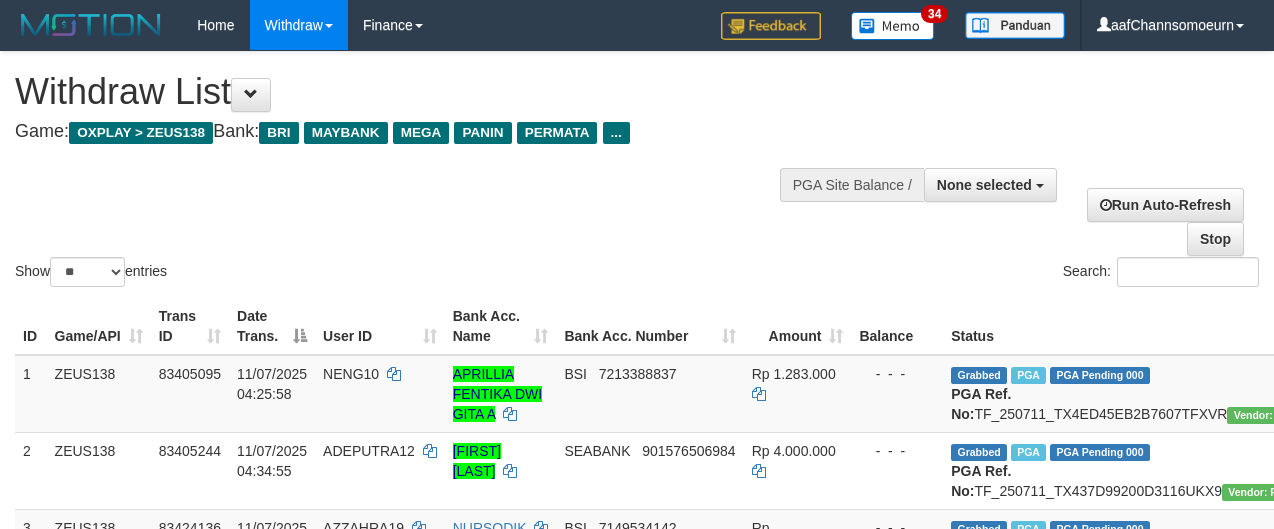 select 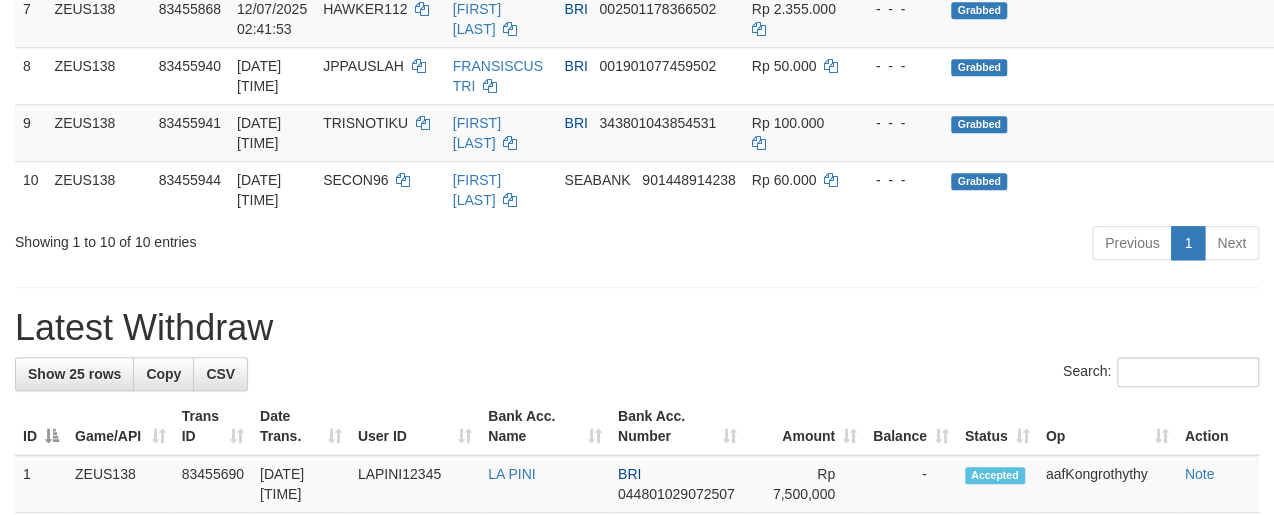 scroll, scrollTop: 751, scrollLeft: 0, axis: vertical 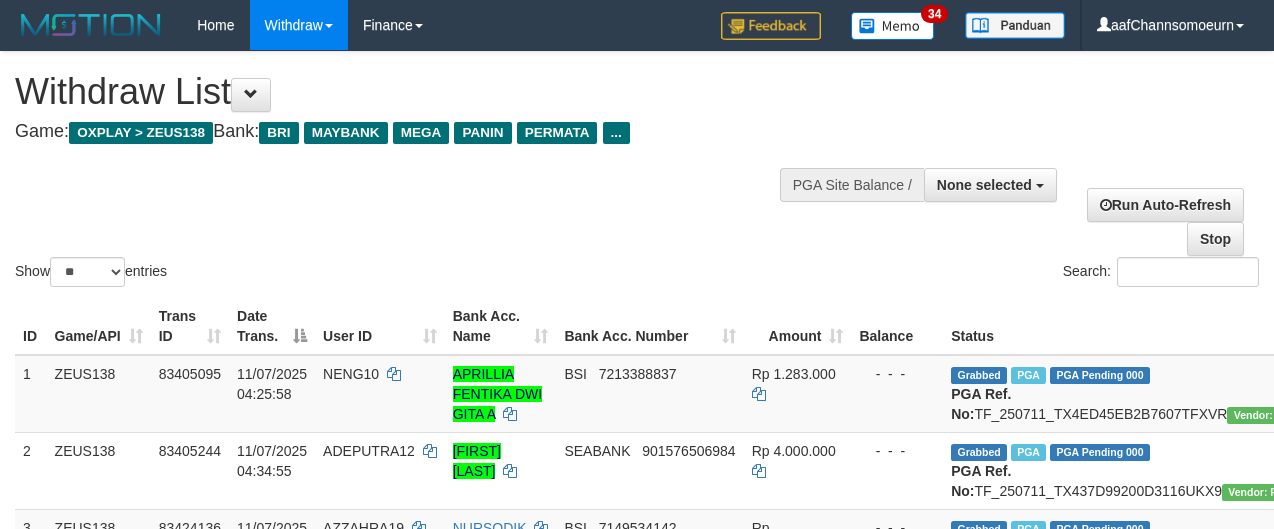 select 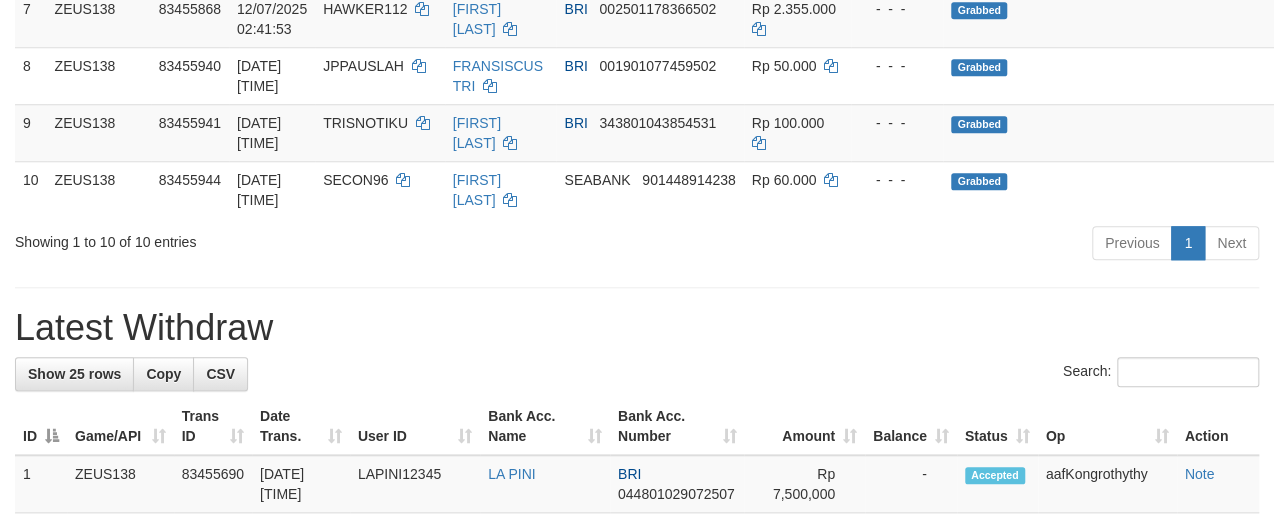 scroll, scrollTop: 751, scrollLeft: 0, axis: vertical 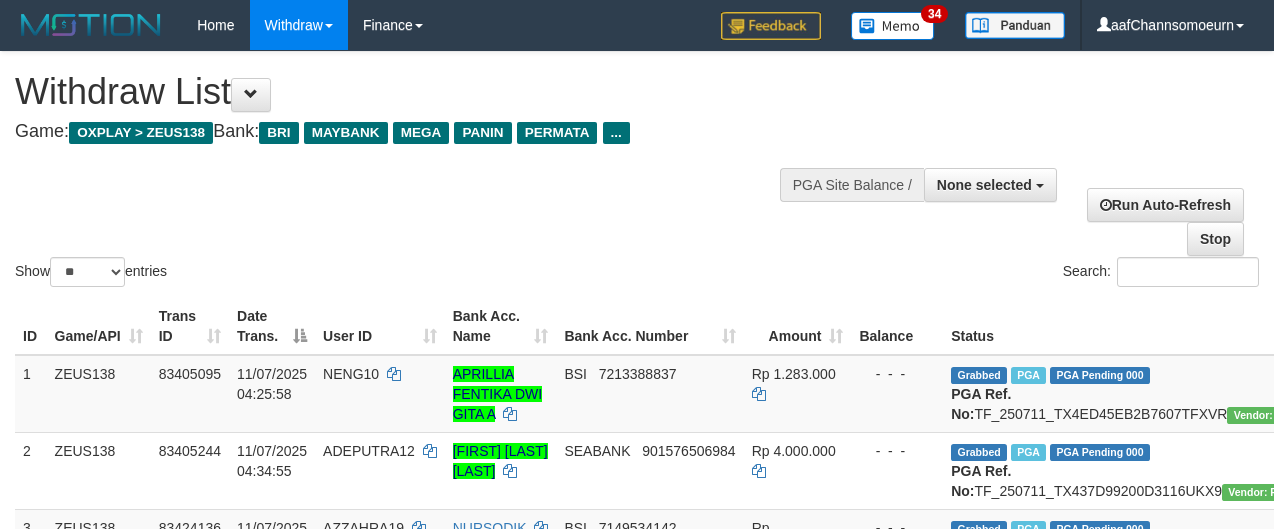 select 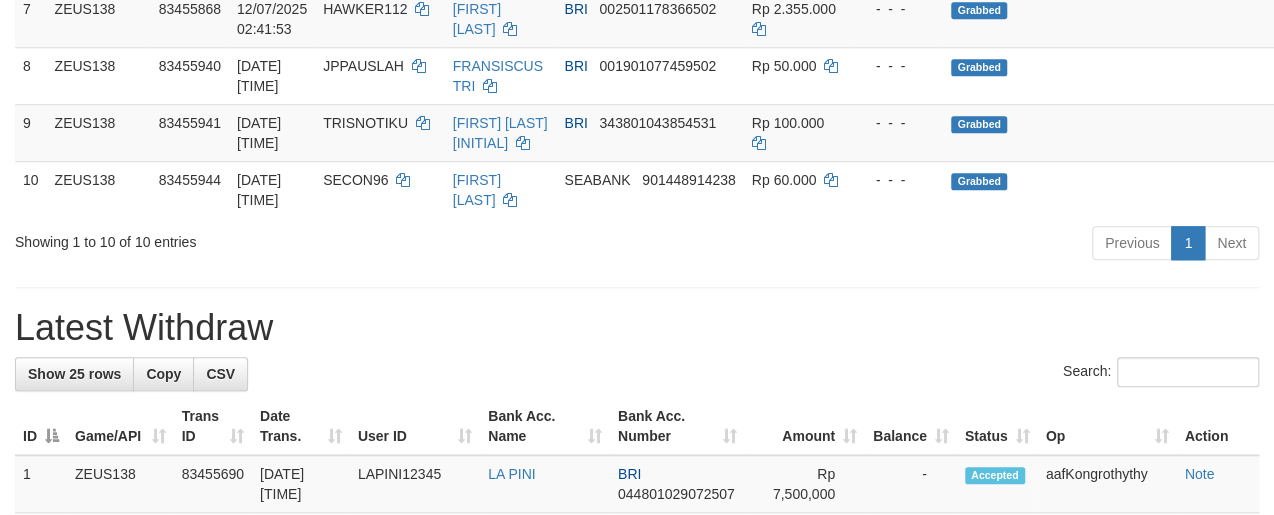 scroll, scrollTop: 751, scrollLeft: 0, axis: vertical 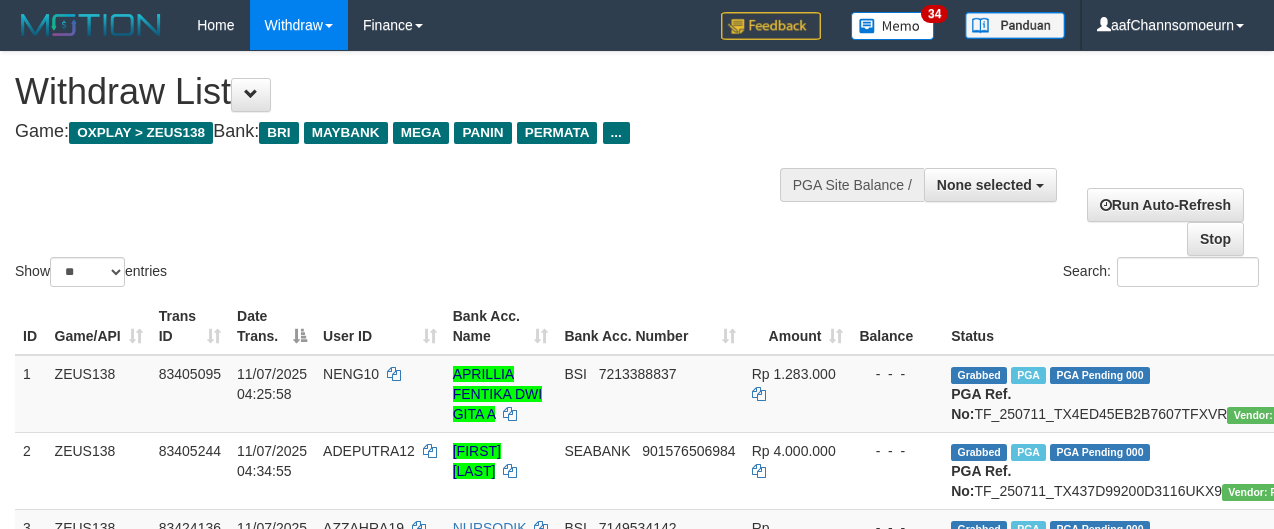 select 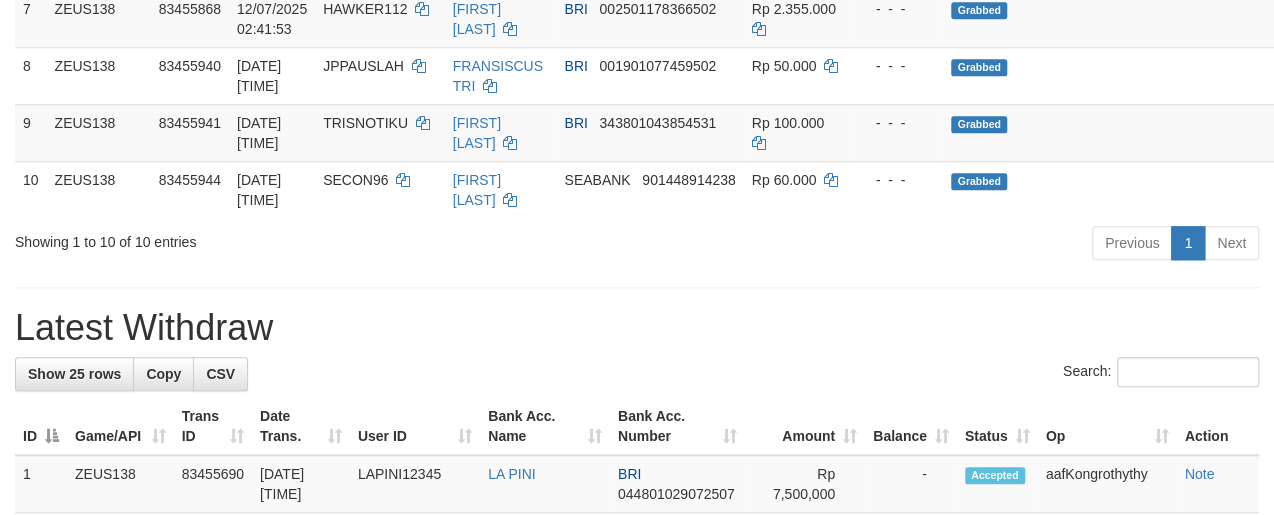 scroll, scrollTop: 751, scrollLeft: 0, axis: vertical 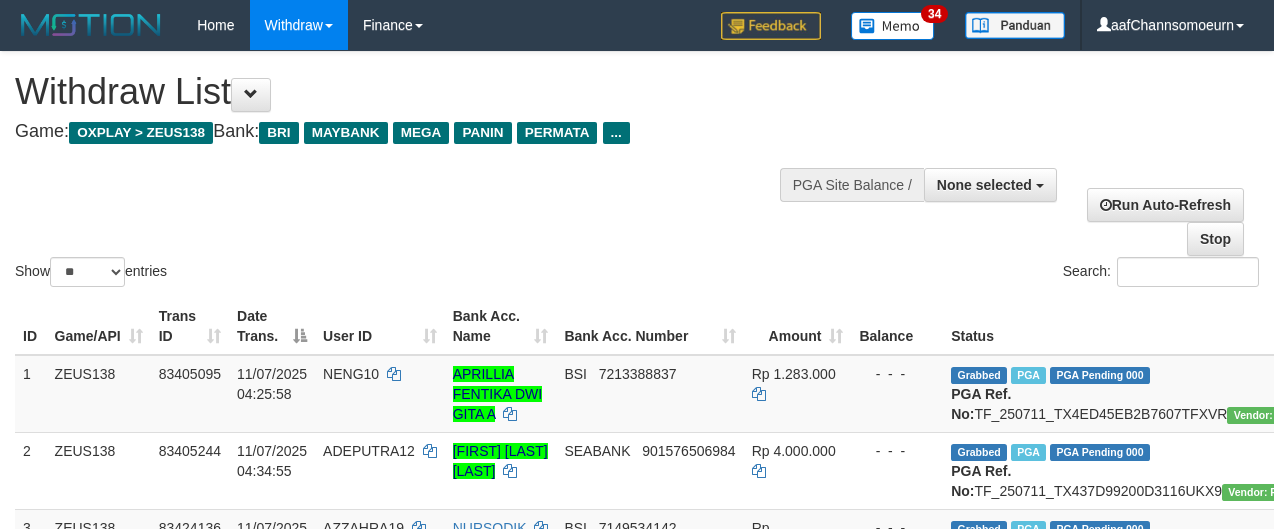 select 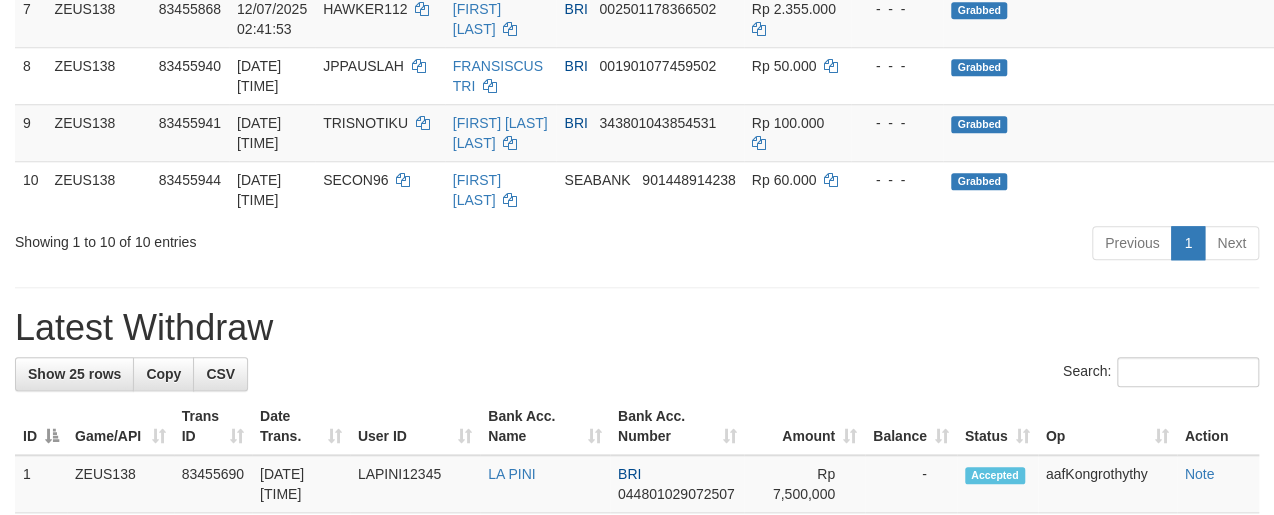 scroll, scrollTop: 751, scrollLeft: 0, axis: vertical 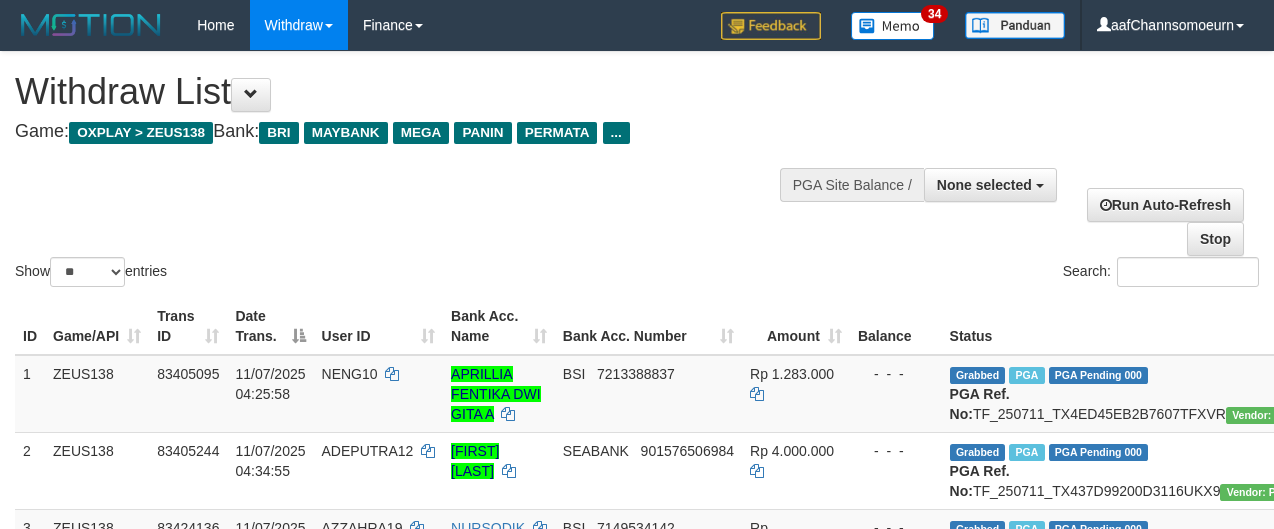 select 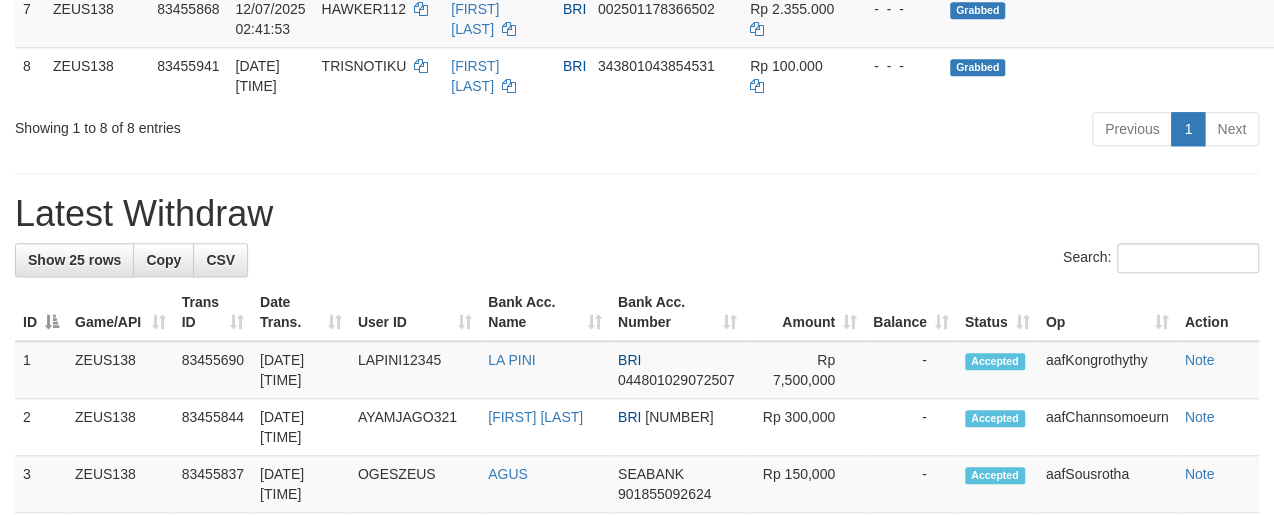 scroll, scrollTop: 751, scrollLeft: 0, axis: vertical 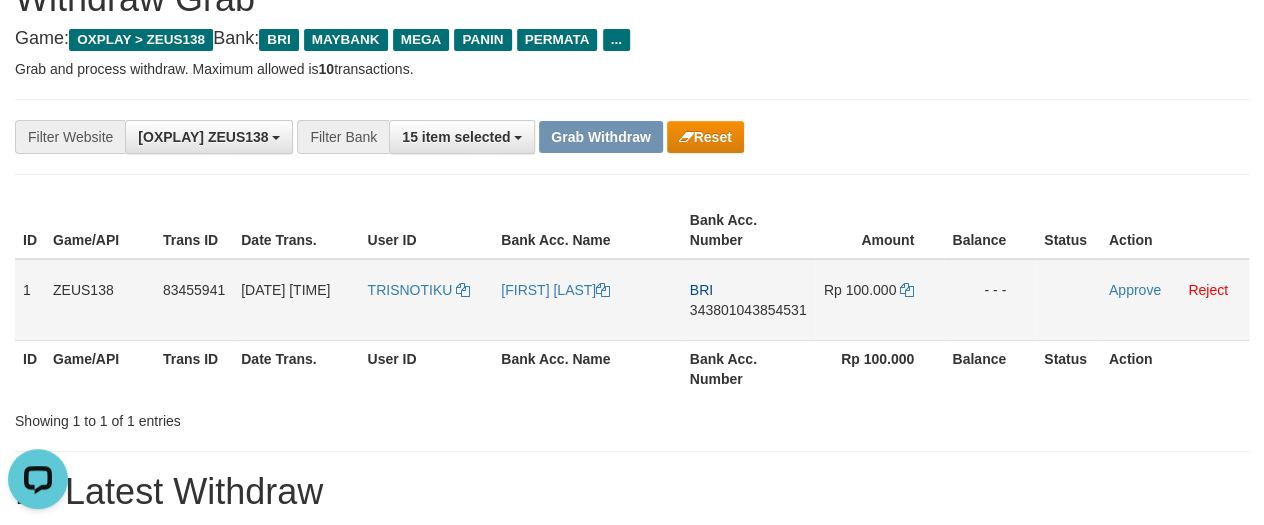 click on "343801043854531" at bounding box center (748, 310) 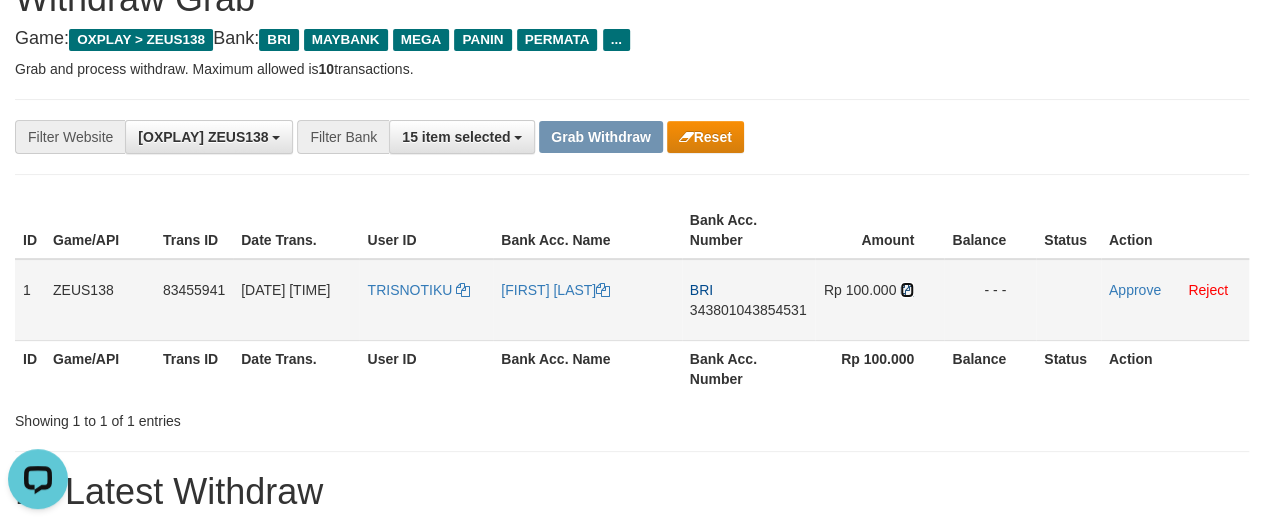 click at bounding box center (907, 290) 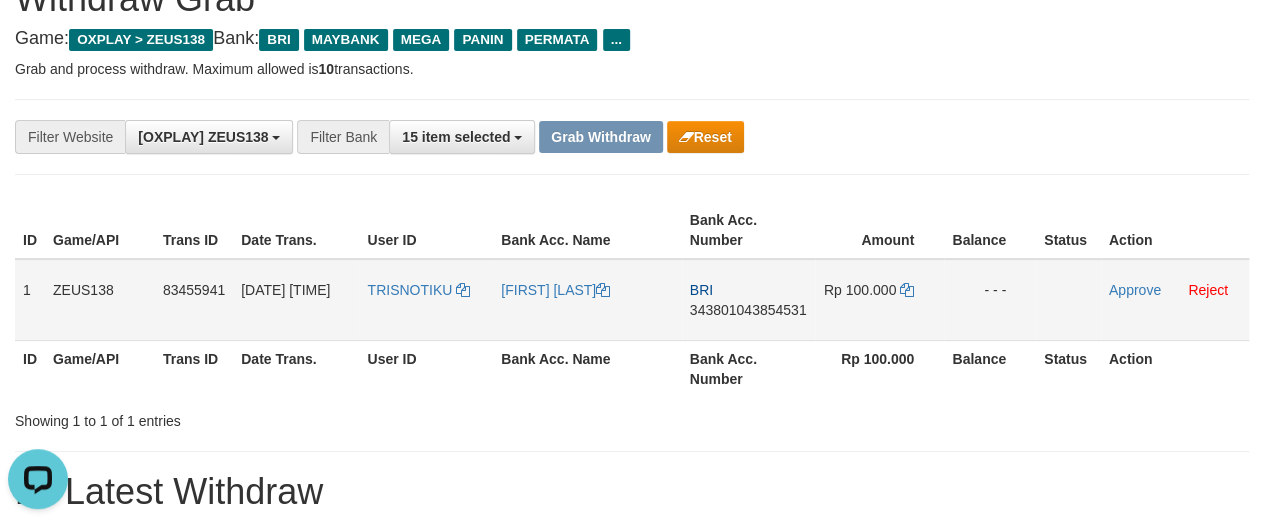 click on "TRISNOTIKU" at bounding box center (426, 300) 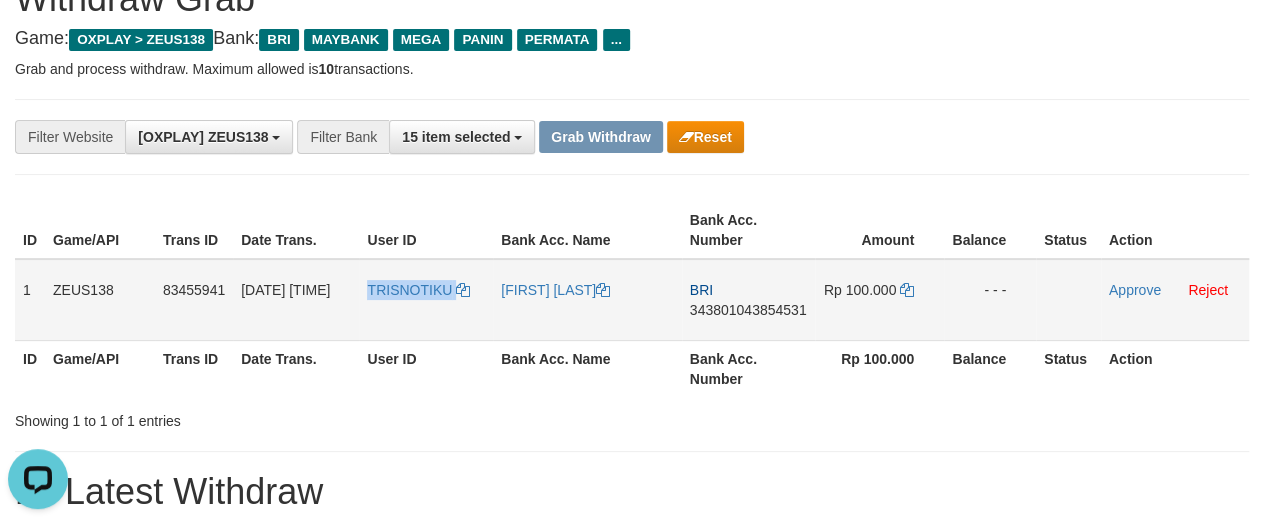 click on "TRISNOTIKU" at bounding box center [426, 300] 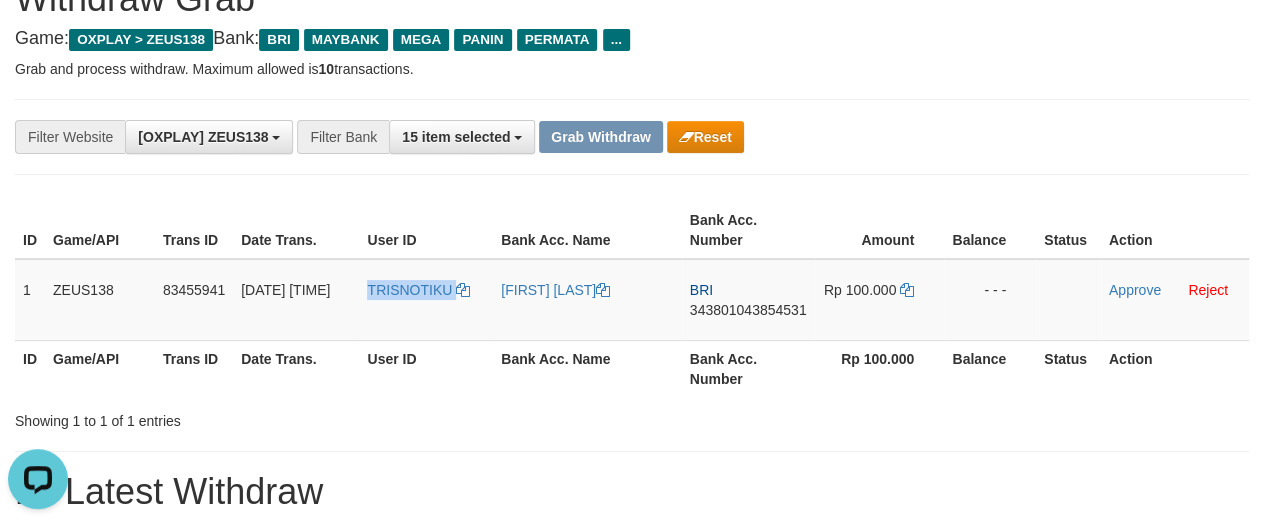 copy on "TRISNOTIKU" 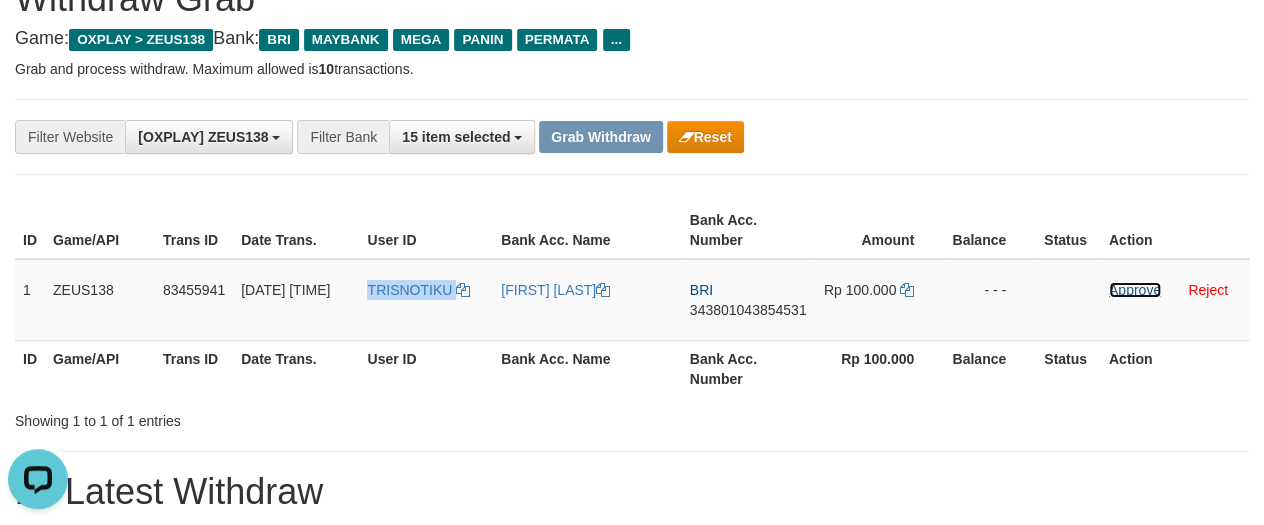 drag, startPoint x: 1117, startPoint y: 290, endPoint x: 719, endPoint y: 179, distance: 413.1888 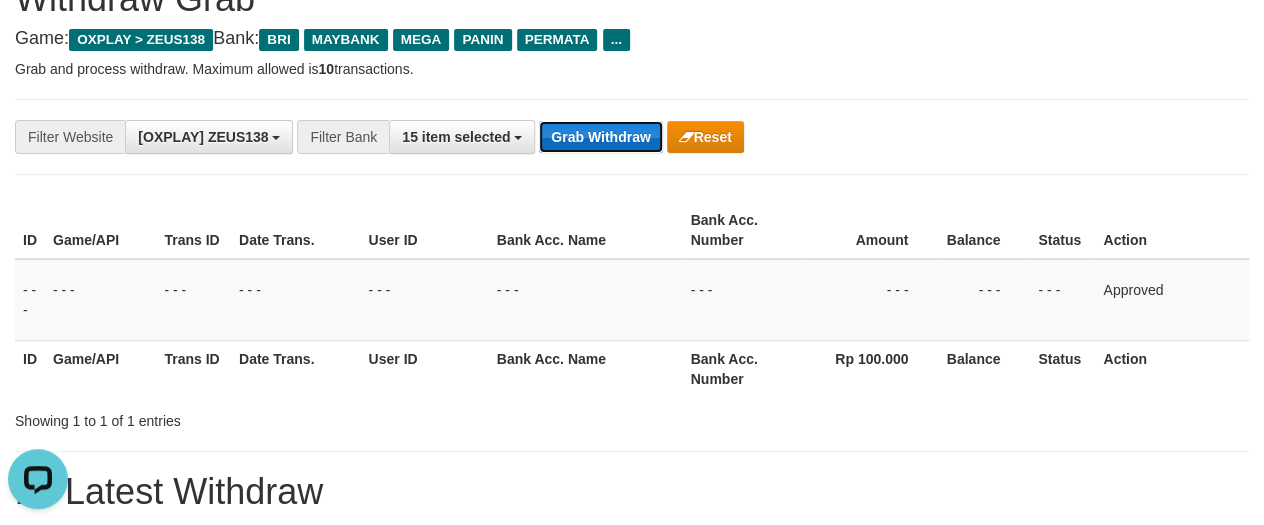 click on "Grab Withdraw" at bounding box center [600, 137] 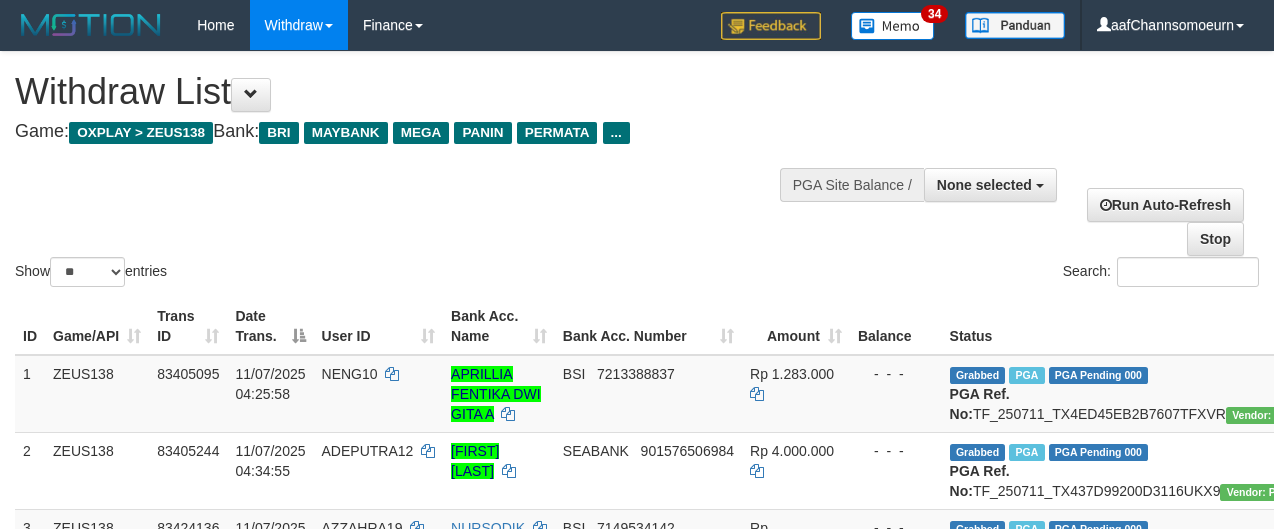 select 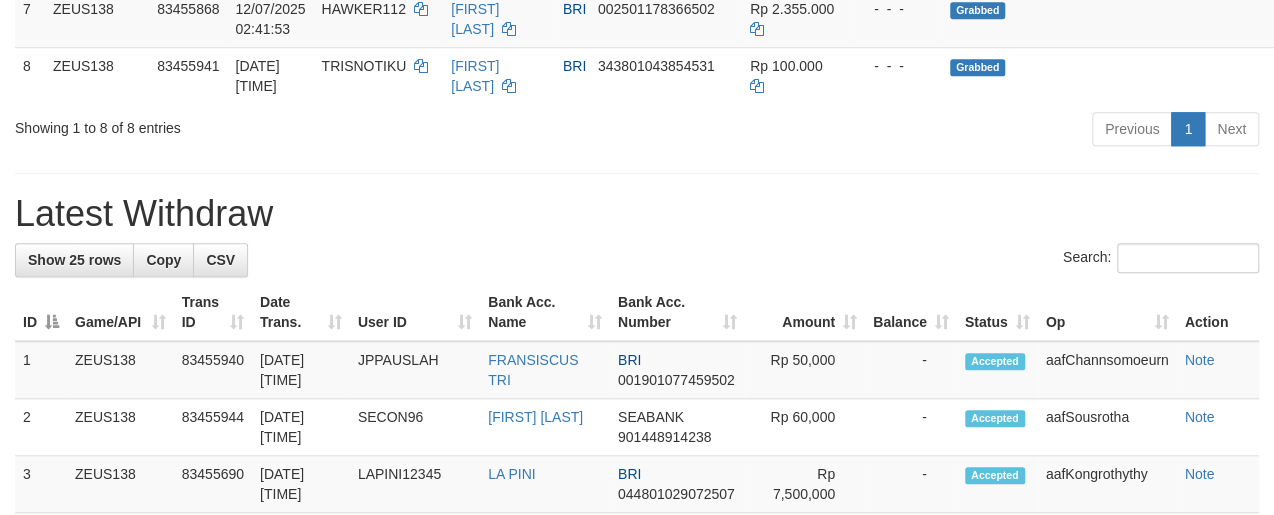scroll, scrollTop: 751, scrollLeft: 0, axis: vertical 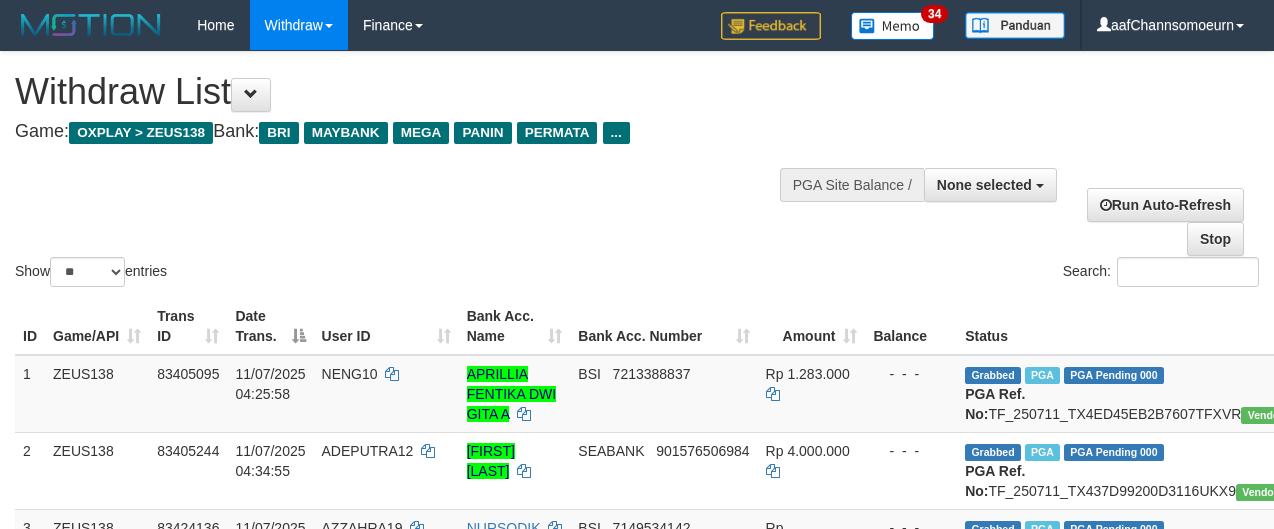 select 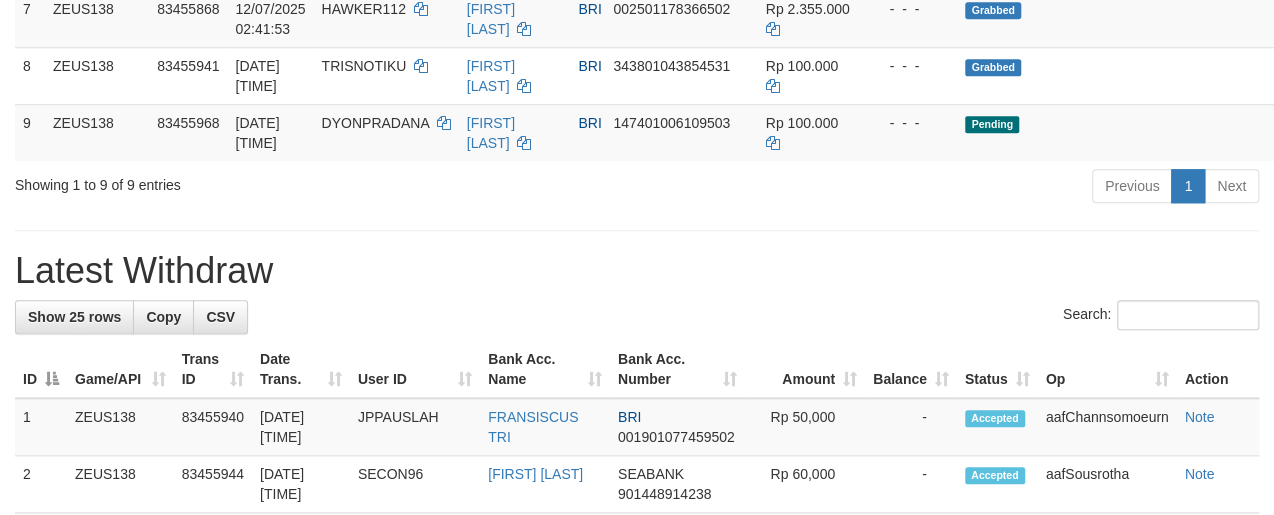 scroll, scrollTop: 751, scrollLeft: 0, axis: vertical 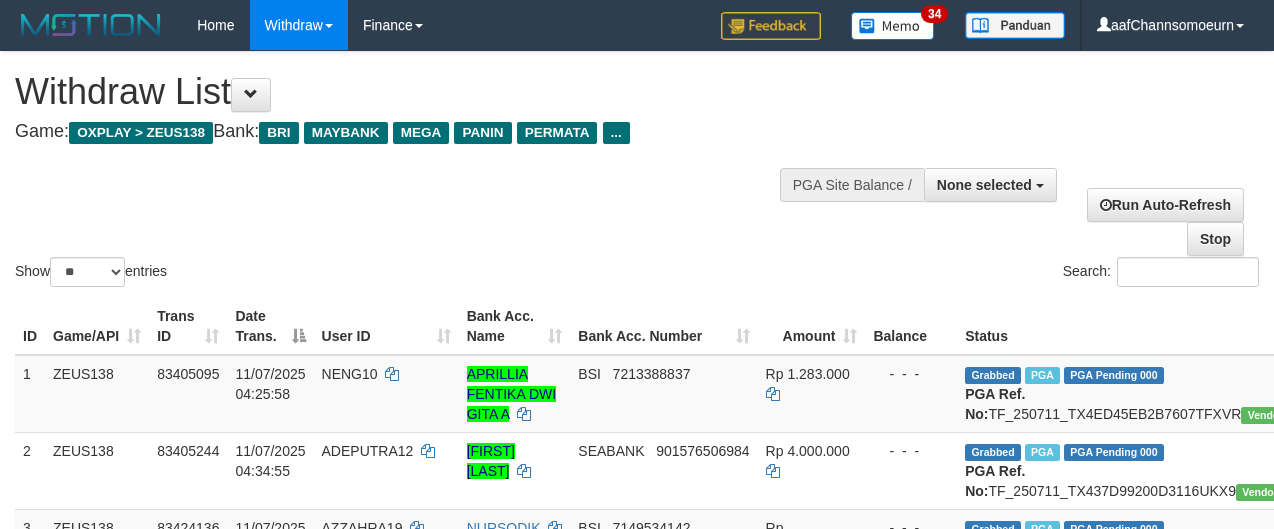 select 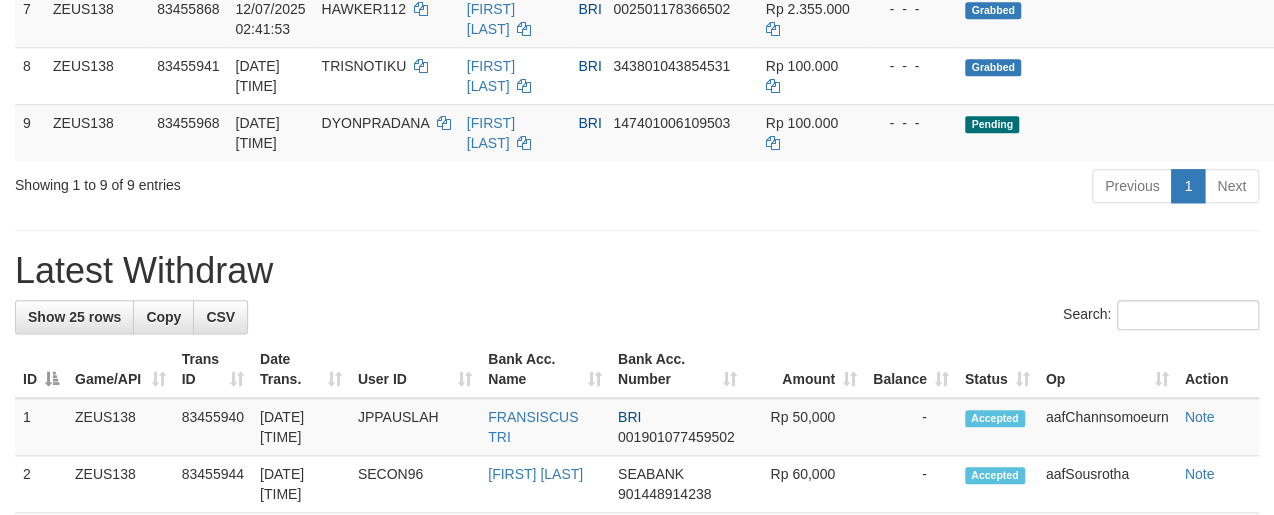 scroll, scrollTop: 751, scrollLeft: 0, axis: vertical 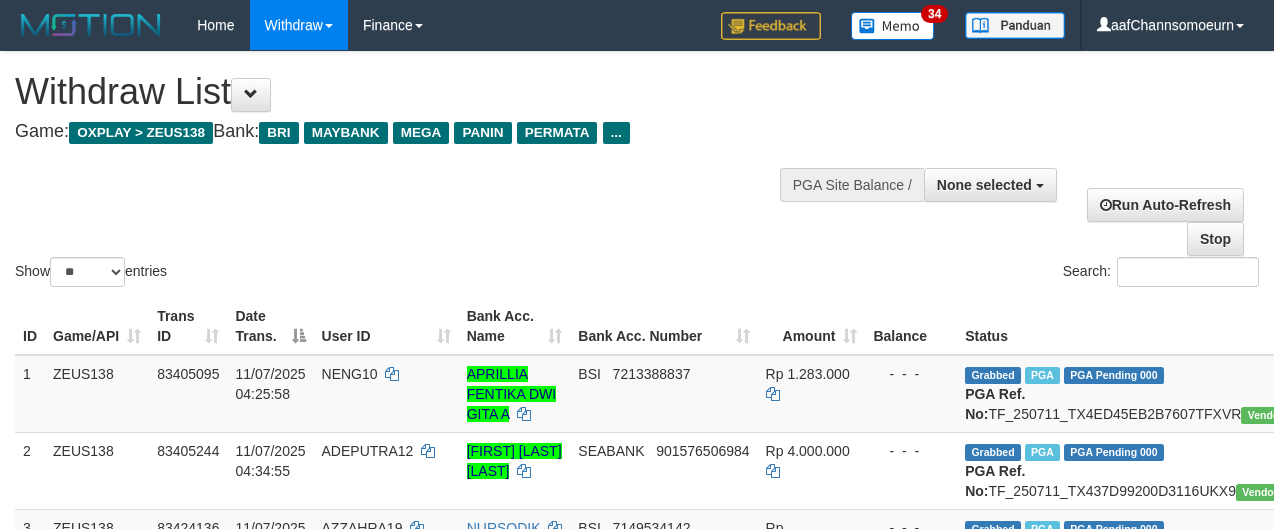 select 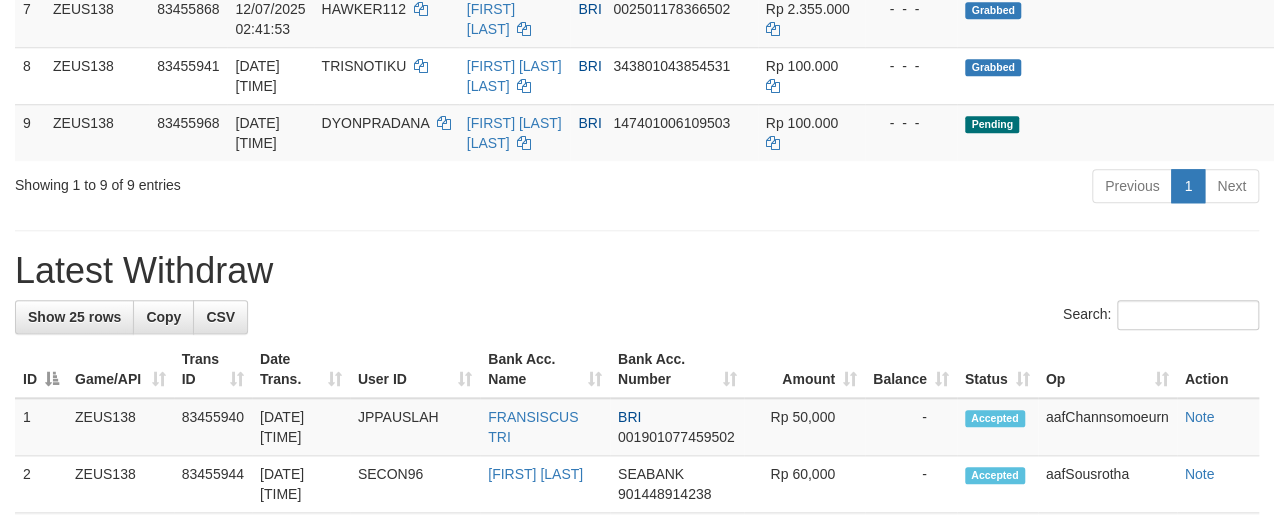 scroll, scrollTop: 751, scrollLeft: 0, axis: vertical 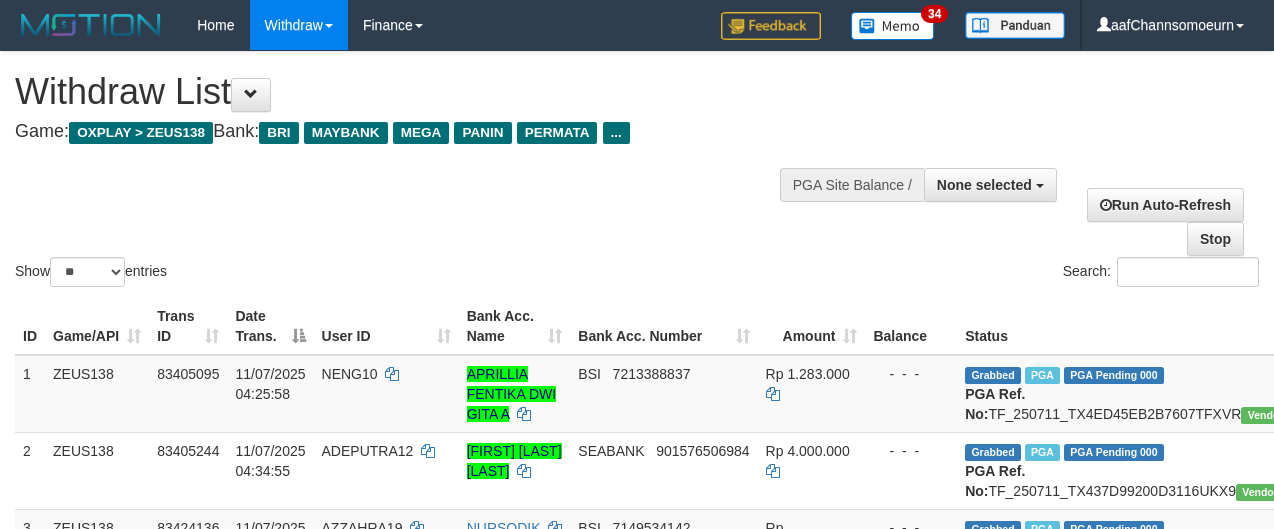 select 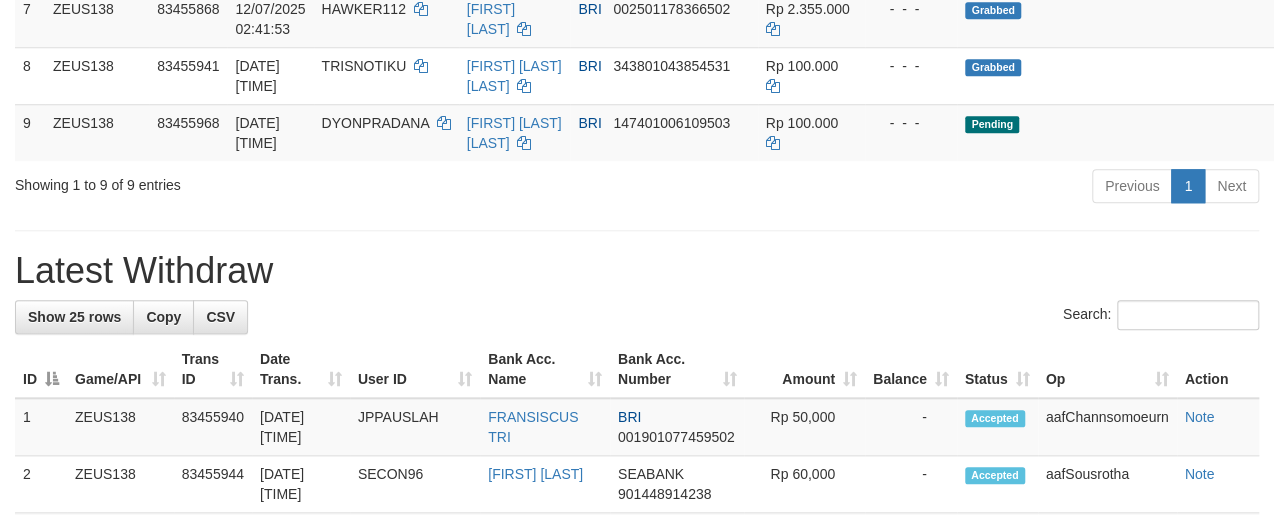 scroll, scrollTop: 751, scrollLeft: 0, axis: vertical 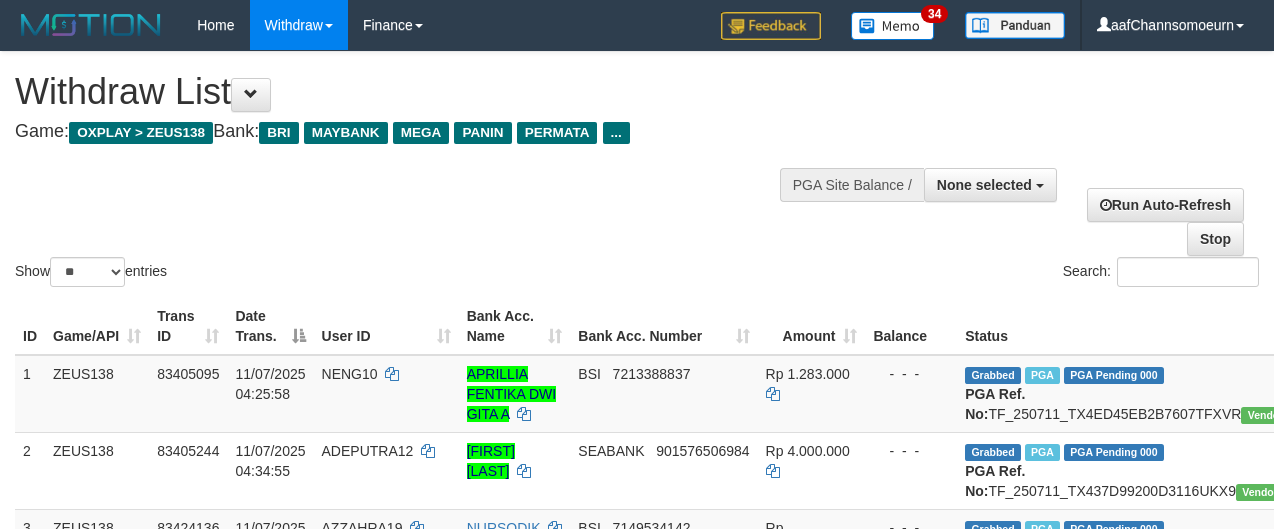 select 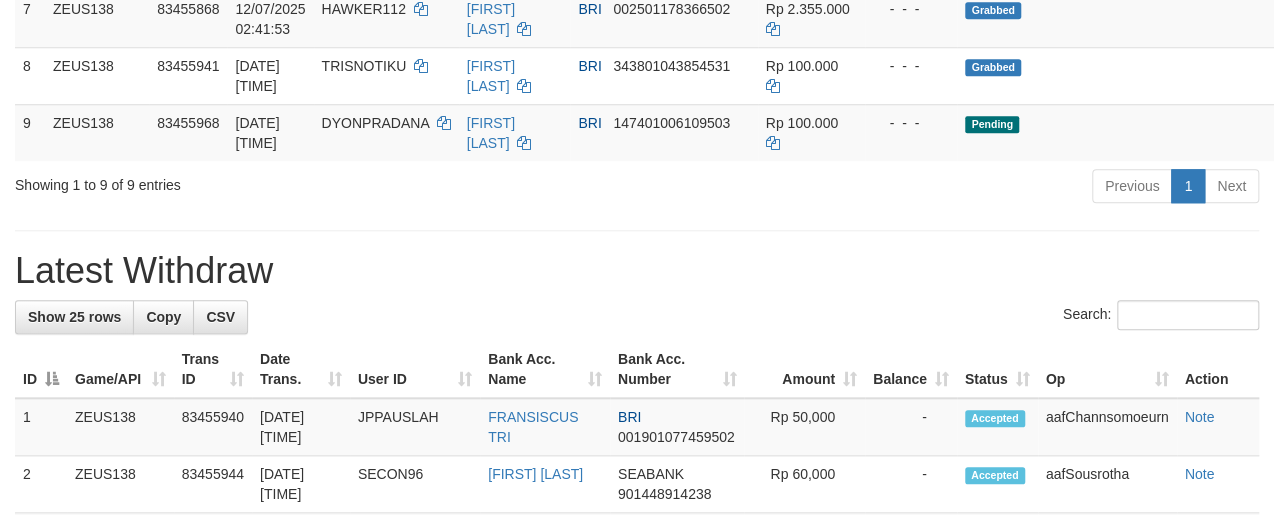 scroll, scrollTop: 751, scrollLeft: 0, axis: vertical 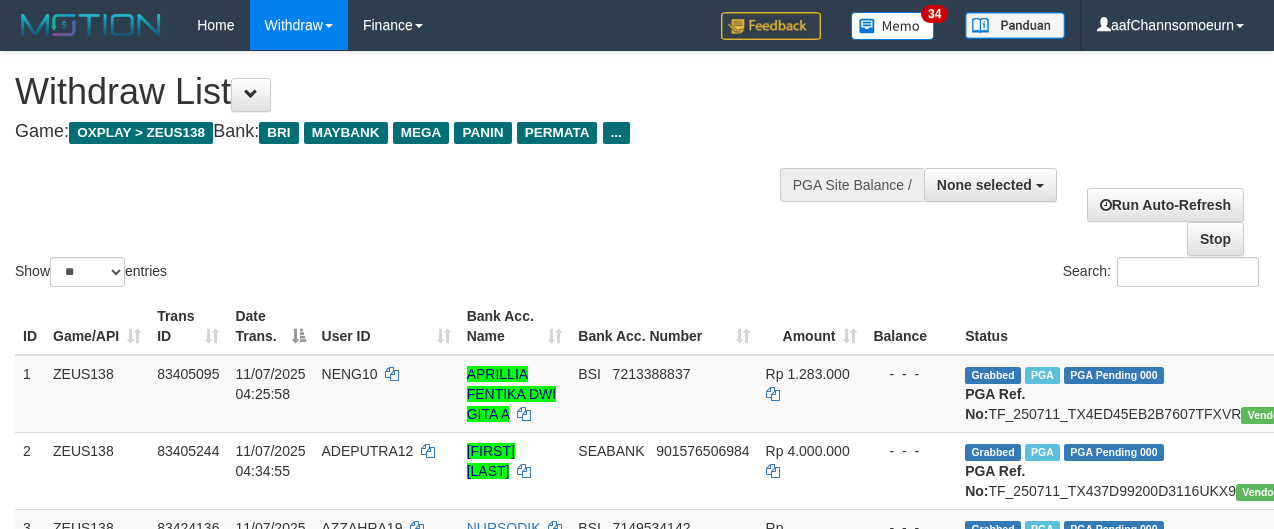 select 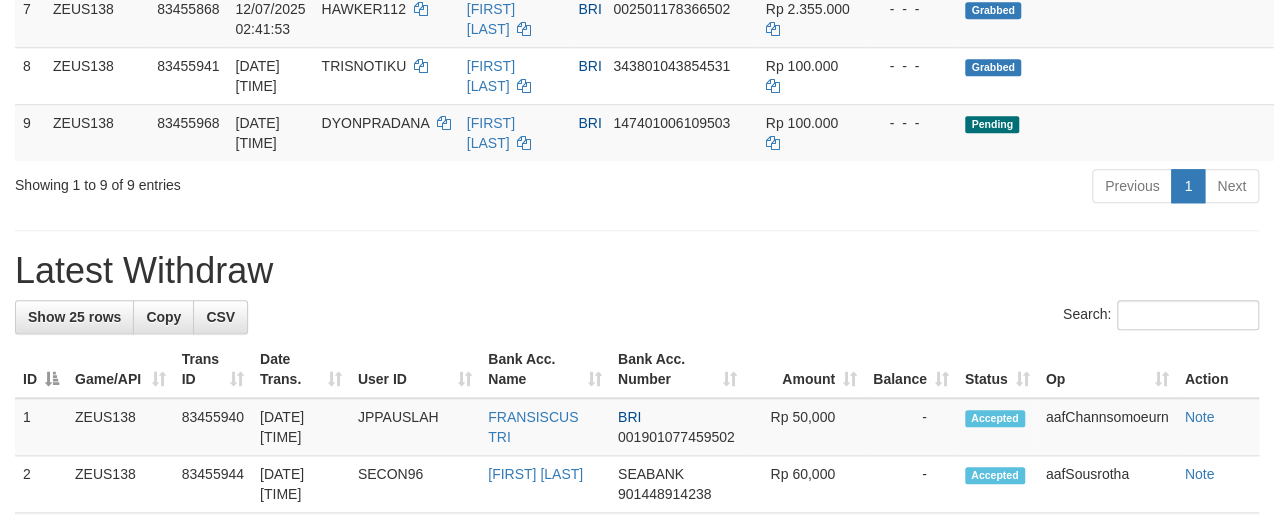 scroll, scrollTop: 751, scrollLeft: 0, axis: vertical 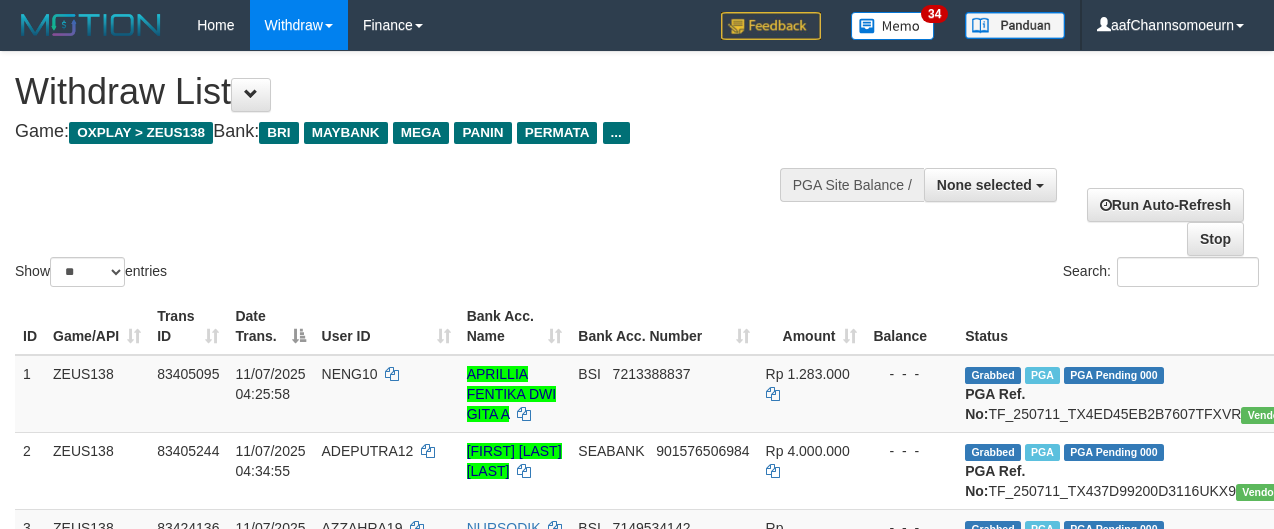 select 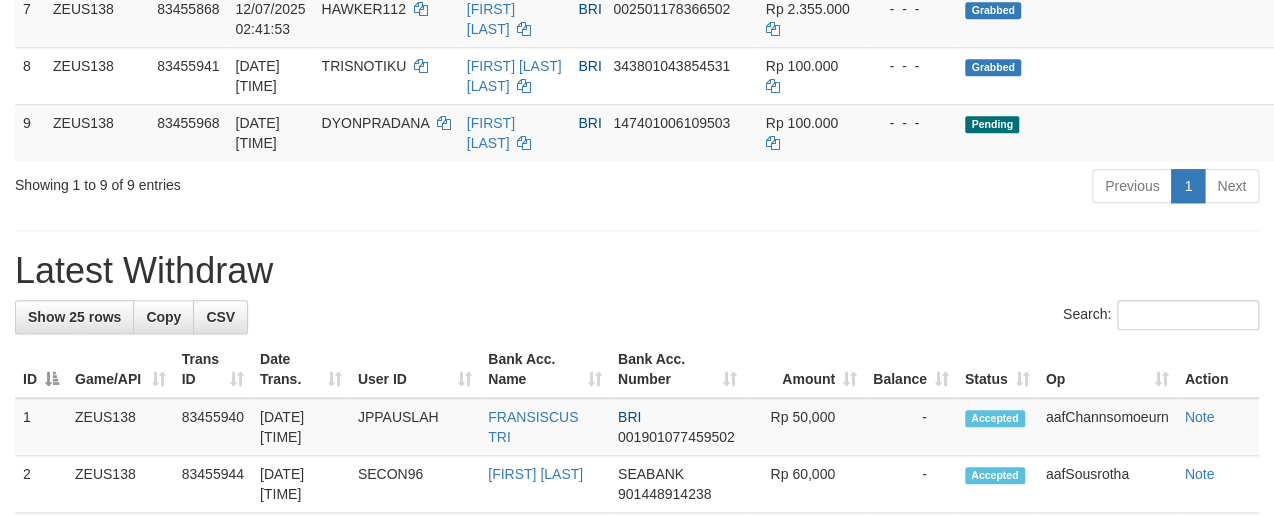 scroll, scrollTop: 751, scrollLeft: 0, axis: vertical 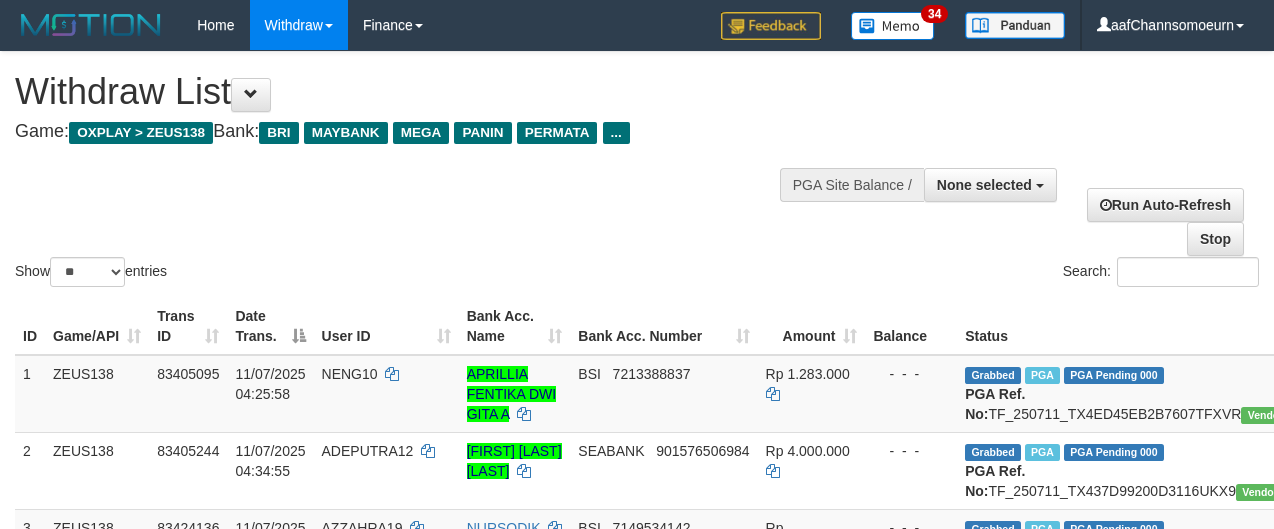 select 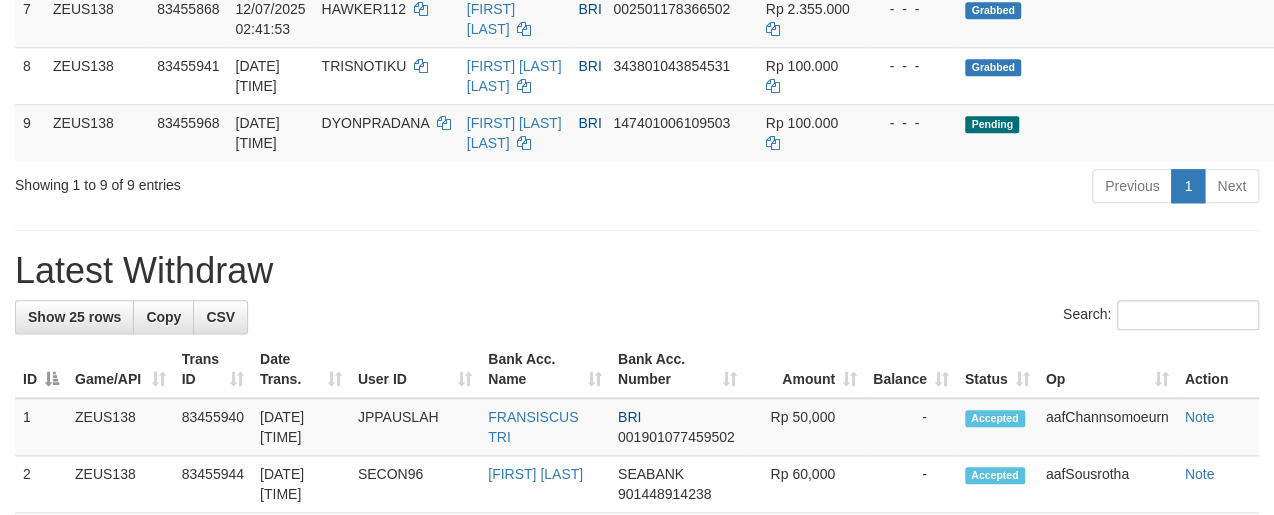 scroll, scrollTop: 751, scrollLeft: 0, axis: vertical 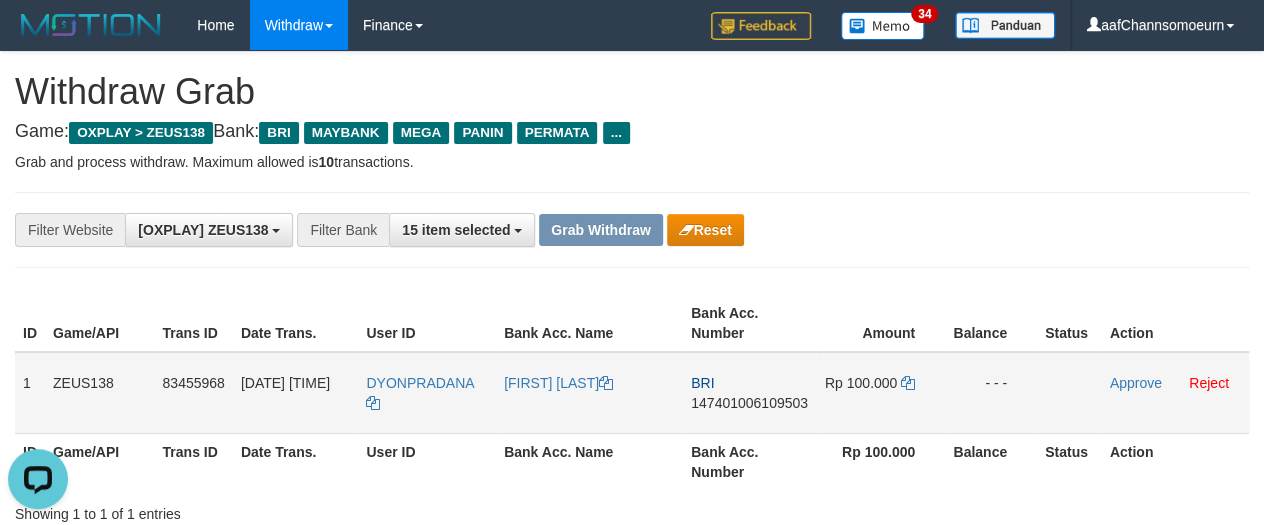 click on "DYONPRADANA" at bounding box center (427, 393) 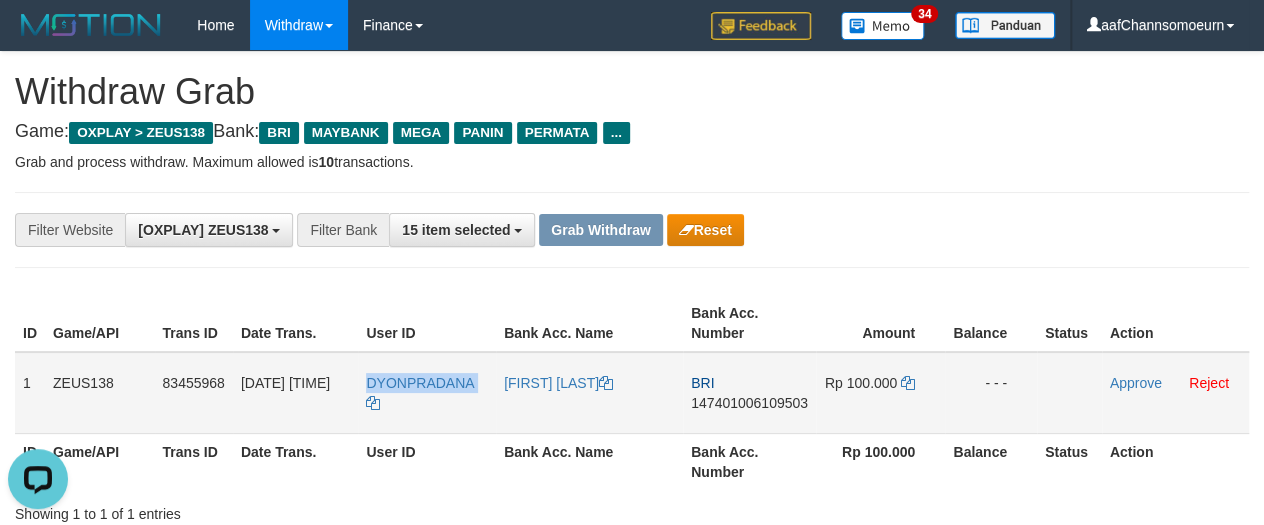click on "DYONPRADANA" at bounding box center [427, 393] 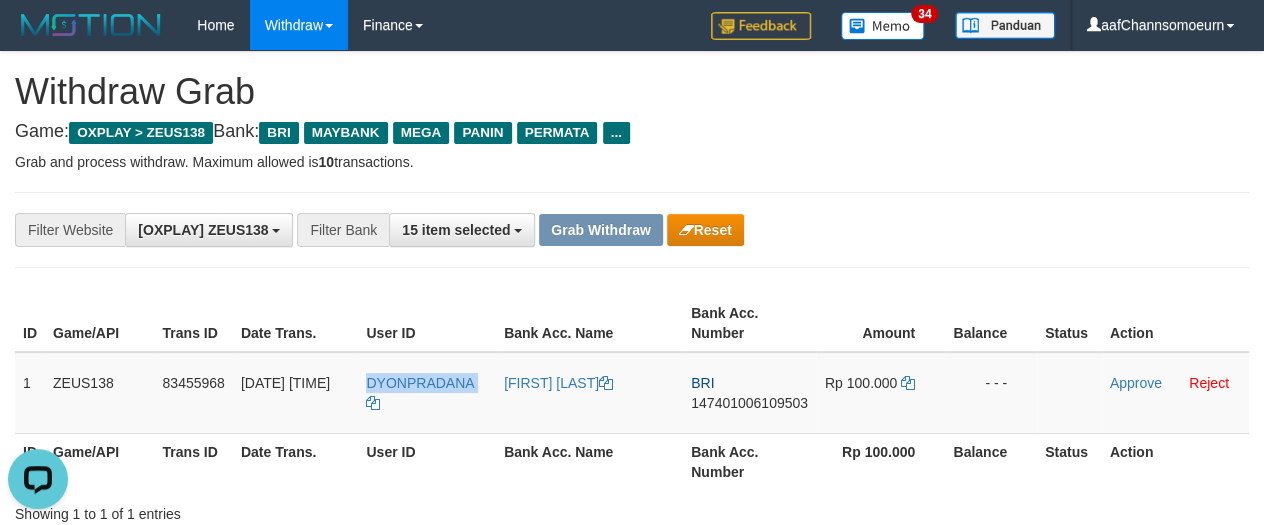 copy on "DYONPRADANA" 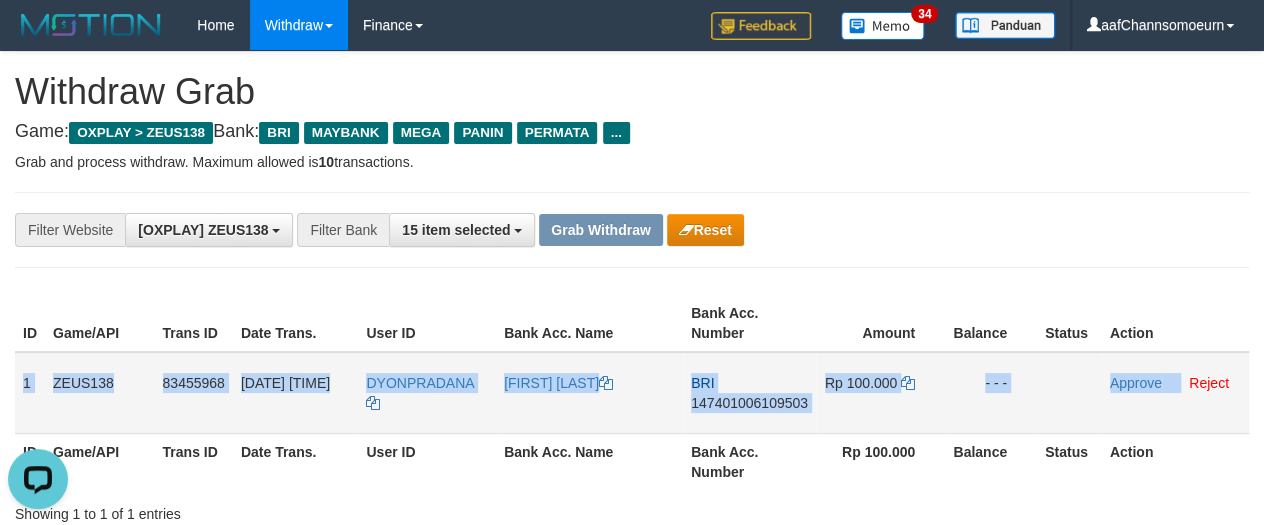 drag, startPoint x: 21, startPoint y: 368, endPoint x: 1183, endPoint y: 387, distance: 1162.1553 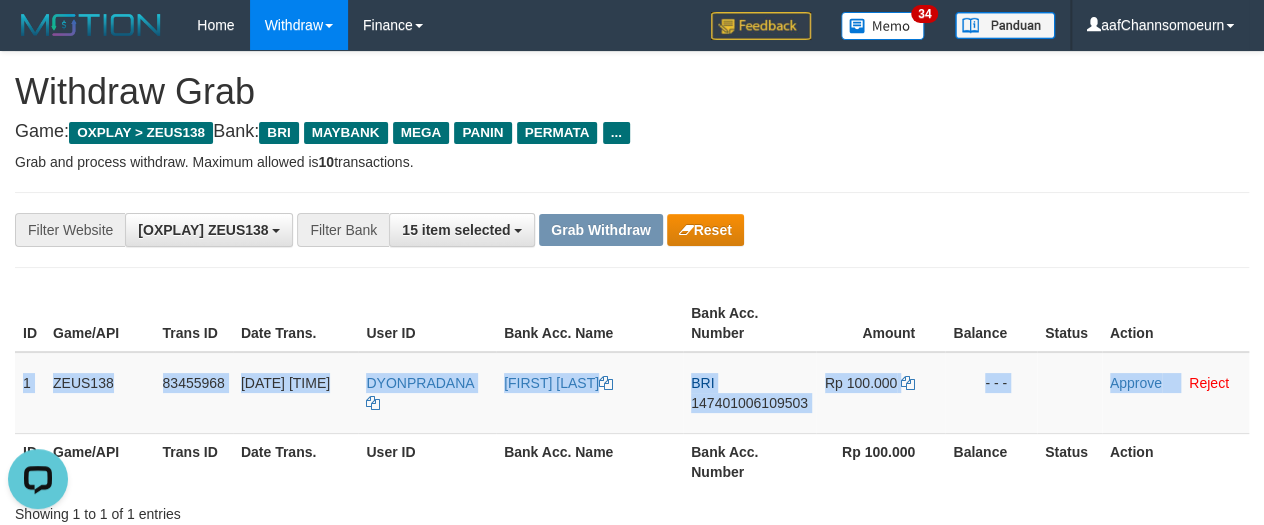 copy on "1
ZEUS138
83455968
12/07/2025 02:44:53
DYONPRADANA
IFAN KEVIN NOV
BRI
147401006109503
Rp 100.000
- - -
Approve" 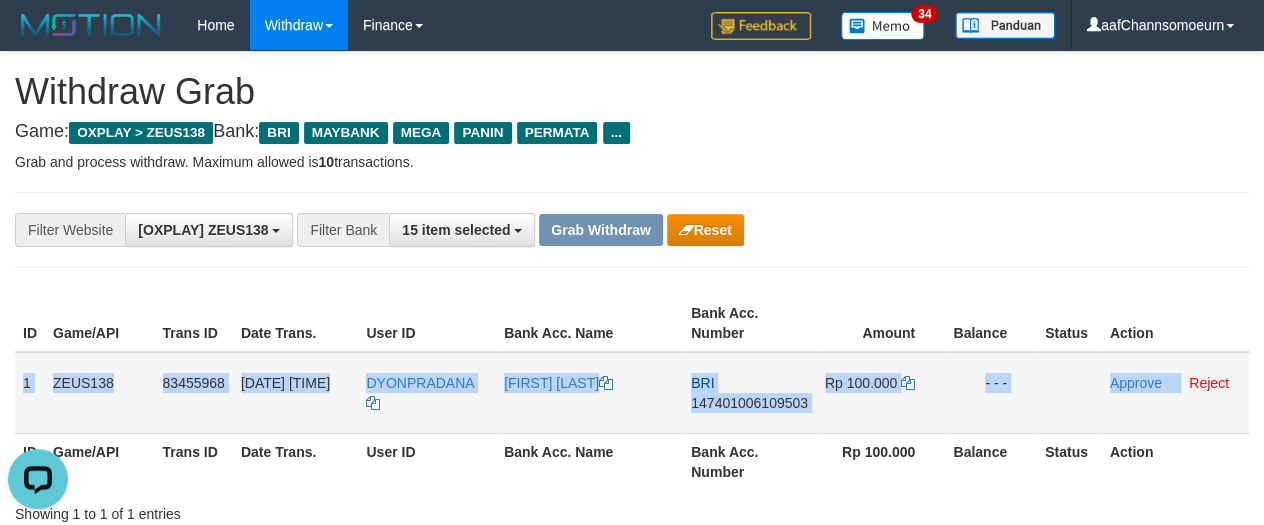 click on "147401006109503" at bounding box center (749, 403) 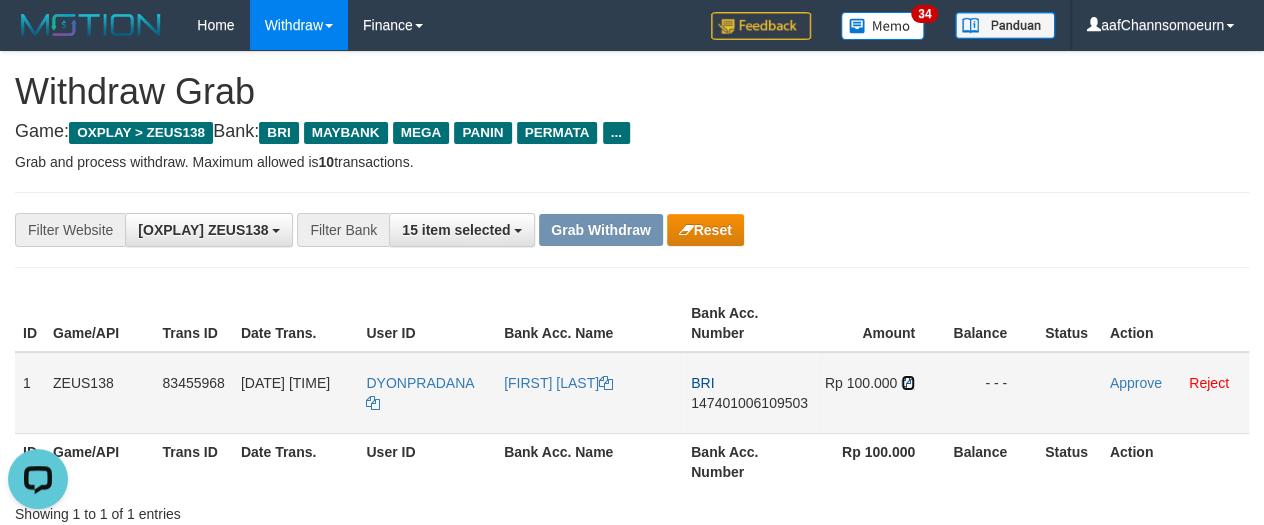 click at bounding box center [908, 383] 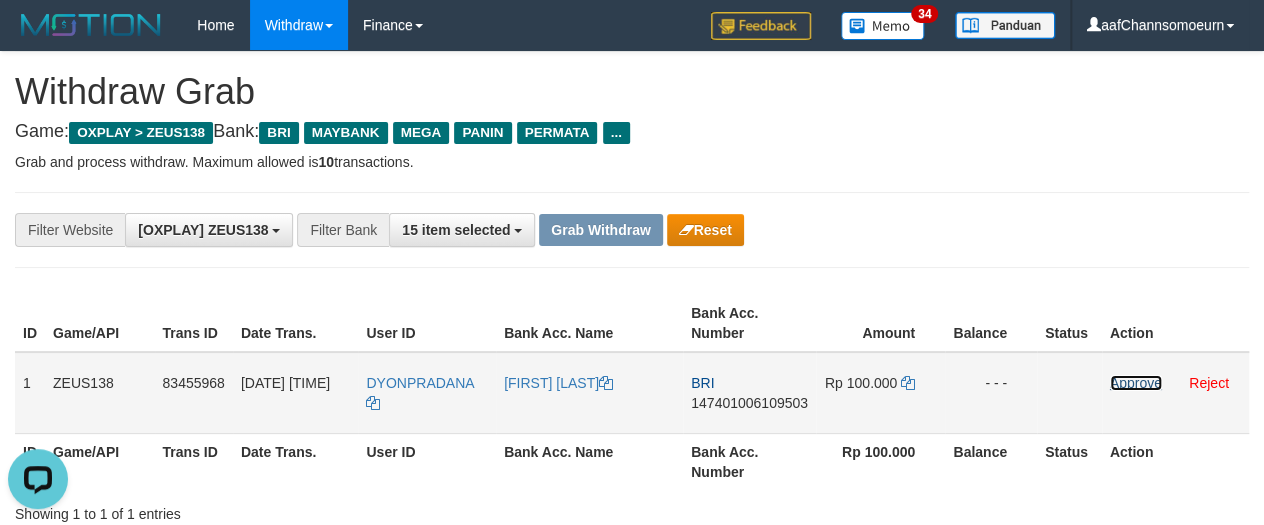 click on "Approve" at bounding box center [1136, 383] 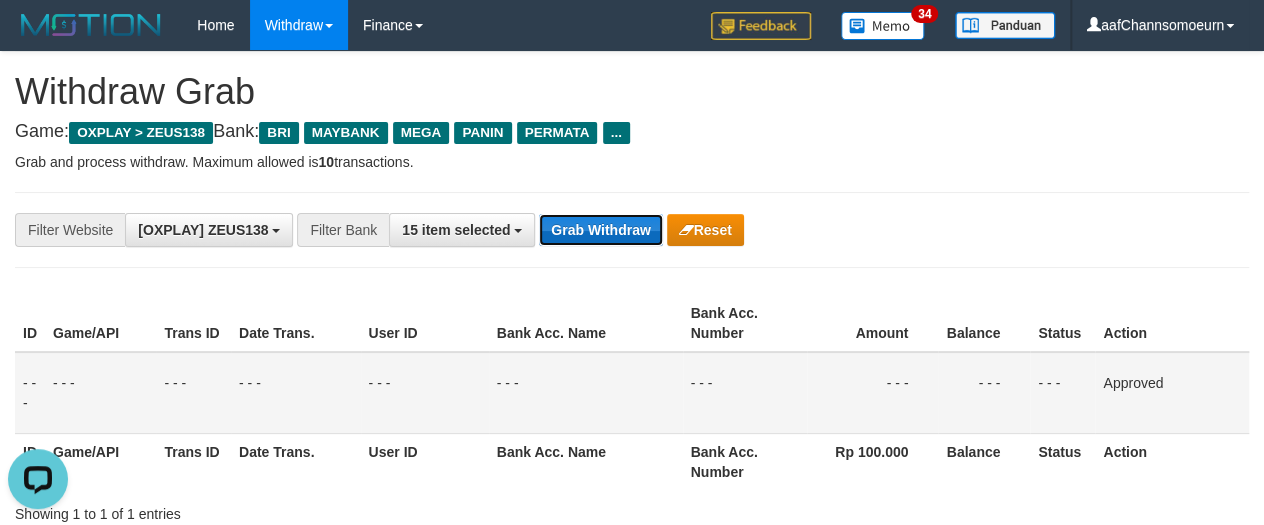 click on "Grab Withdraw" at bounding box center (600, 230) 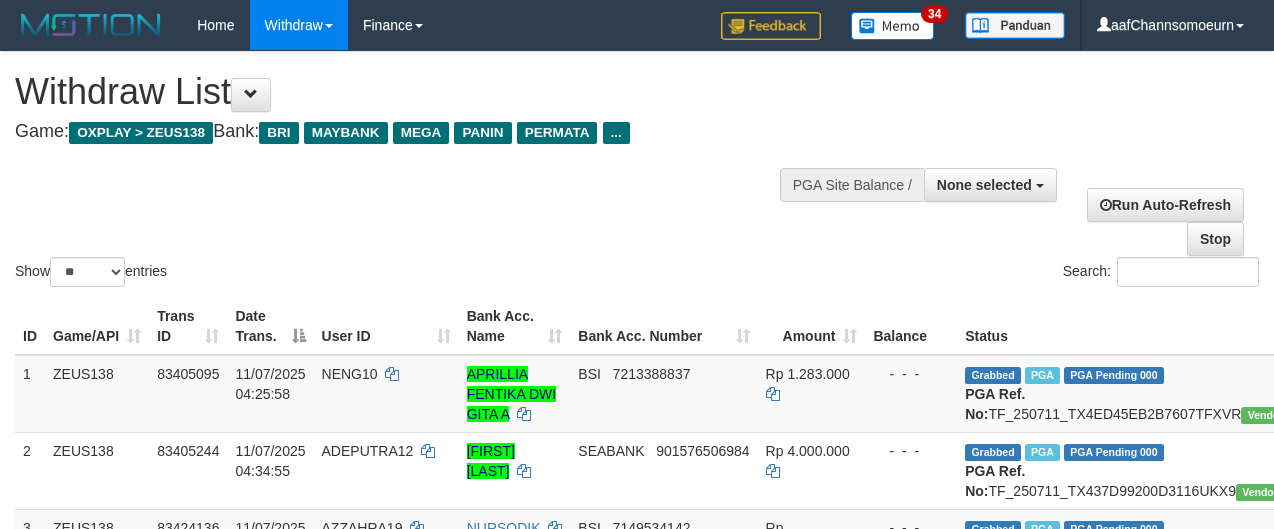 select 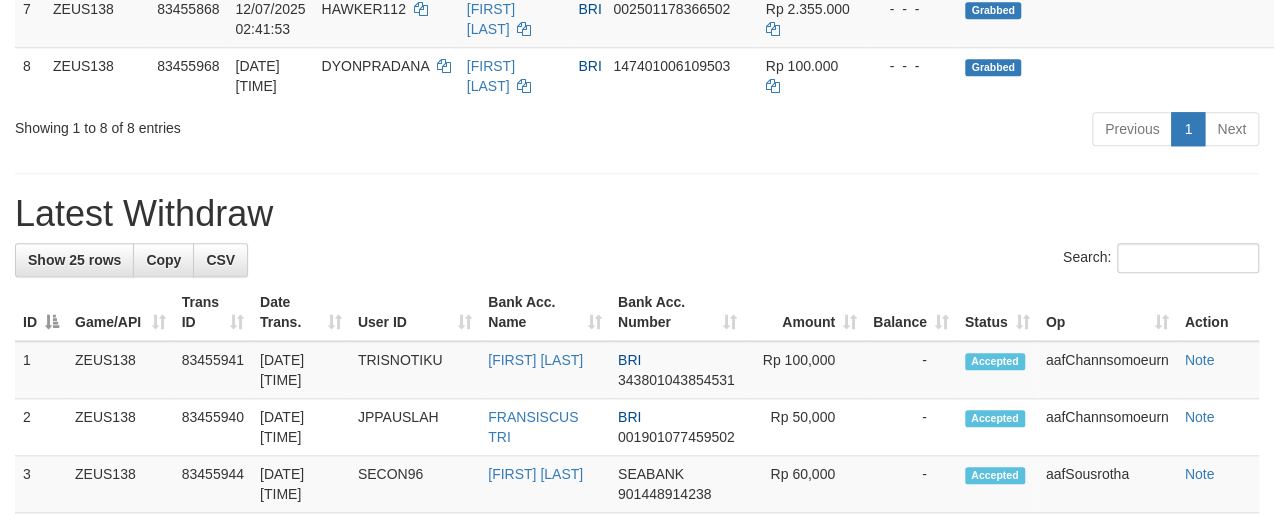 scroll, scrollTop: 751, scrollLeft: 0, axis: vertical 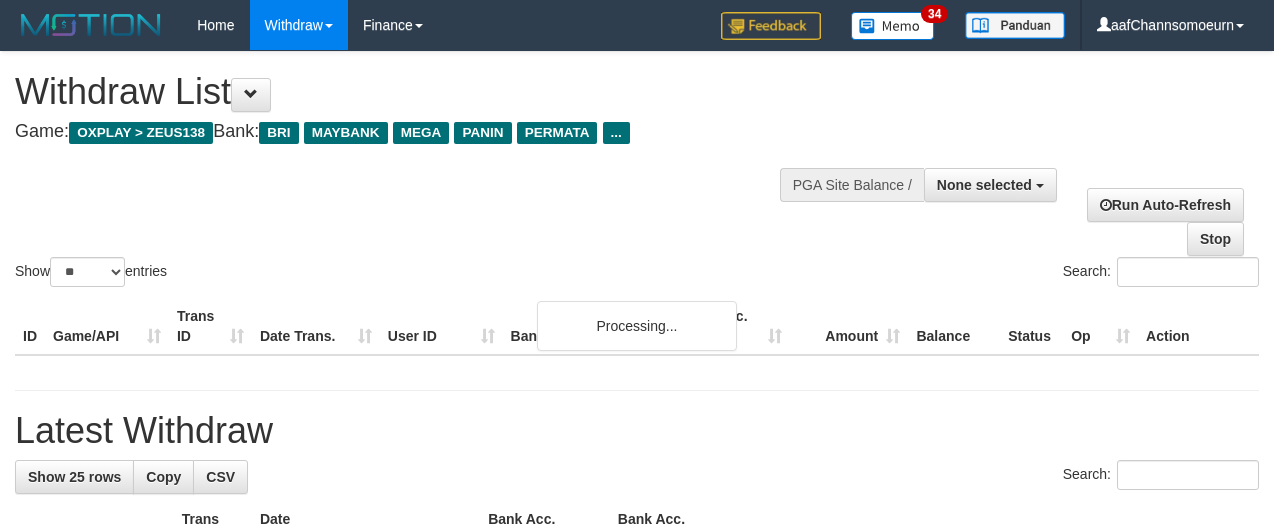 select 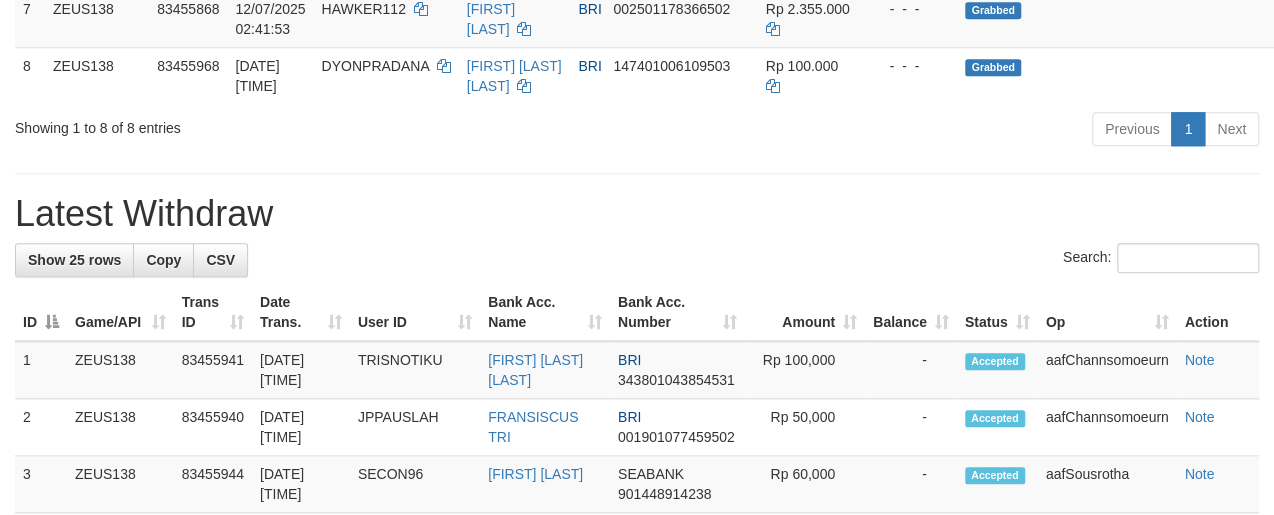 scroll, scrollTop: 751, scrollLeft: 0, axis: vertical 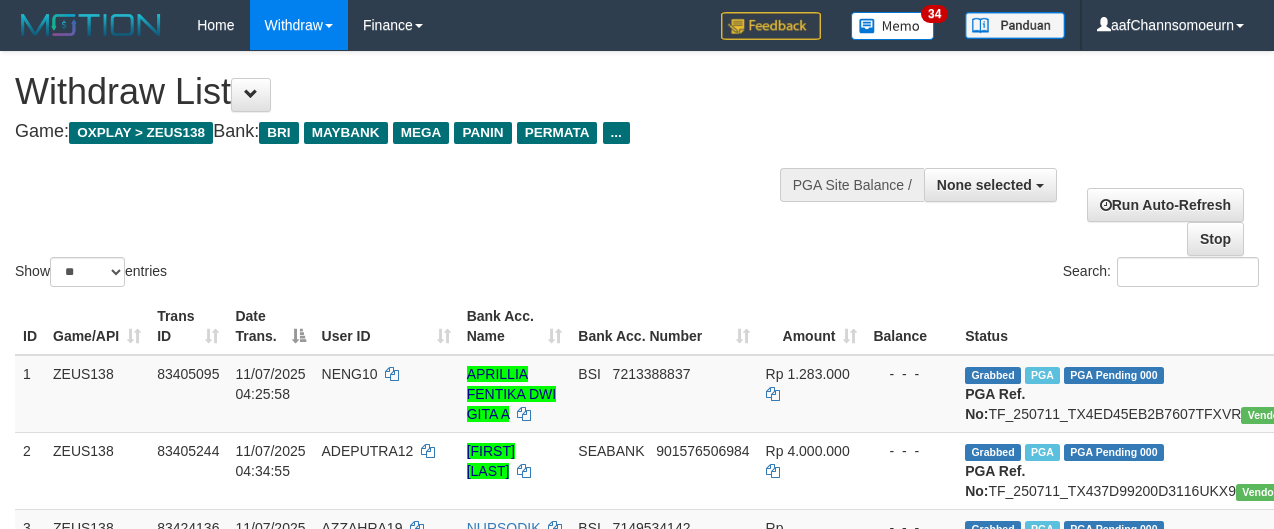 select 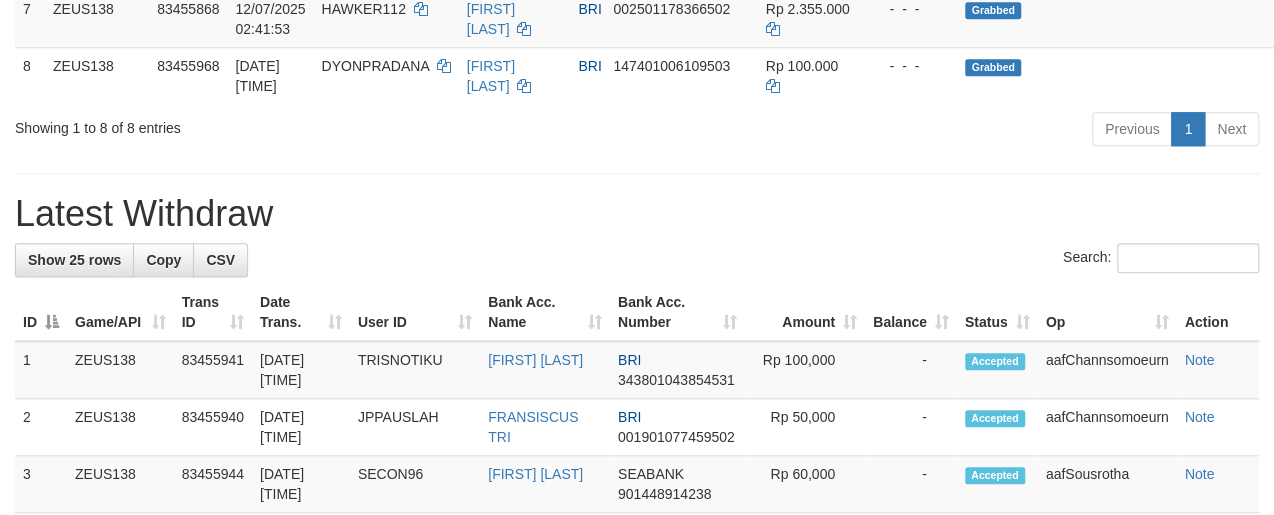 scroll, scrollTop: 751, scrollLeft: 0, axis: vertical 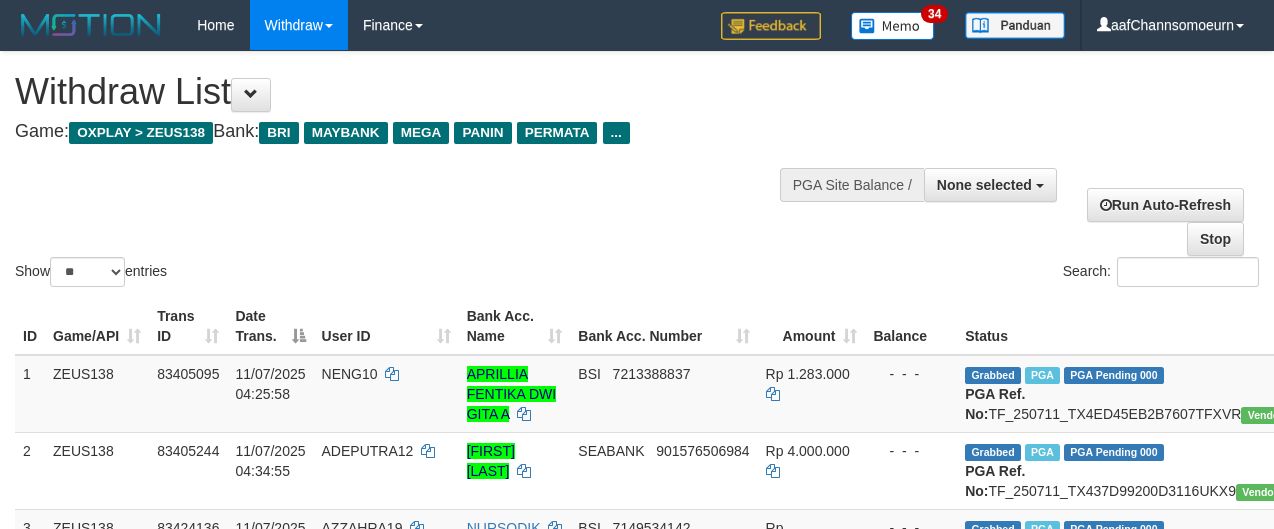 select 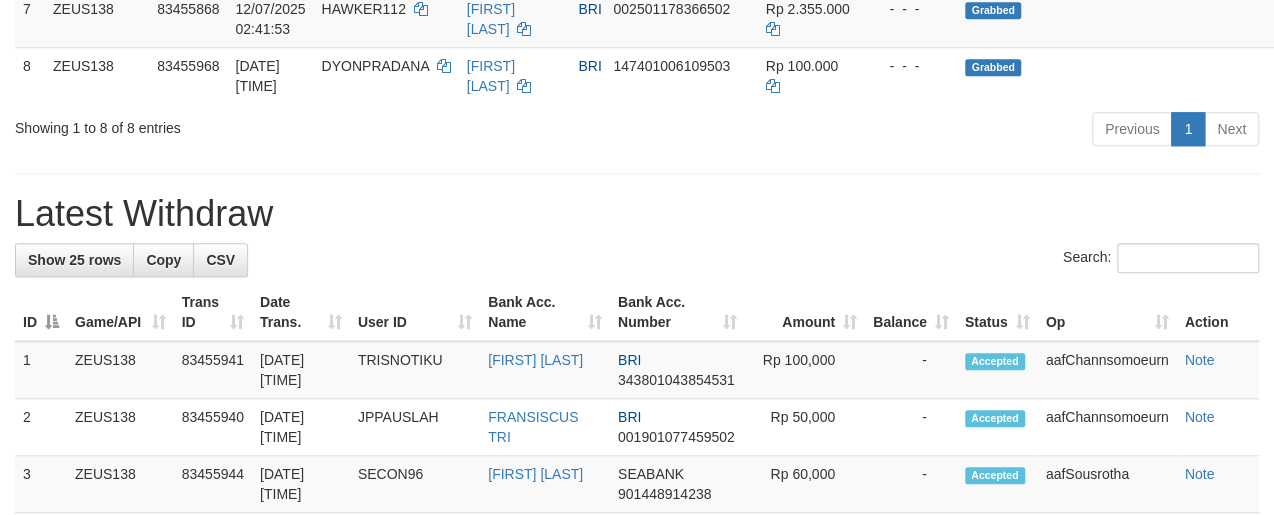 scroll, scrollTop: 751, scrollLeft: 0, axis: vertical 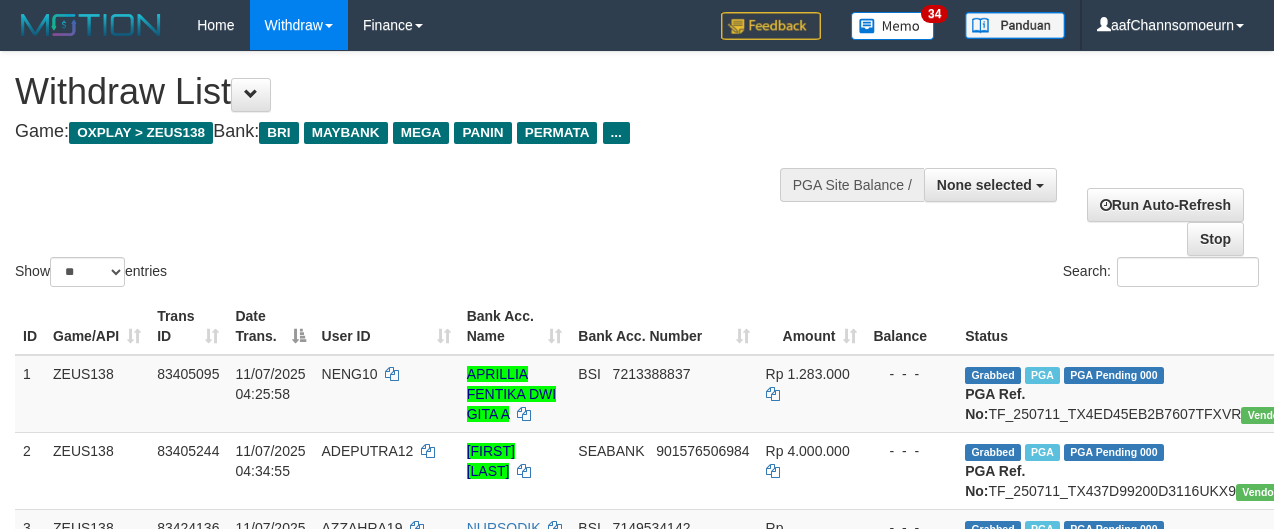 select 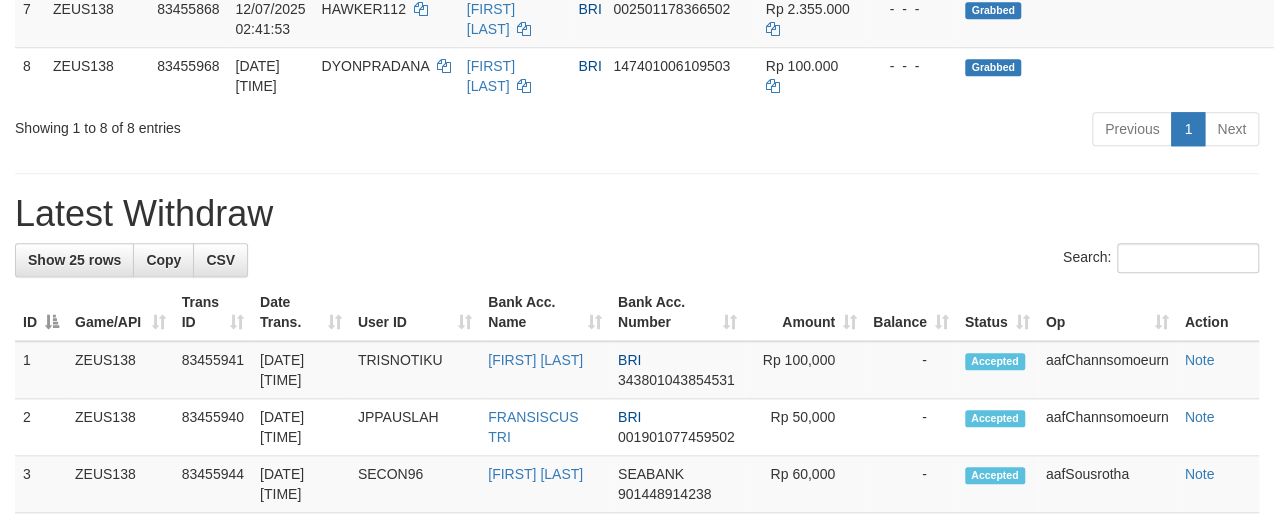 scroll, scrollTop: 751, scrollLeft: 0, axis: vertical 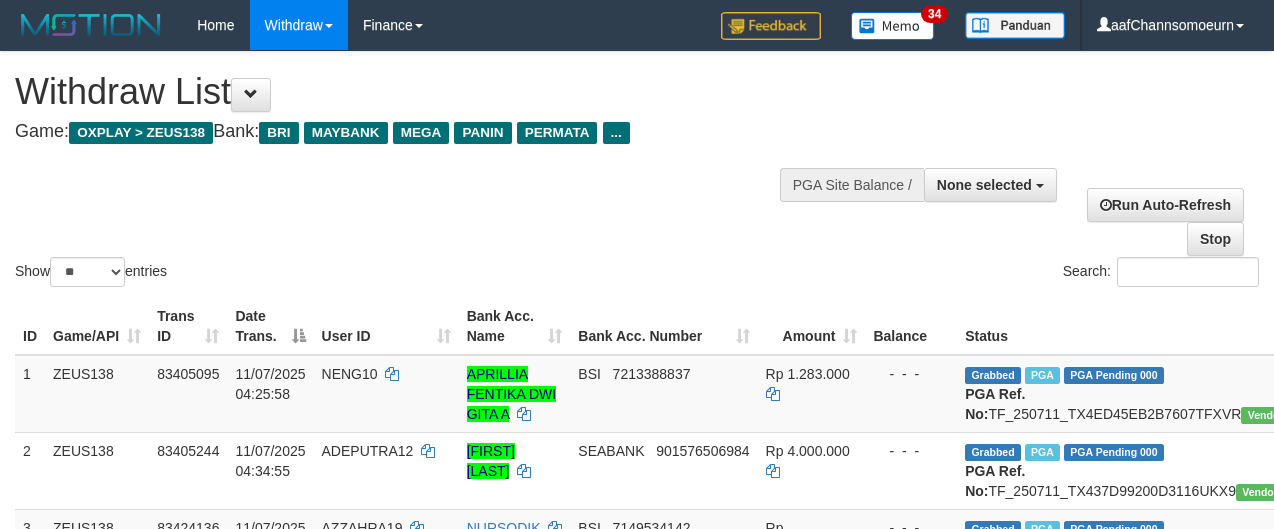 select 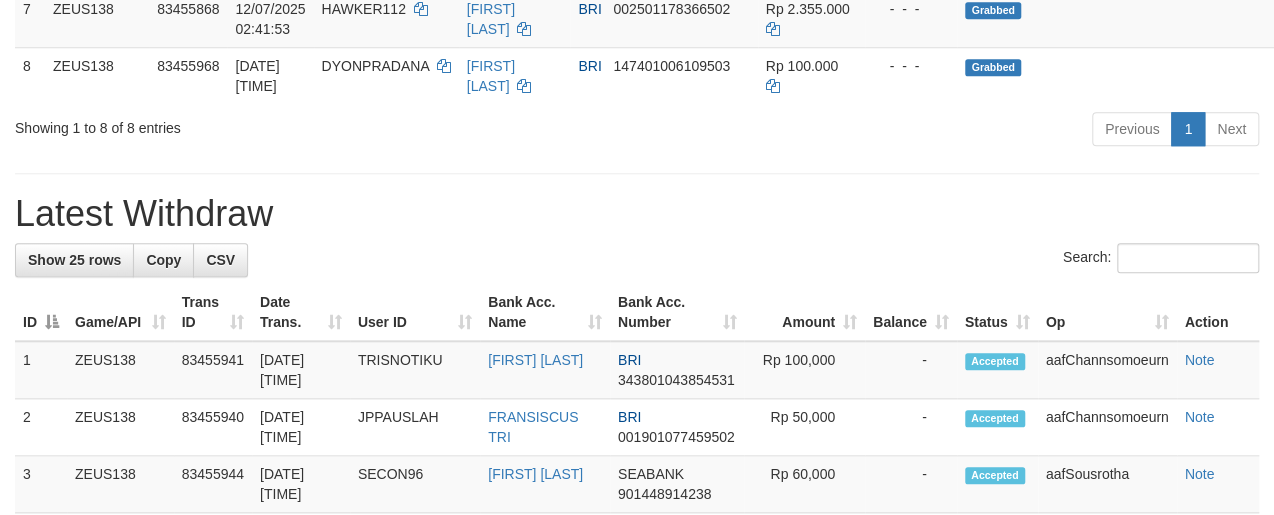scroll, scrollTop: 751, scrollLeft: 0, axis: vertical 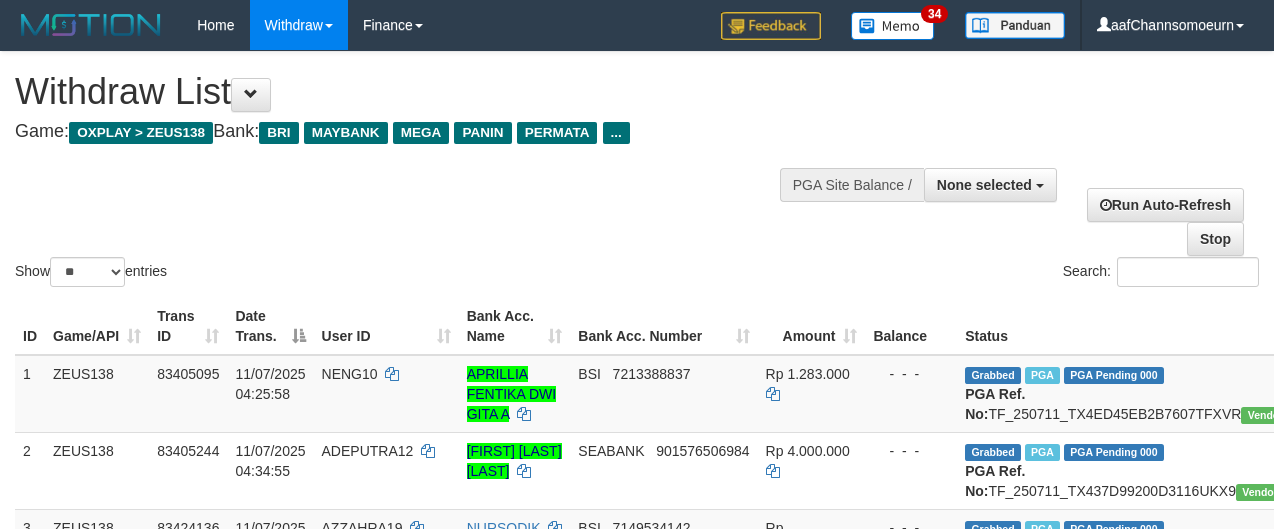 select 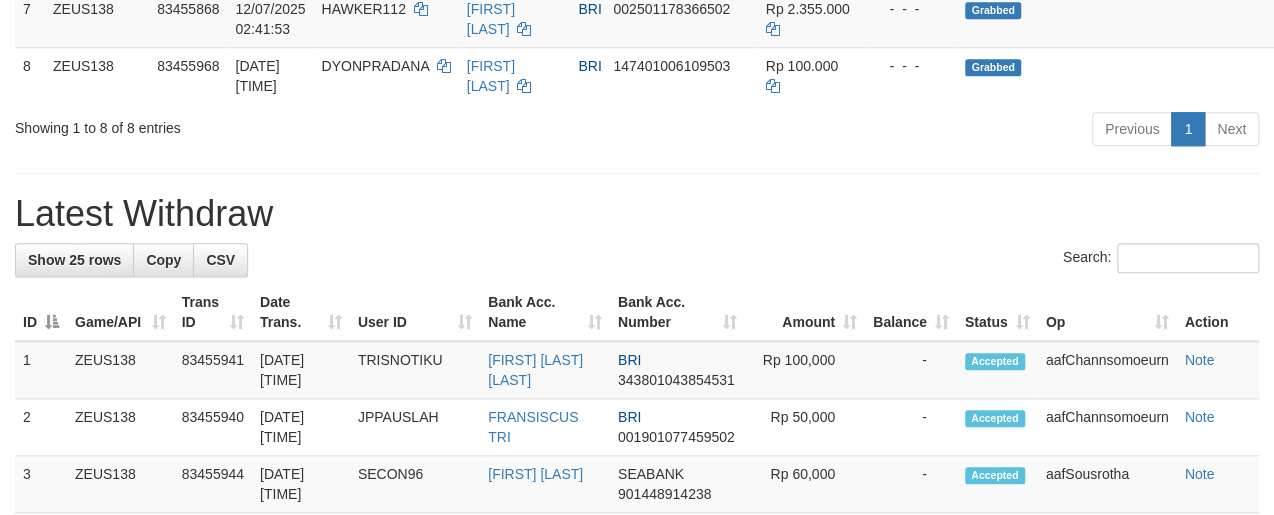 scroll, scrollTop: 751, scrollLeft: 0, axis: vertical 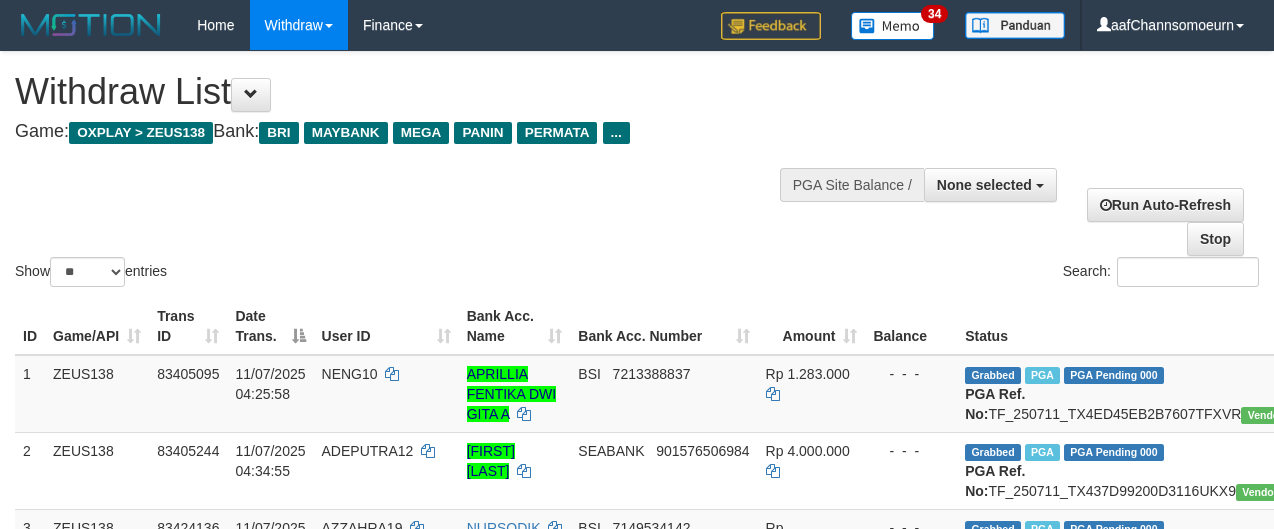select 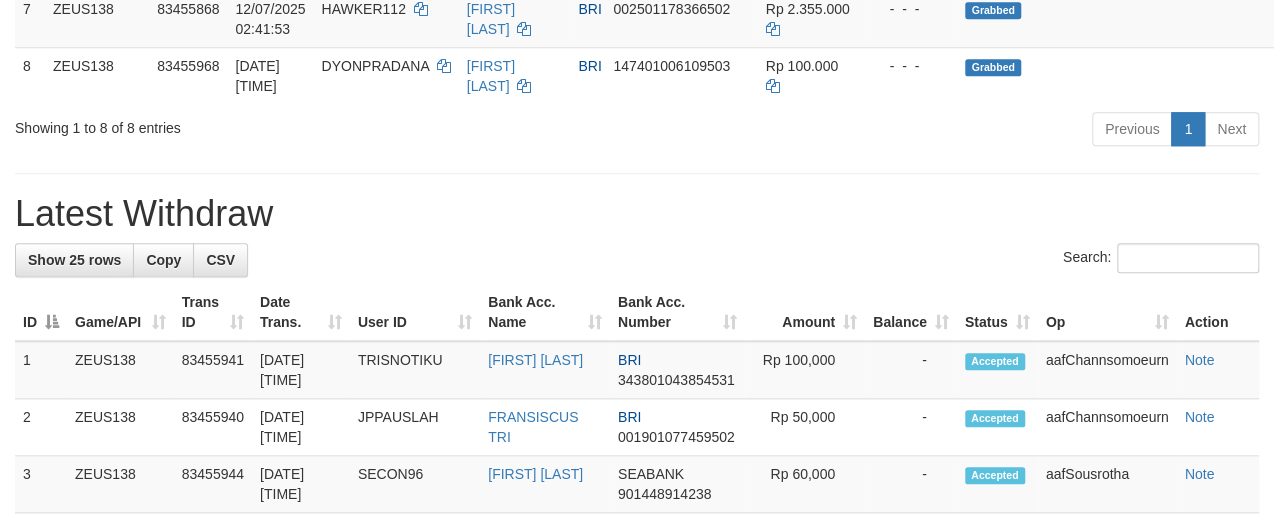 scroll, scrollTop: 751, scrollLeft: 0, axis: vertical 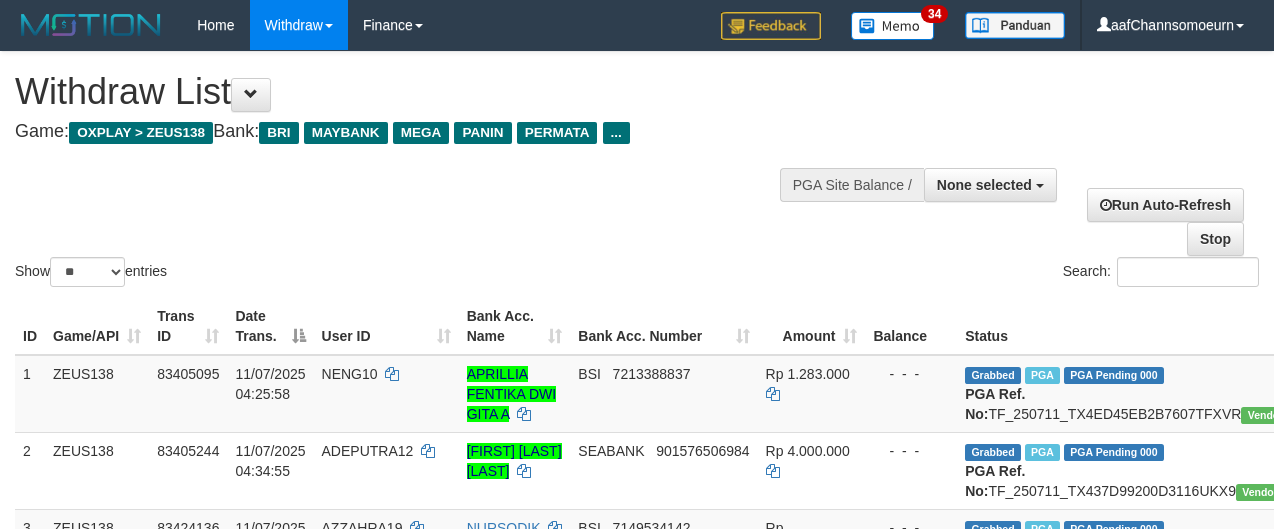 select 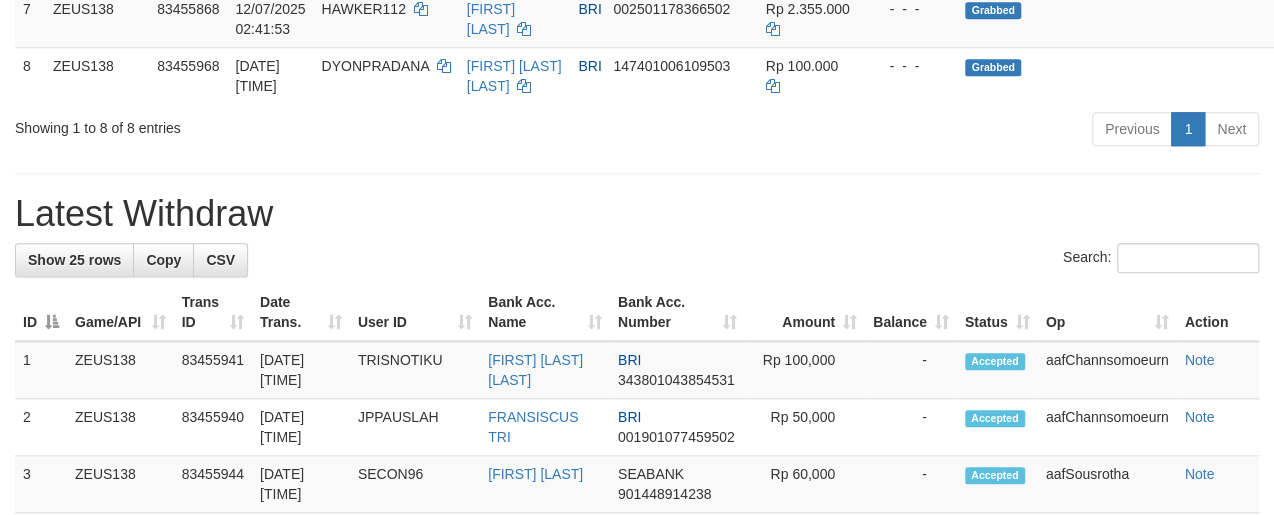 scroll, scrollTop: 751, scrollLeft: 0, axis: vertical 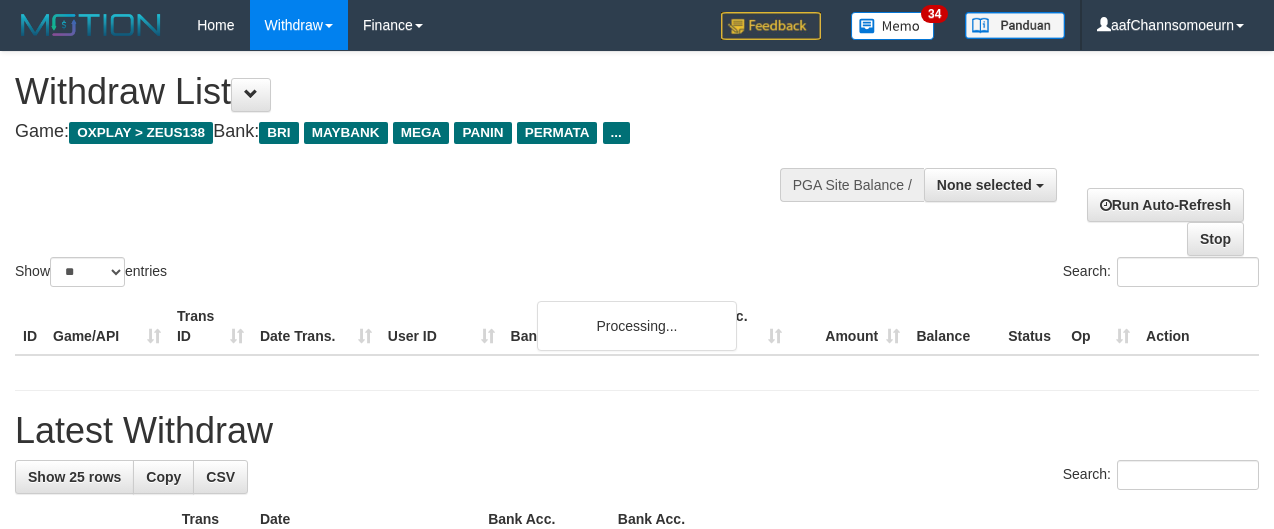 select 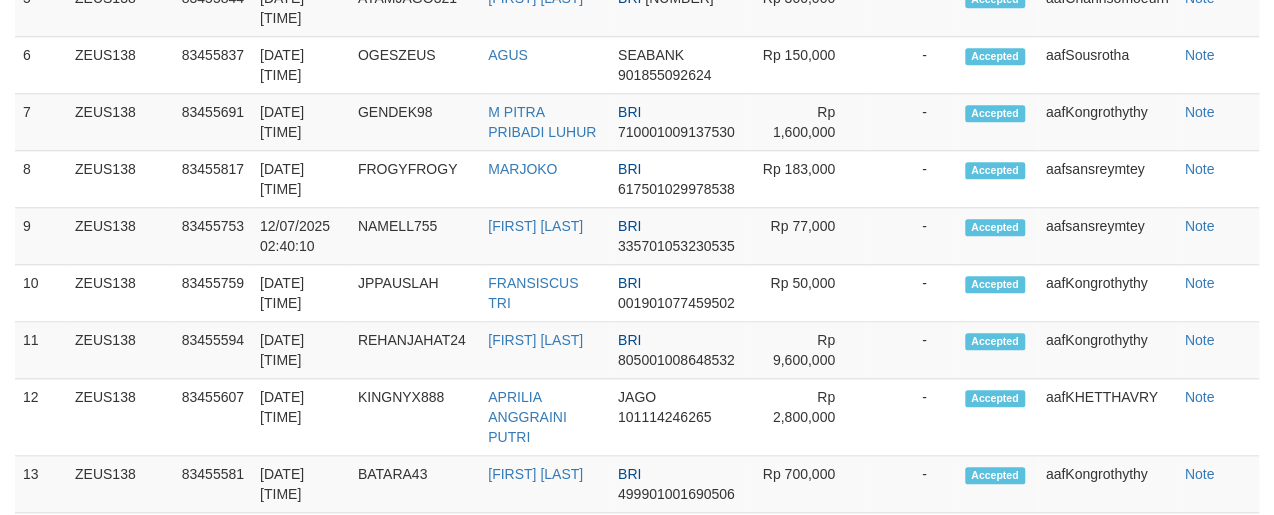 scroll, scrollTop: 751, scrollLeft: 0, axis: vertical 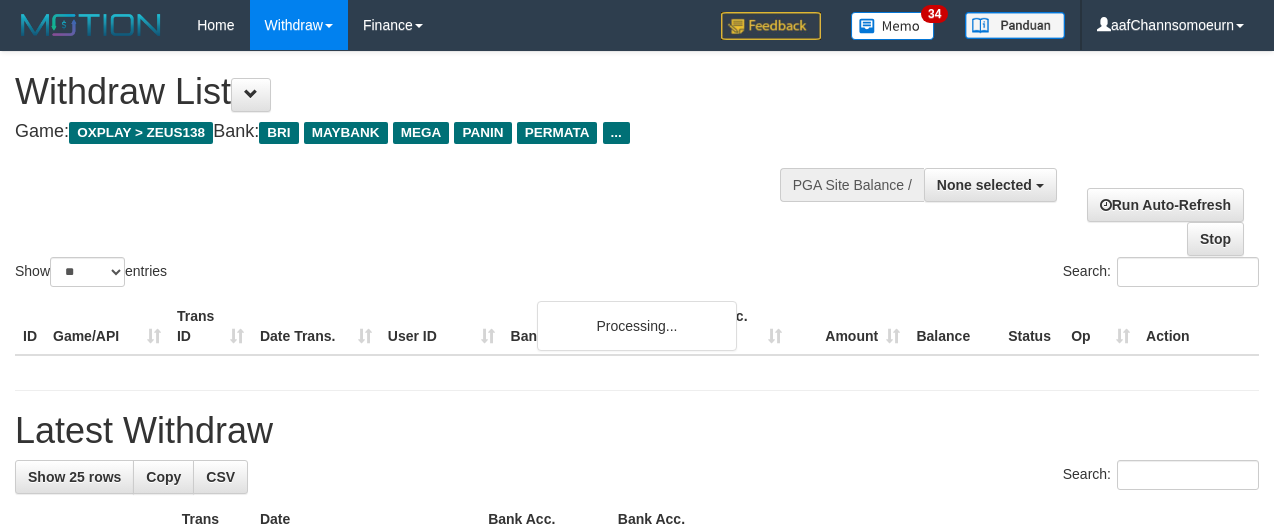 select 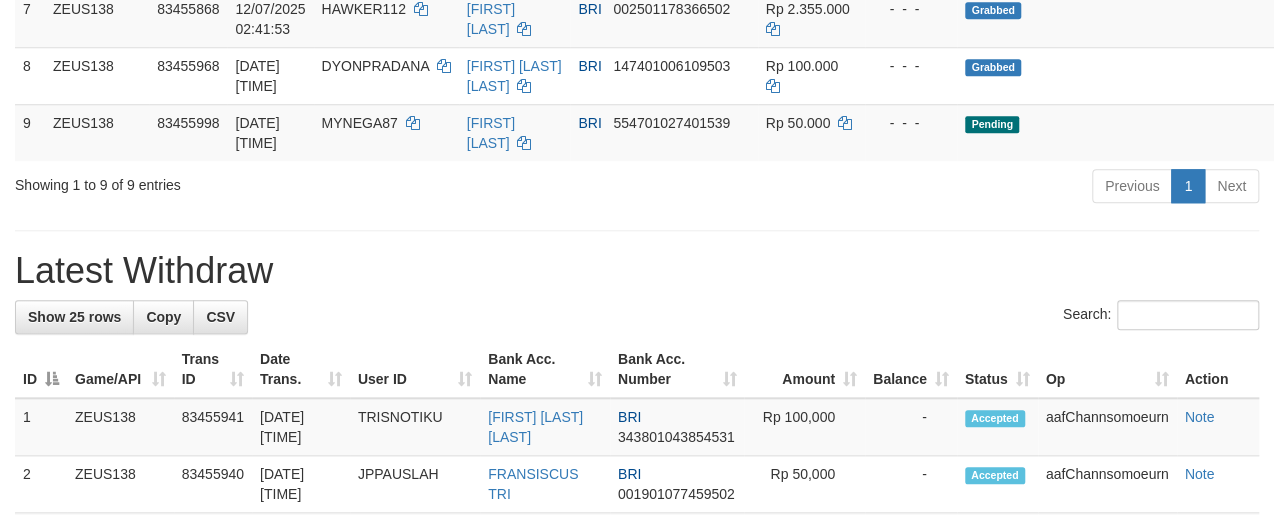 scroll, scrollTop: 751, scrollLeft: 0, axis: vertical 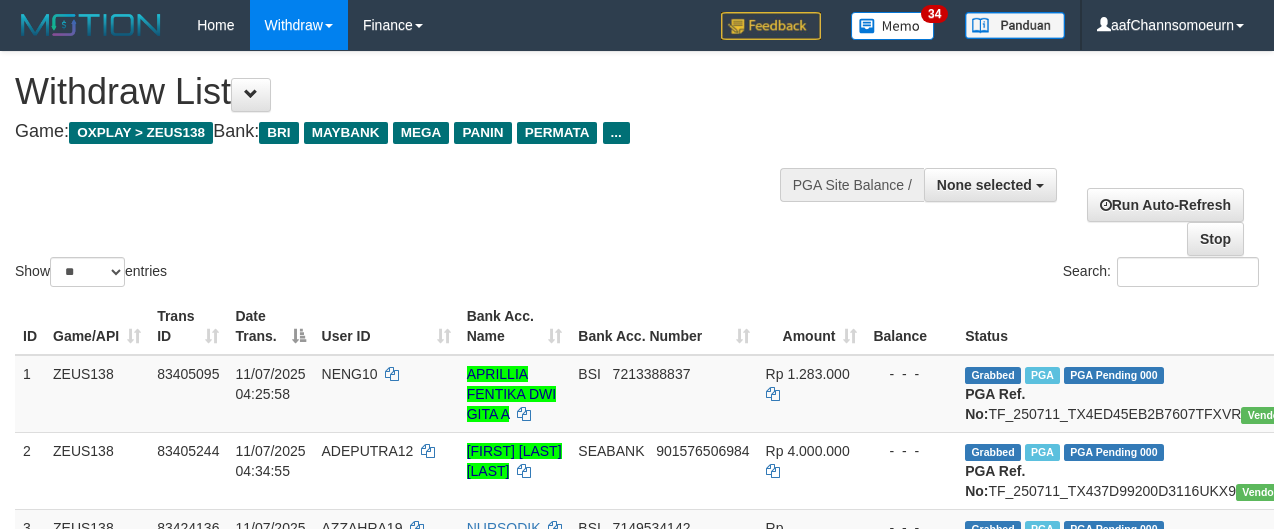 select 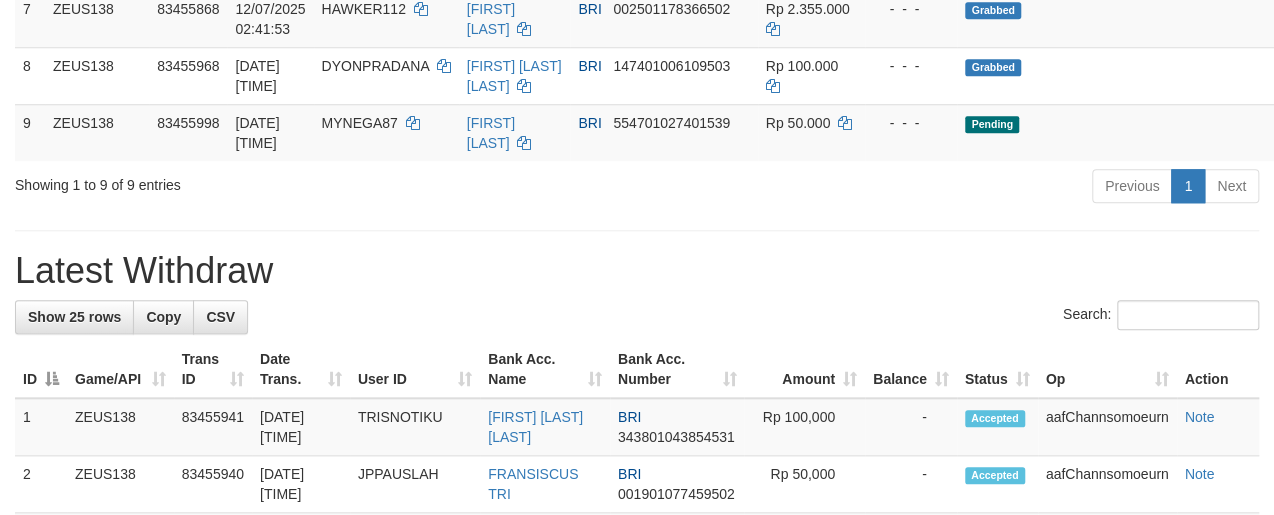 scroll, scrollTop: 751, scrollLeft: 0, axis: vertical 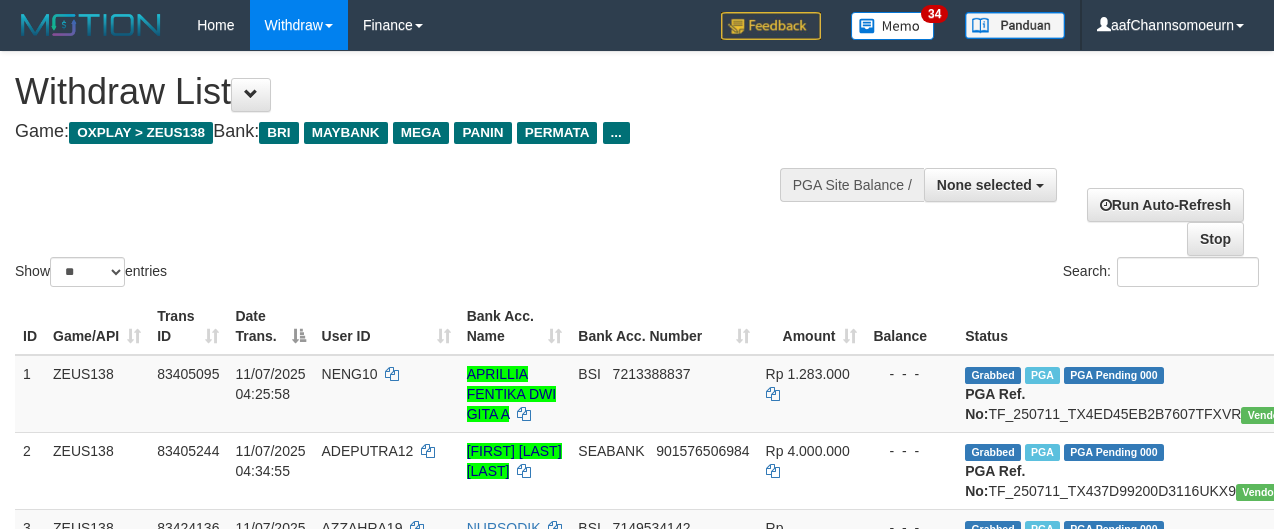 select 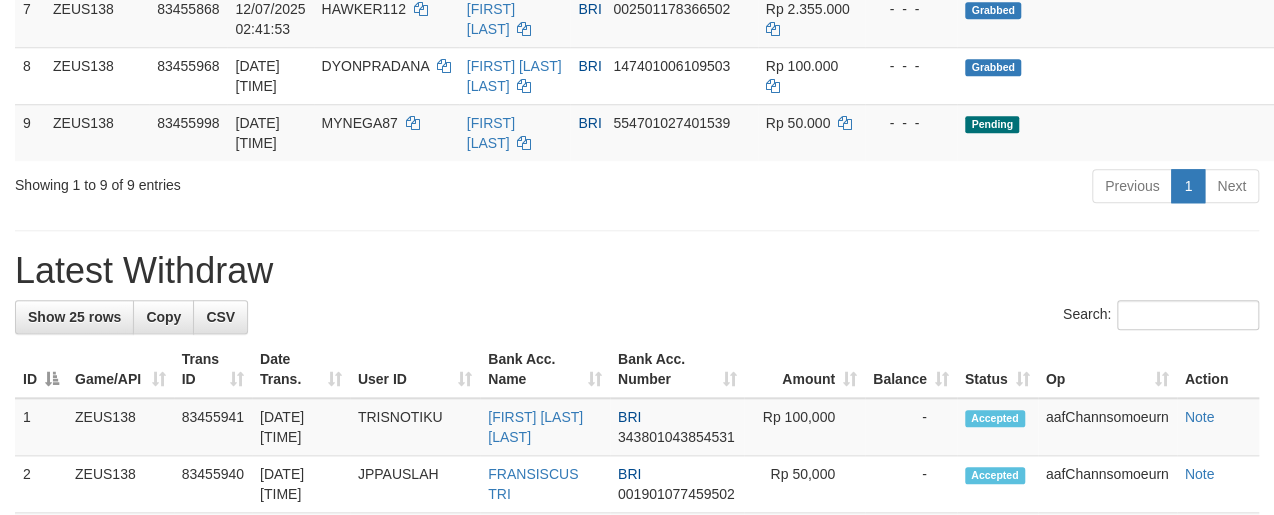 scroll, scrollTop: 751, scrollLeft: 0, axis: vertical 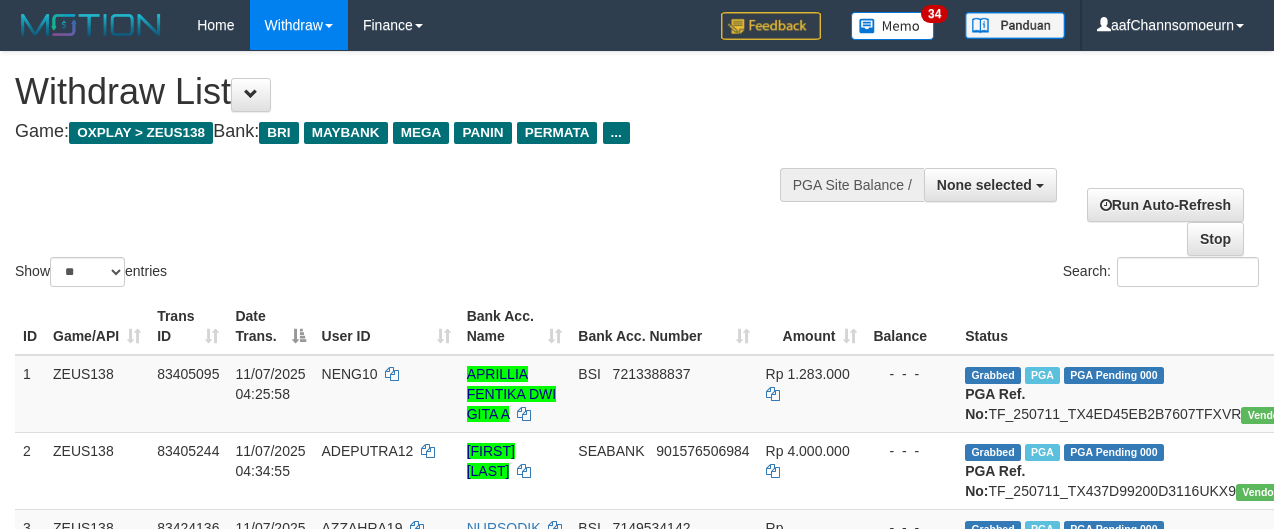 select 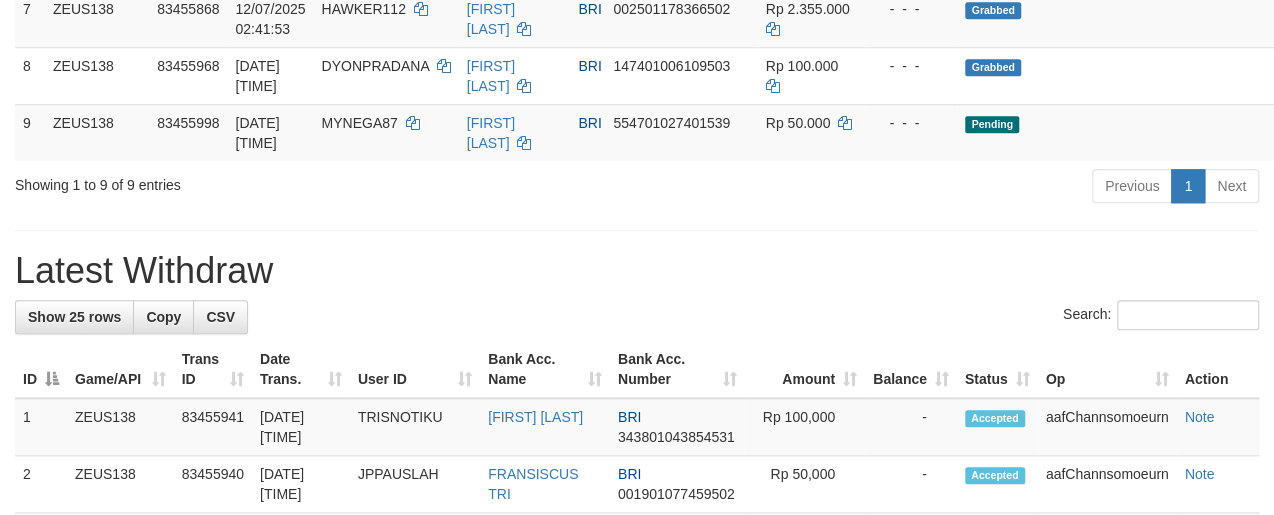 scroll, scrollTop: 751, scrollLeft: 0, axis: vertical 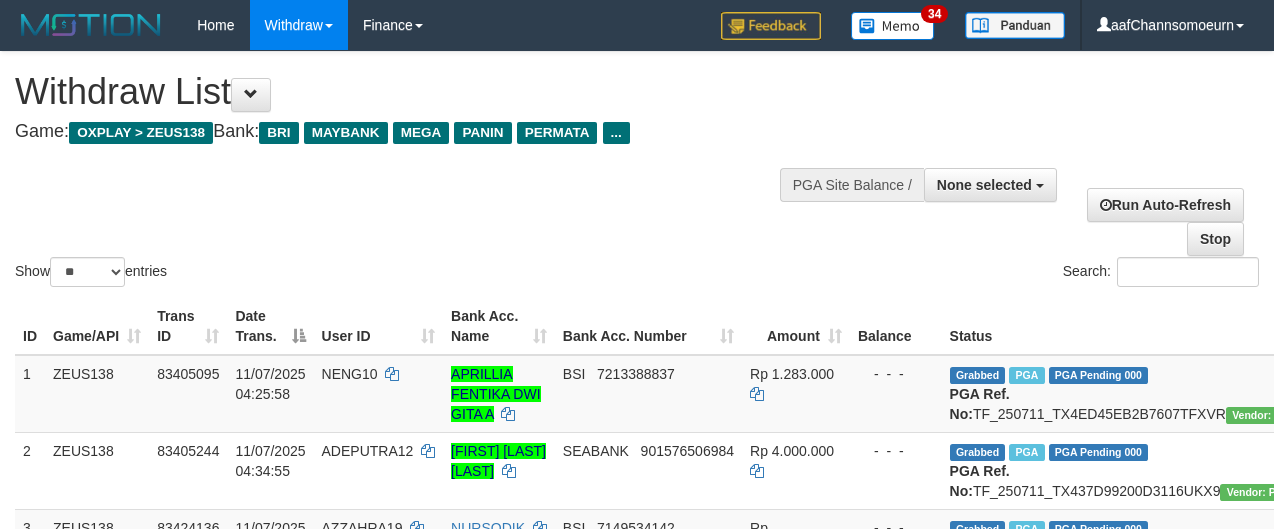 select 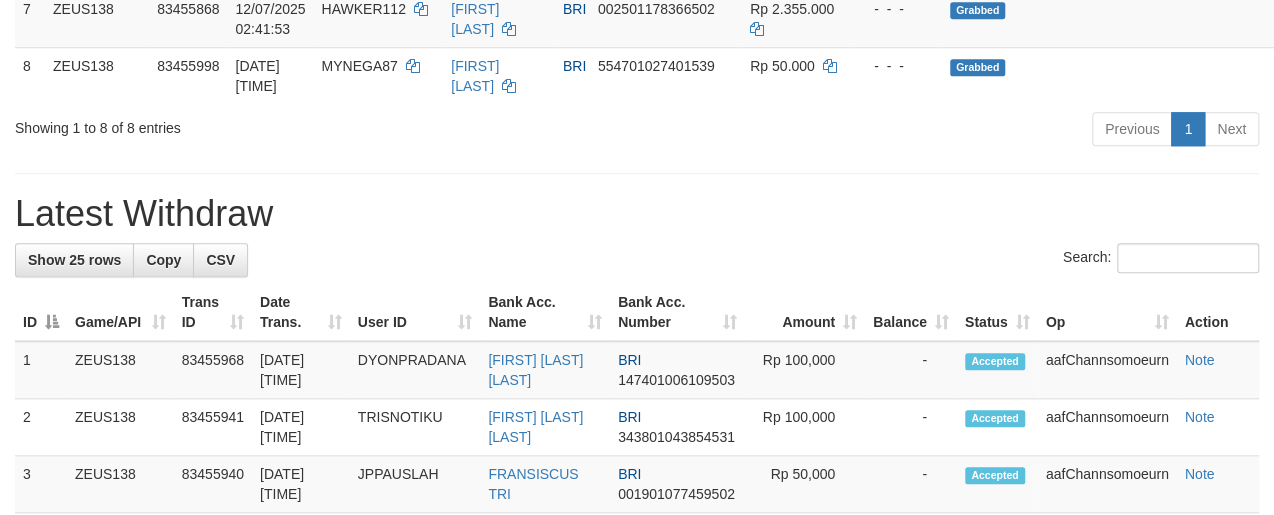scroll, scrollTop: 751, scrollLeft: 0, axis: vertical 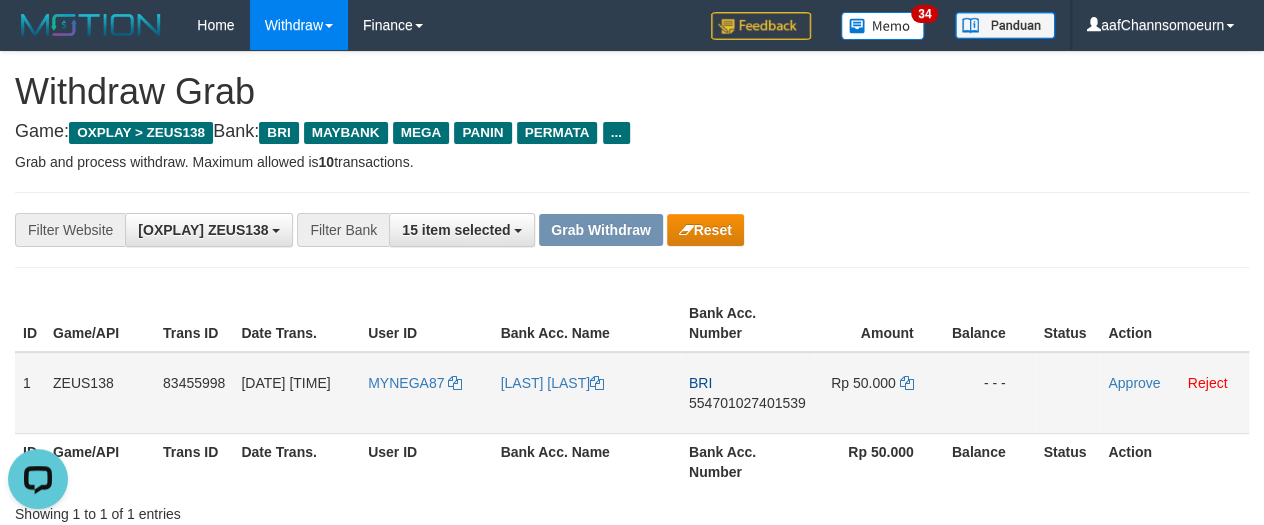 click on "MYNEGA87" at bounding box center (426, 393) 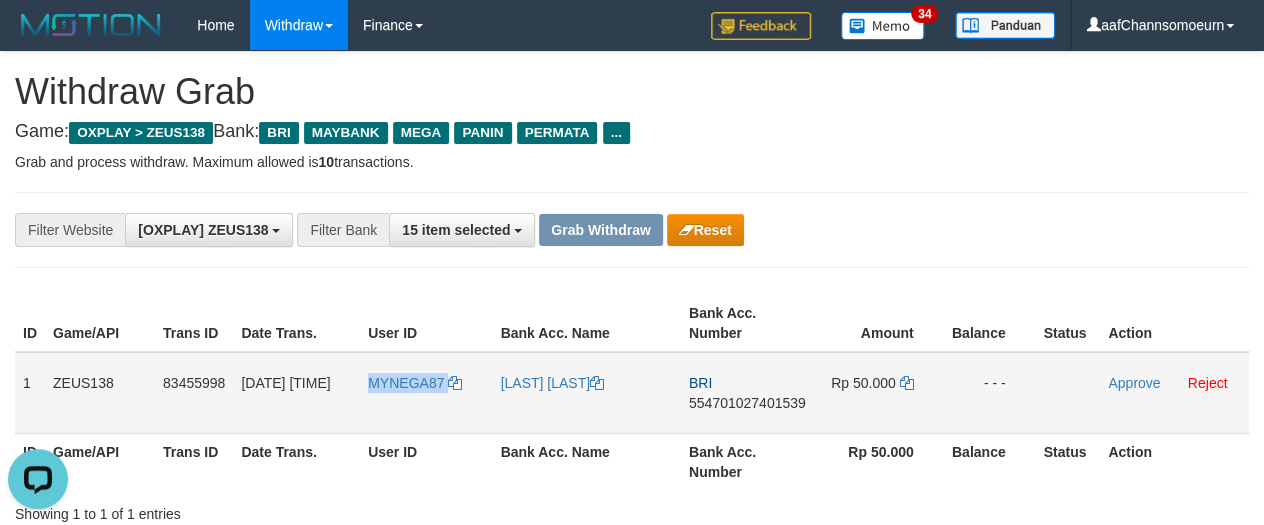 click on "MYNEGA87" at bounding box center (426, 393) 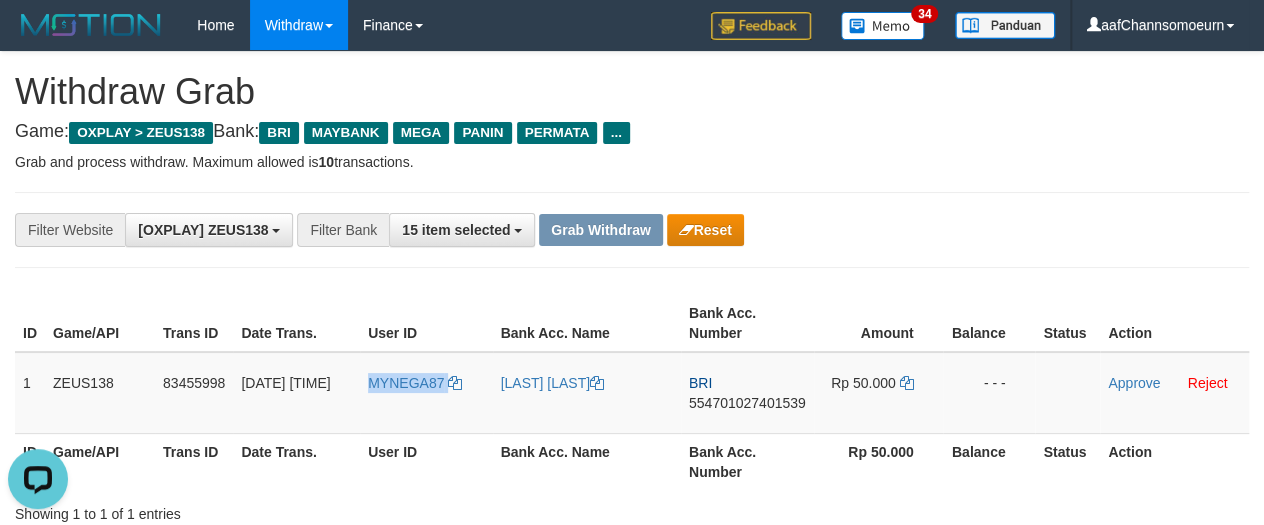 copy on "MYNEGA87" 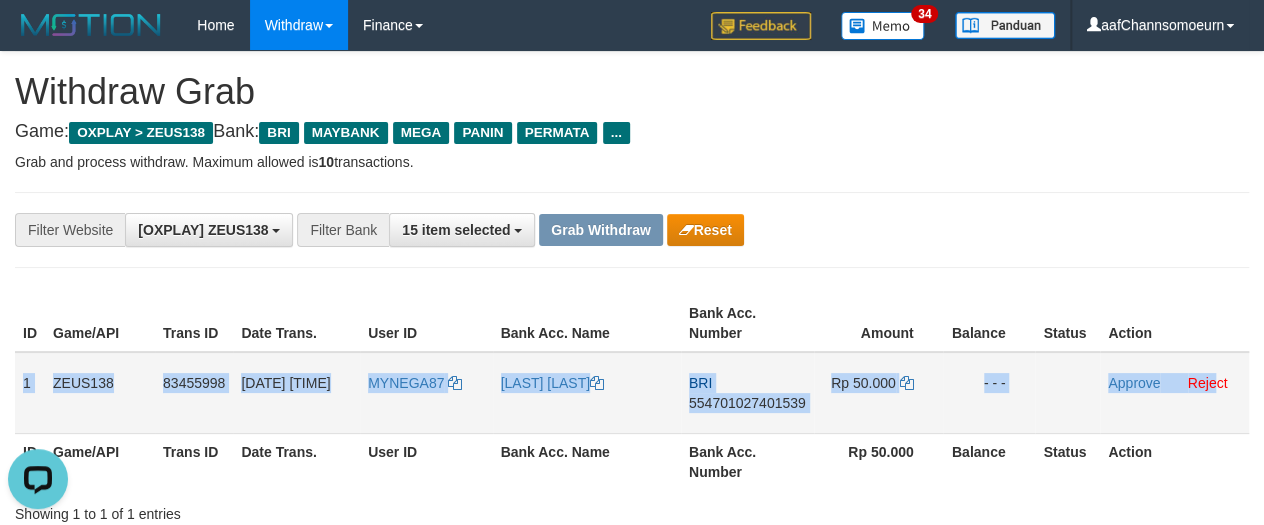 drag, startPoint x: 49, startPoint y: 384, endPoint x: 1218, endPoint y: 401, distance: 1169.1237 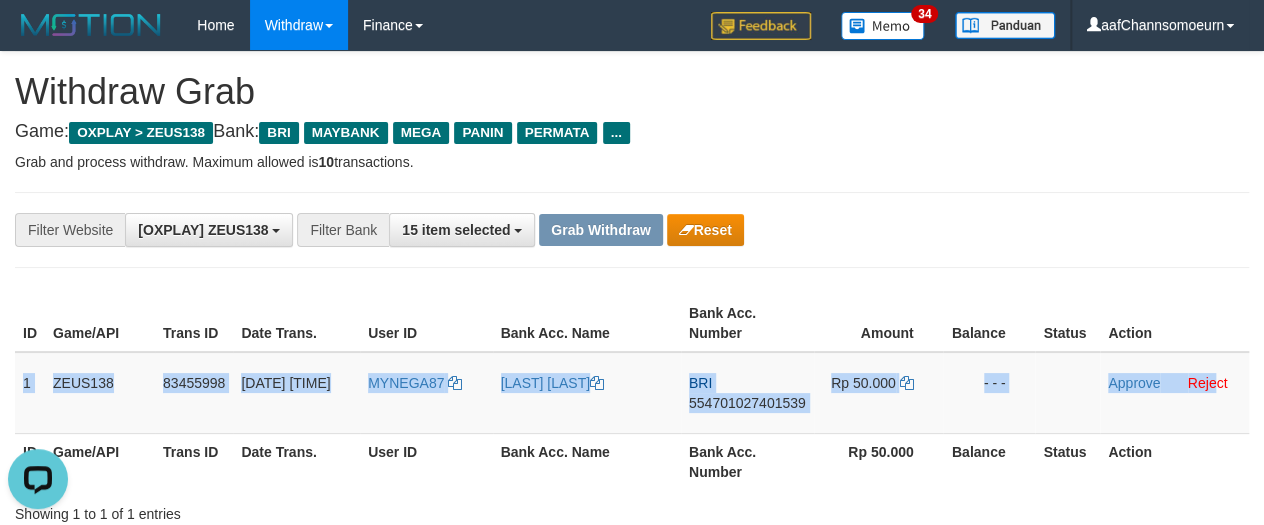 copy on "1
ZEUS138
83455998
12/07/2025 02:45:57
MYNEGA87
NEGA YULANDA
BRI
554701027401539
Rp 50.000
- - -
Approve
Reje" 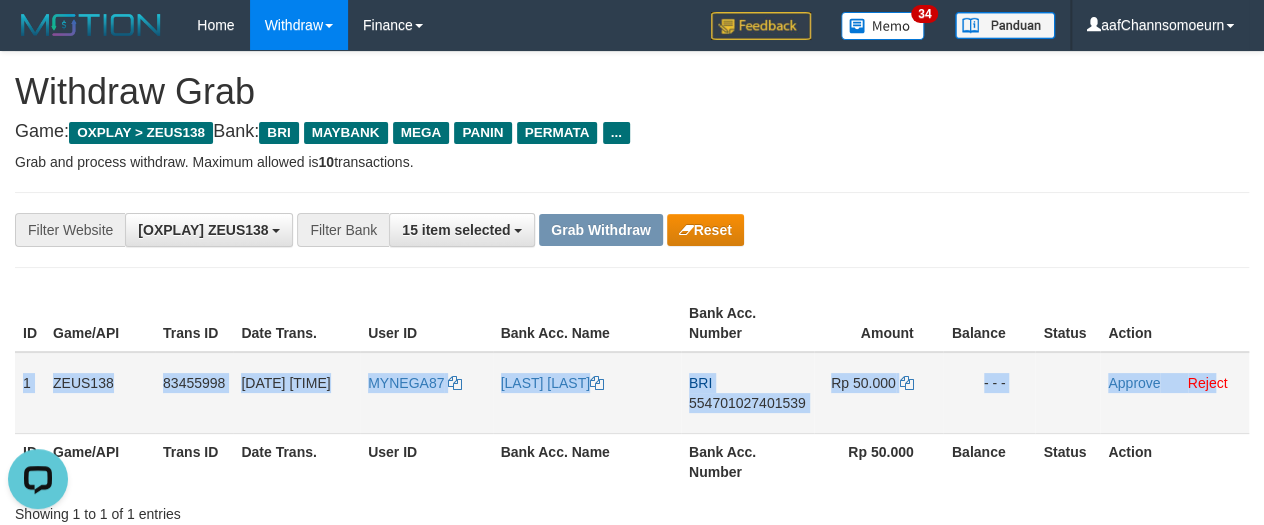 click on "554701027401539" at bounding box center (747, 403) 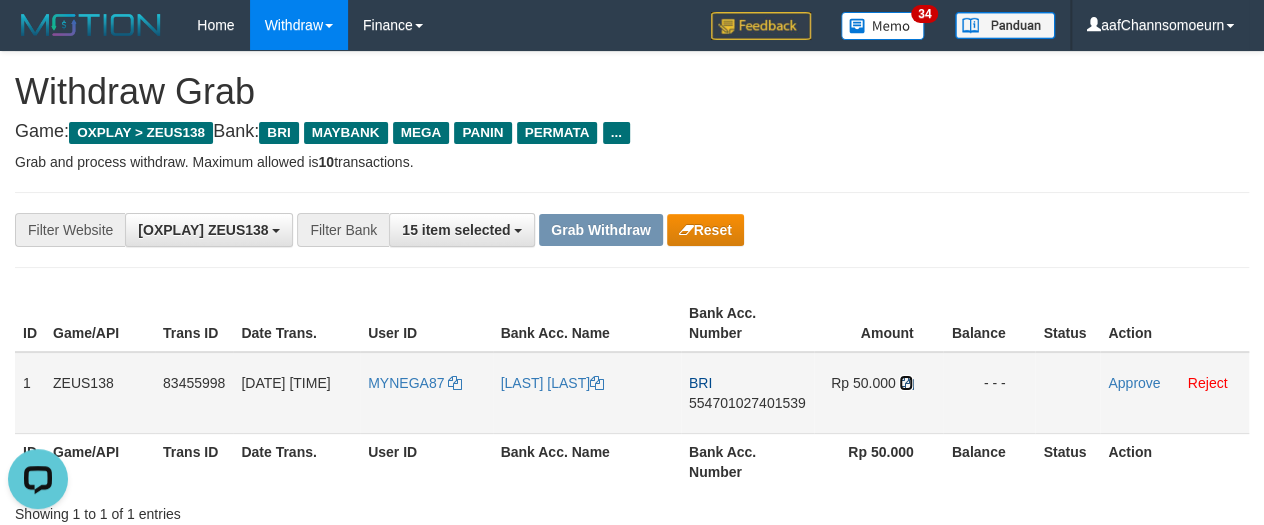 click at bounding box center (906, 383) 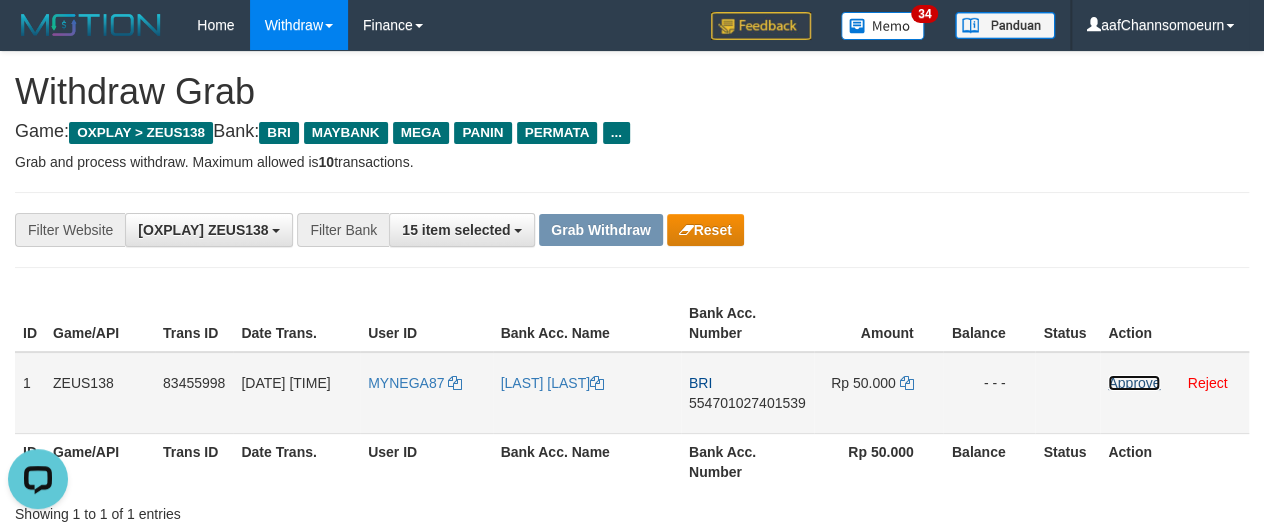 click on "Approve" at bounding box center (1134, 383) 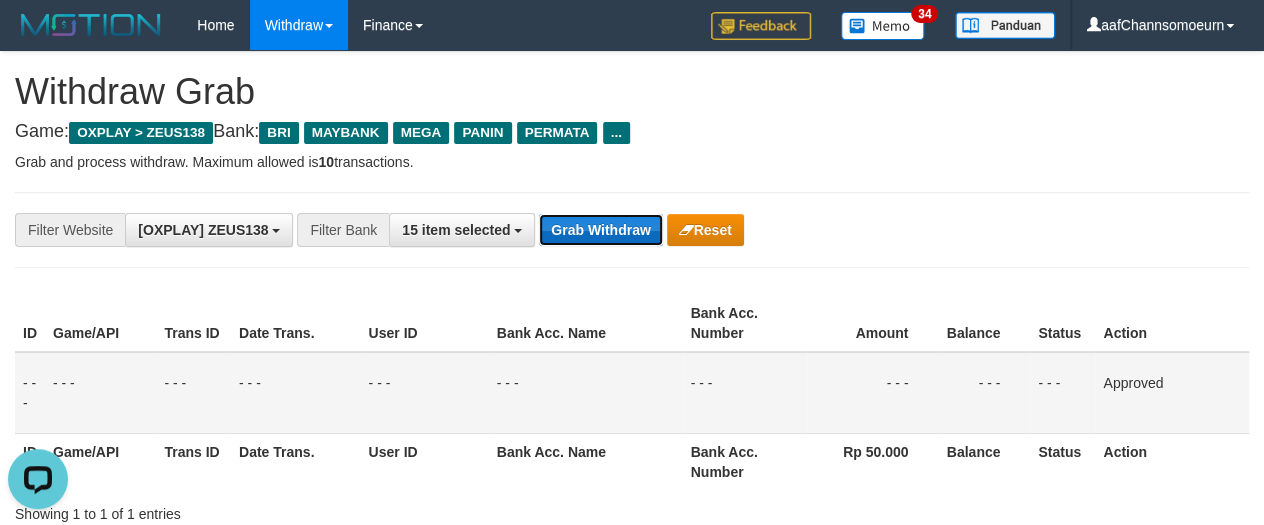 click on "Grab Withdraw" at bounding box center [600, 230] 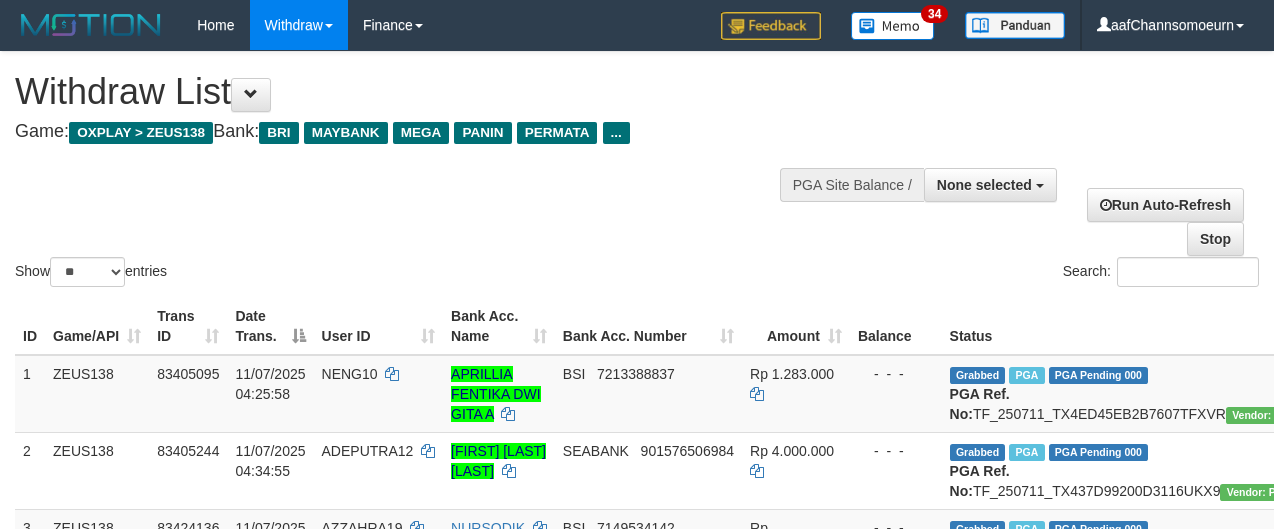 select 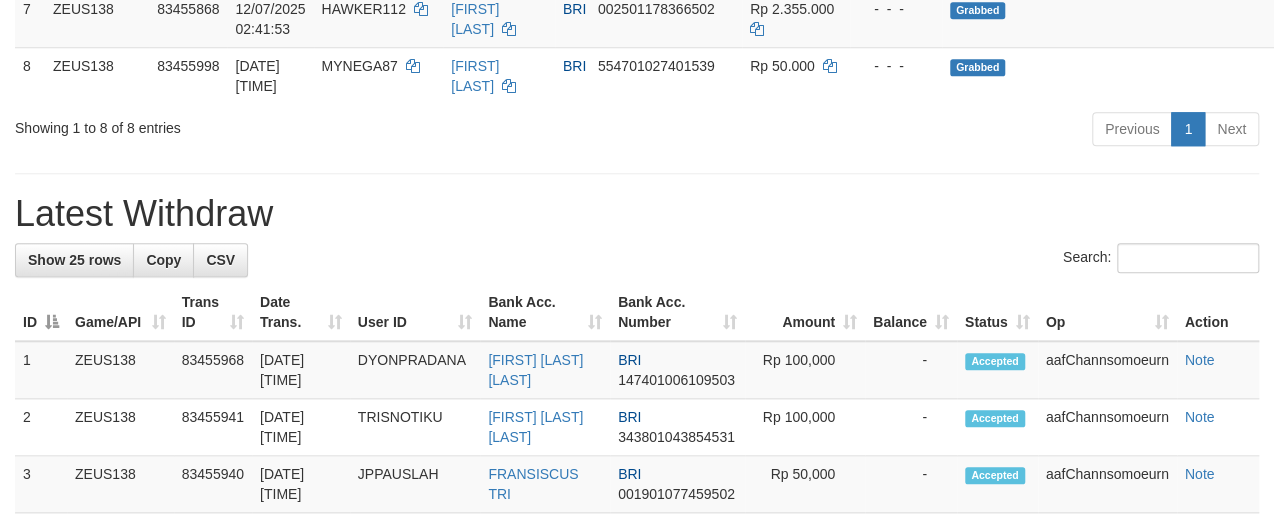 scroll, scrollTop: 751, scrollLeft: 0, axis: vertical 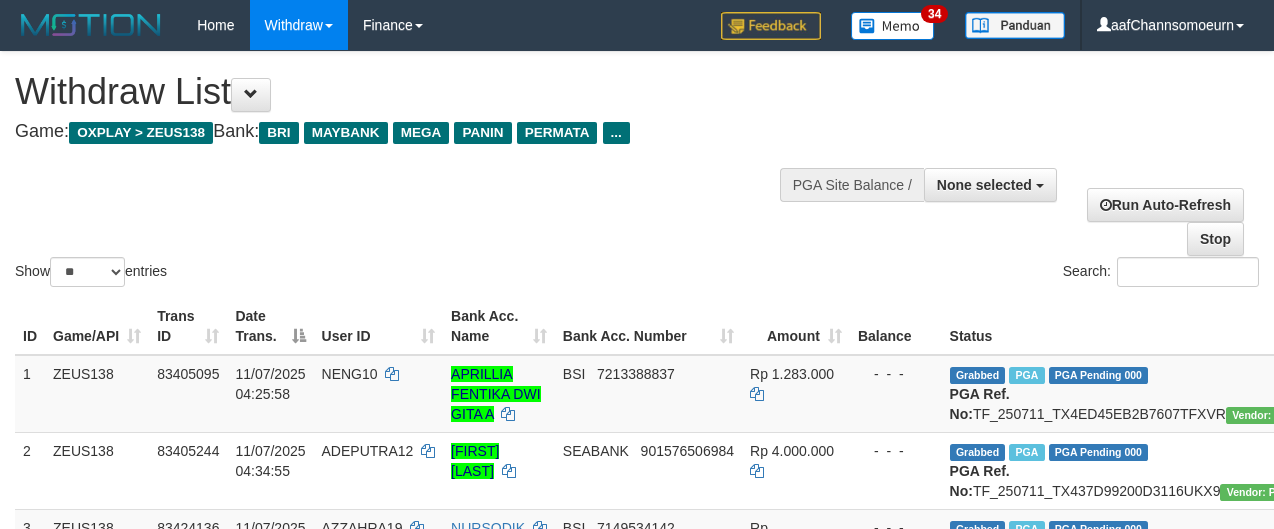 select 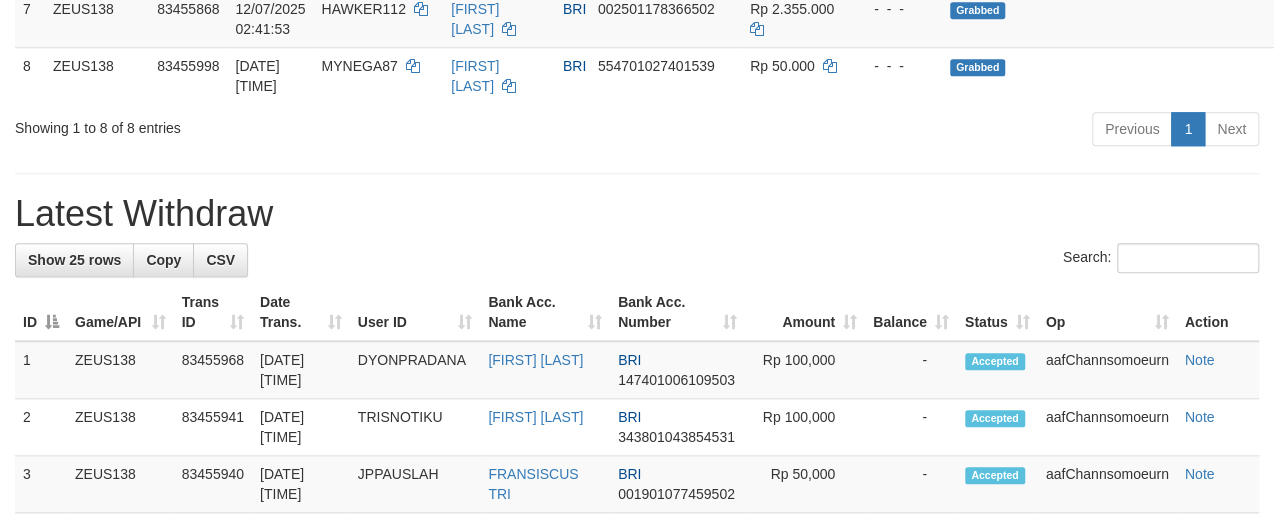 scroll, scrollTop: 751, scrollLeft: 0, axis: vertical 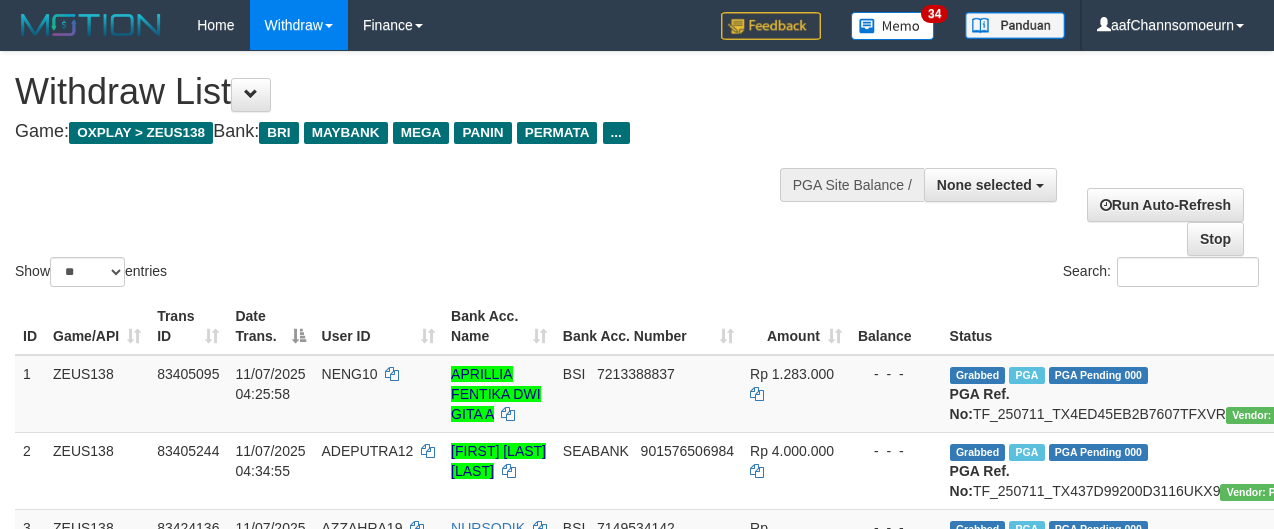 select 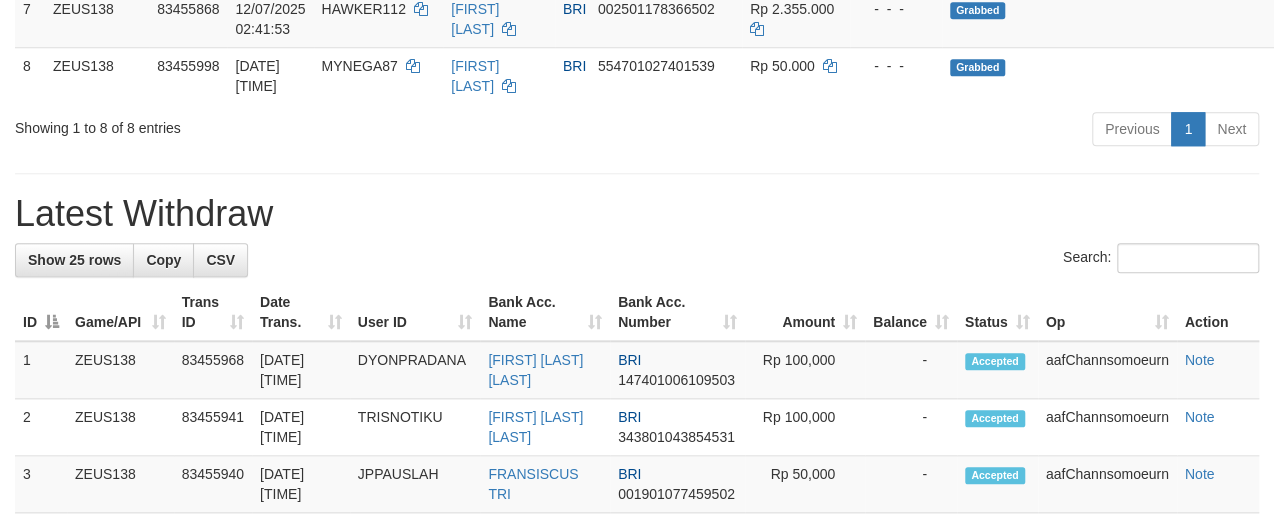 scroll, scrollTop: 751, scrollLeft: 0, axis: vertical 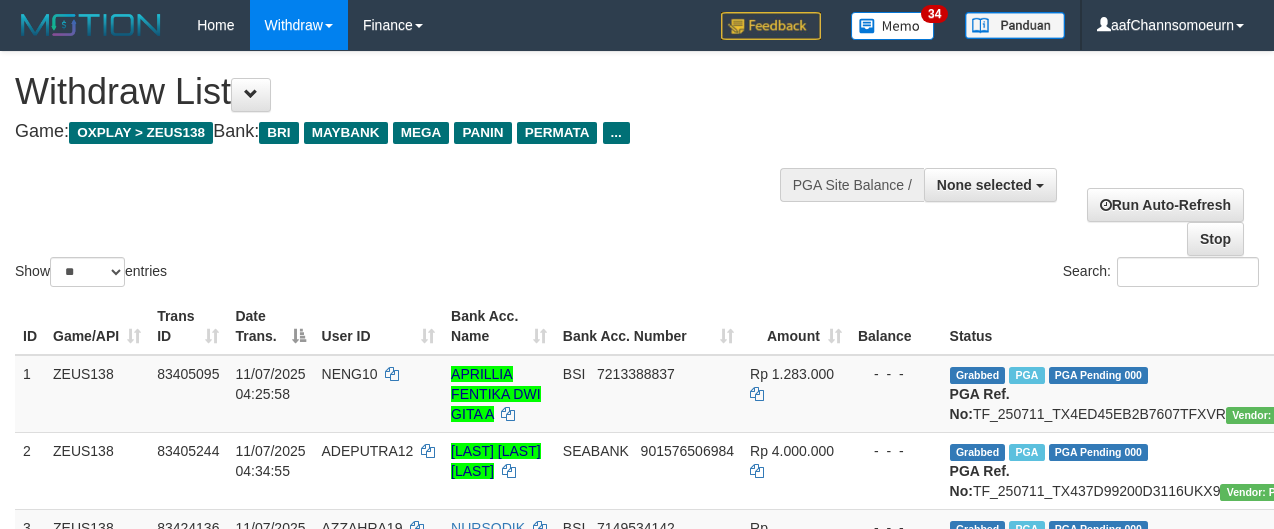 select 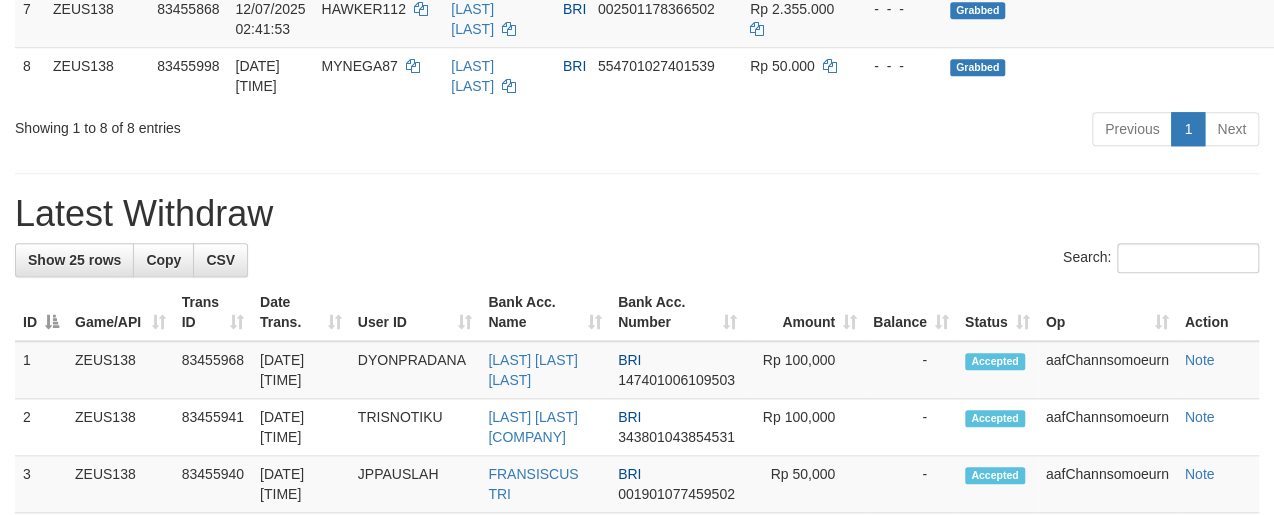 scroll, scrollTop: 751, scrollLeft: 0, axis: vertical 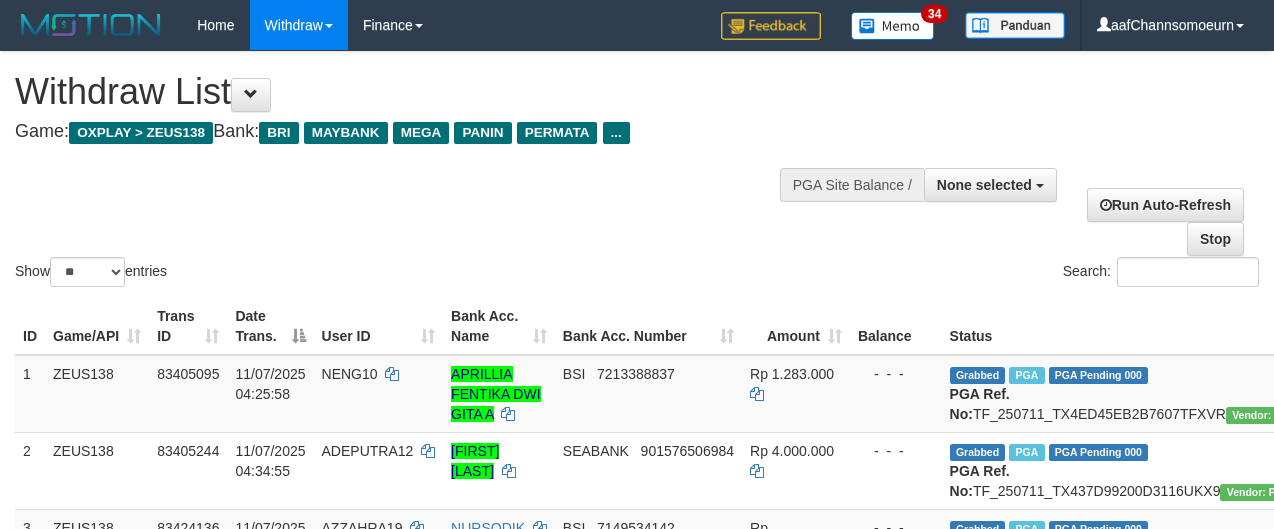 select 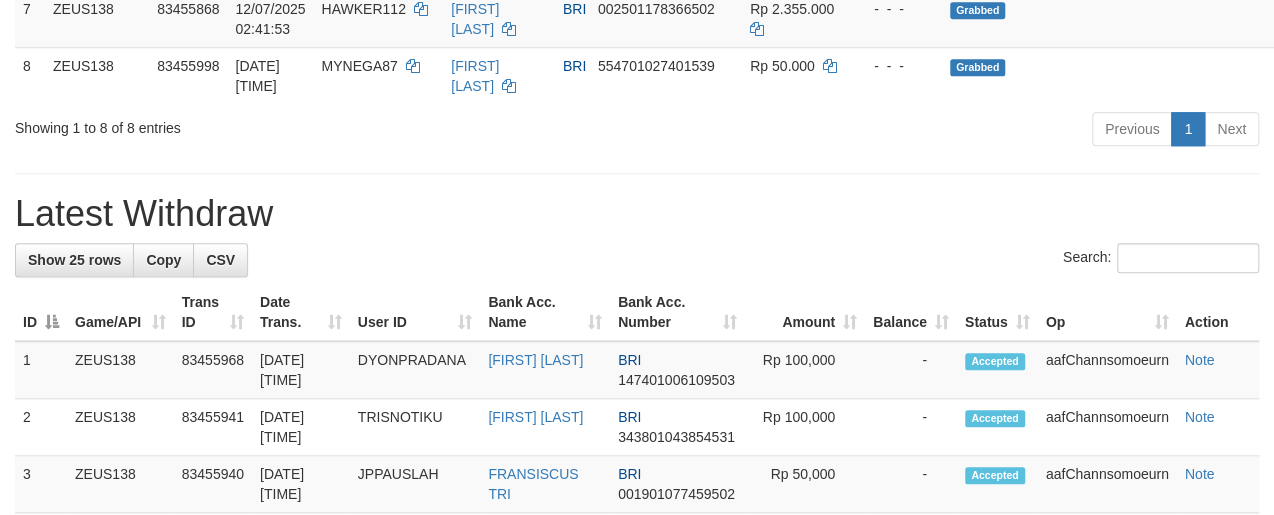 scroll, scrollTop: 751, scrollLeft: 0, axis: vertical 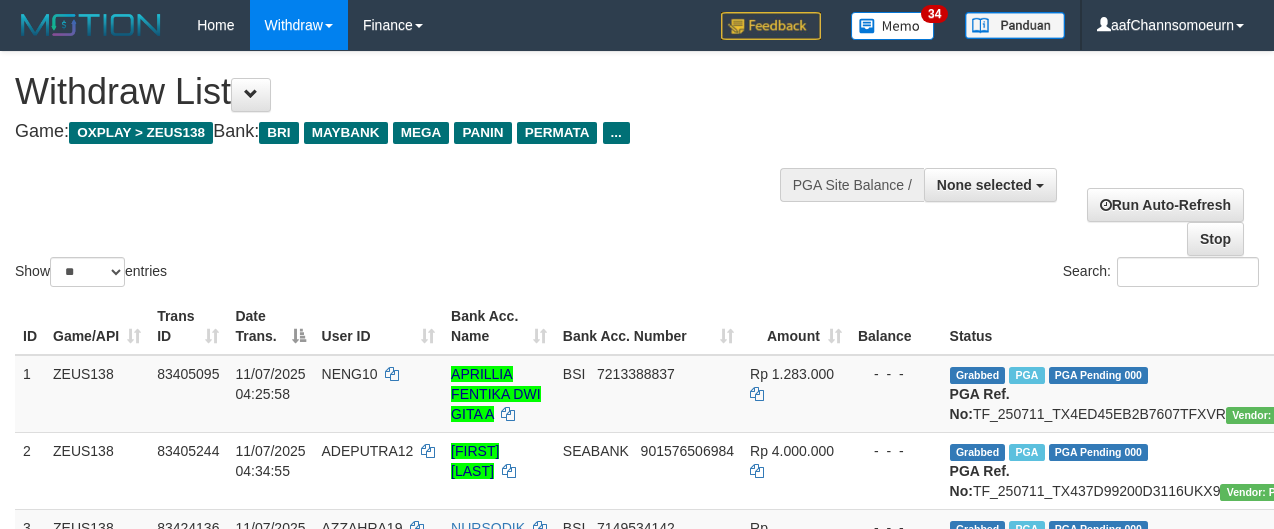 select 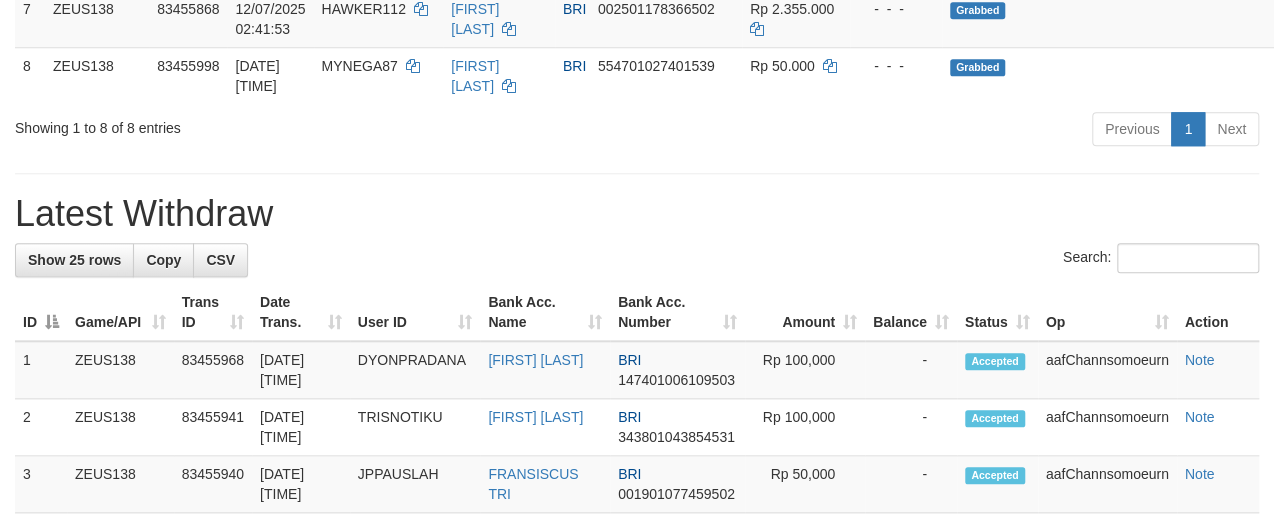scroll, scrollTop: 751, scrollLeft: 0, axis: vertical 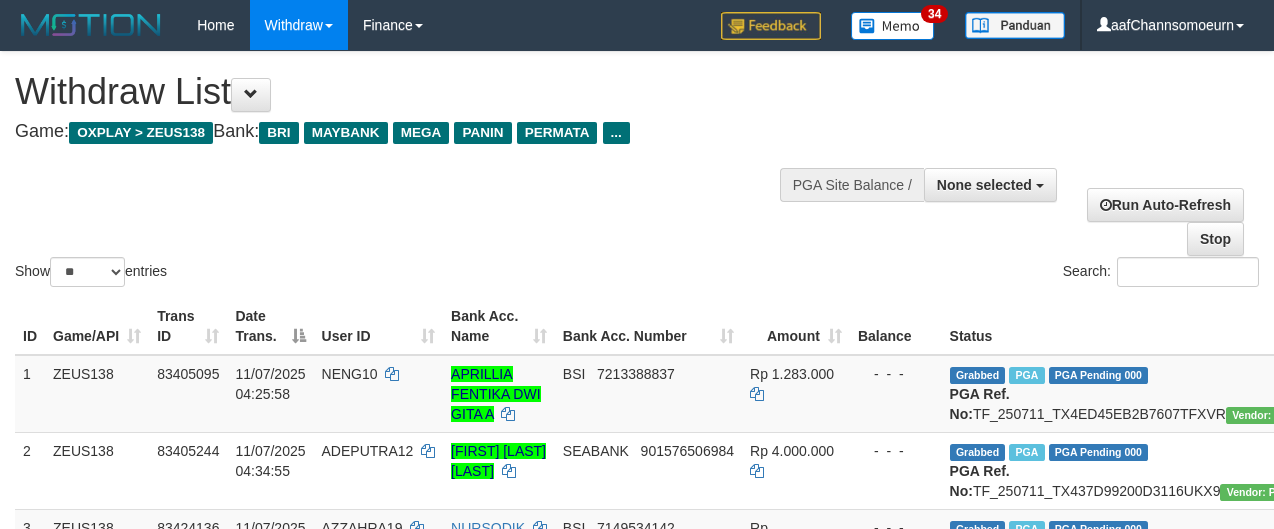 select 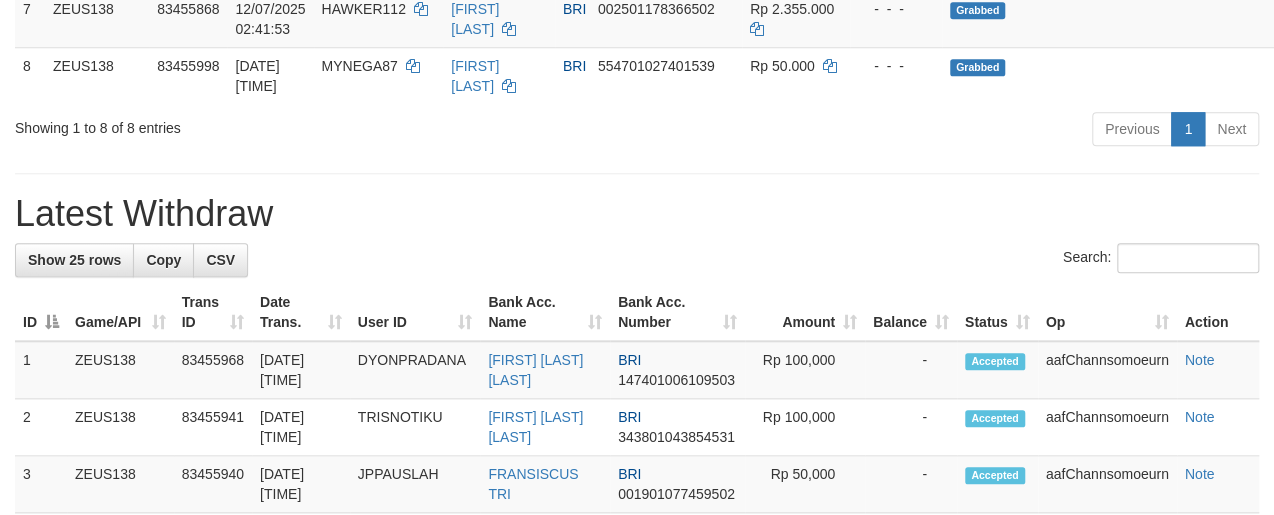 scroll, scrollTop: 751, scrollLeft: 0, axis: vertical 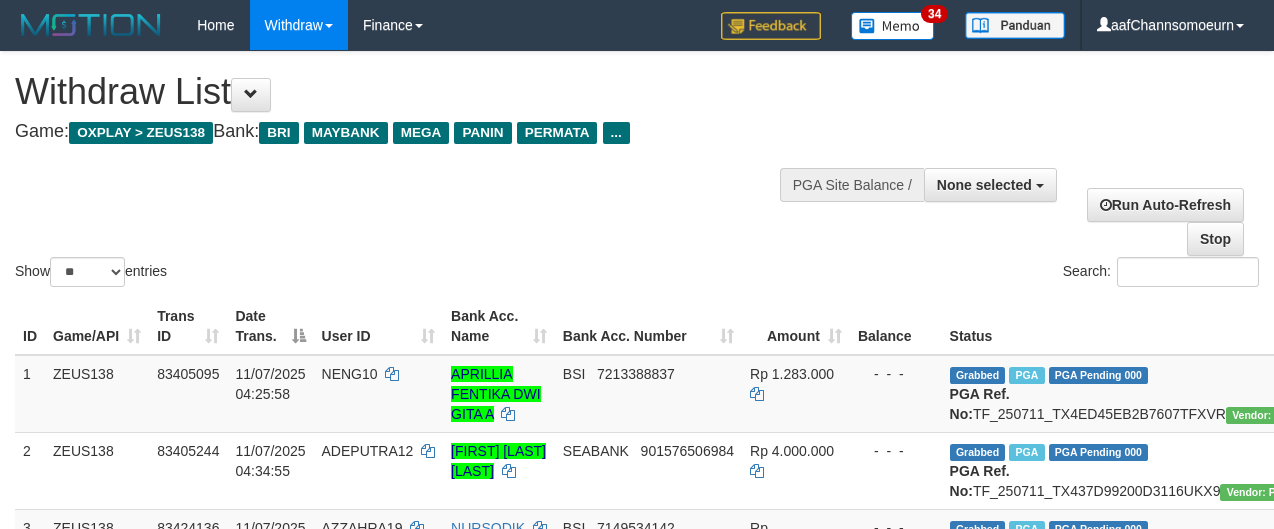 select 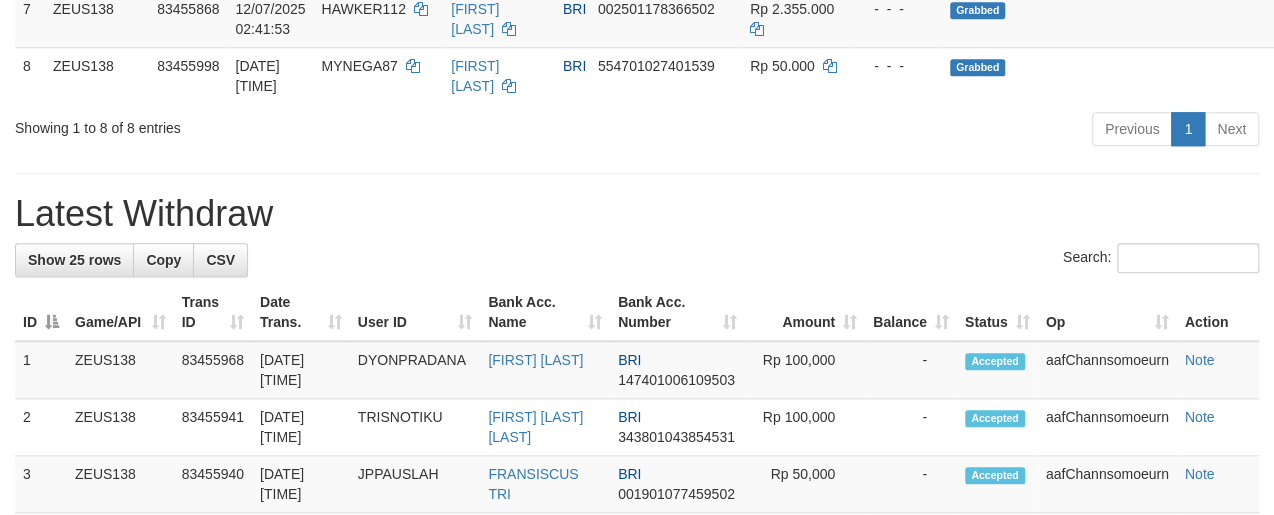 scroll, scrollTop: 751, scrollLeft: 0, axis: vertical 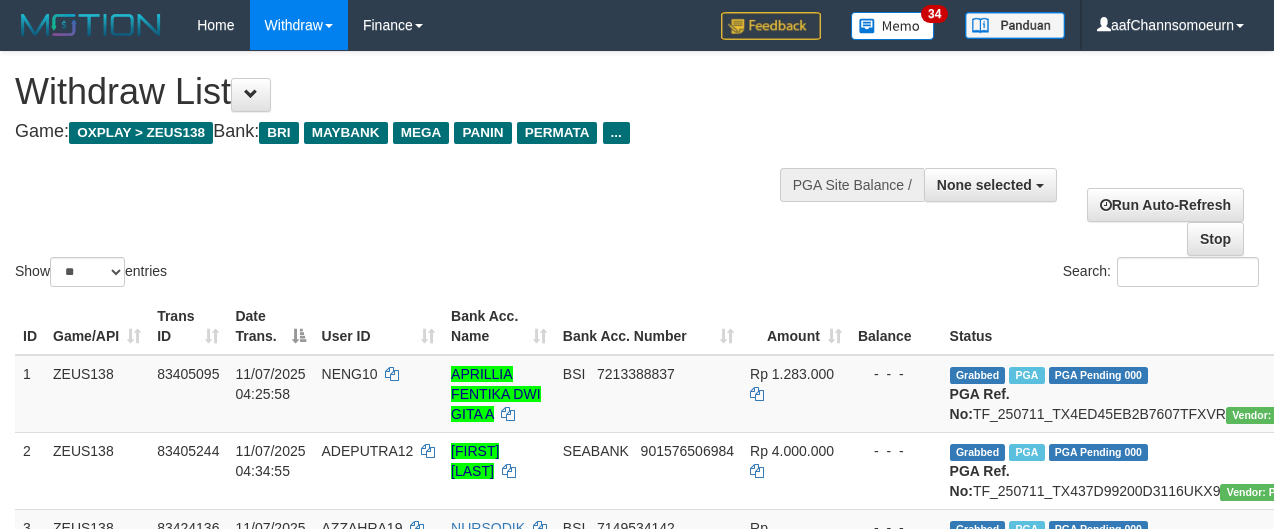 select 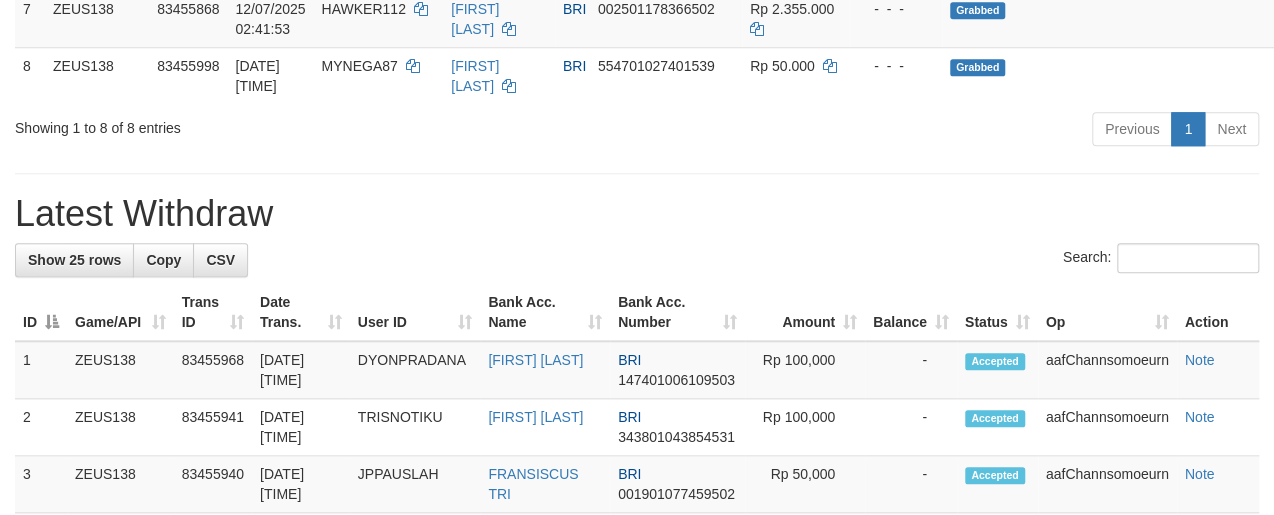 scroll, scrollTop: 751, scrollLeft: 0, axis: vertical 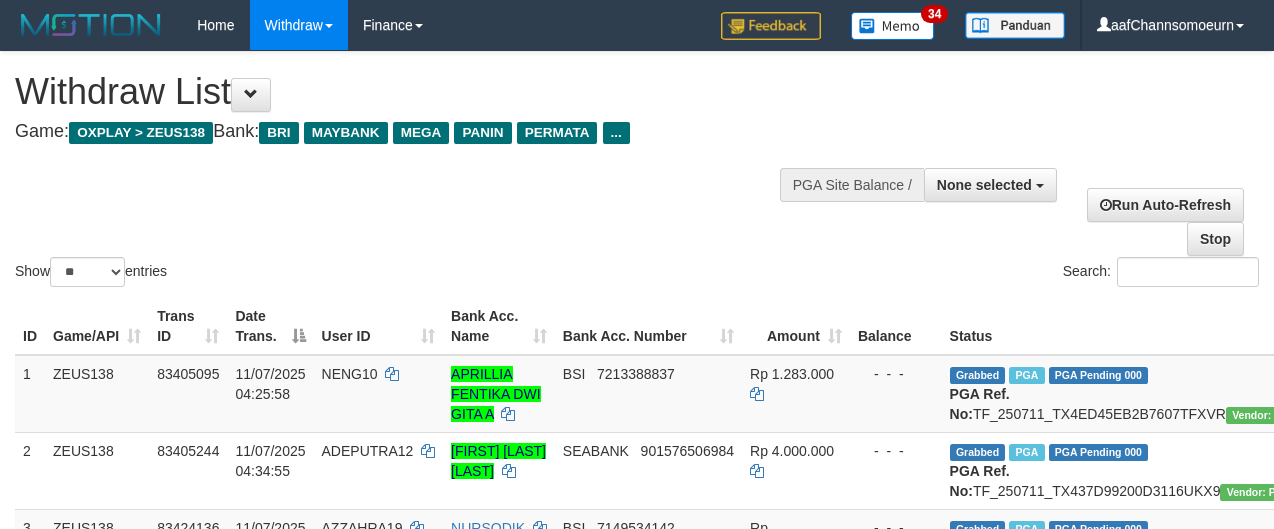 select 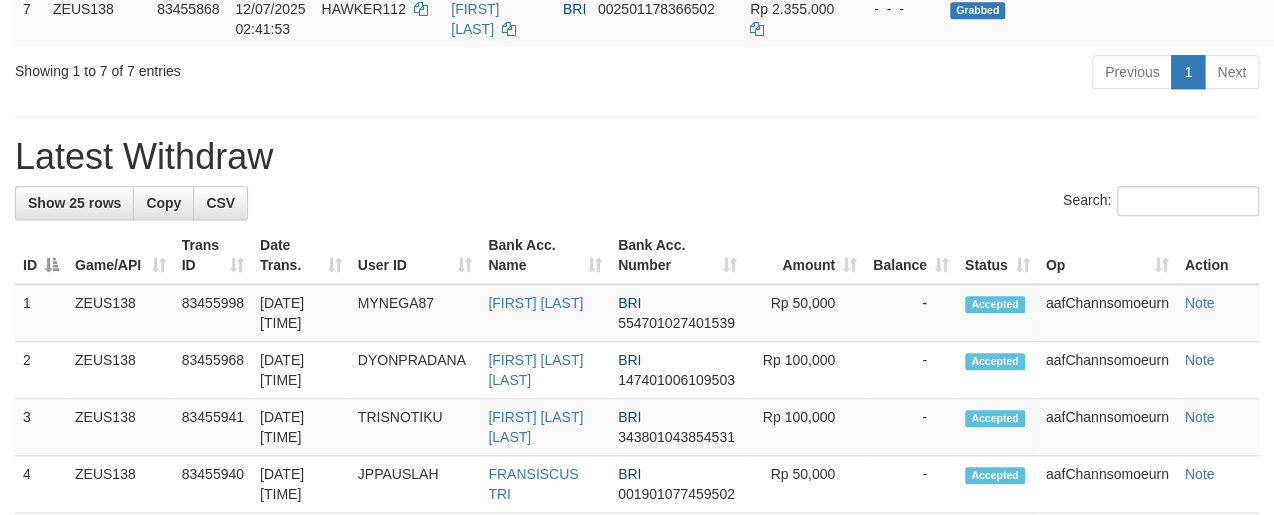 scroll, scrollTop: 751, scrollLeft: 0, axis: vertical 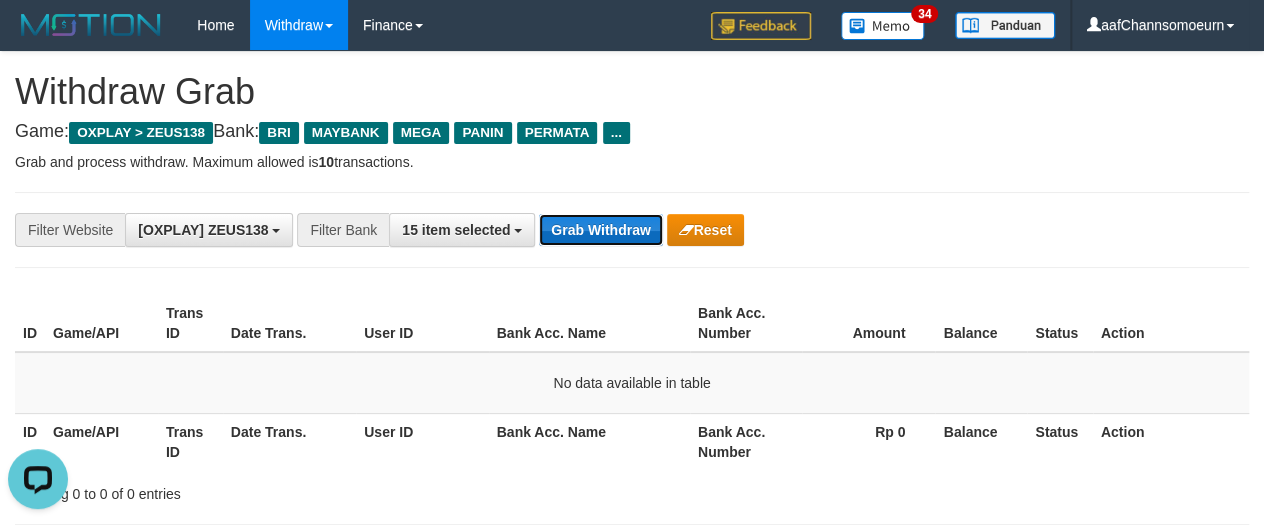 click on "Grab Withdraw" at bounding box center [600, 230] 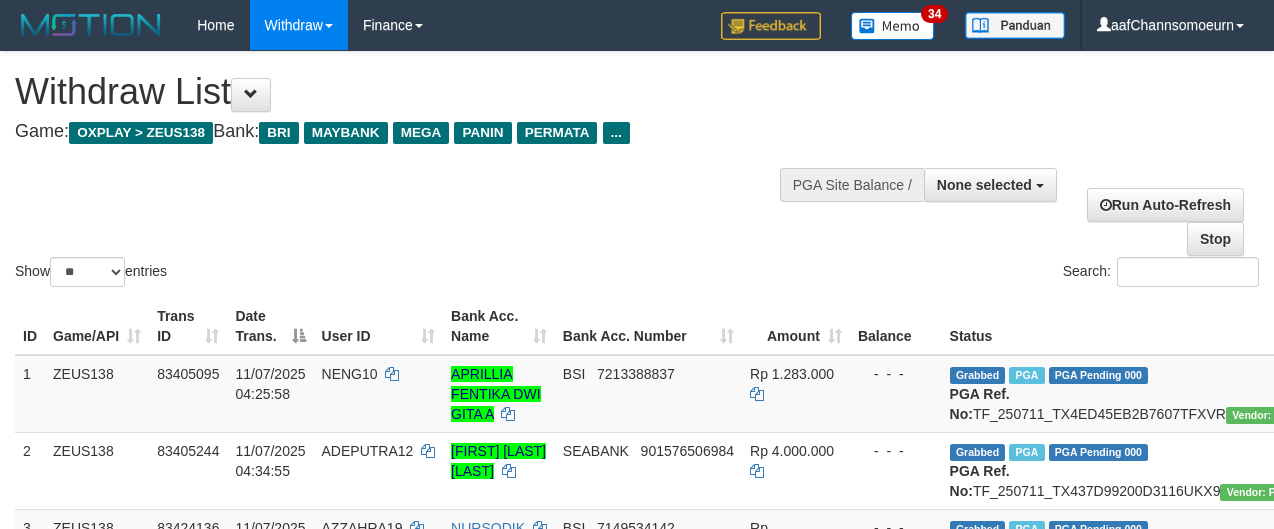 select 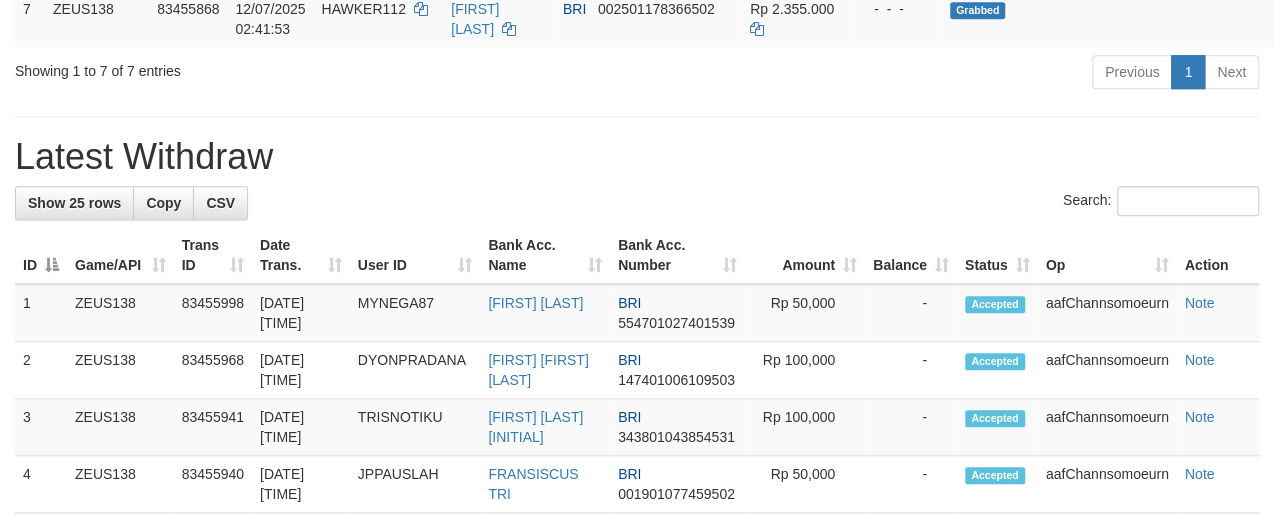 scroll, scrollTop: 751, scrollLeft: 0, axis: vertical 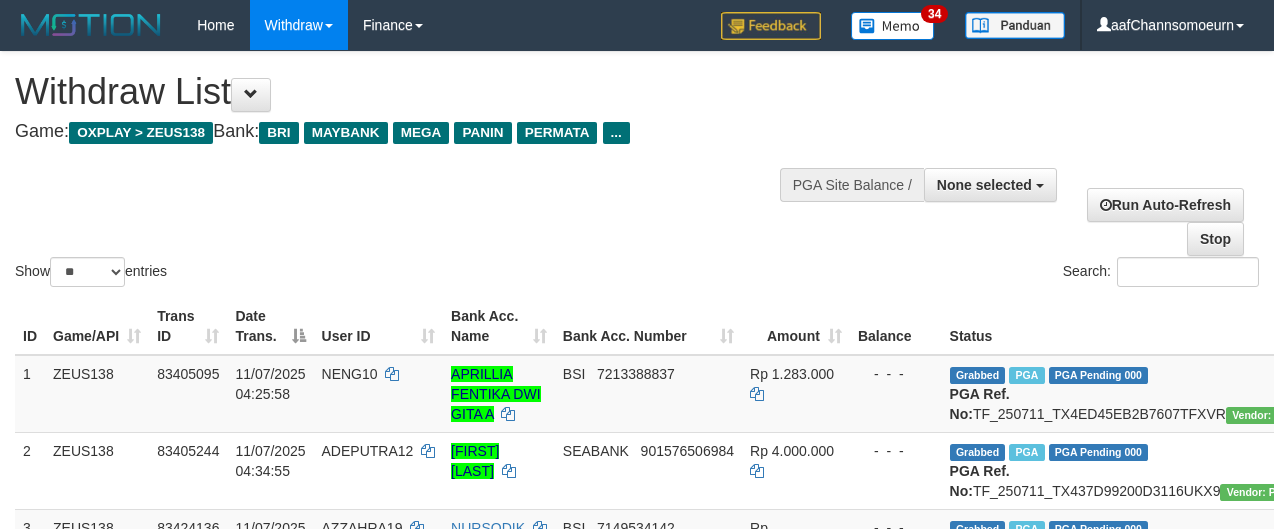 select 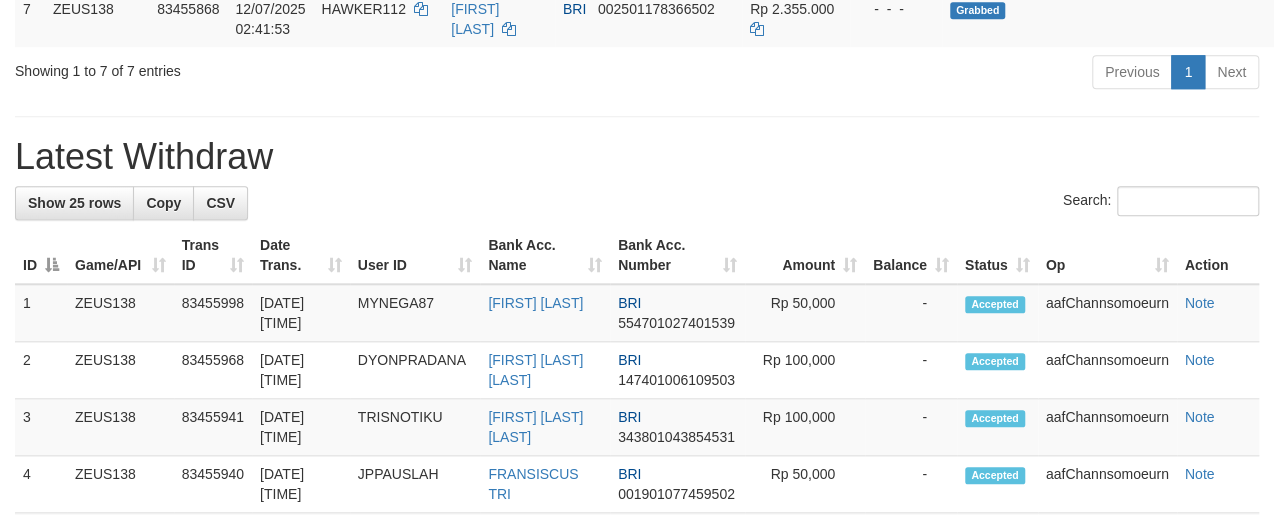 scroll, scrollTop: 751, scrollLeft: 0, axis: vertical 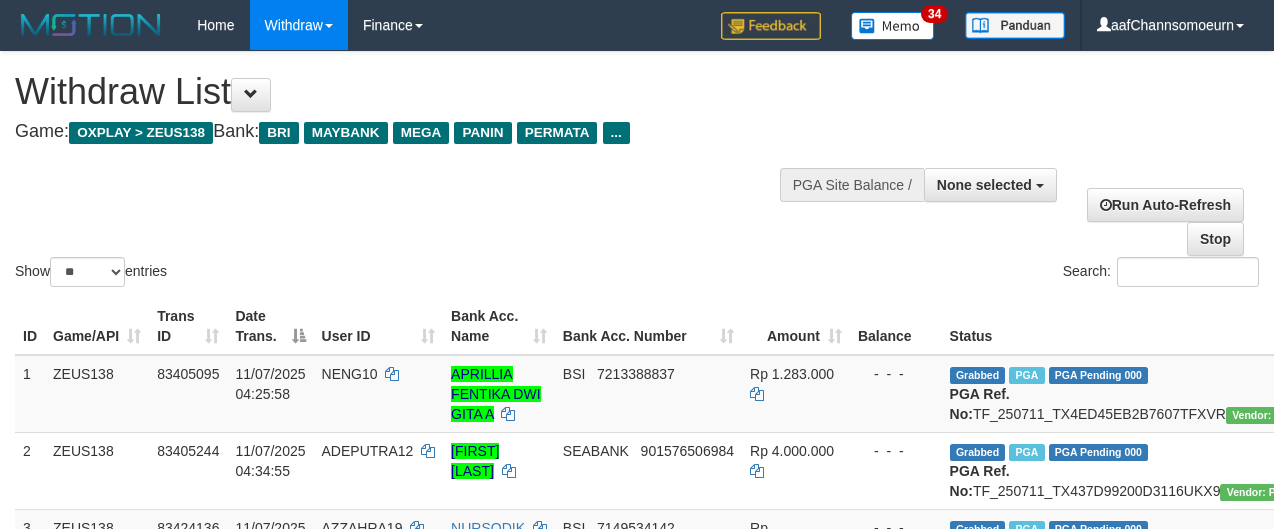 select 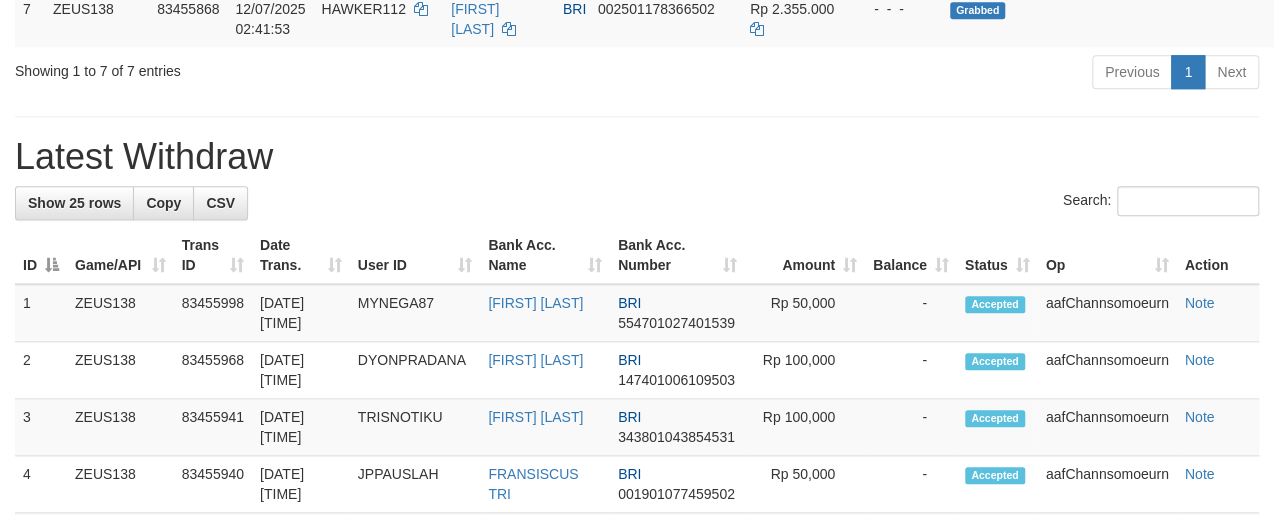 scroll, scrollTop: 751, scrollLeft: 0, axis: vertical 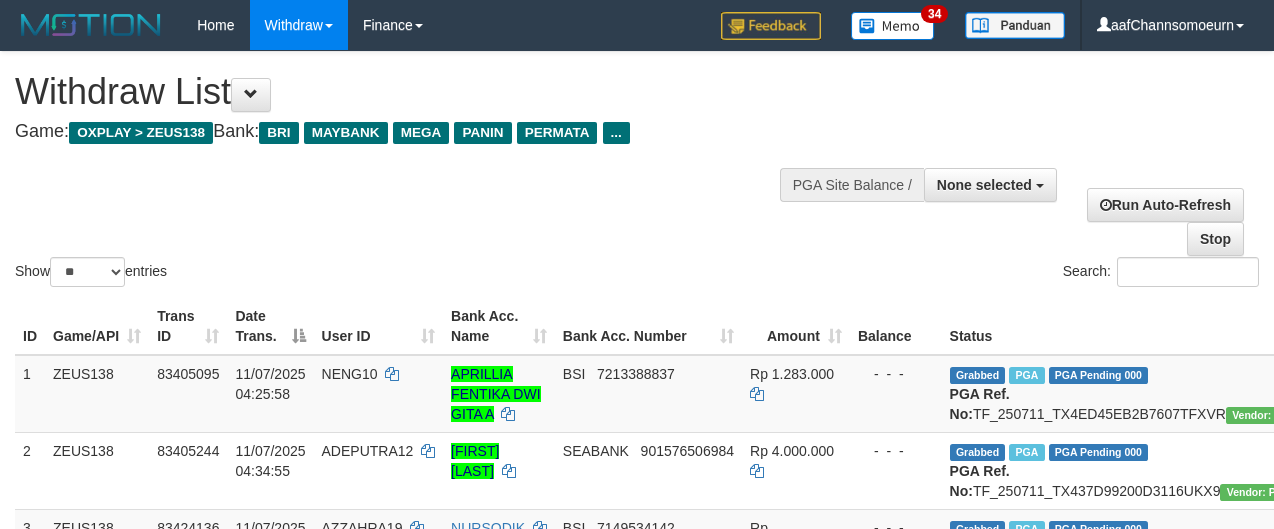 select 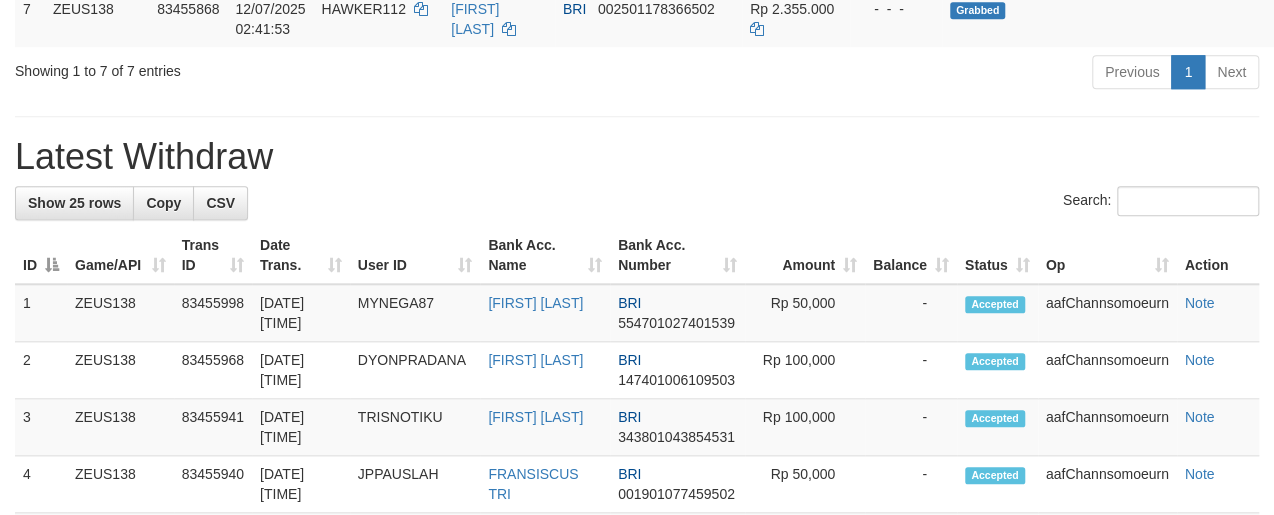 scroll, scrollTop: 751, scrollLeft: 0, axis: vertical 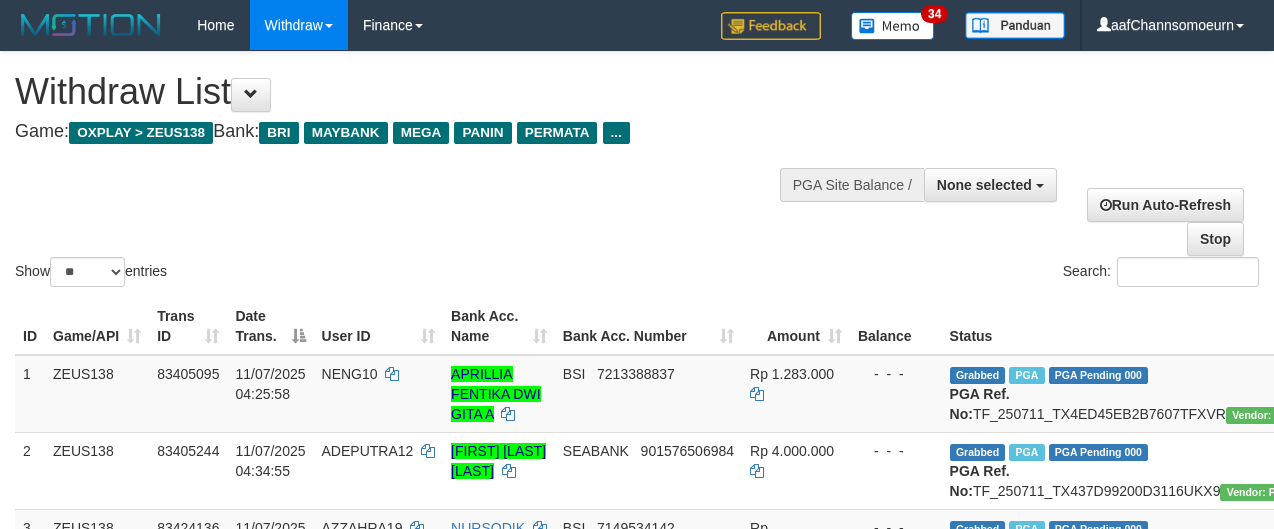 select 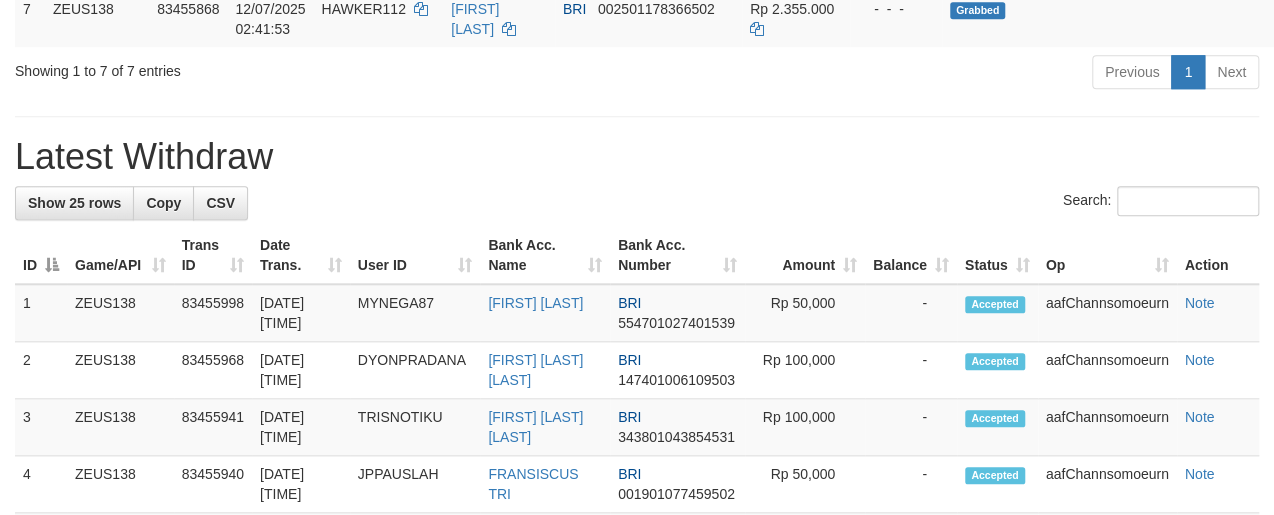 scroll, scrollTop: 751, scrollLeft: 0, axis: vertical 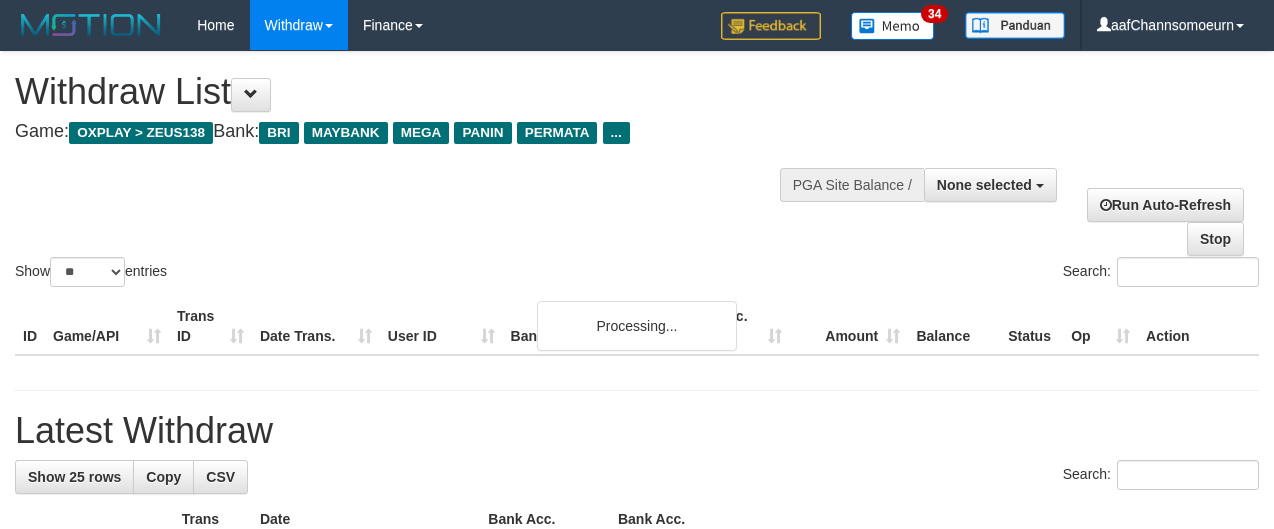 select 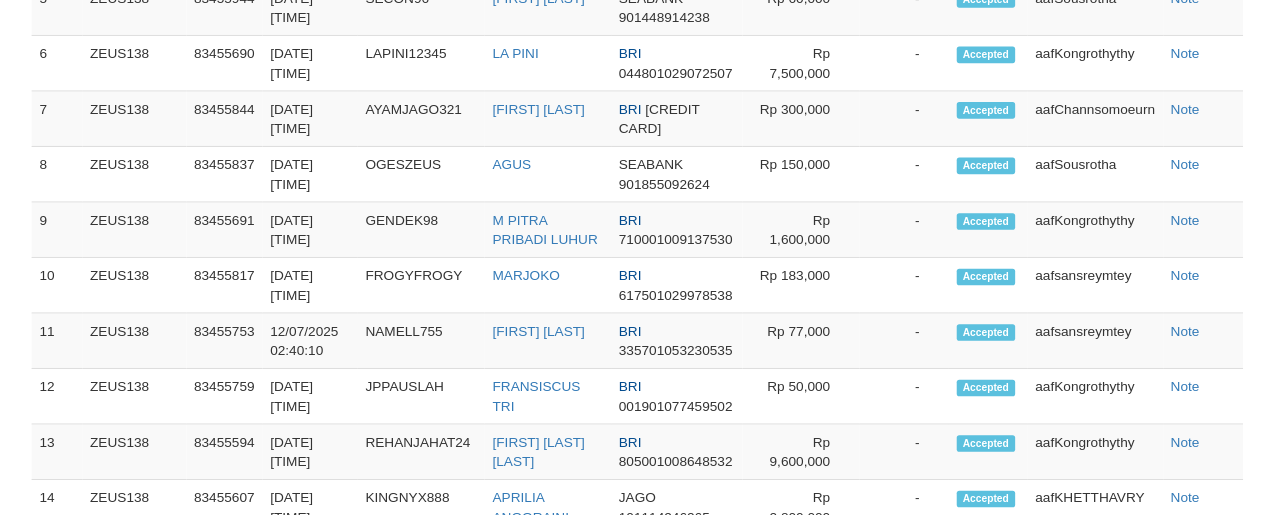 scroll, scrollTop: 751, scrollLeft: 0, axis: vertical 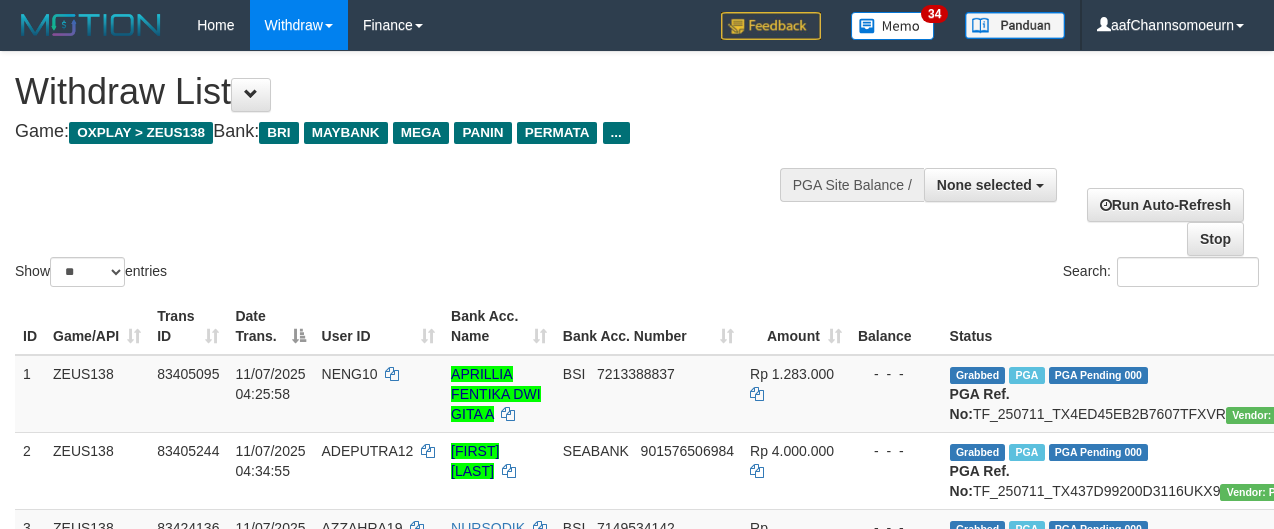 select 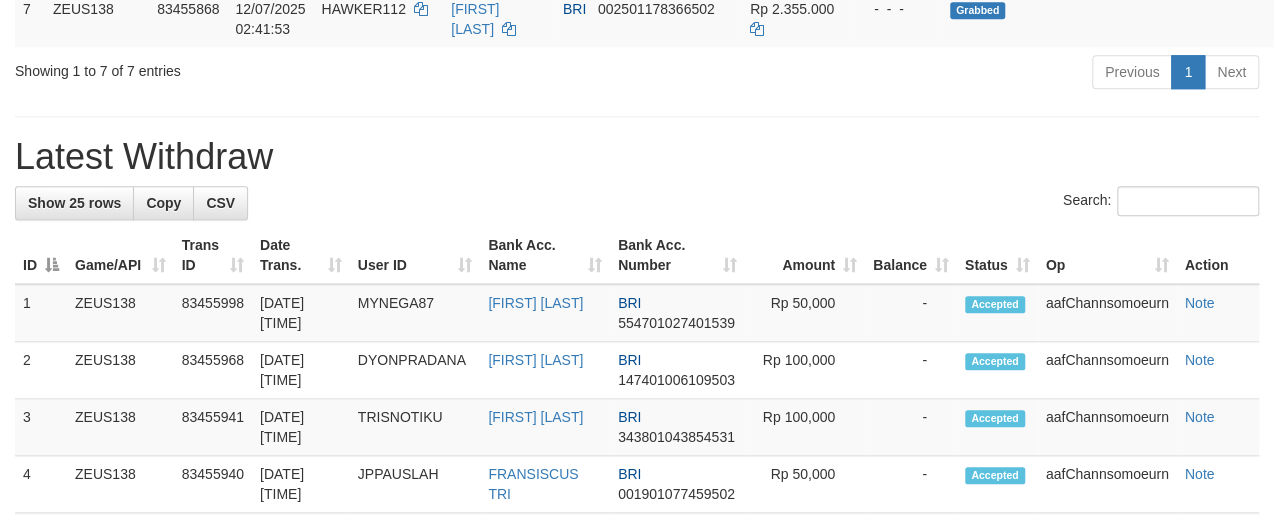 scroll, scrollTop: 751, scrollLeft: 0, axis: vertical 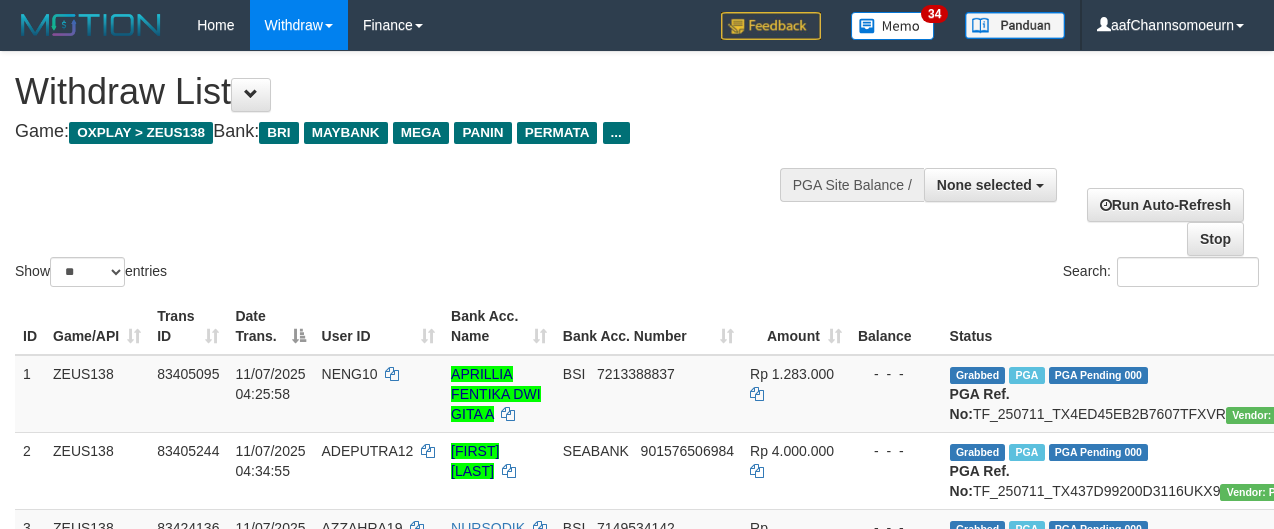 select 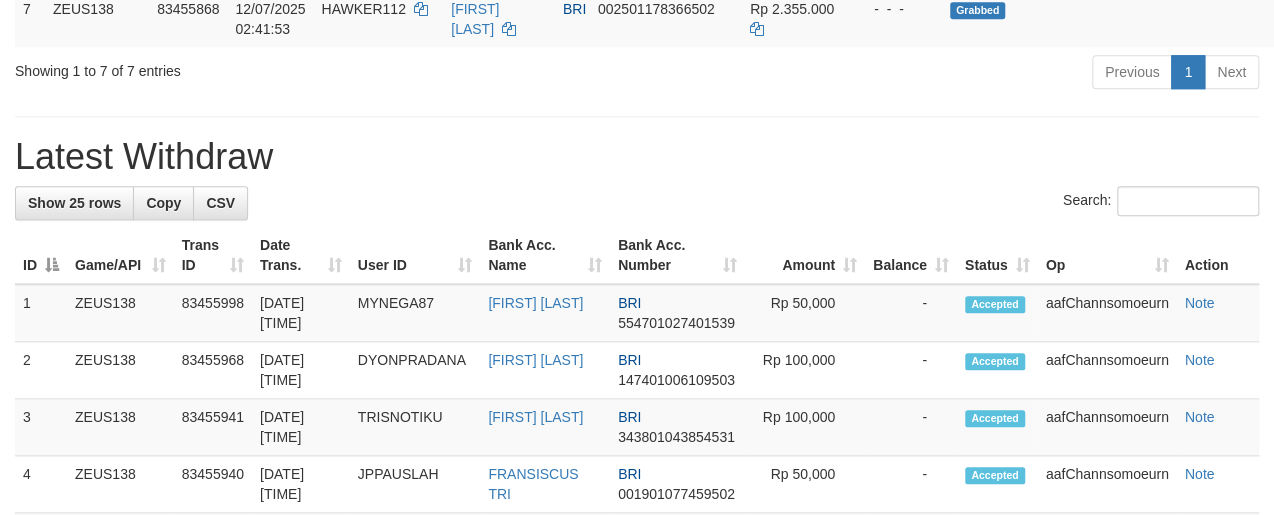 scroll, scrollTop: 751, scrollLeft: 0, axis: vertical 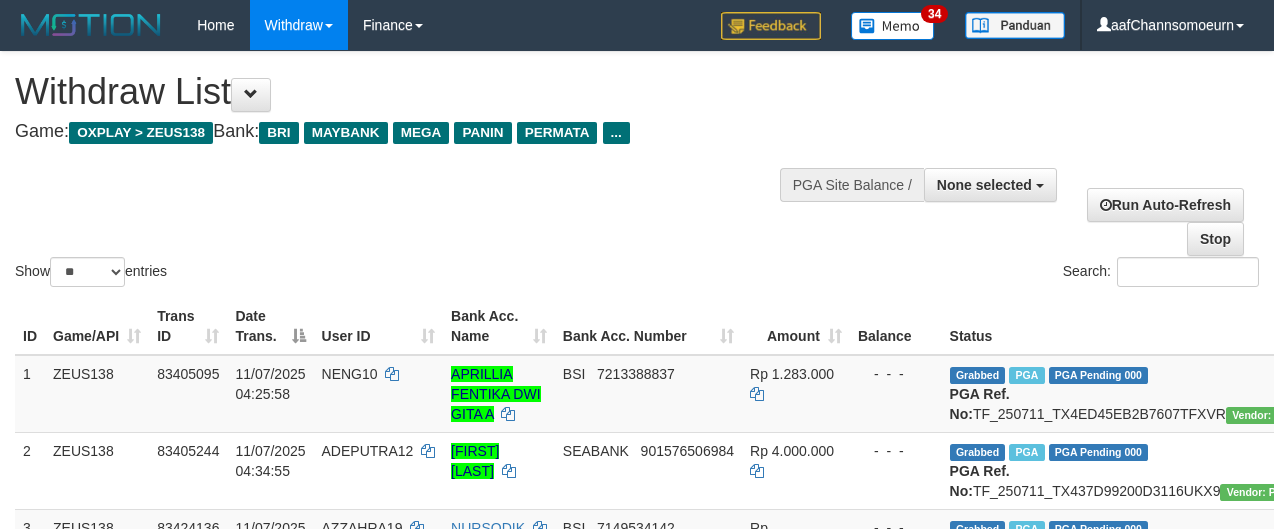 select 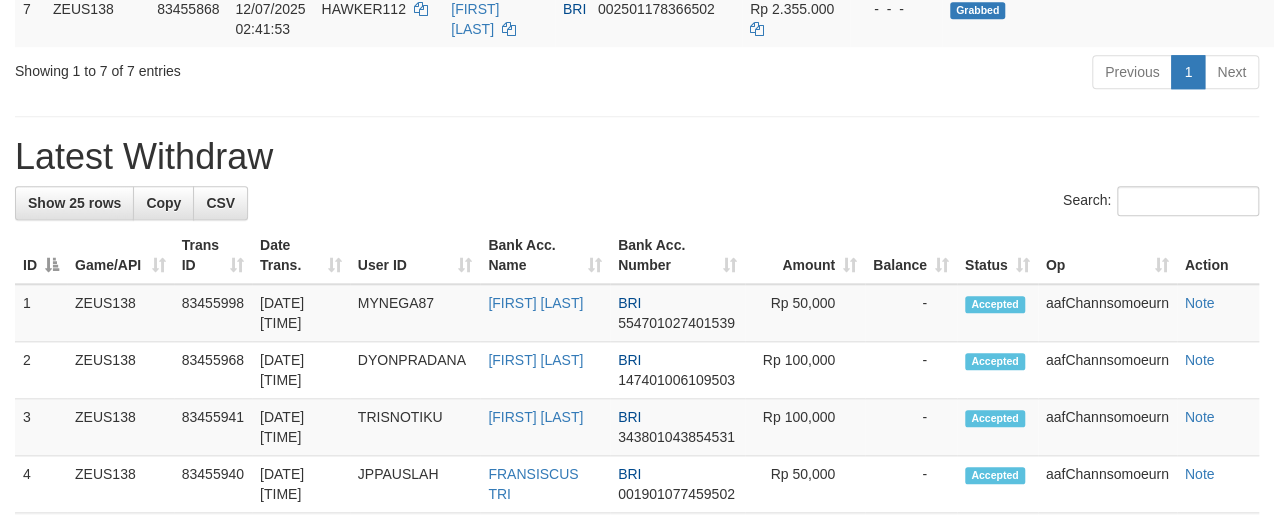 scroll, scrollTop: 751, scrollLeft: 0, axis: vertical 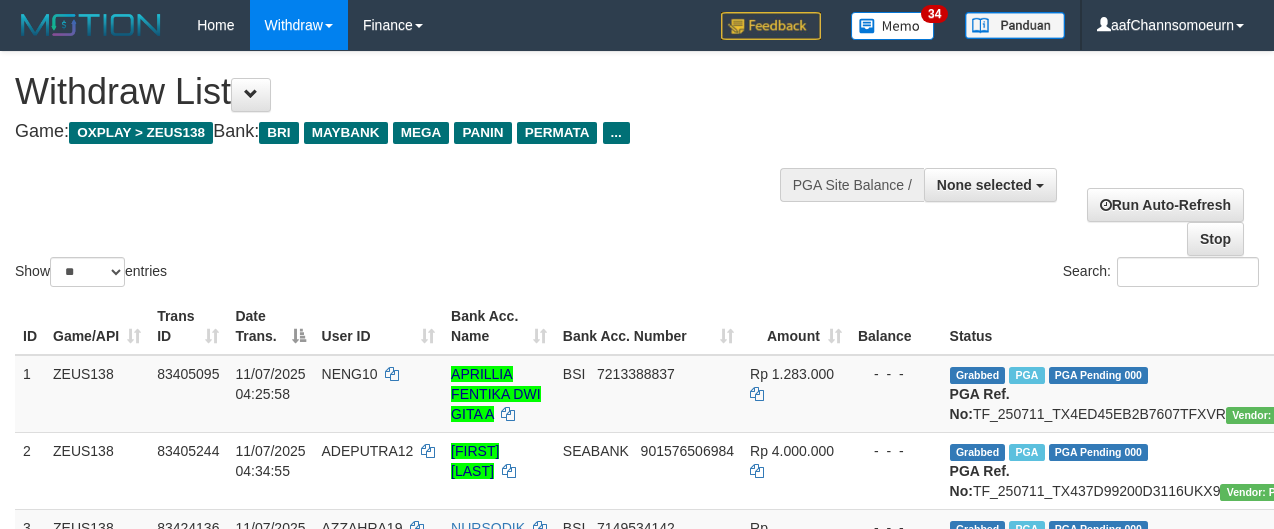 select 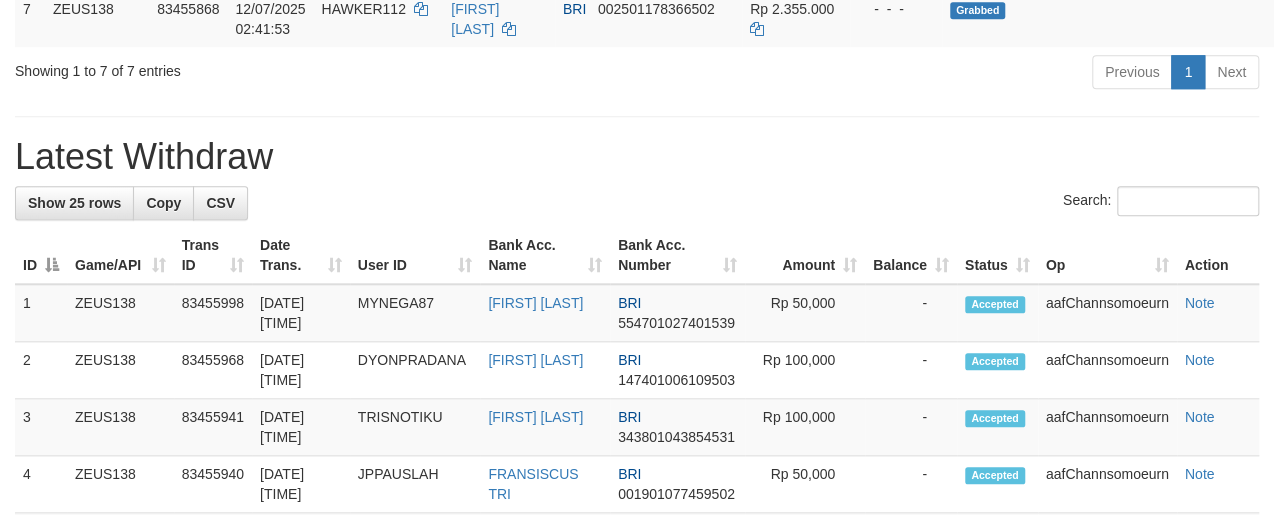 scroll, scrollTop: 751, scrollLeft: 0, axis: vertical 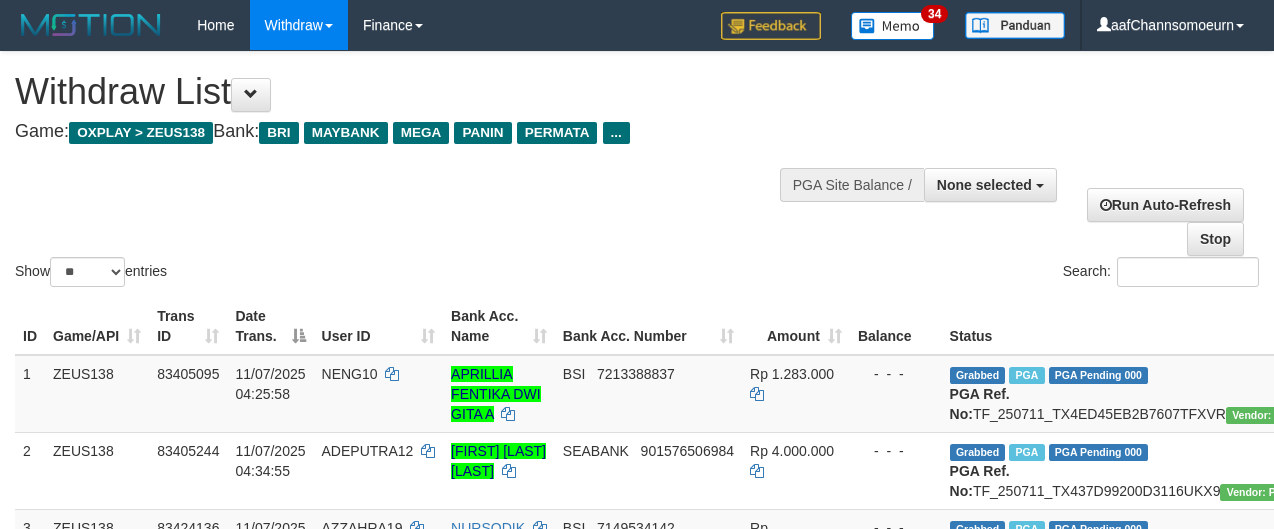 select 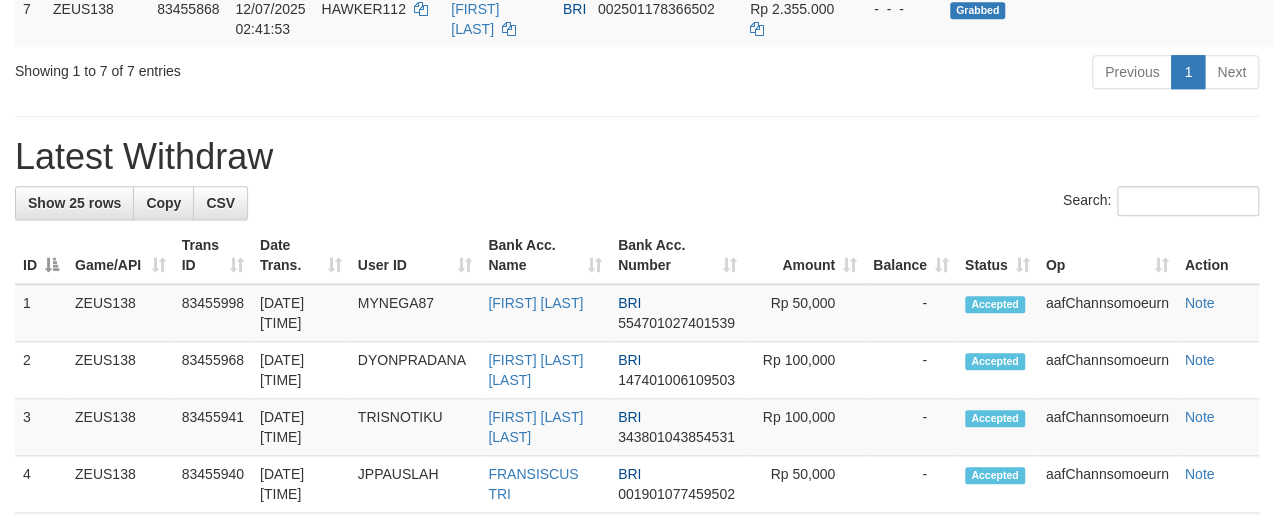 scroll, scrollTop: 751, scrollLeft: 0, axis: vertical 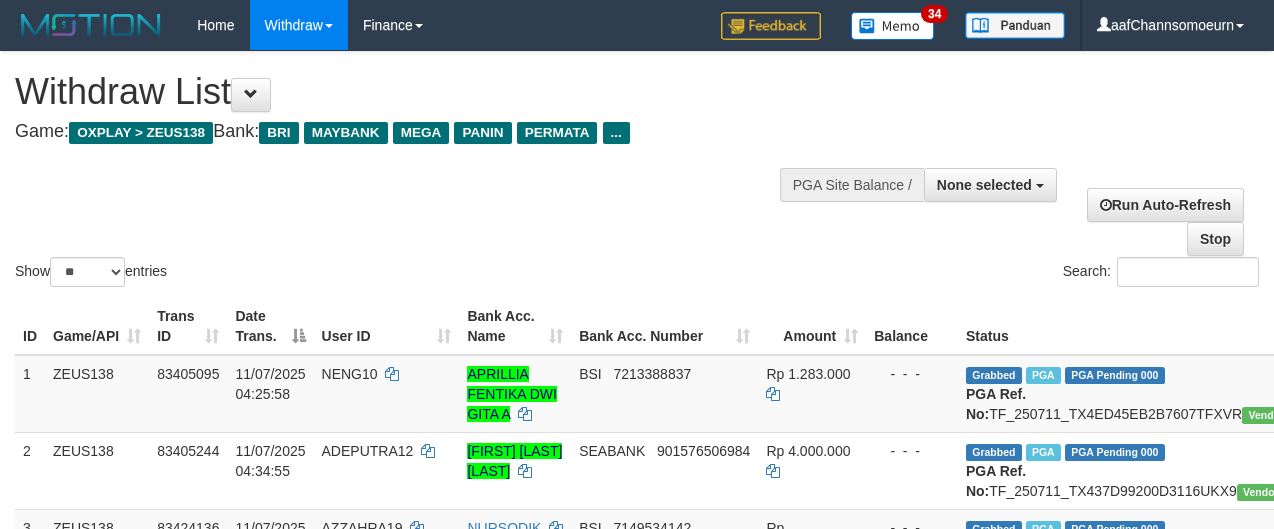 select 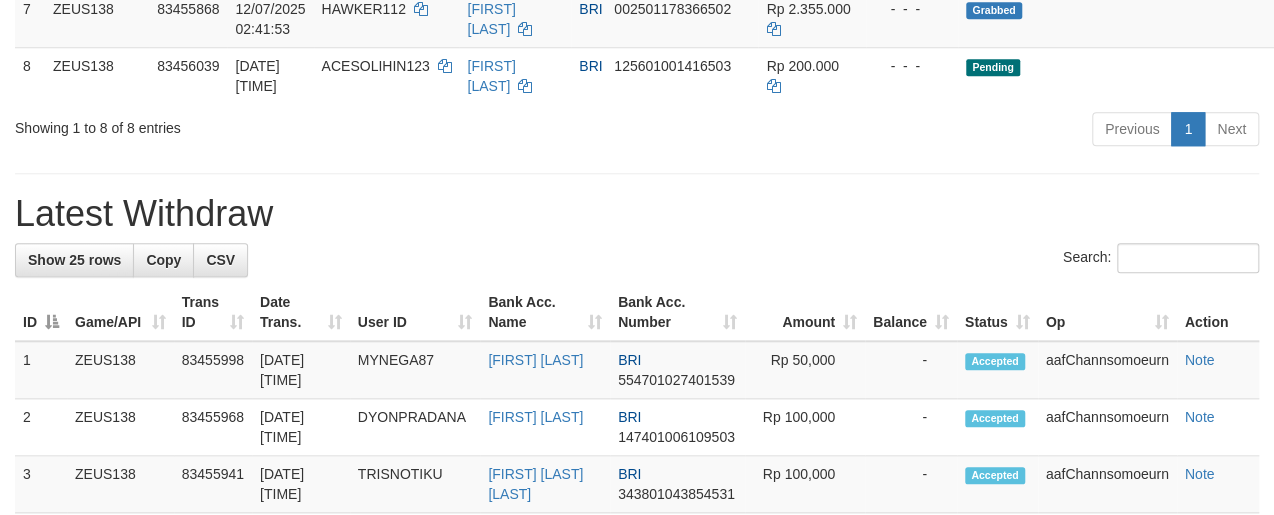 scroll, scrollTop: 751, scrollLeft: 0, axis: vertical 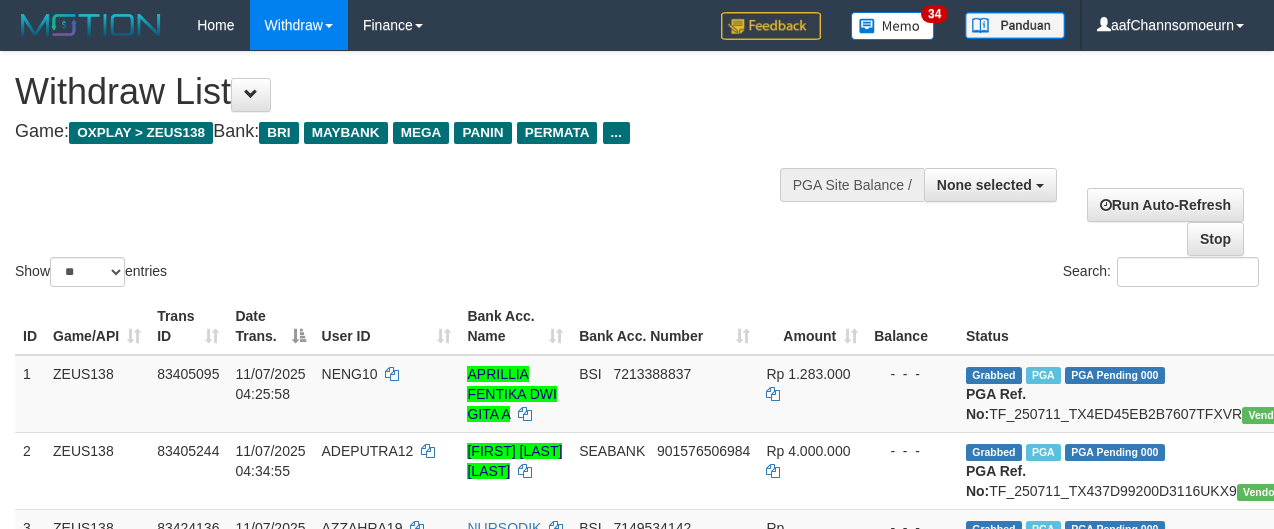 select 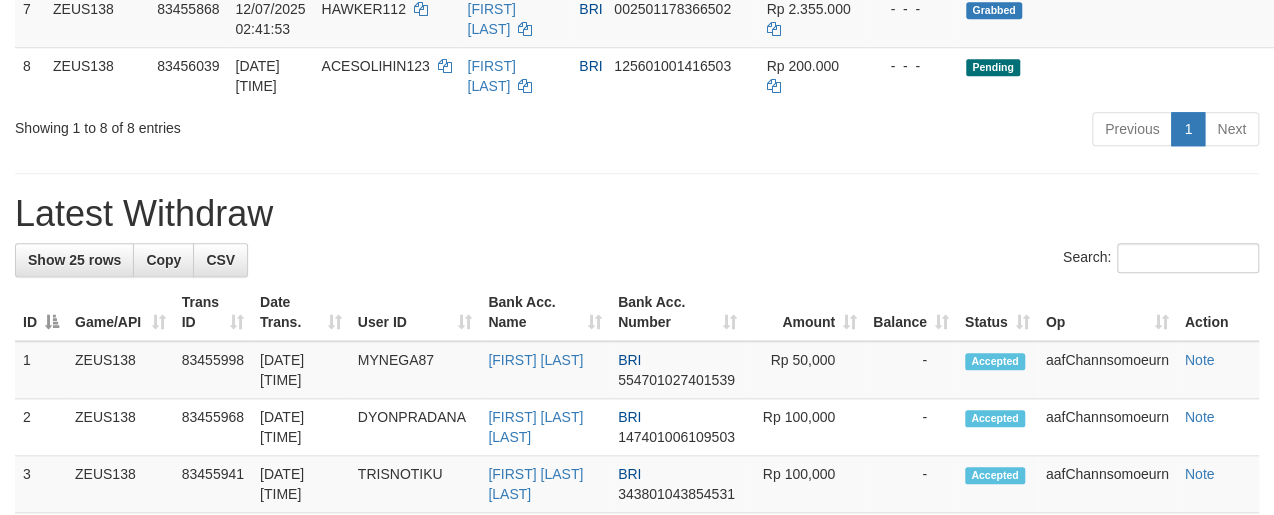 scroll, scrollTop: 751, scrollLeft: 0, axis: vertical 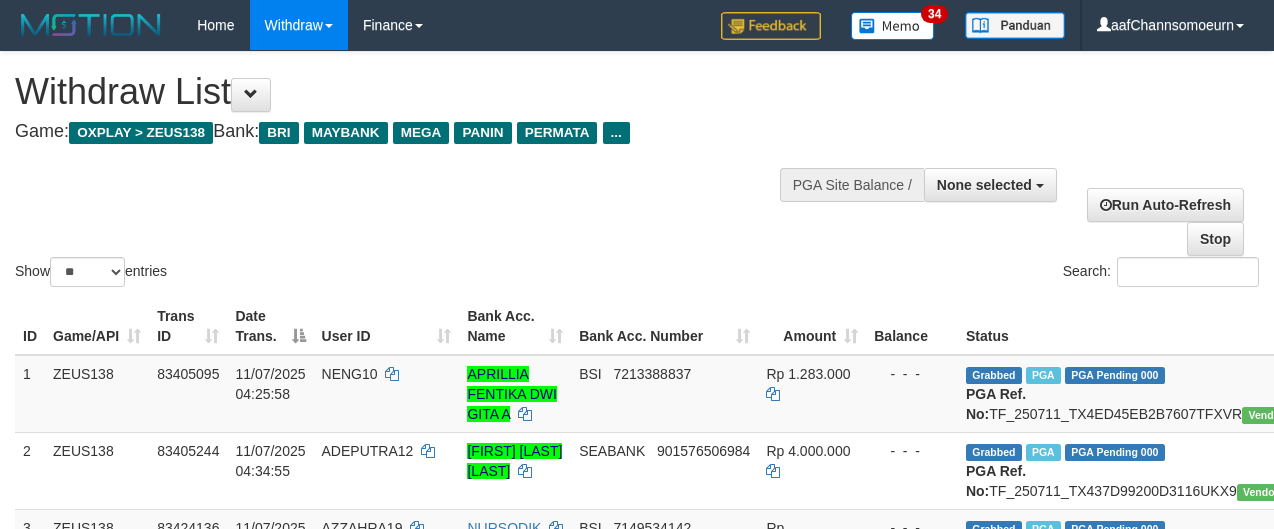 select 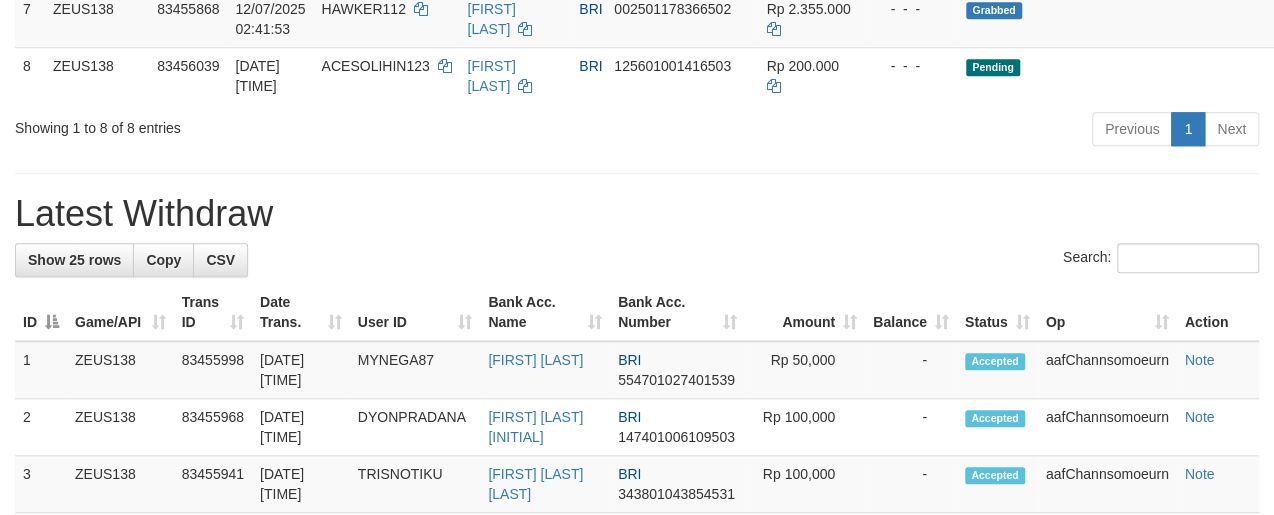 scroll, scrollTop: 751, scrollLeft: 0, axis: vertical 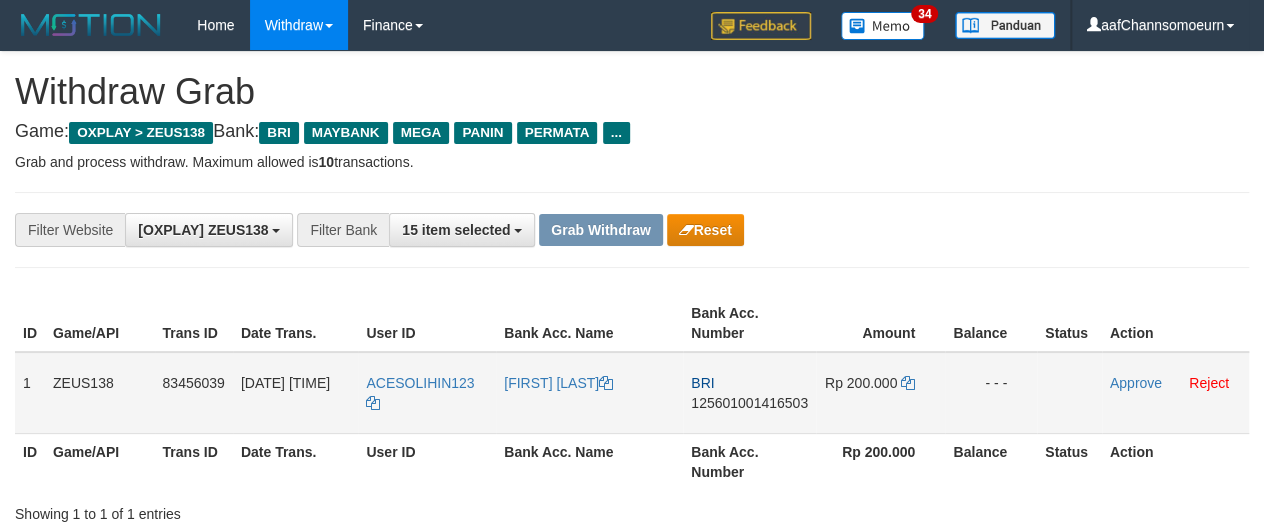click on "ACESOLIHIN123" at bounding box center (427, 393) 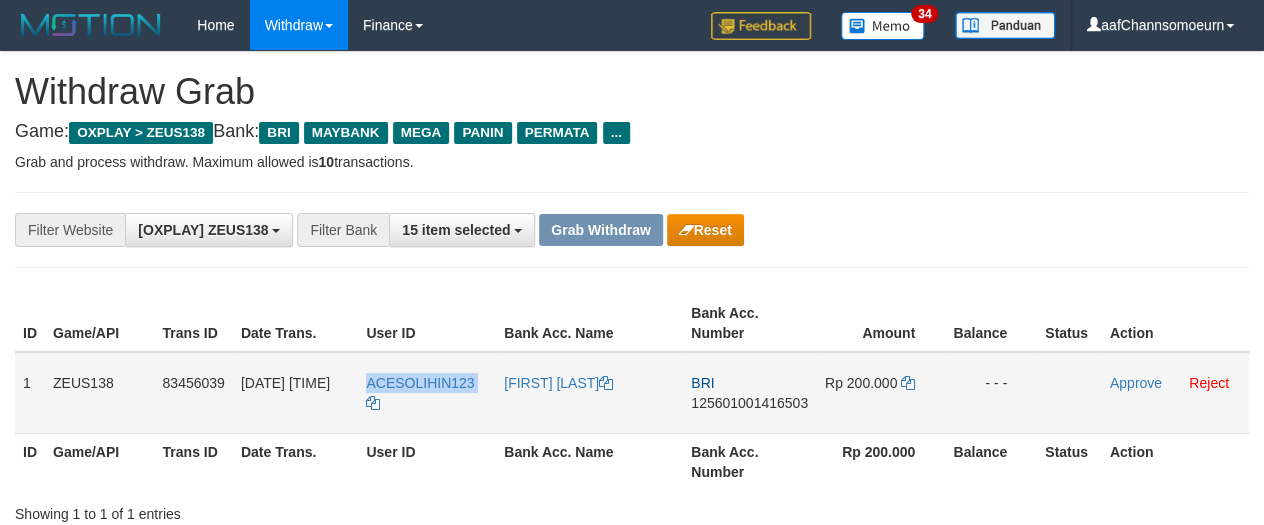 click on "ACESOLIHIN123" at bounding box center [427, 393] 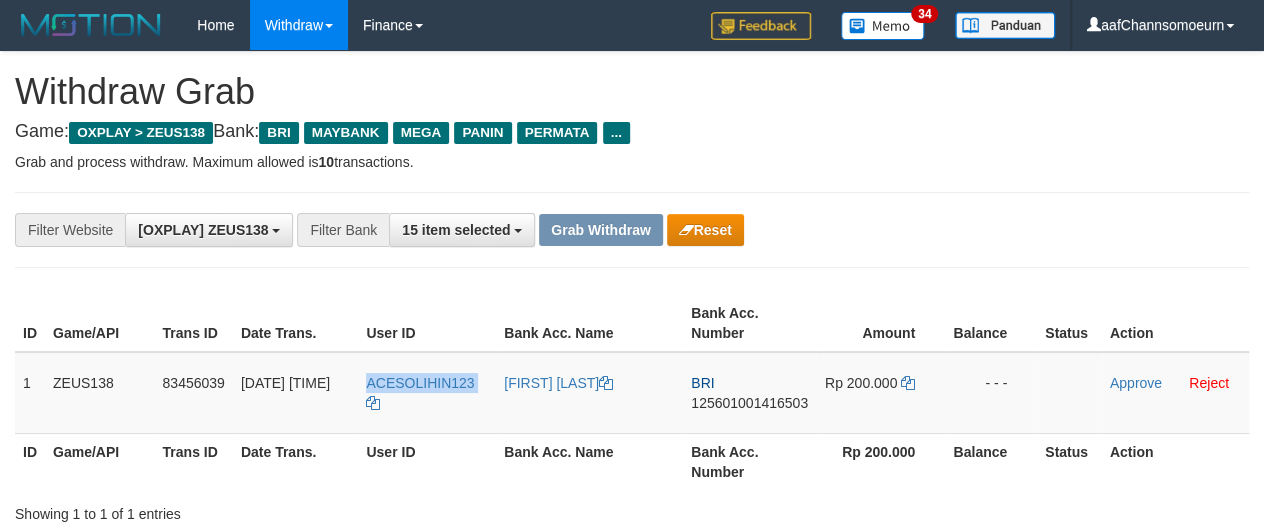 copy on "ACESOLIHIN123" 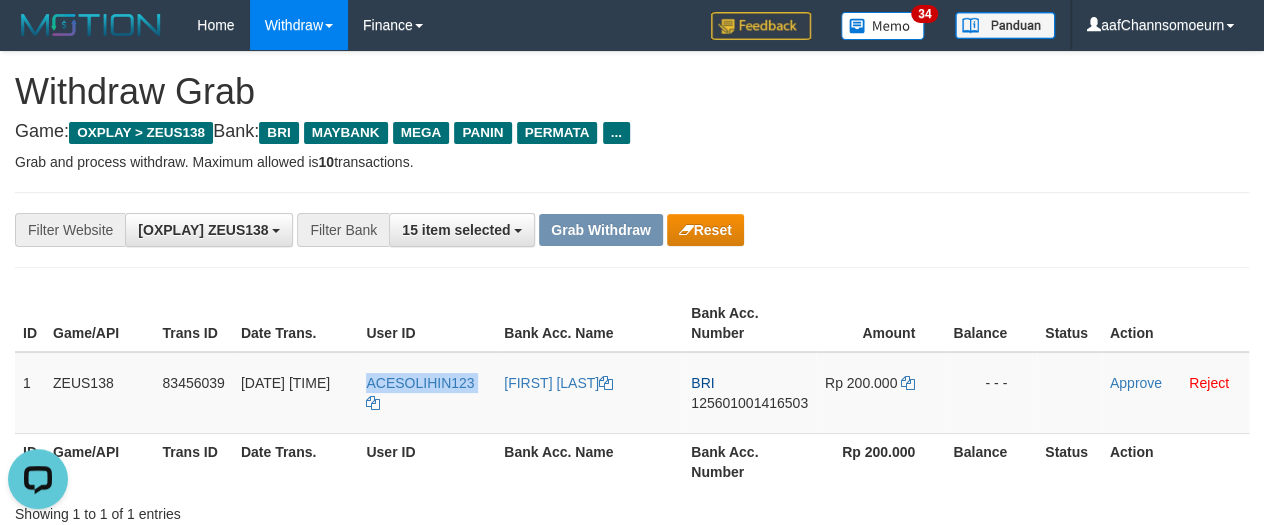 scroll, scrollTop: 0, scrollLeft: 0, axis: both 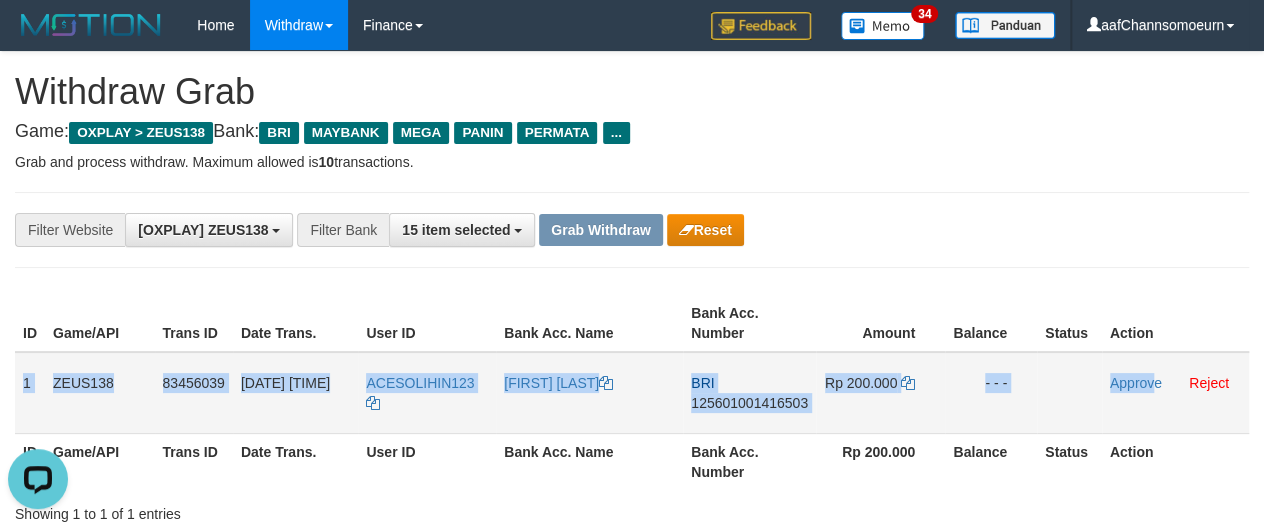 drag, startPoint x: 25, startPoint y: 372, endPoint x: 1151, endPoint y: 402, distance: 1126.3995 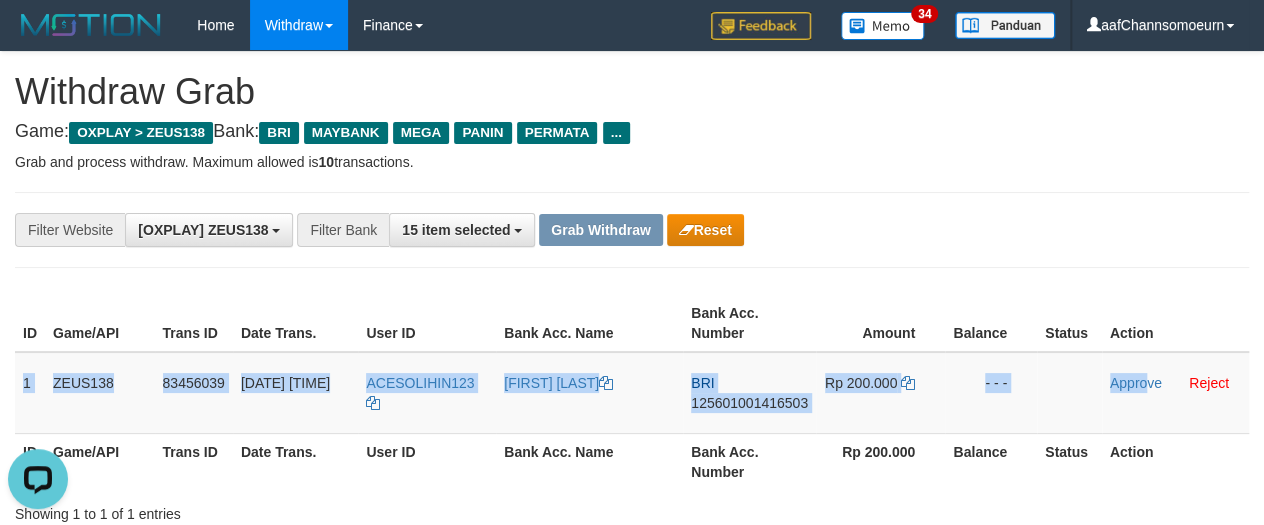 copy on "1
ZEUS138
83456039
12/07/2025 02:46:58
ACESOLIHIN123
FERI SUGIARTO
BRI
125601001416503
Rp 200.000
- - -
Appro" 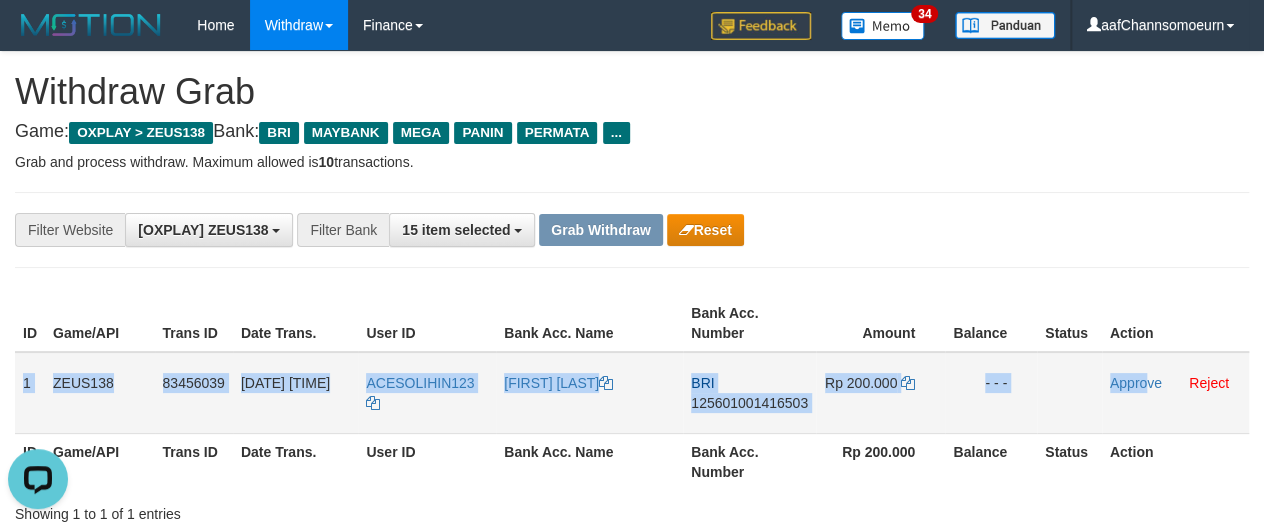 click on "125601001416503" at bounding box center (749, 403) 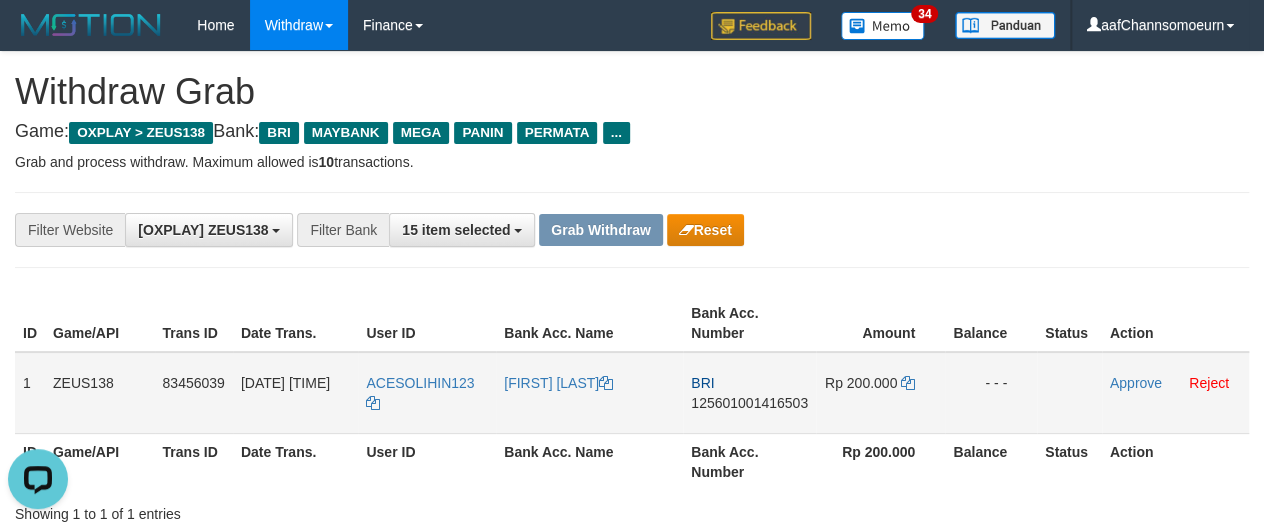 click on "125601001416503" at bounding box center [749, 403] 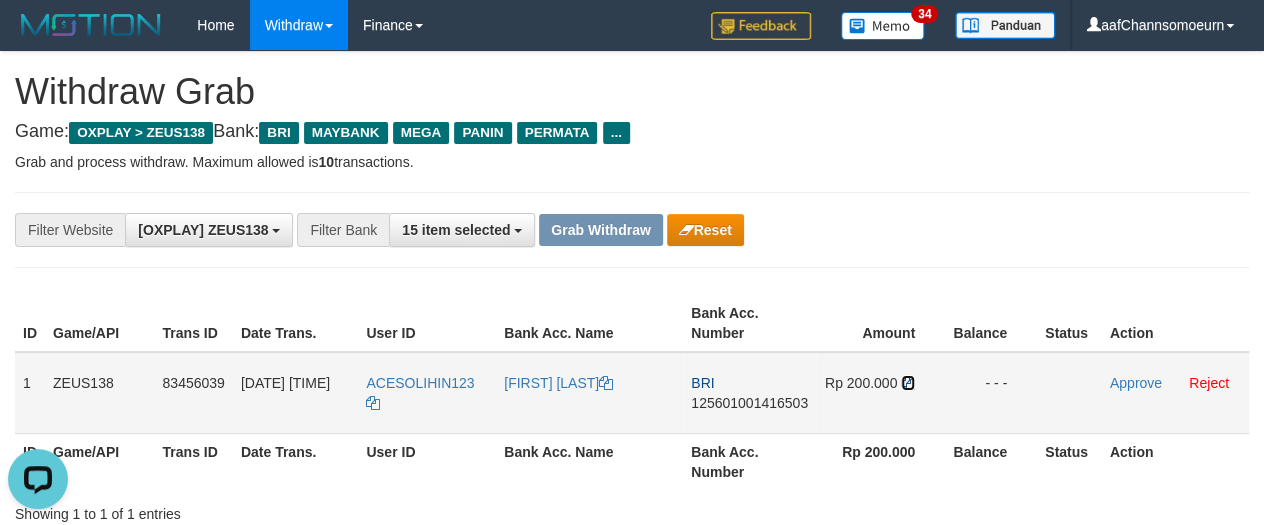 click at bounding box center [908, 383] 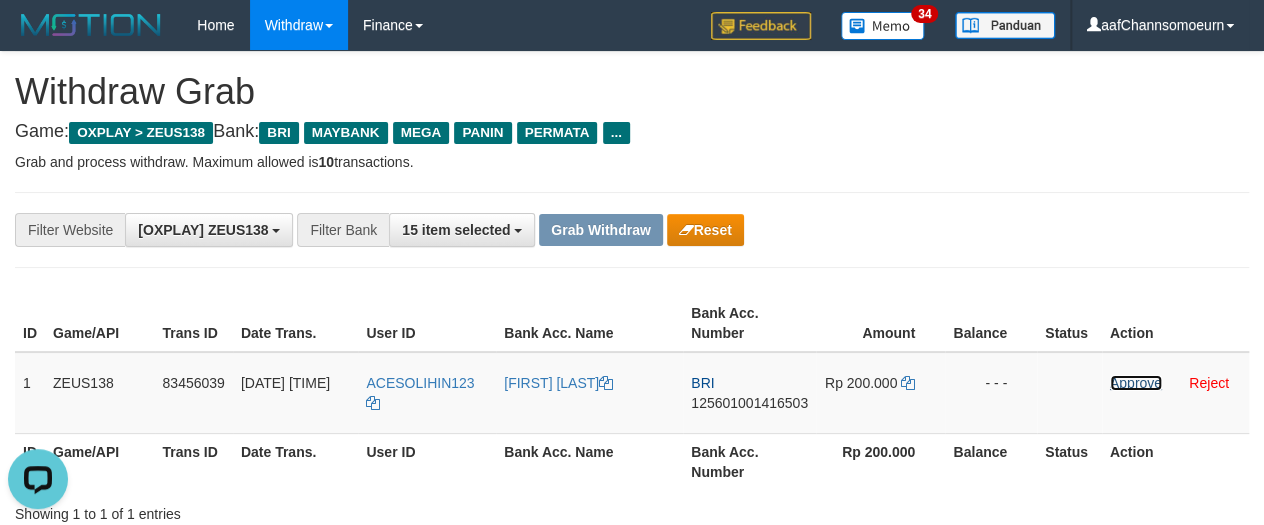 drag, startPoint x: 1135, startPoint y: 376, endPoint x: 704, endPoint y: 183, distance: 472.23935 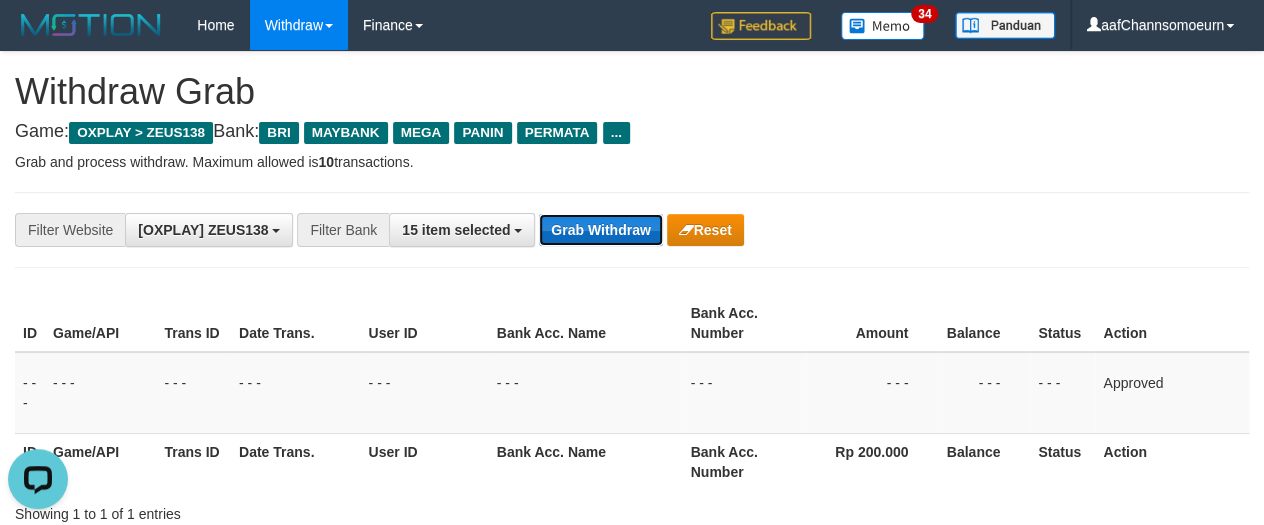 click on "Grab Withdraw" at bounding box center (600, 230) 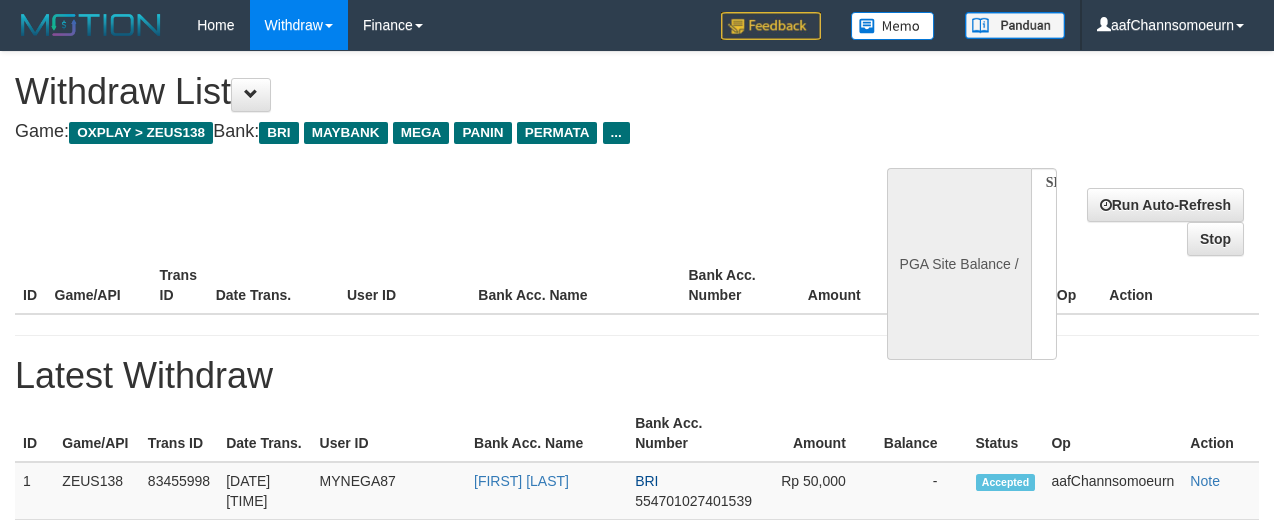 select 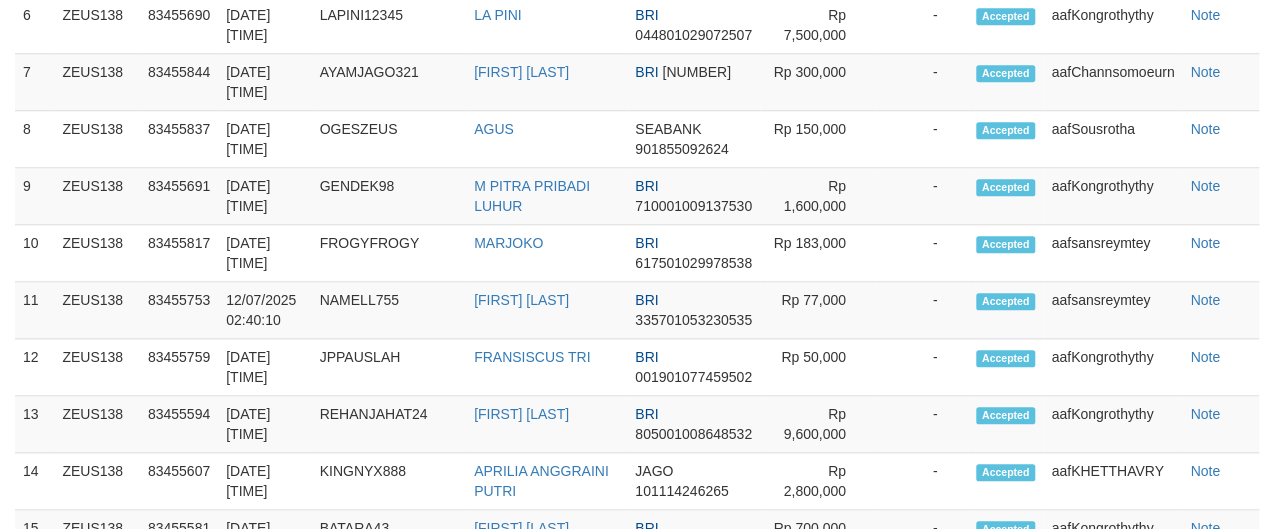 select on "**" 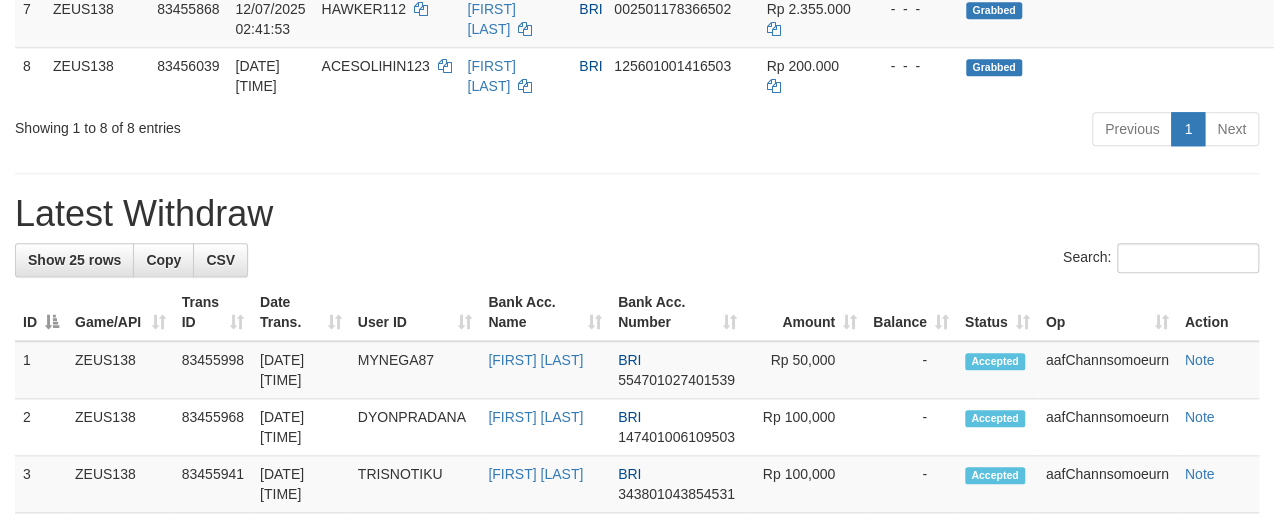 scroll, scrollTop: 751, scrollLeft: 0, axis: vertical 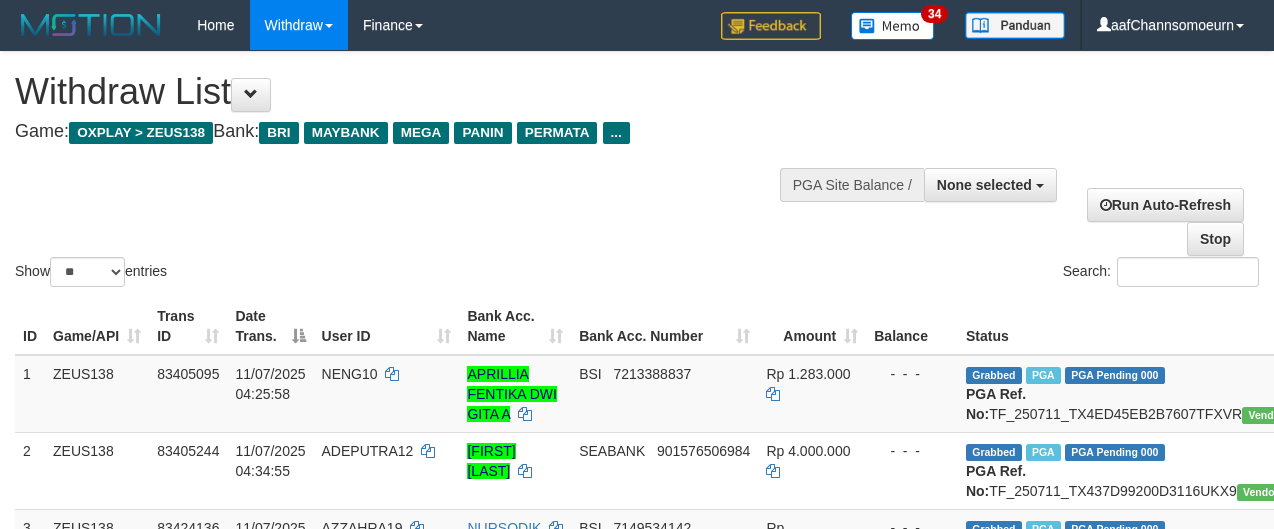 select 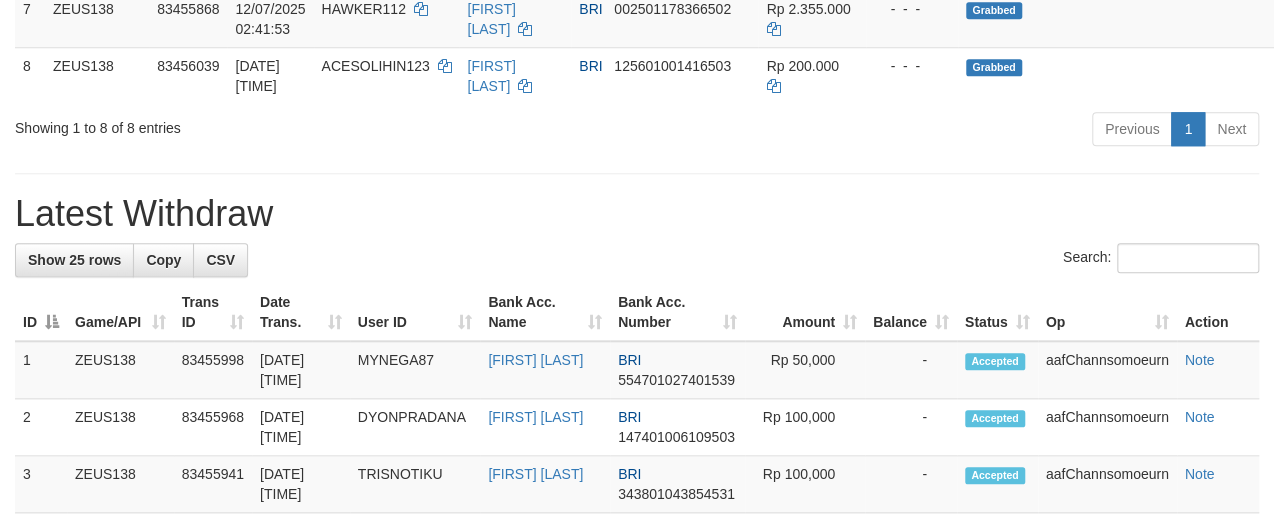 scroll, scrollTop: 751, scrollLeft: 0, axis: vertical 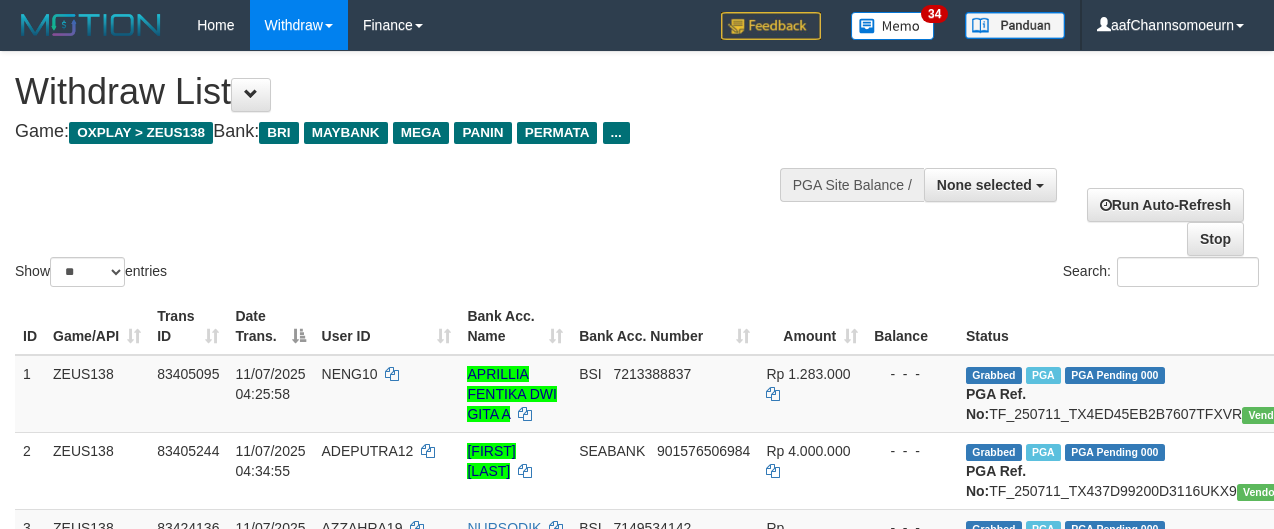 select 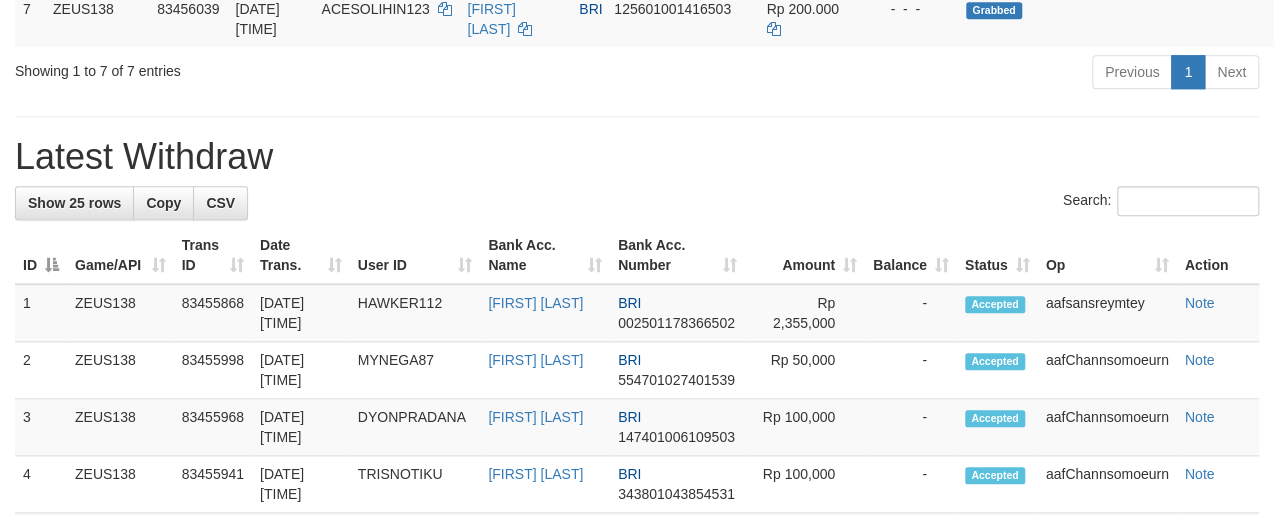 scroll, scrollTop: 751, scrollLeft: 0, axis: vertical 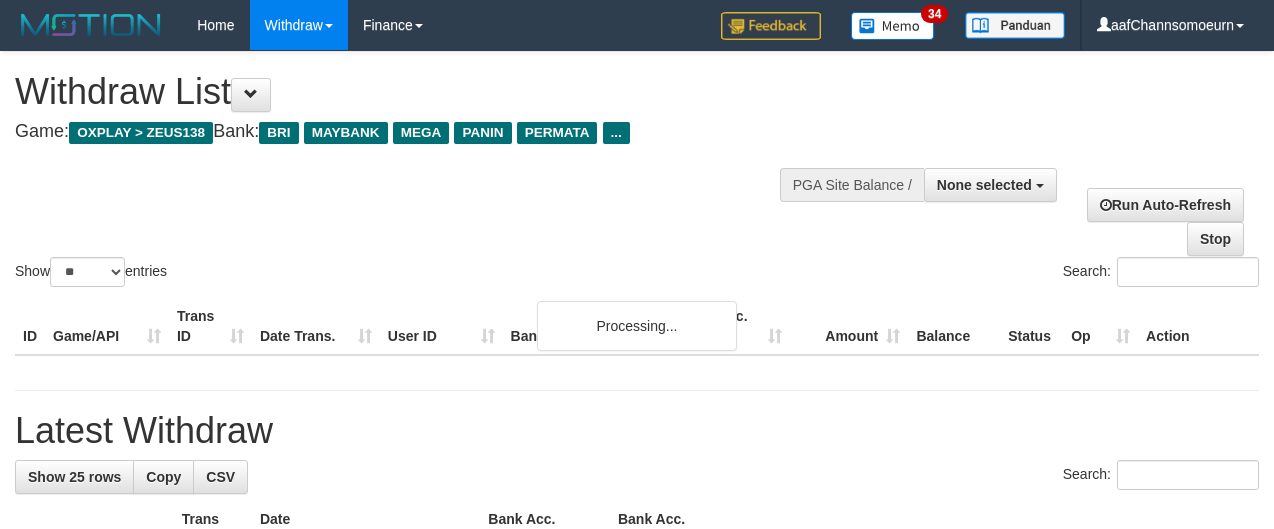 select 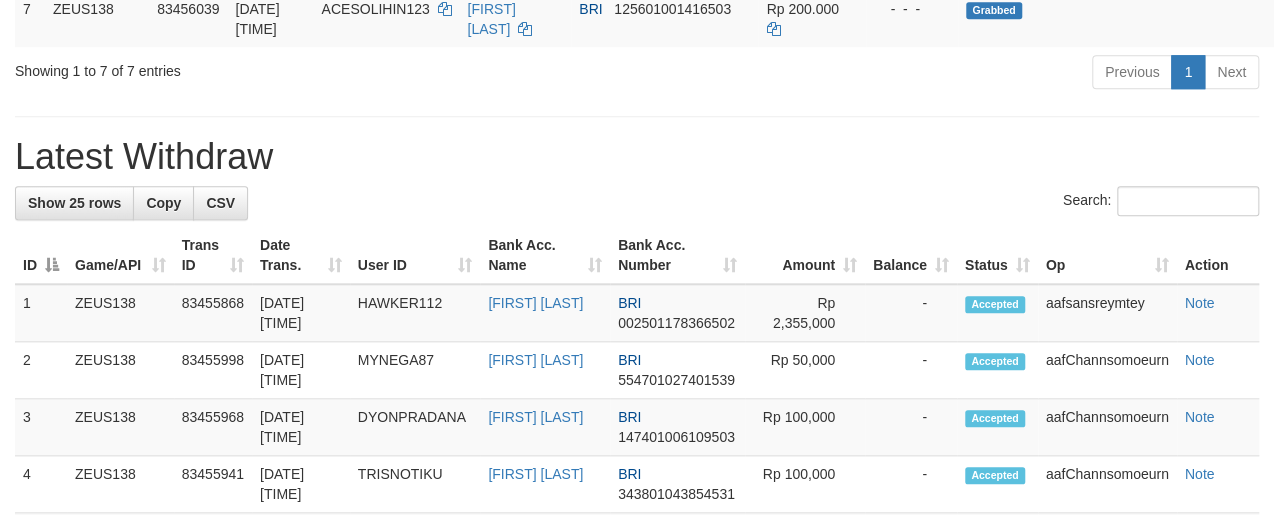 scroll, scrollTop: 751, scrollLeft: 0, axis: vertical 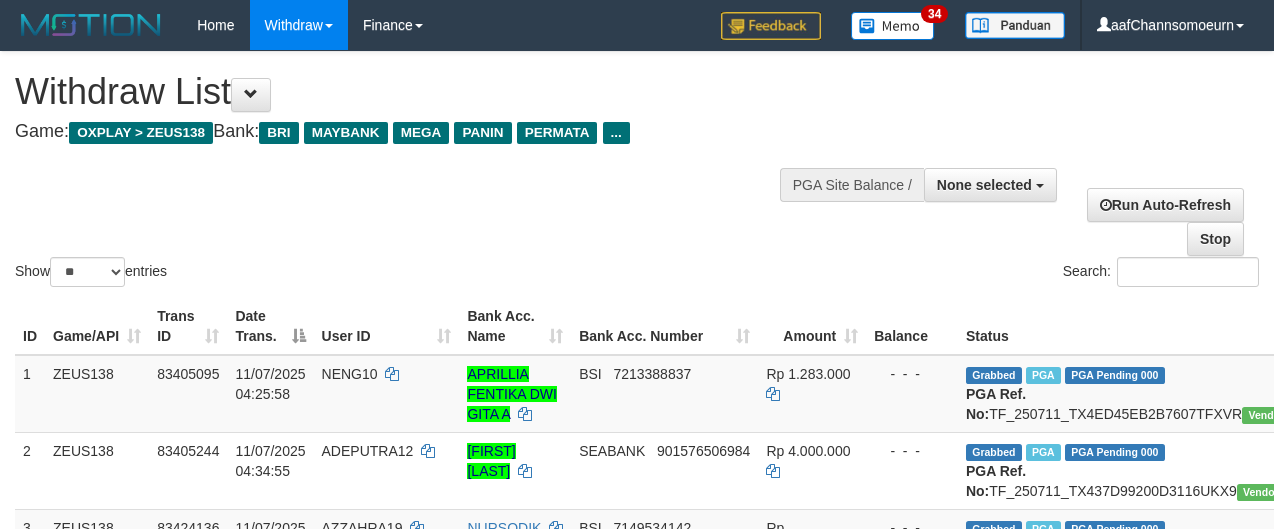 select 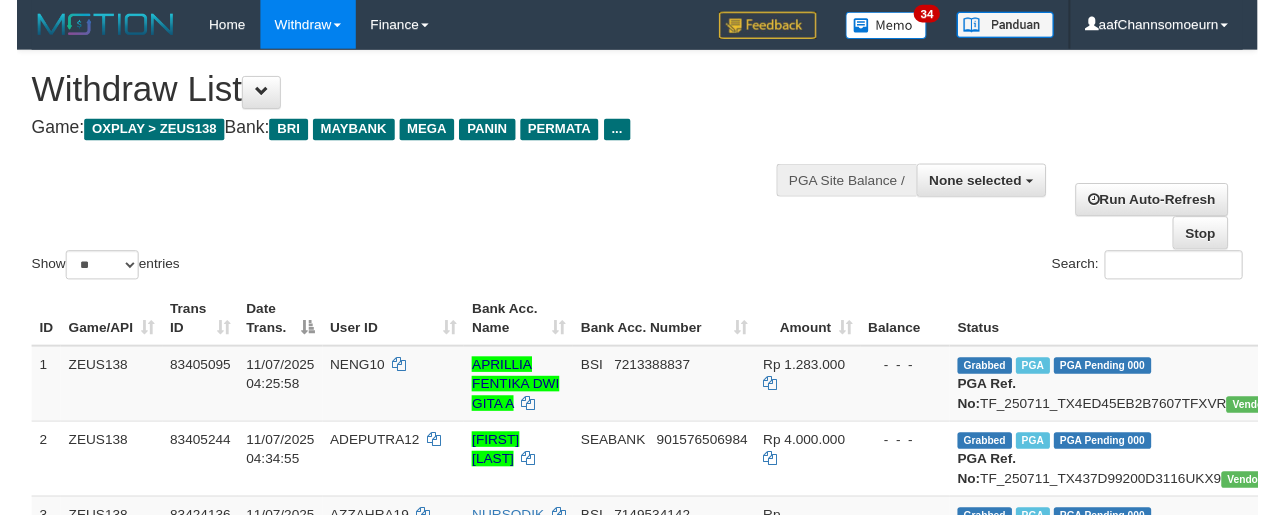 scroll, scrollTop: 751, scrollLeft: 0, axis: vertical 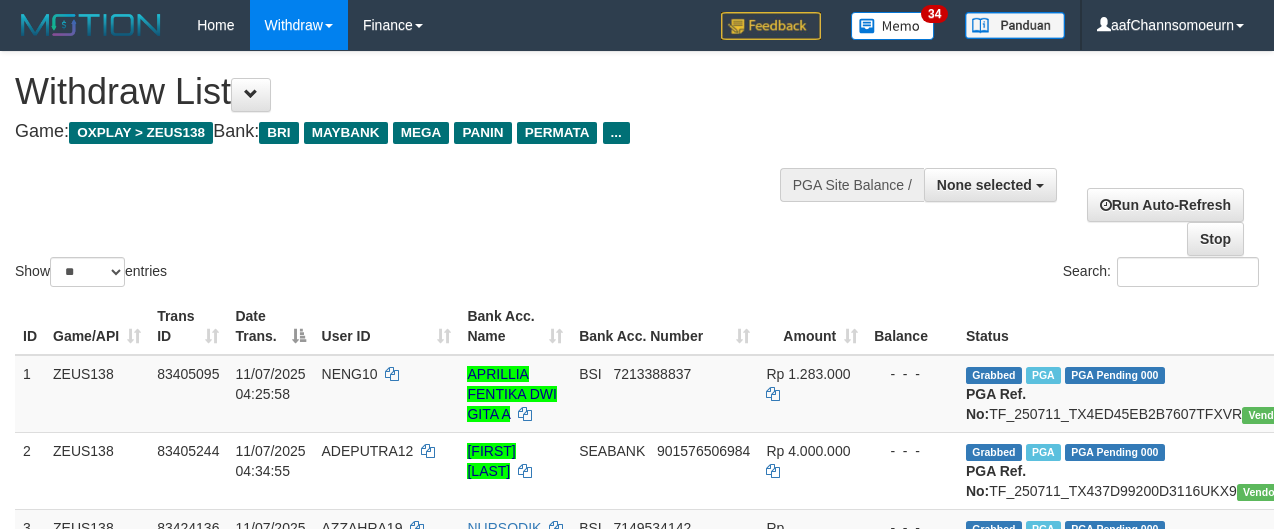 select 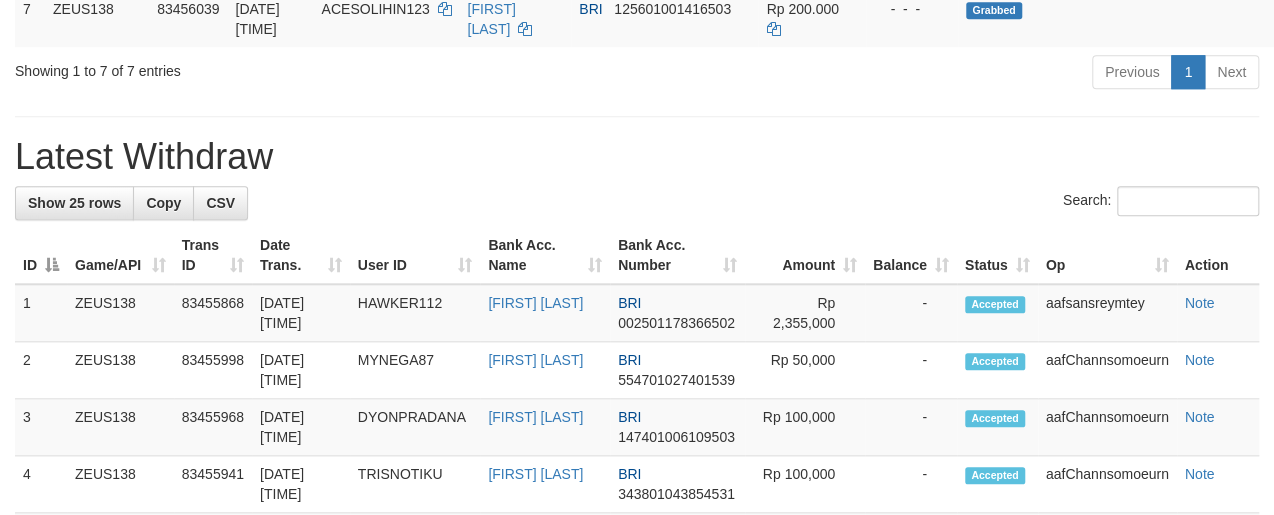scroll, scrollTop: 751, scrollLeft: 0, axis: vertical 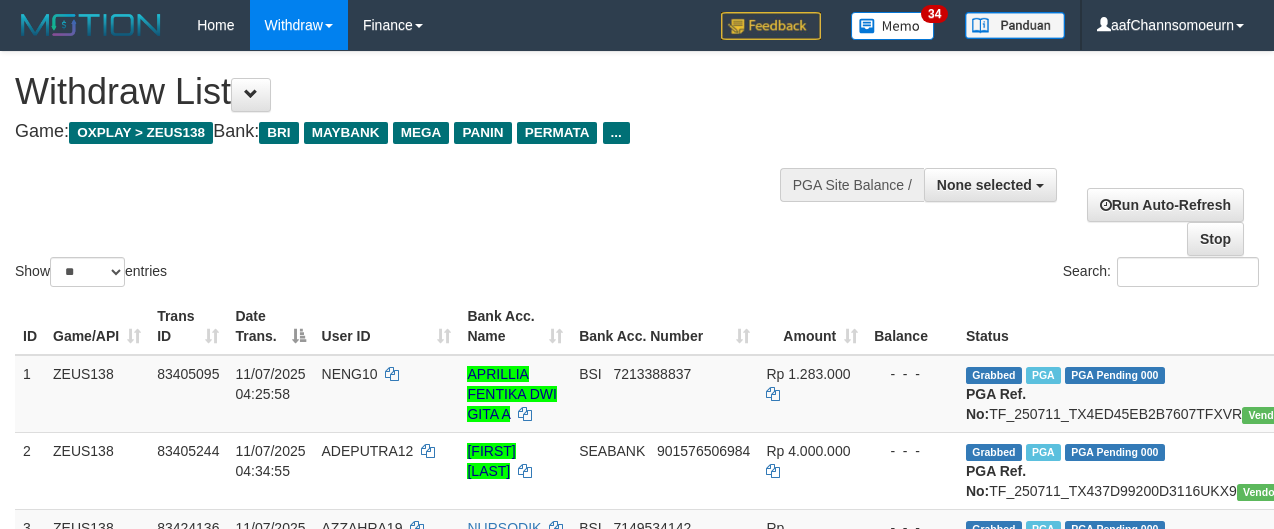 select 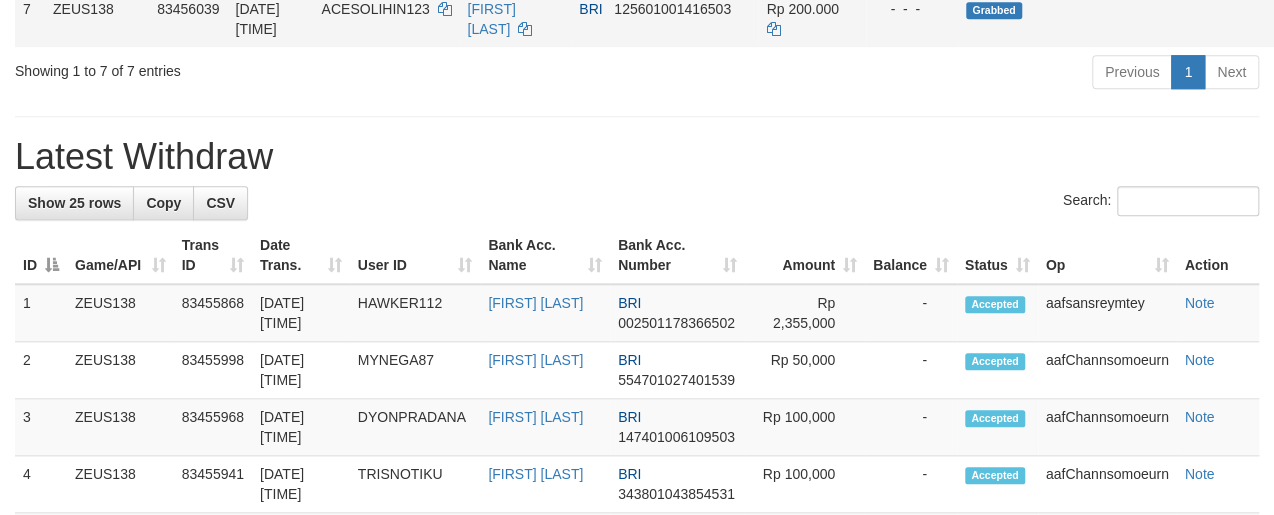 scroll, scrollTop: 751, scrollLeft: 0, axis: vertical 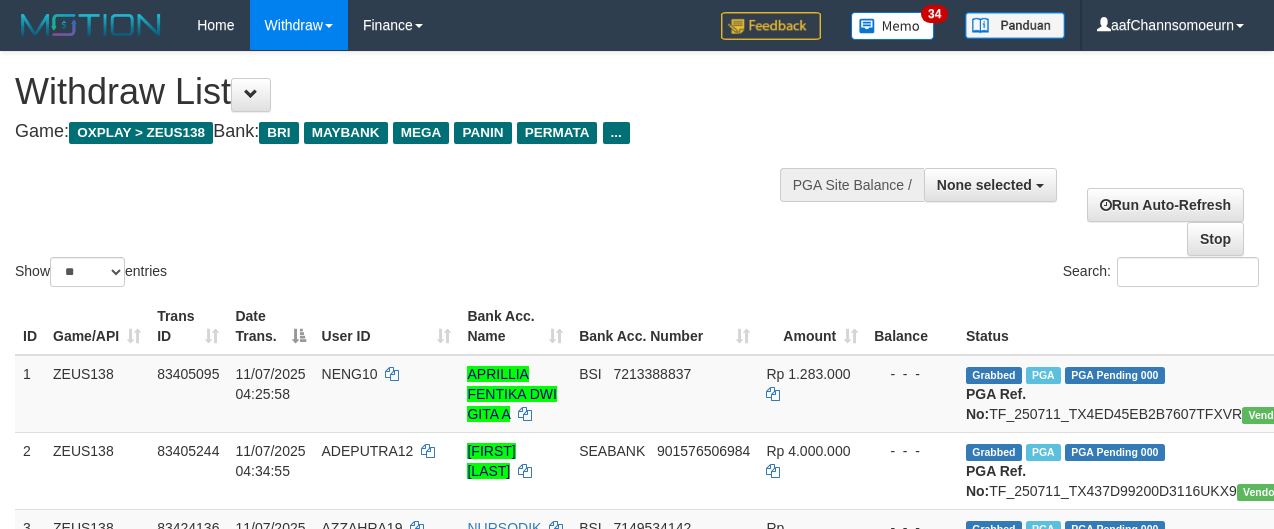 select 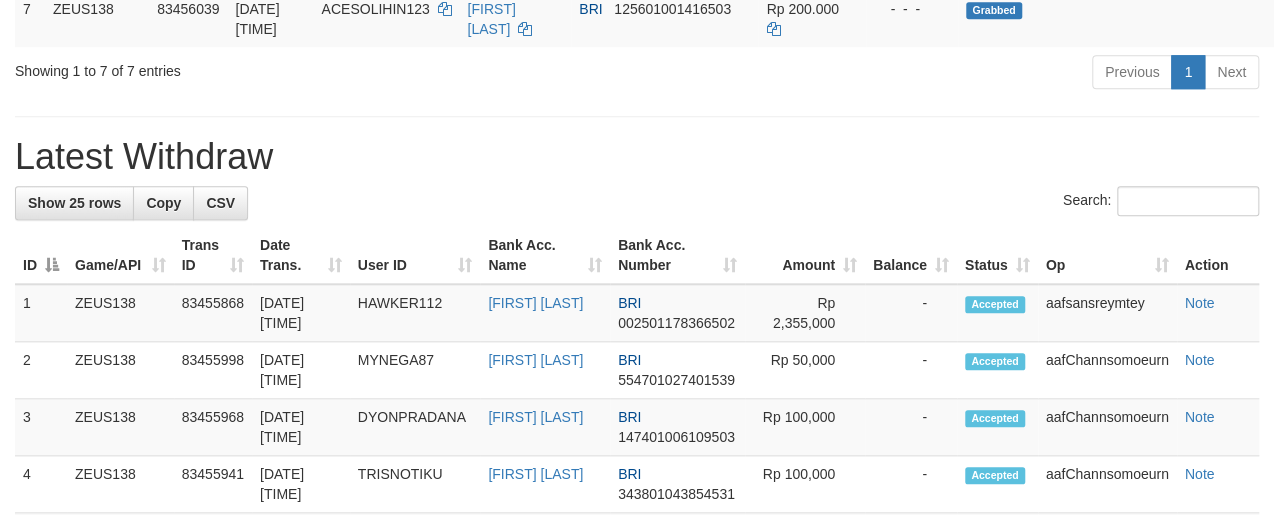 scroll, scrollTop: 751, scrollLeft: 0, axis: vertical 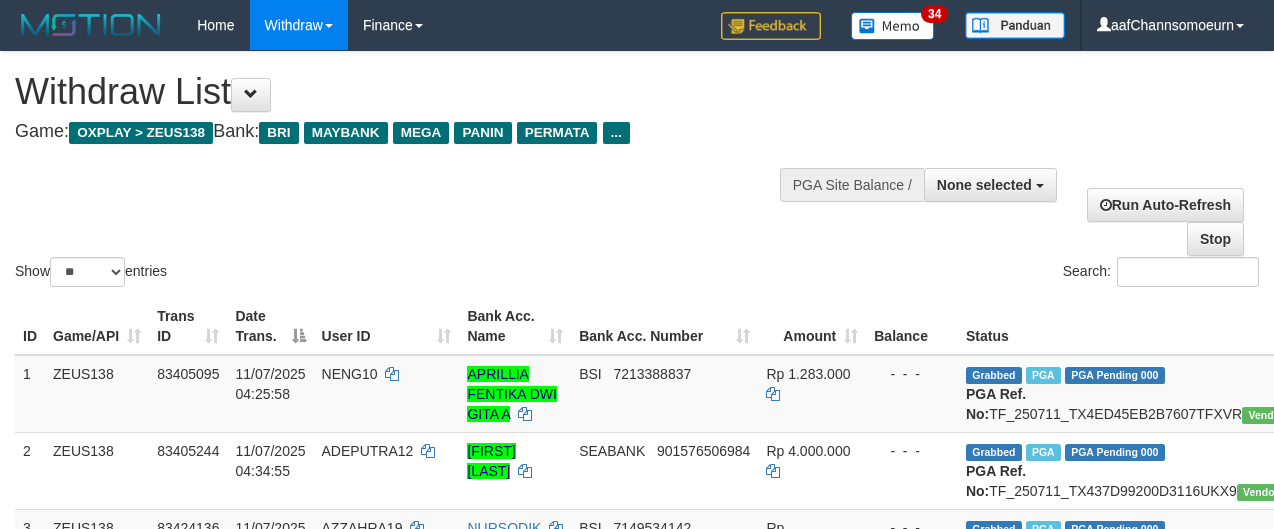 select 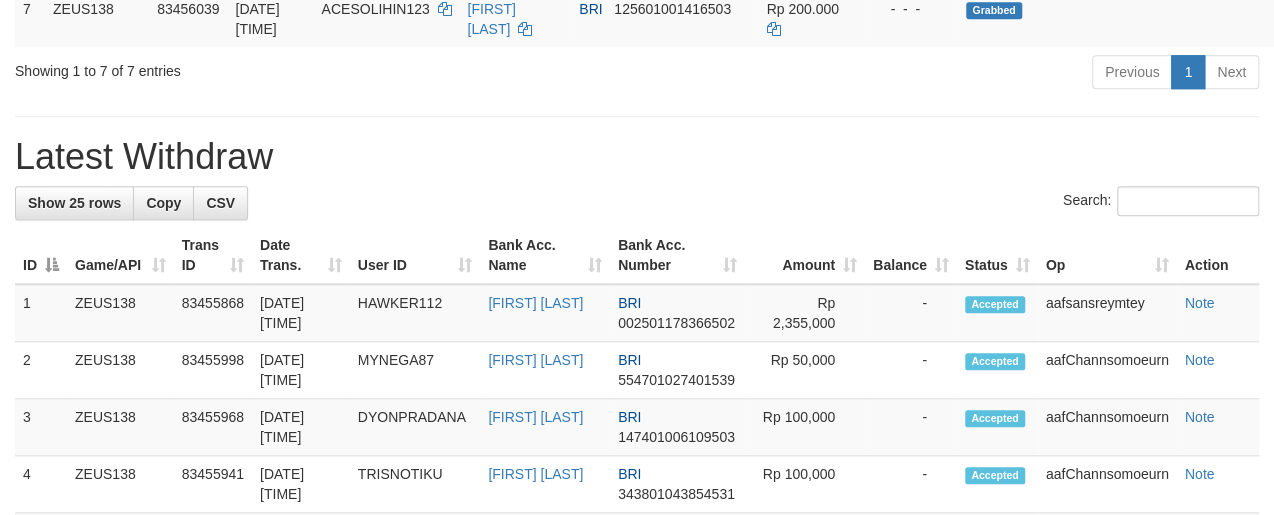 scroll, scrollTop: 751, scrollLeft: 0, axis: vertical 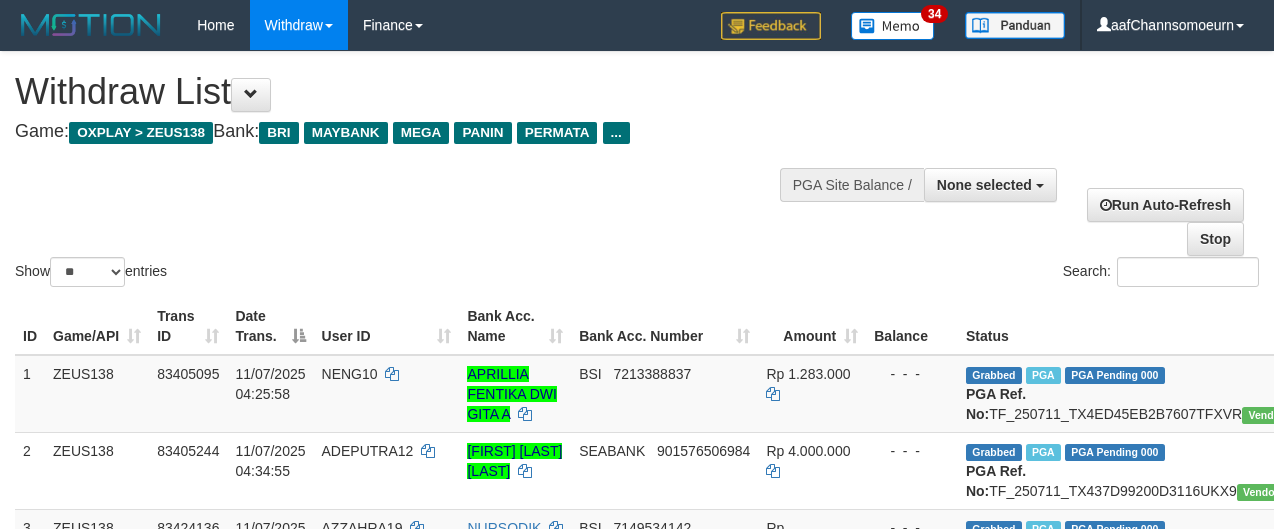 select 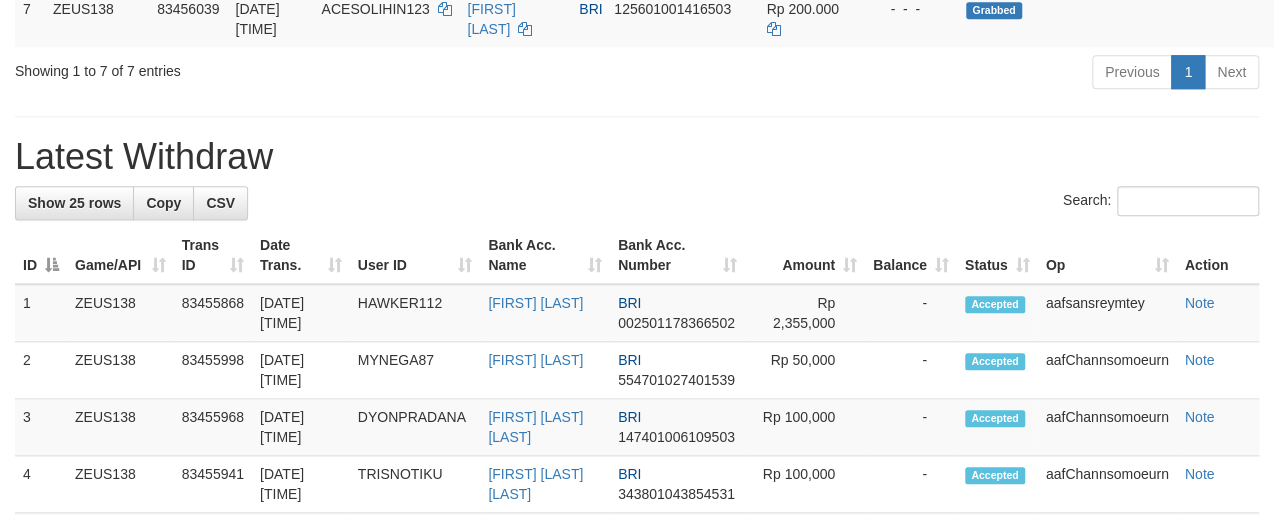 scroll, scrollTop: 751, scrollLeft: 0, axis: vertical 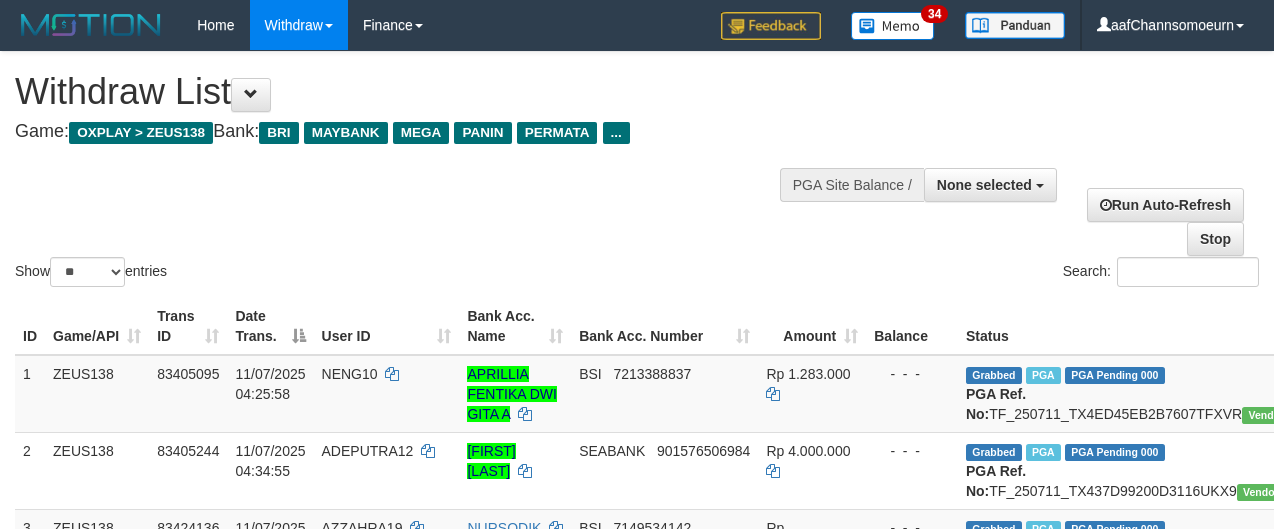 select 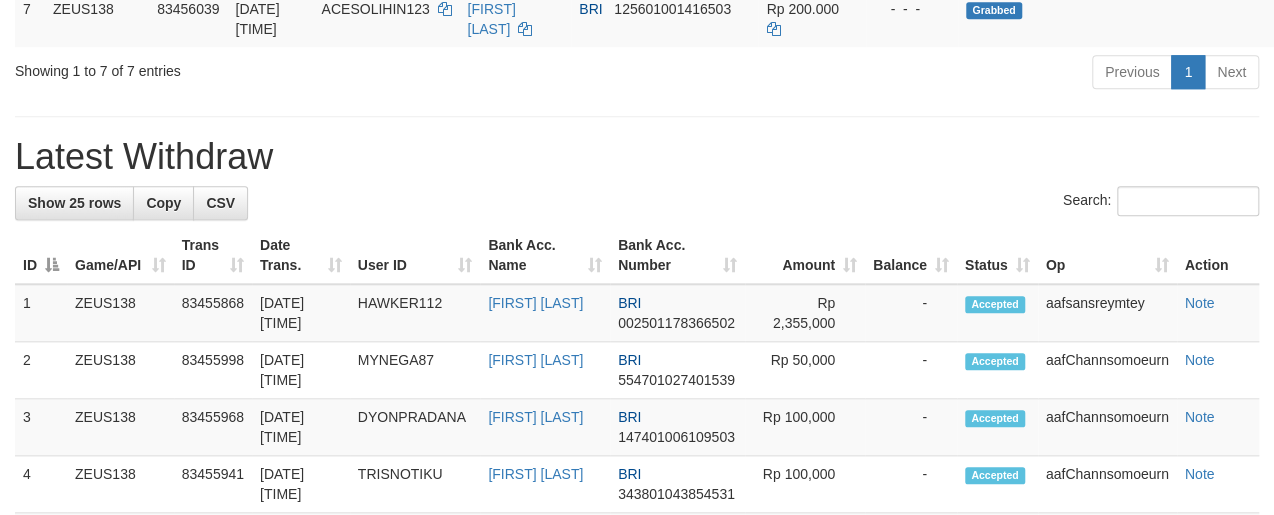 scroll, scrollTop: 751, scrollLeft: 0, axis: vertical 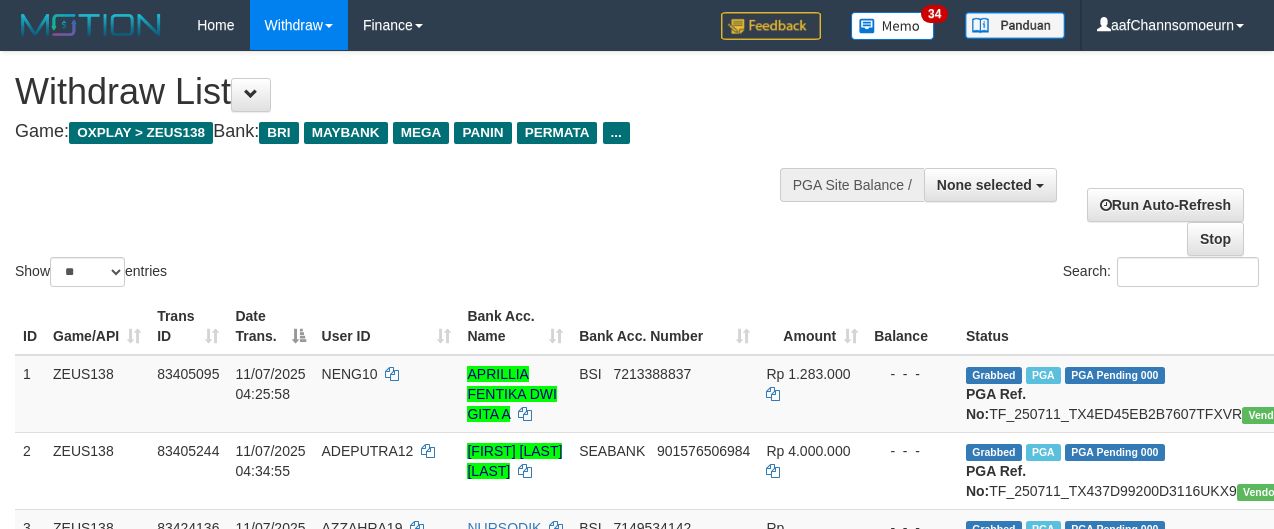 select 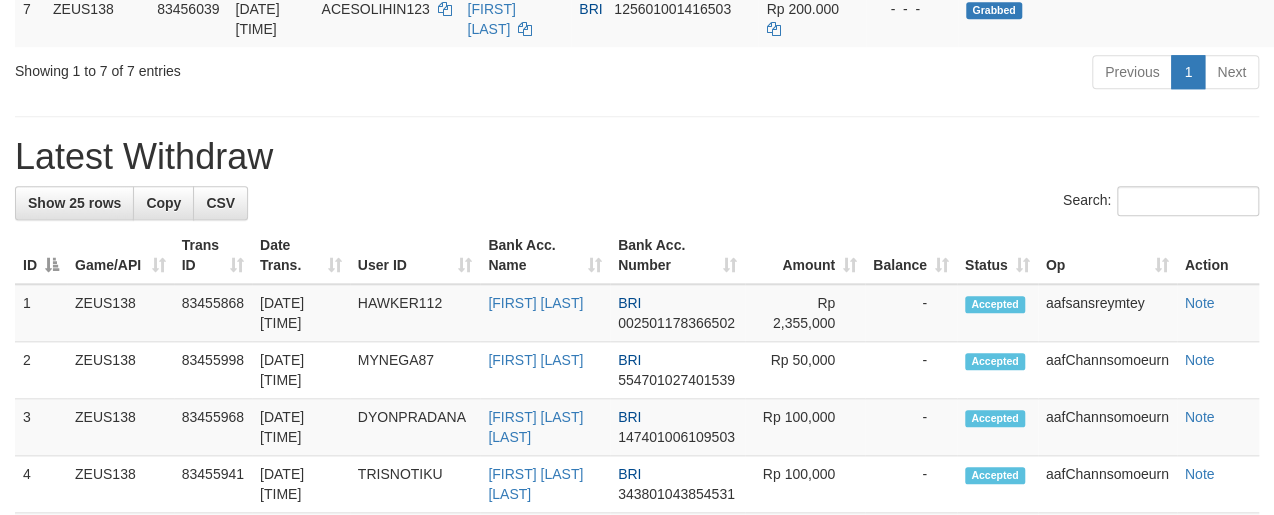 scroll, scrollTop: 751, scrollLeft: 0, axis: vertical 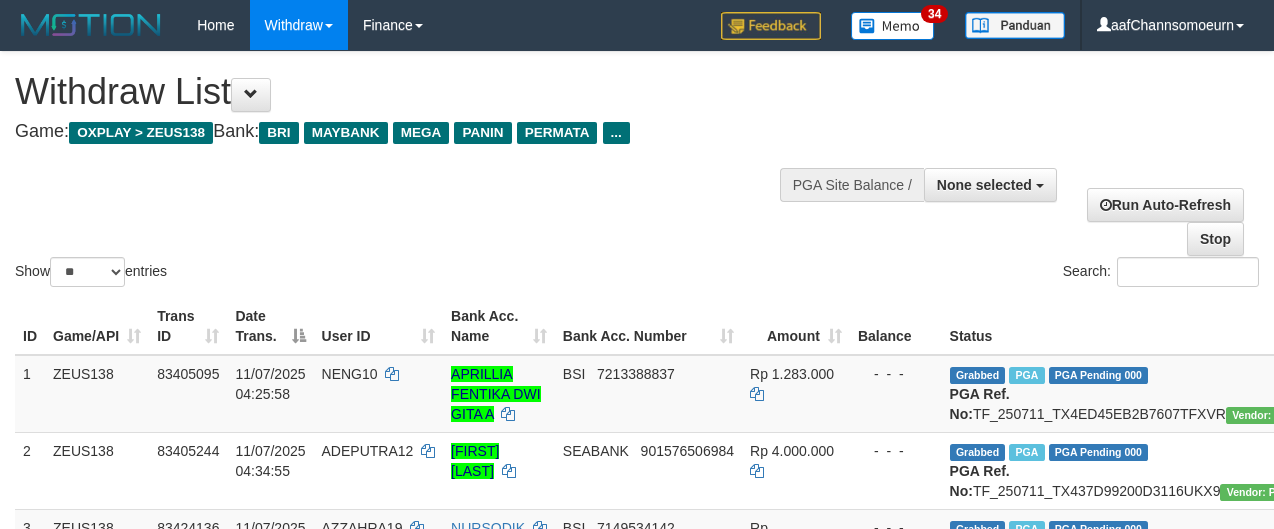select 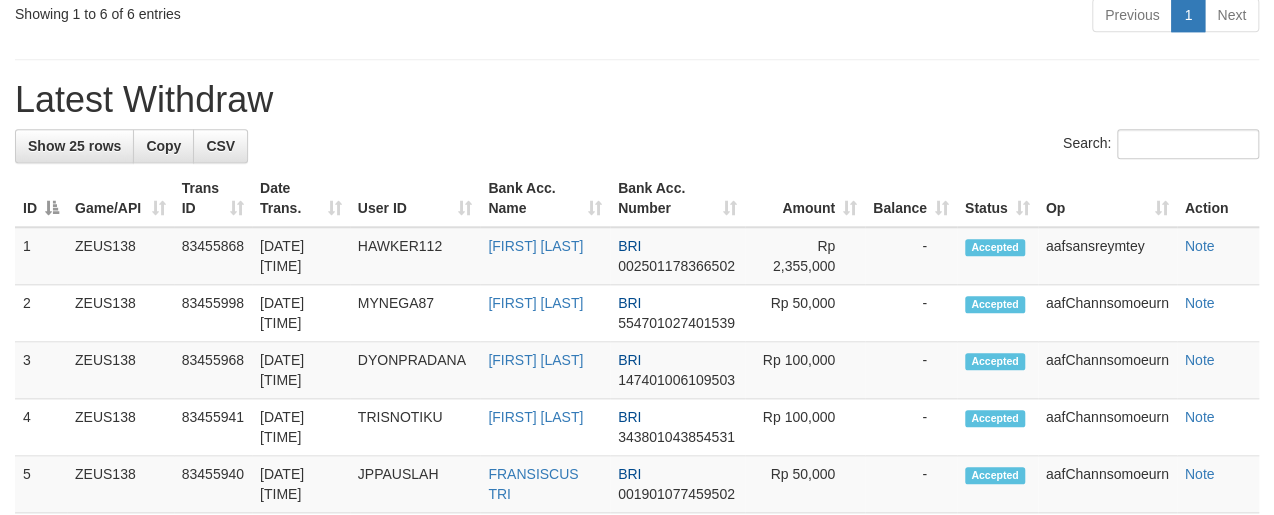 scroll, scrollTop: 751, scrollLeft: 0, axis: vertical 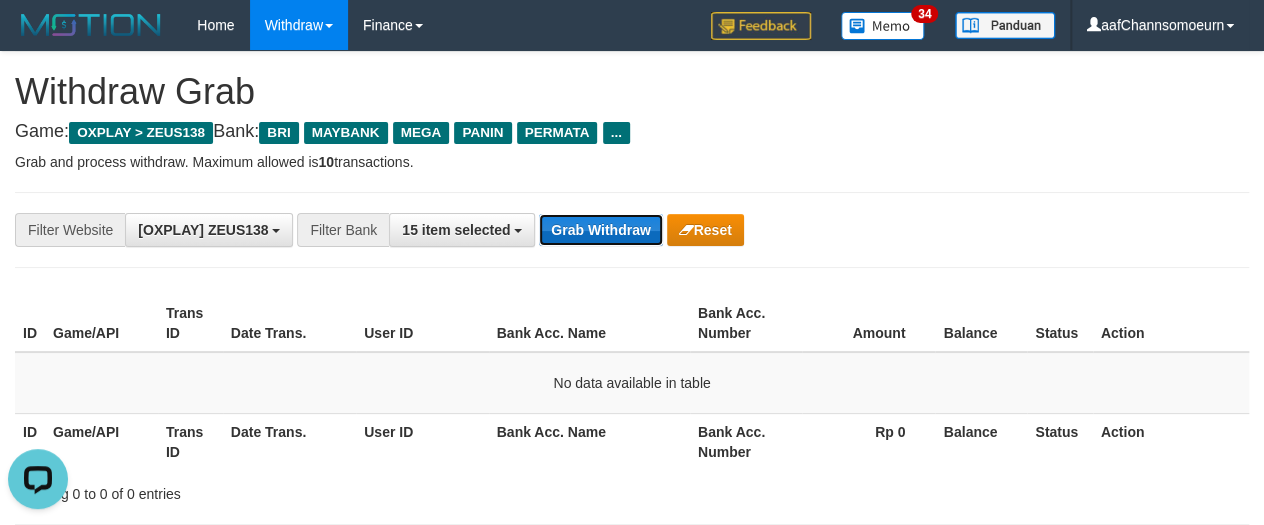 click on "Grab Withdraw" at bounding box center (600, 230) 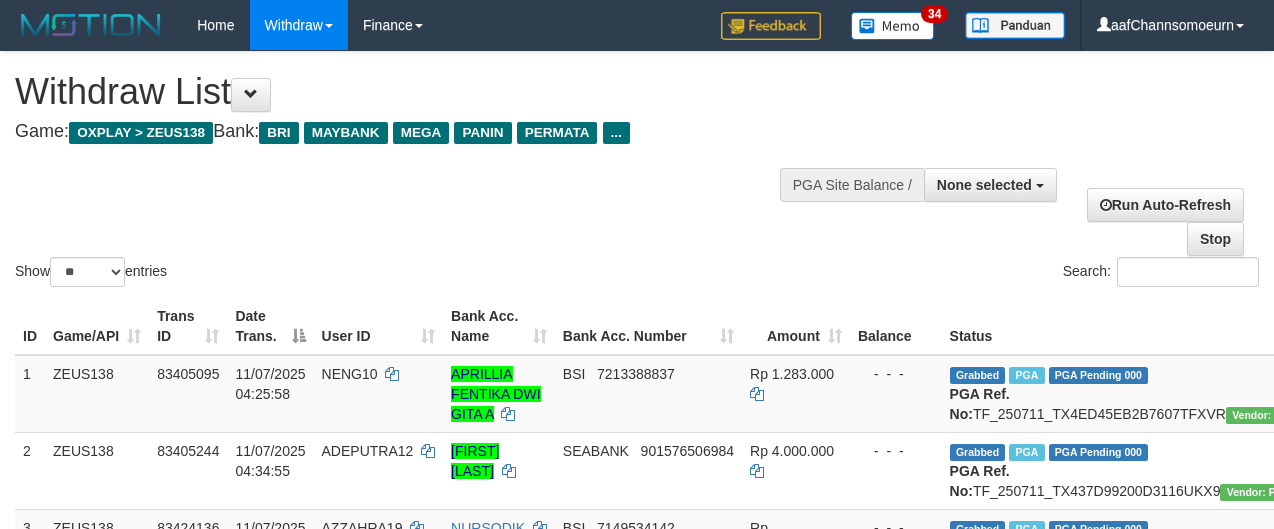 select 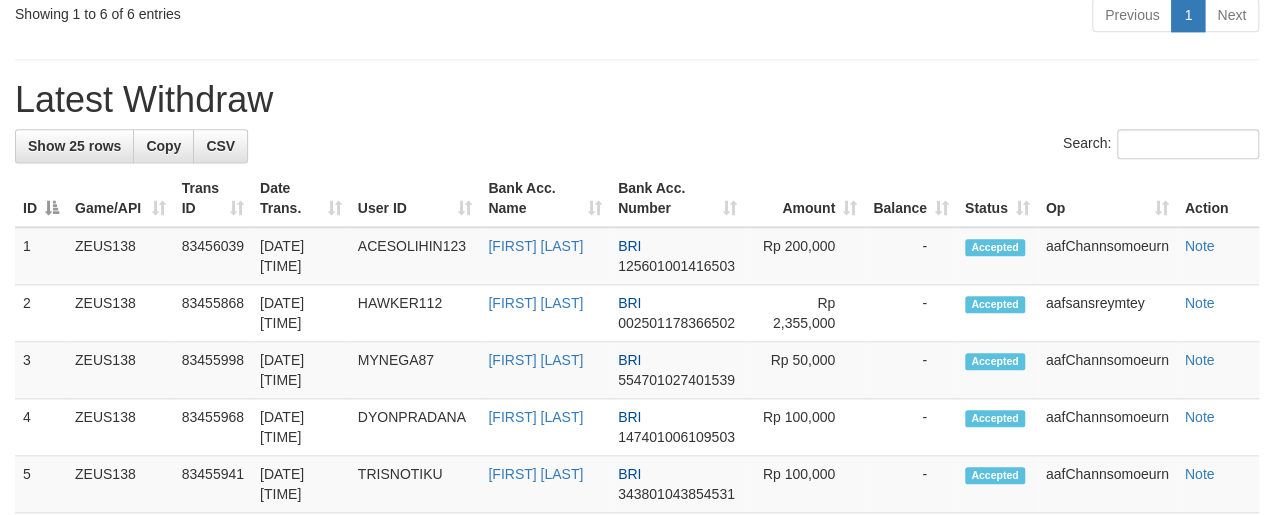 scroll, scrollTop: 751, scrollLeft: 0, axis: vertical 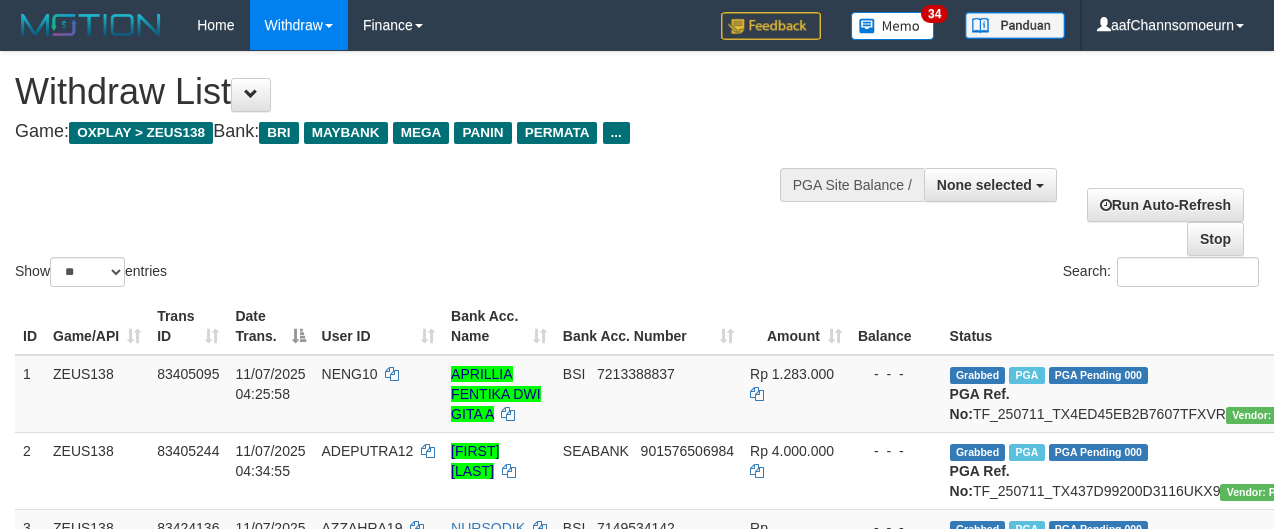 select 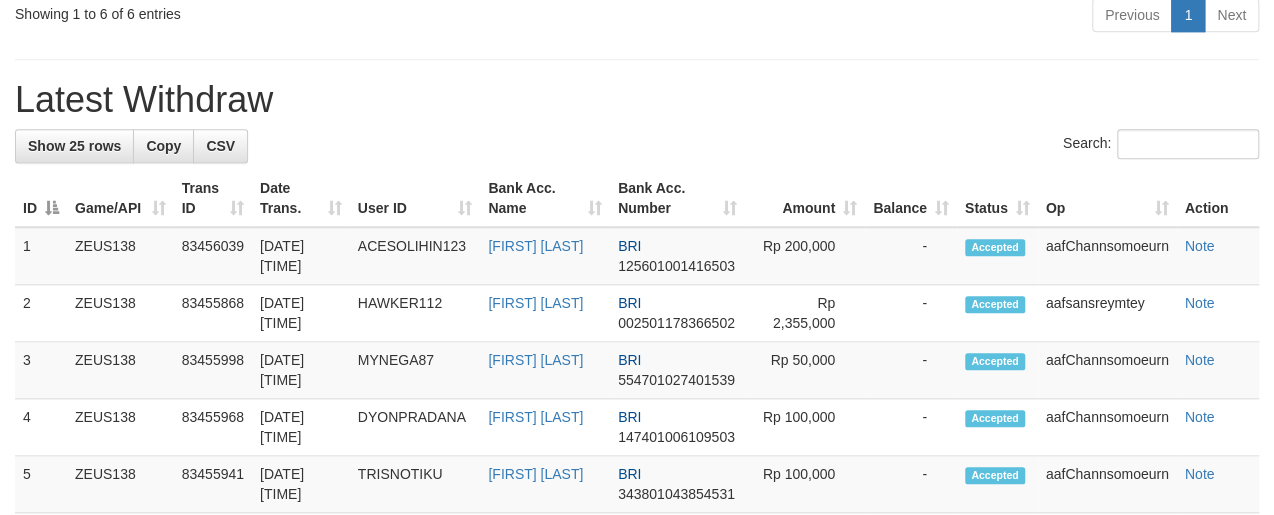 scroll, scrollTop: 751, scrollLeft: 0, axis: vertical 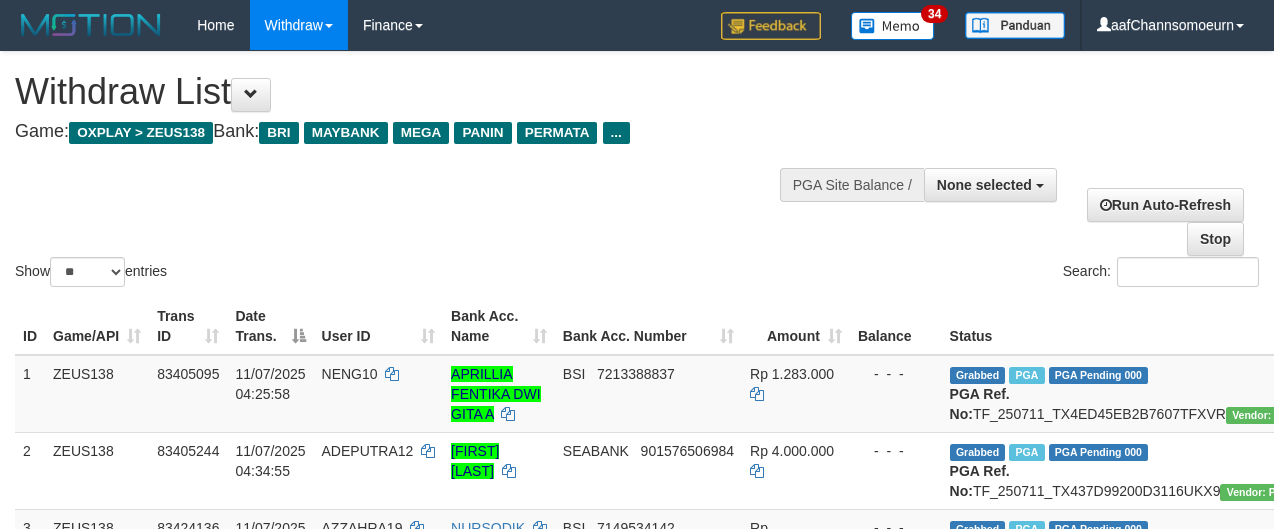 select 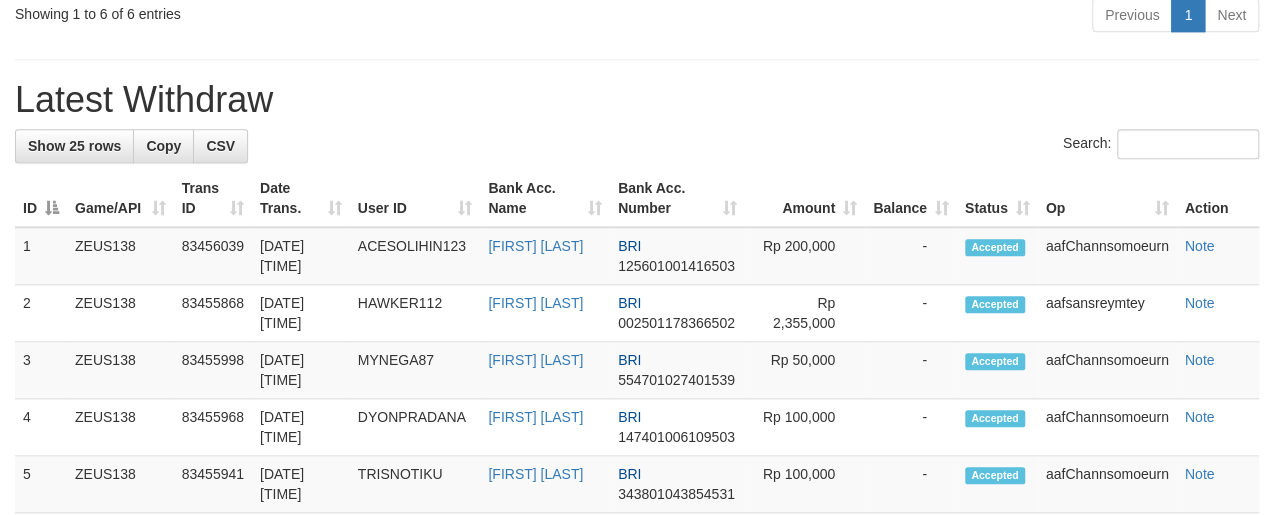 scroll, scrollTop: 751, scrollLeft: 0, axis: vertical 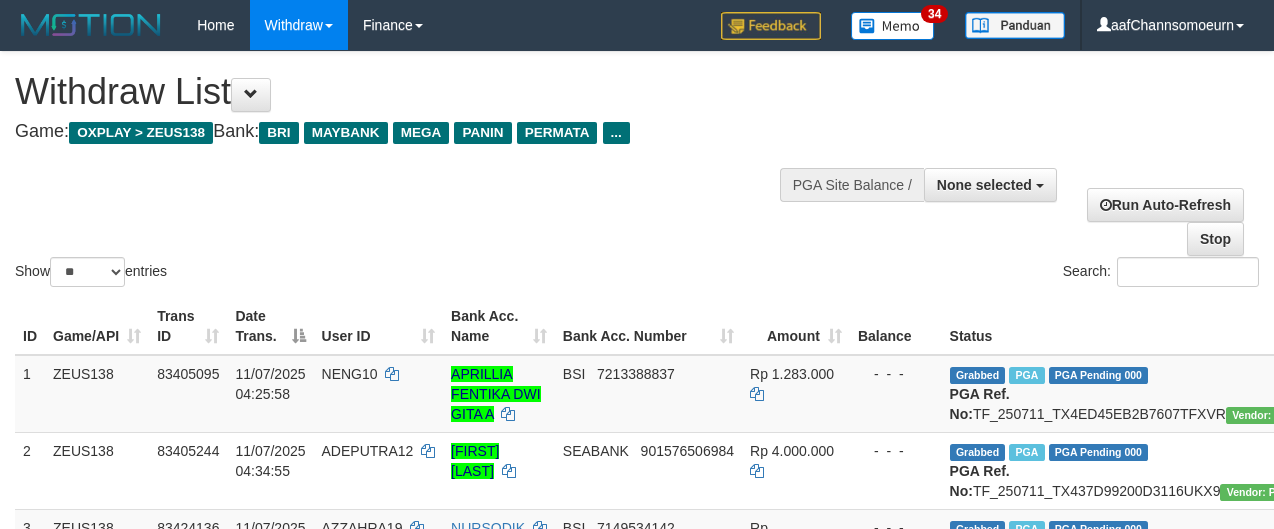 select 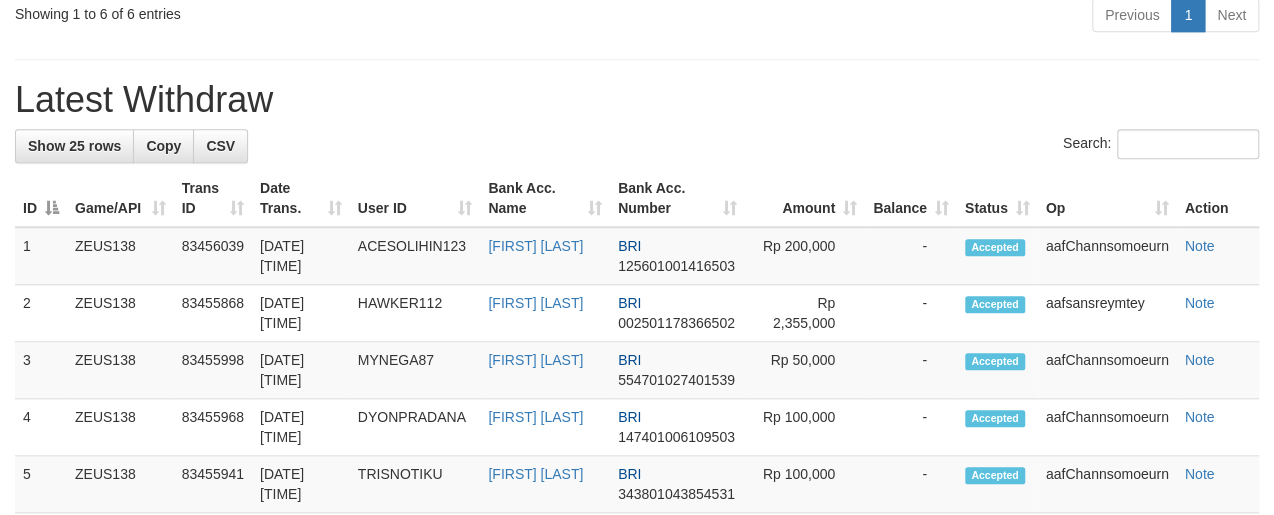 scroll, scrollTop: 751, scrollLeft: 0, axis: vertical 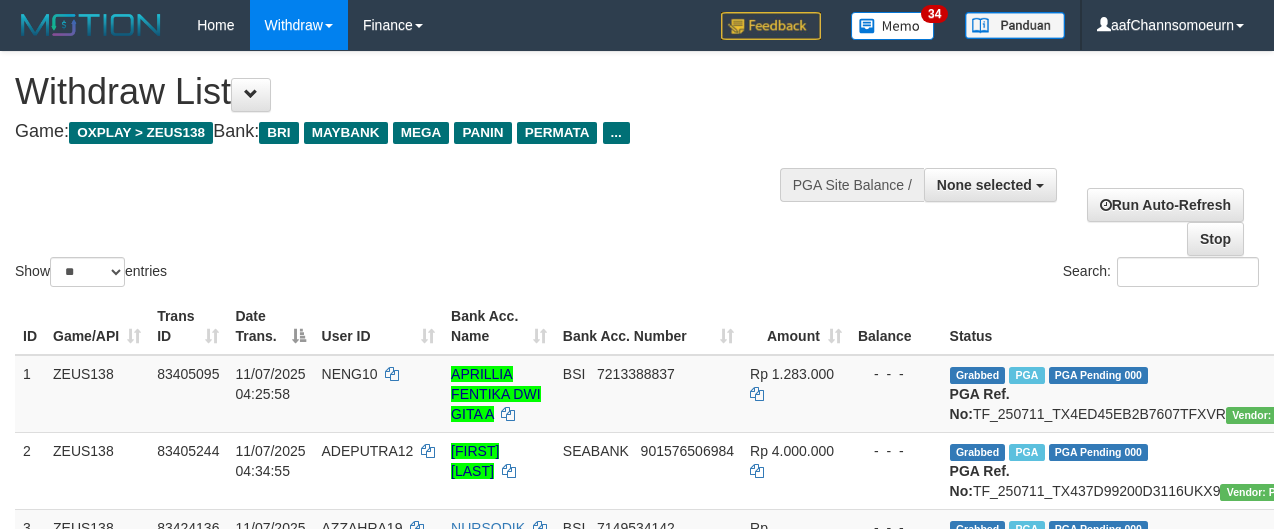 select 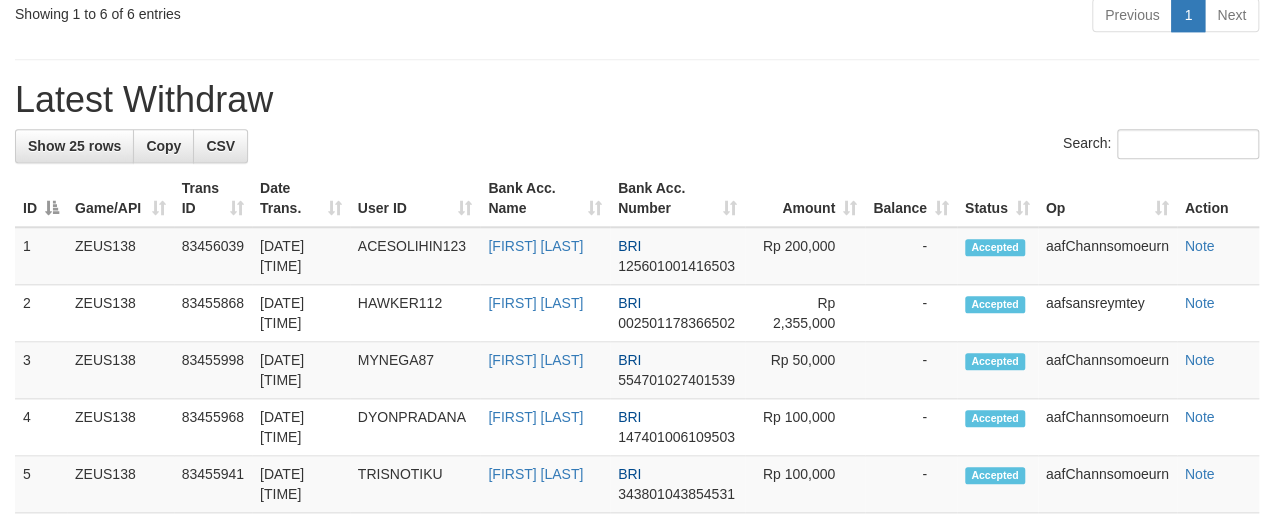 scroll, scrollTop: 751, scrollLeft: 0, axis: vertical 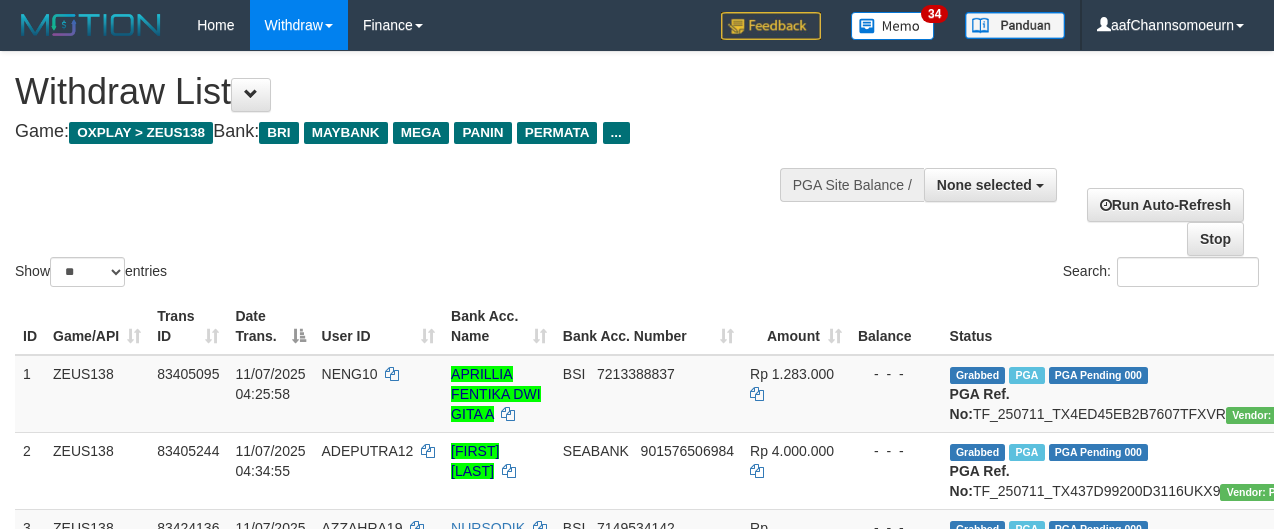 select 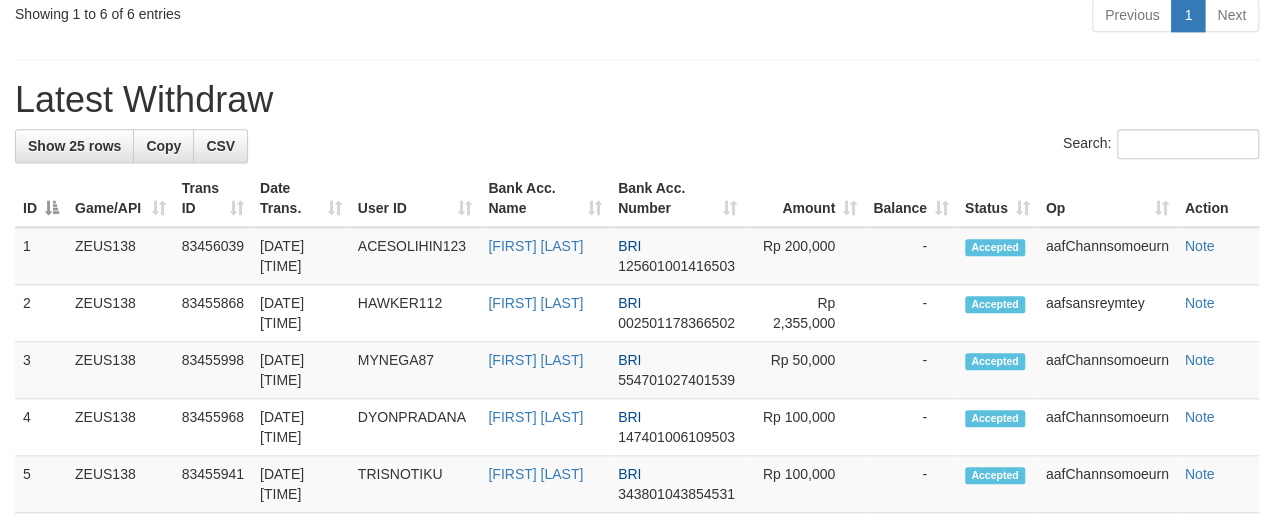 scroll, scrollTop: 751, scrollLeft: 0, axis: vertical 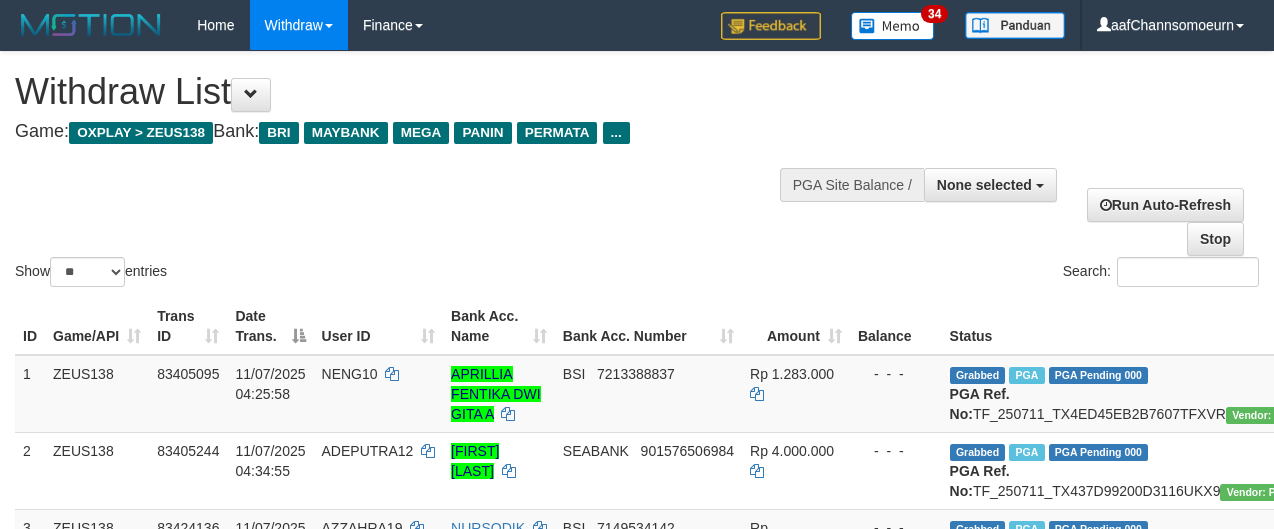 select 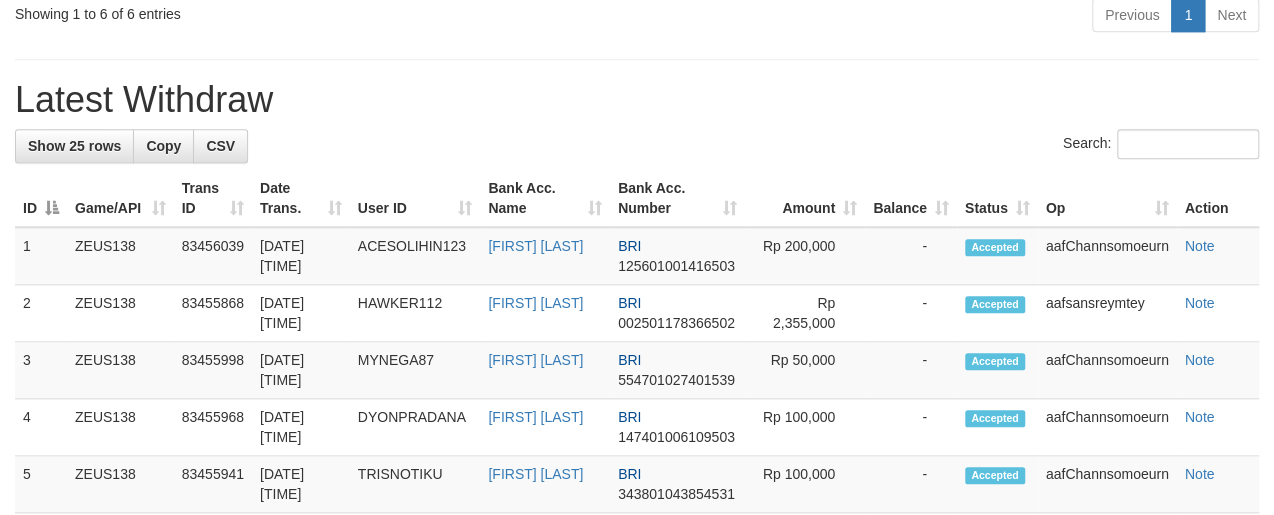 scroll, scrollTop: 751, scrollLeft: 0, axis: vertical 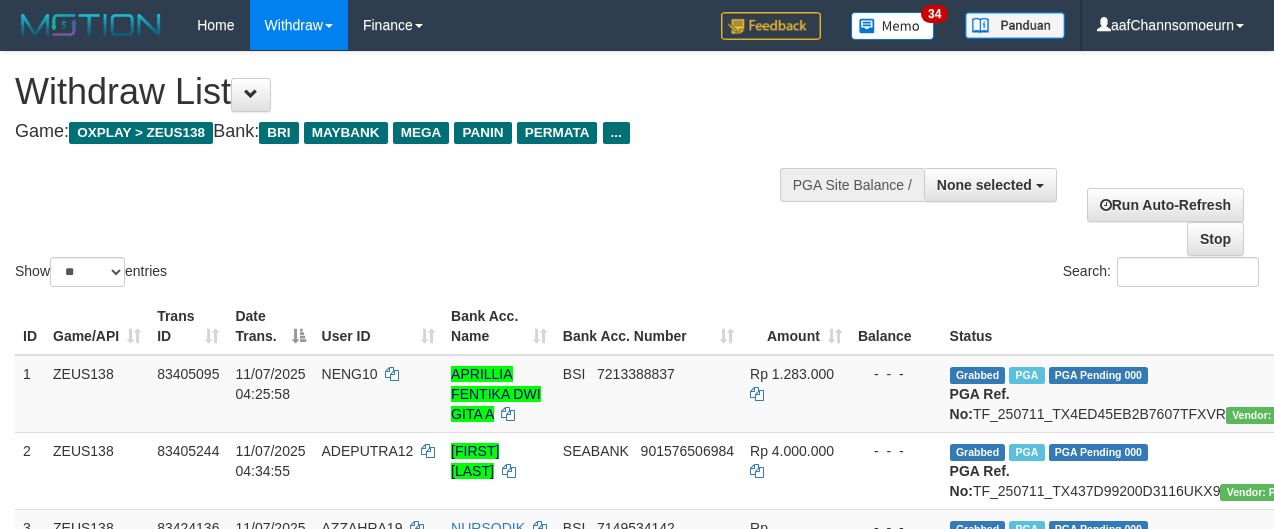 select 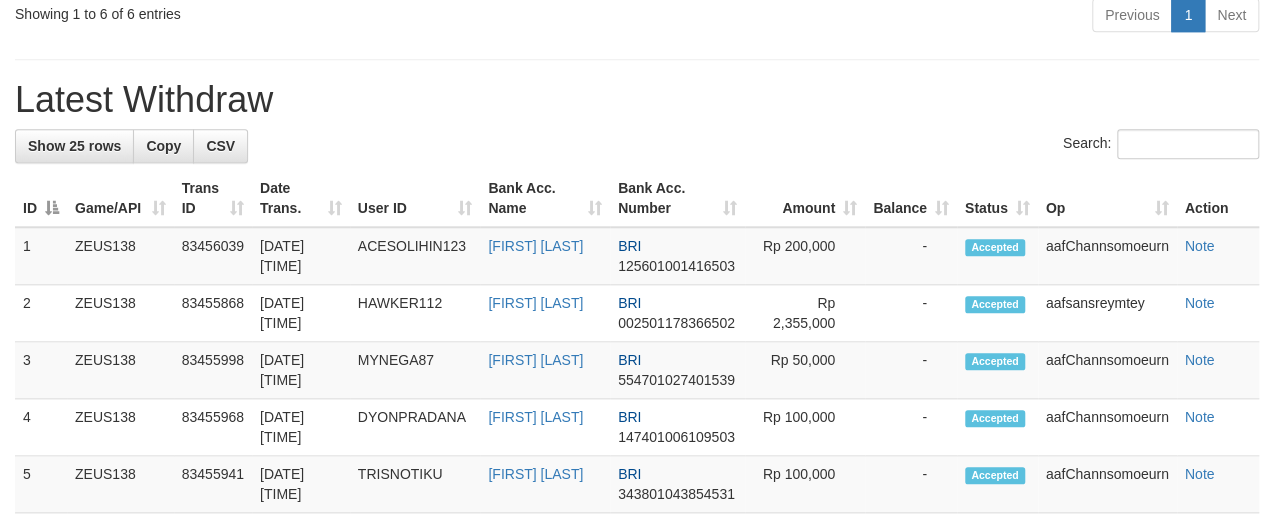 scroll, scrollTop: 751, scrollLeft: 0, axis: vertical 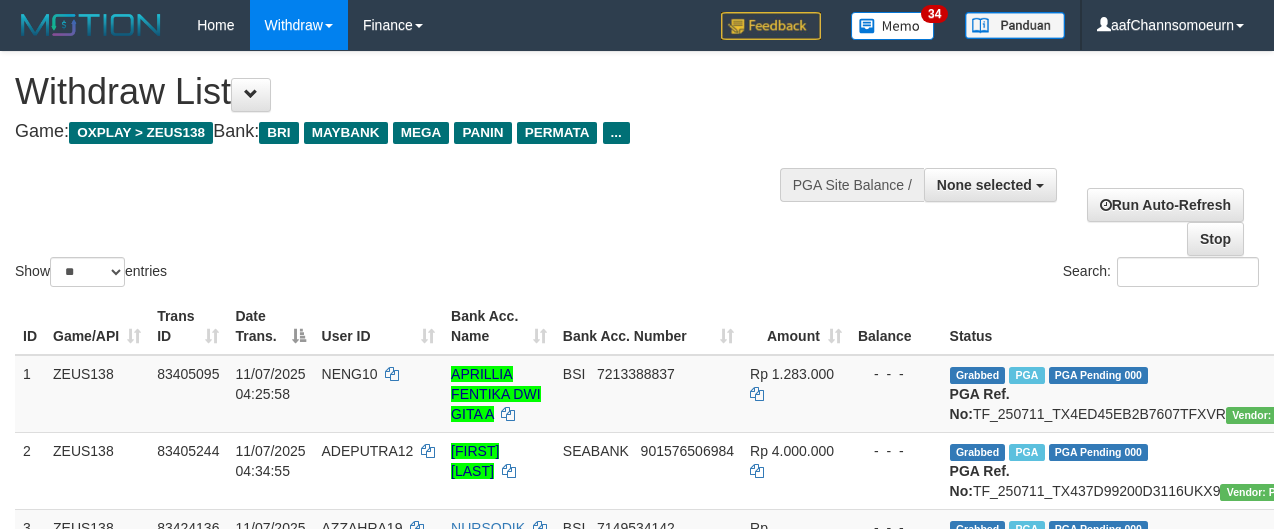 select 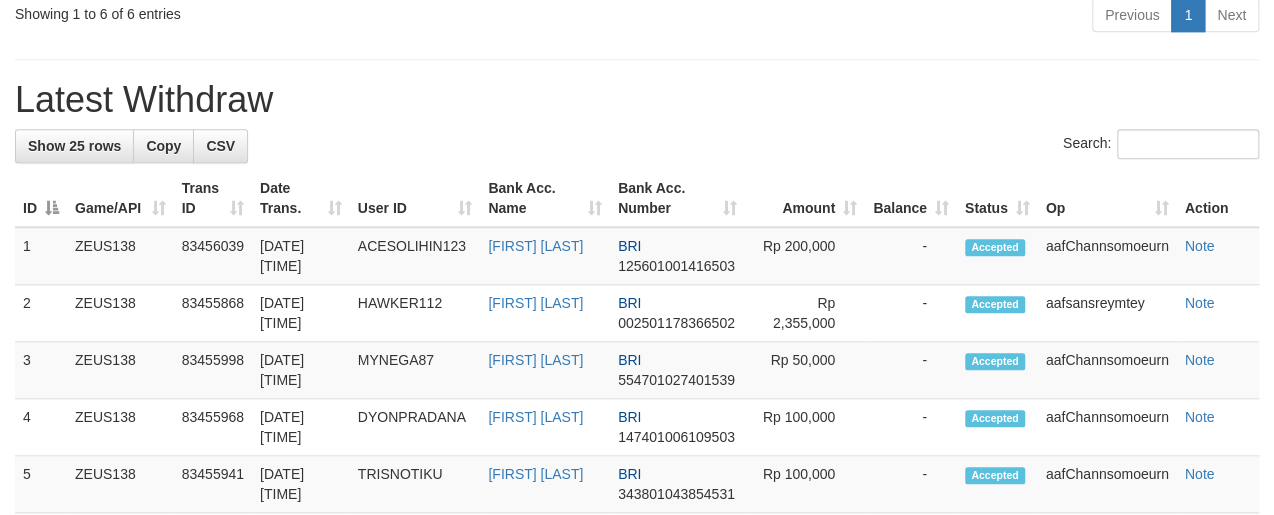 scroll, scrollTop: 751, scrollLeft: 0, axis: vertical 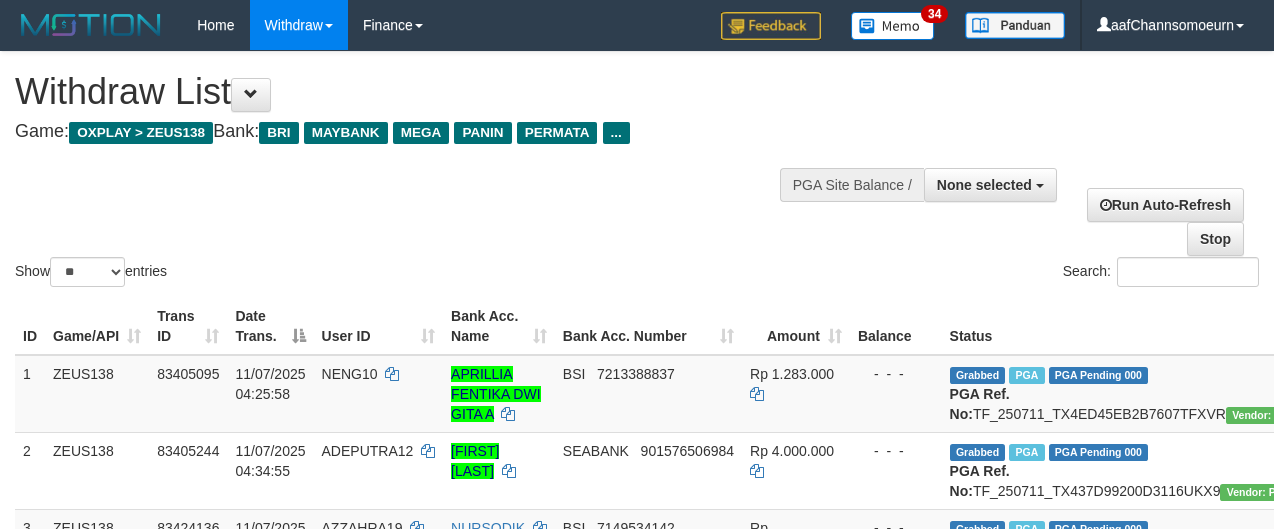 select 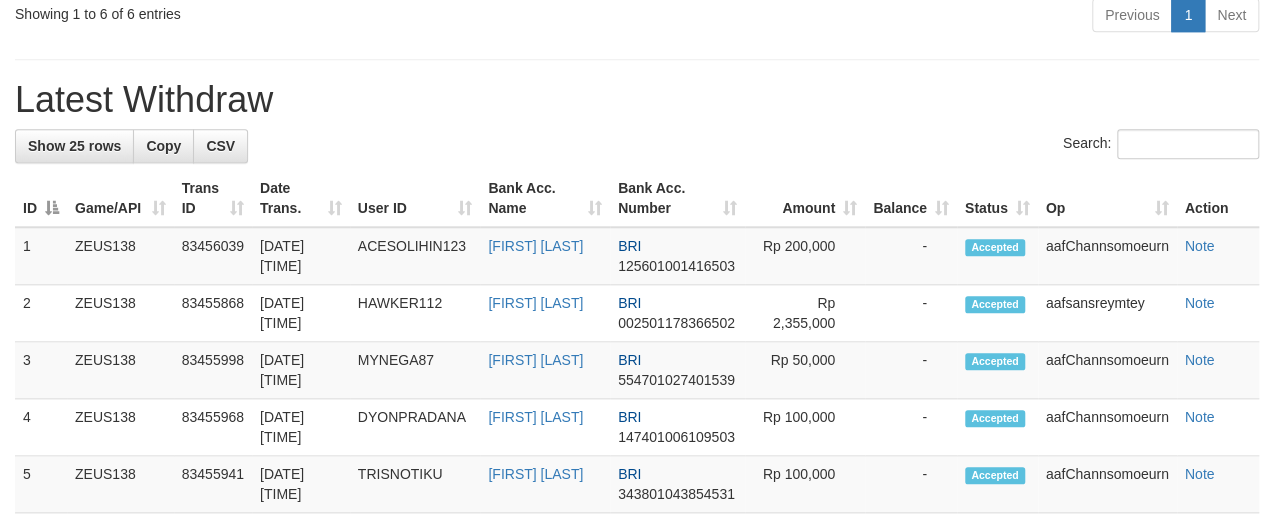 scroll, scrollTop: 751, scrollLeft: 0, axis: vertical 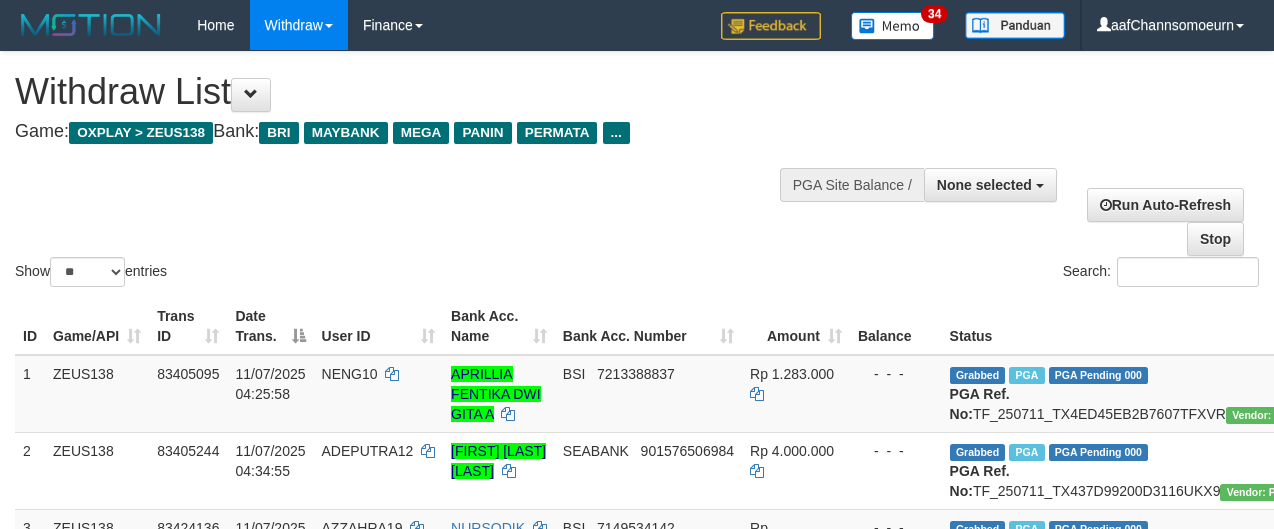 select 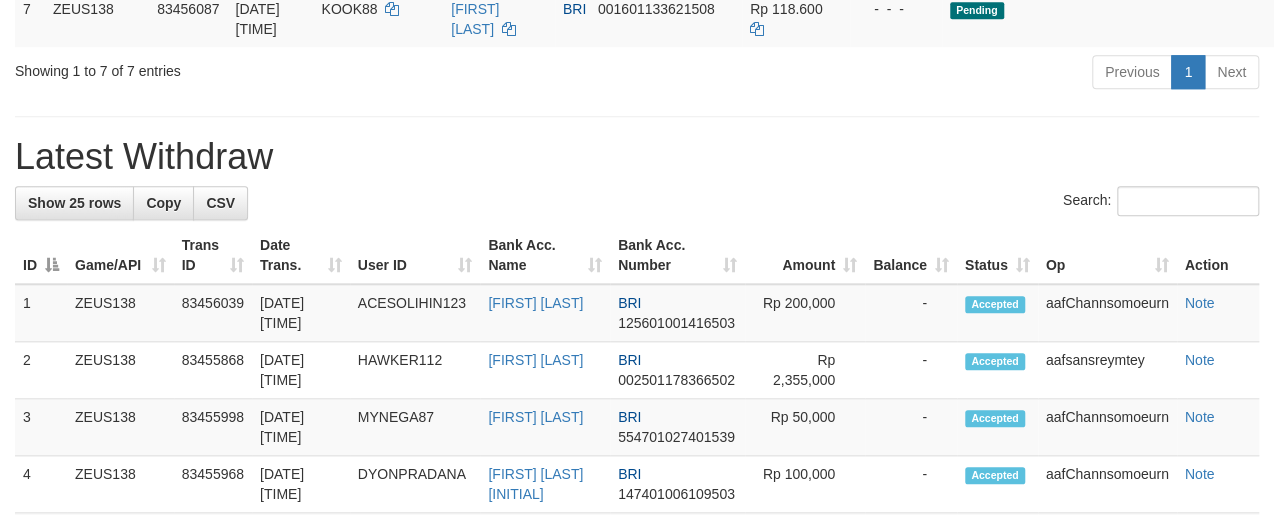 scroll, scrollTop: 751, scrollLeft: 0, axis: vertical 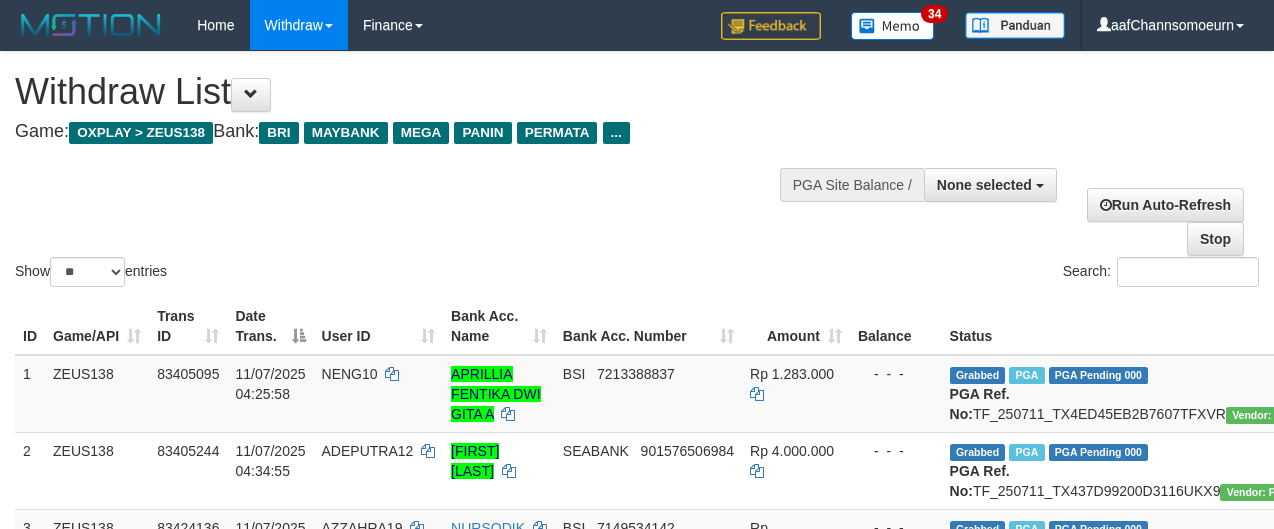 select 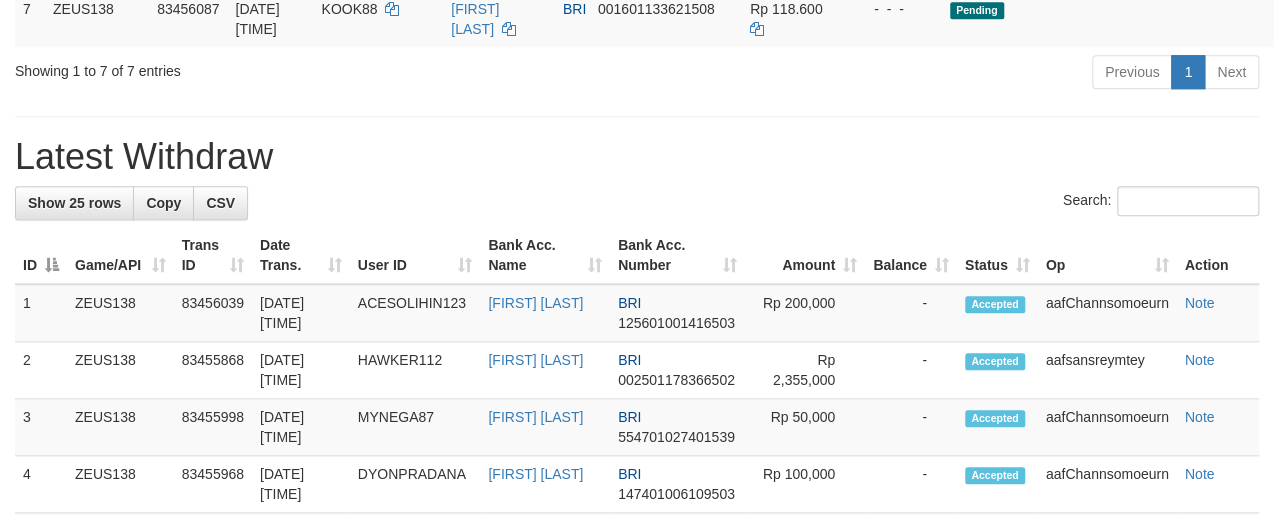 scroll, scrollTop: 751, scrollLeft: 0, axis: vertical 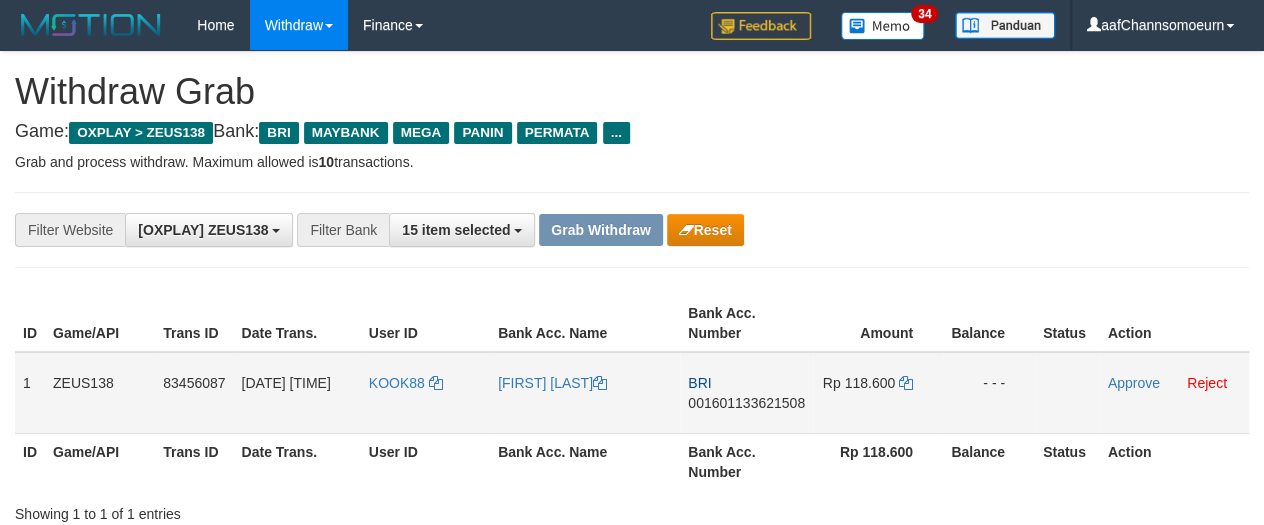 click on "KOOK88" at bounding box center [425, 393] 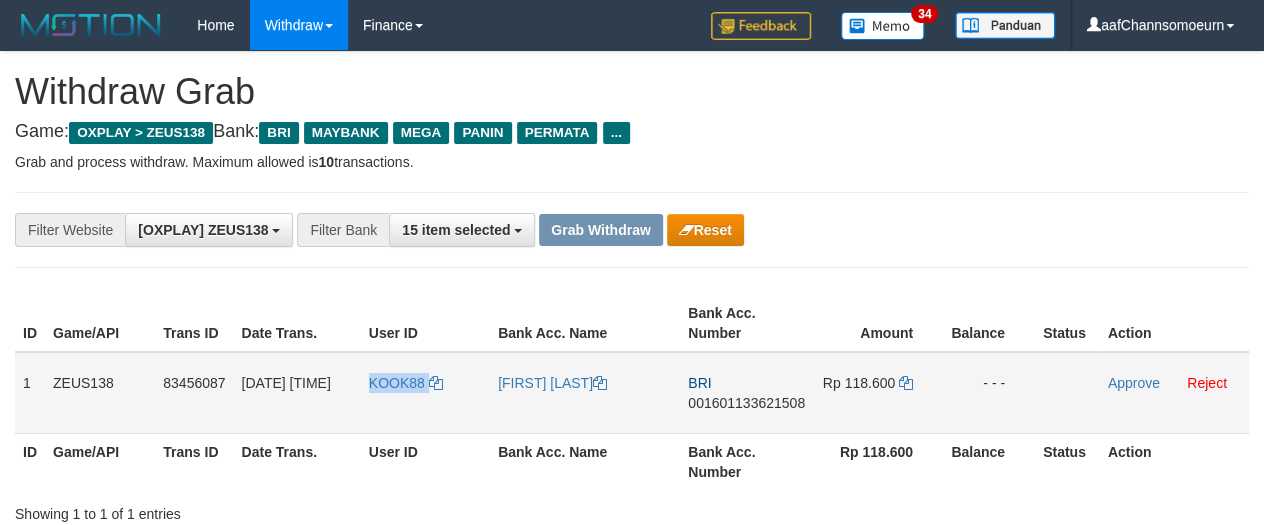 click on "KOOK88" at bounding box center [425, 393] 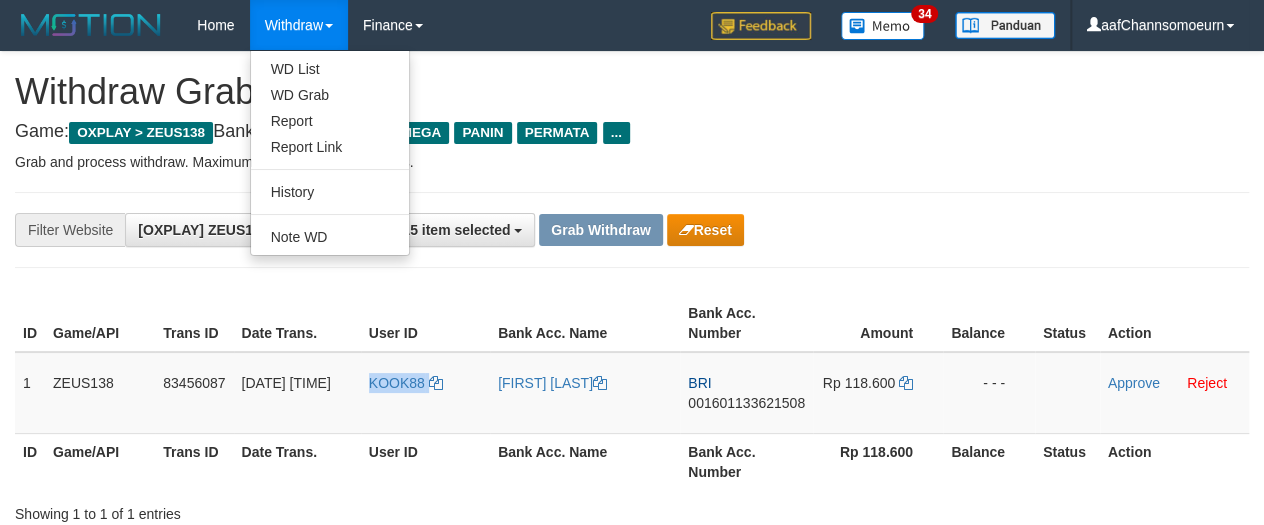 copy on "KOOK88" 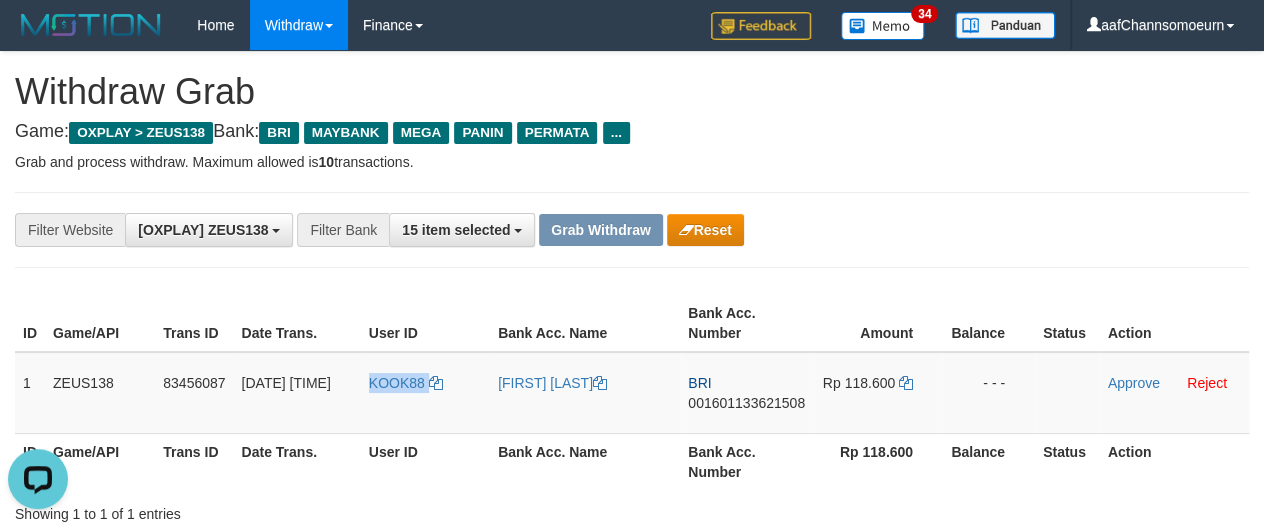 scroll, scrollTop: 0, scrollLeft: 0, axis: both 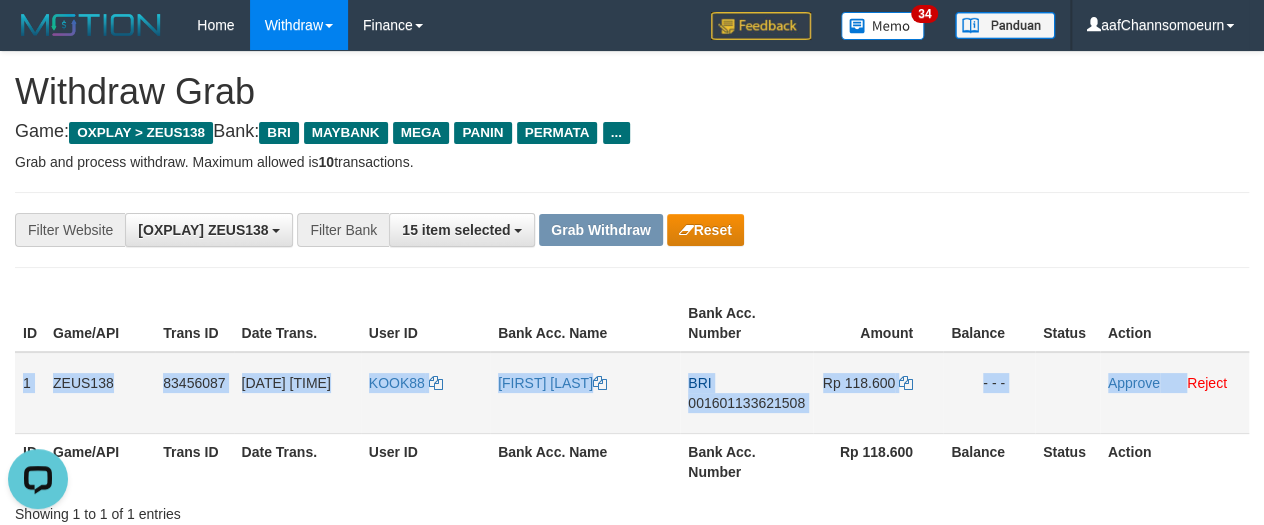 drag, startPoint x: 20, startPoint y: 363, endPoint x: 1192, endPoint y: 395, distance: 1172.4368 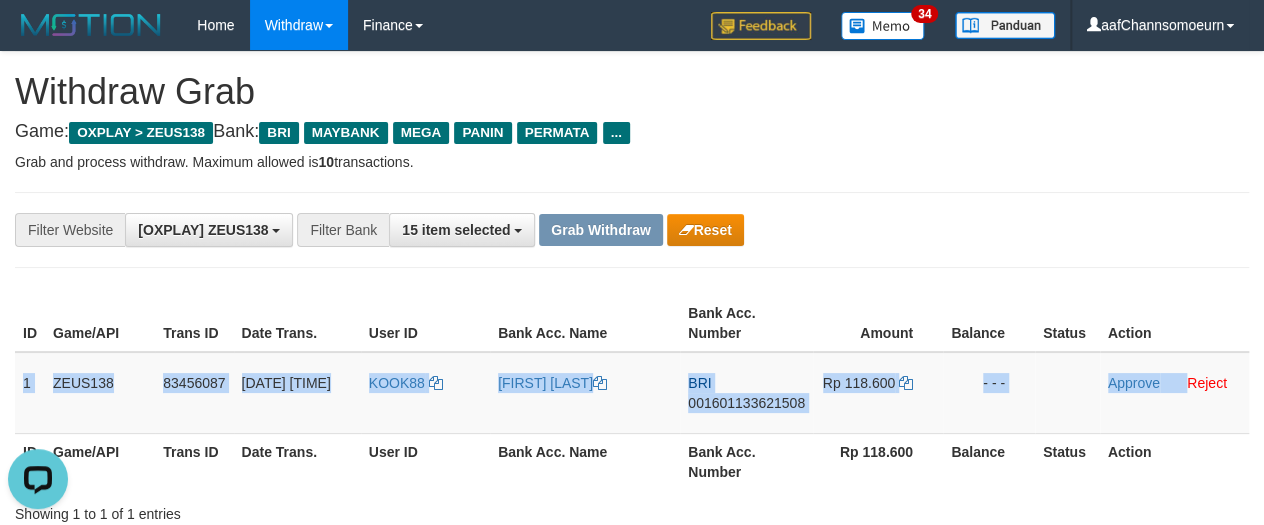 copy on "1
ZEUS138
83456087
12/07/2025 02:48:28
KOOK88
MUHAMAD FITRIANTO
BRI
001601133621508
Rp 118.600
- - -
Approve" 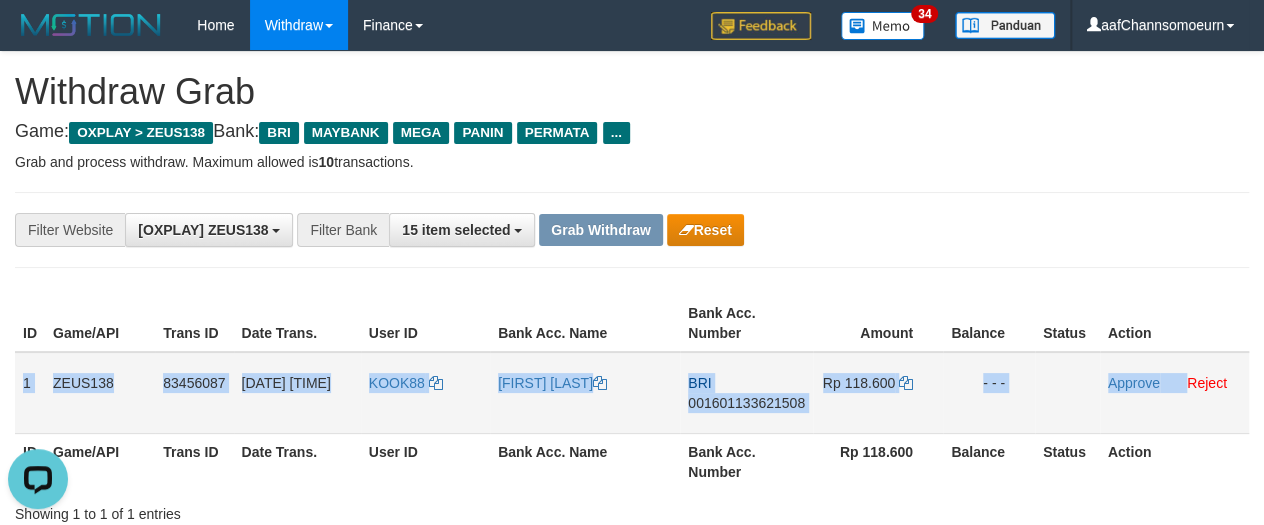 click on "001601133621508" at bounding box center (746, 403) 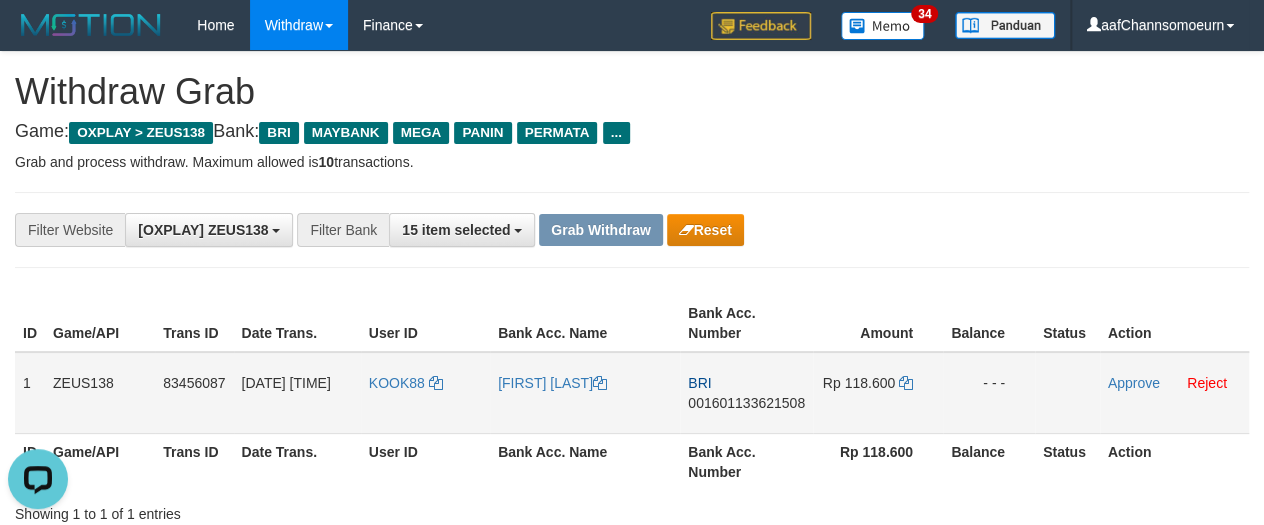 click on "Rp 118.600" at bounding box center (878, 393) 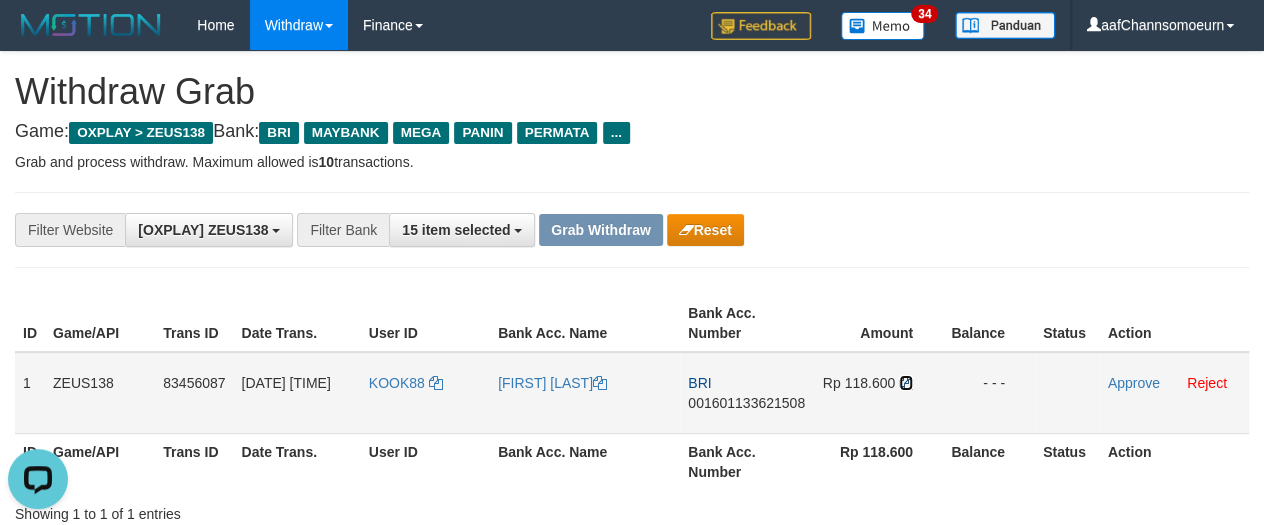 click at bounding box center (906, 383) 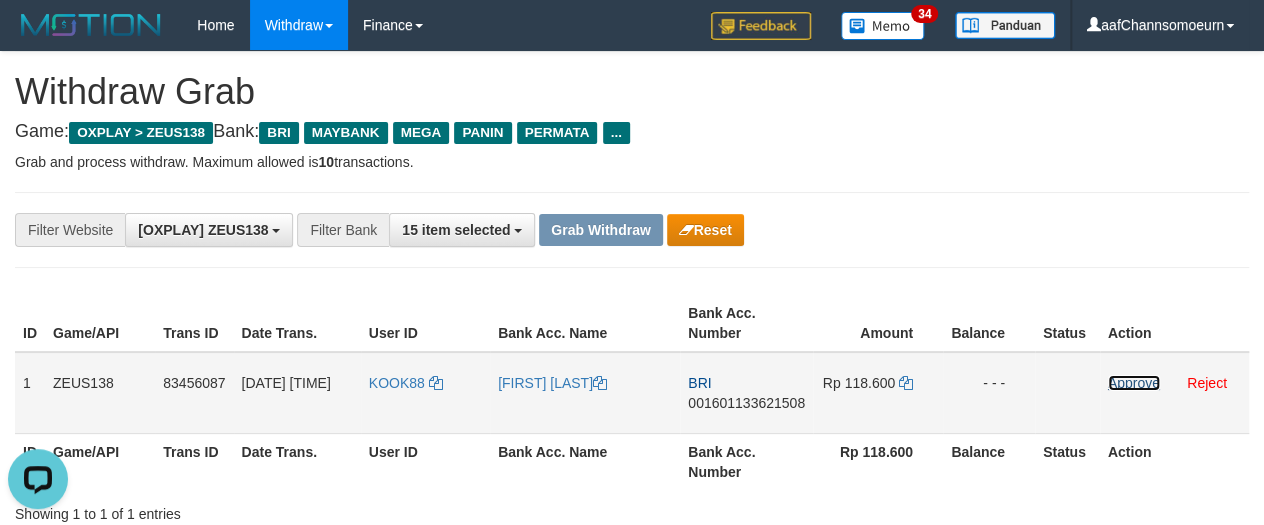 click on "Approve" at bounding box center [1134, 383] 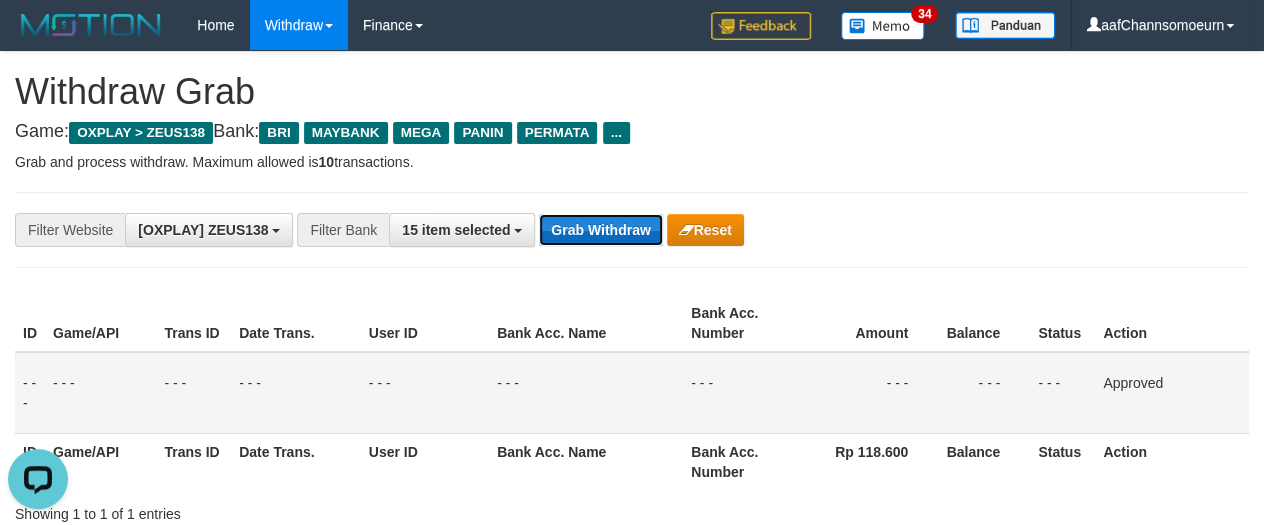 click on "Grab Withdraw" at bounding box center [600, 230] 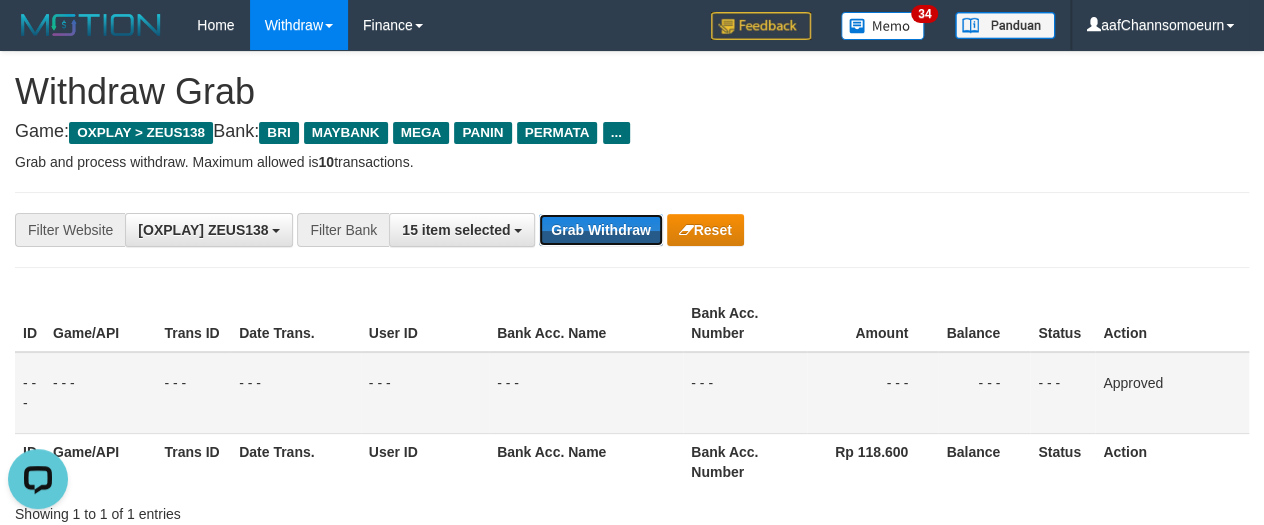 drag, startPoint x: 604, startPoint y: 244, endPoint x: 1273, endPoint y: 435, distance: 695.73126 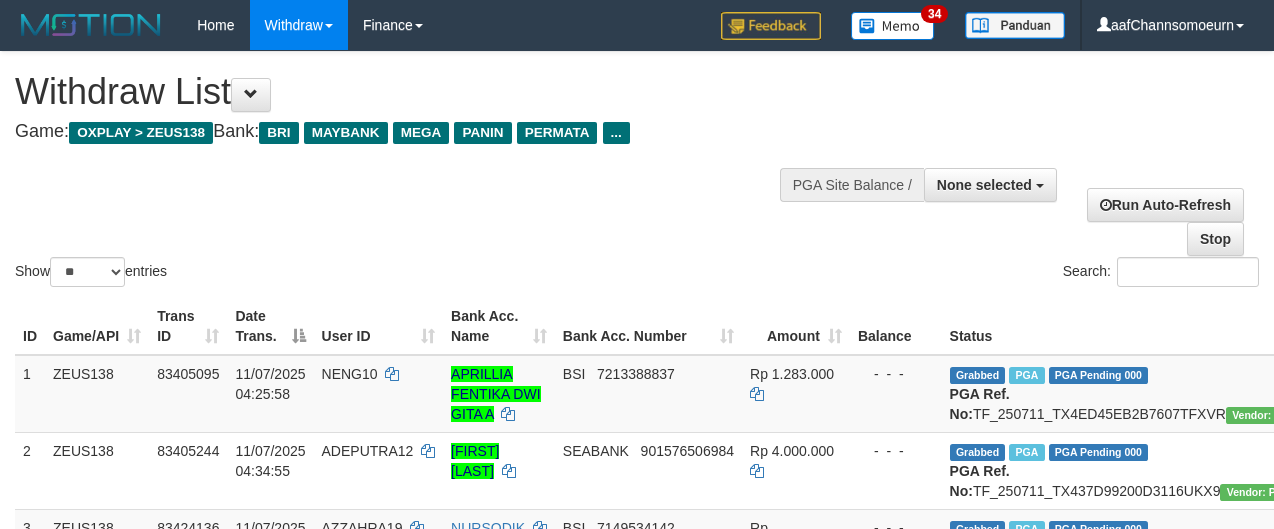 select 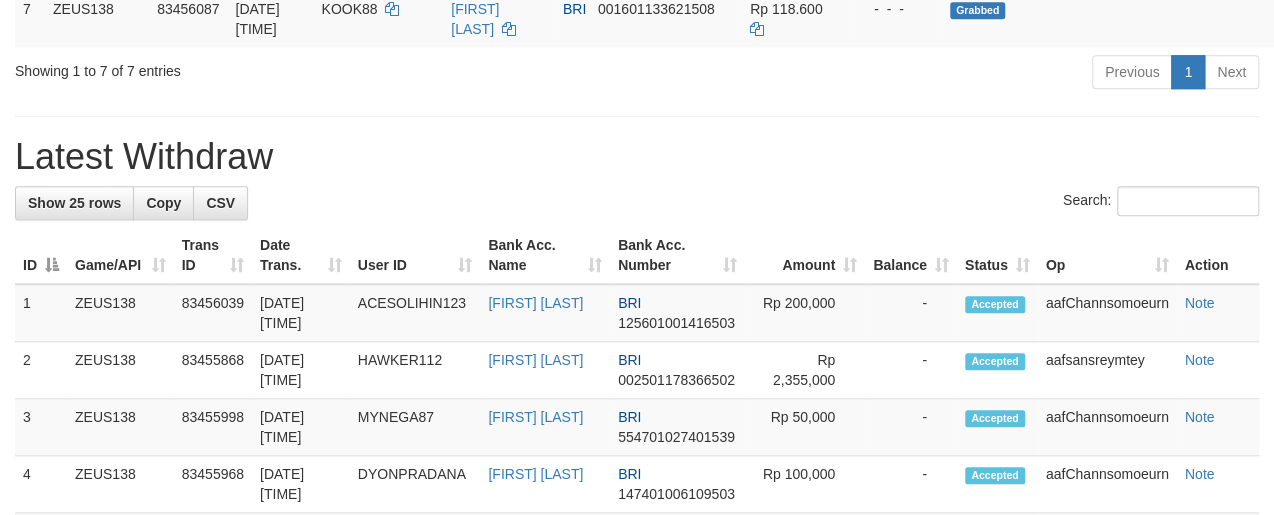scroll, scrollTop: 751, scrollLeft: 0, axis: vertical 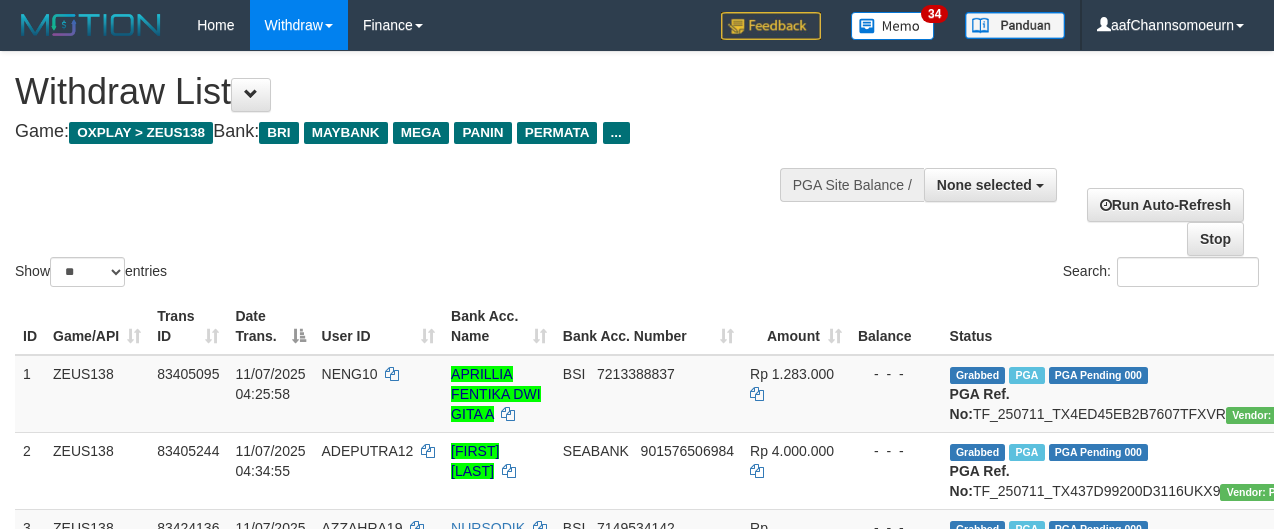 select 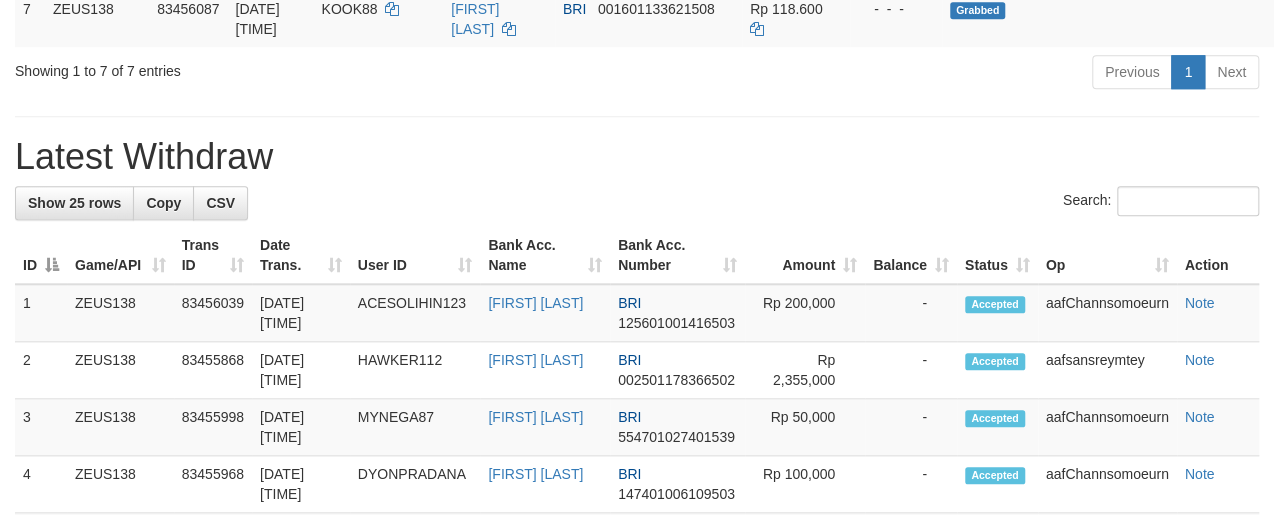 scroll, scrollTop: 751, scrollLeft: 0, axis: vertical 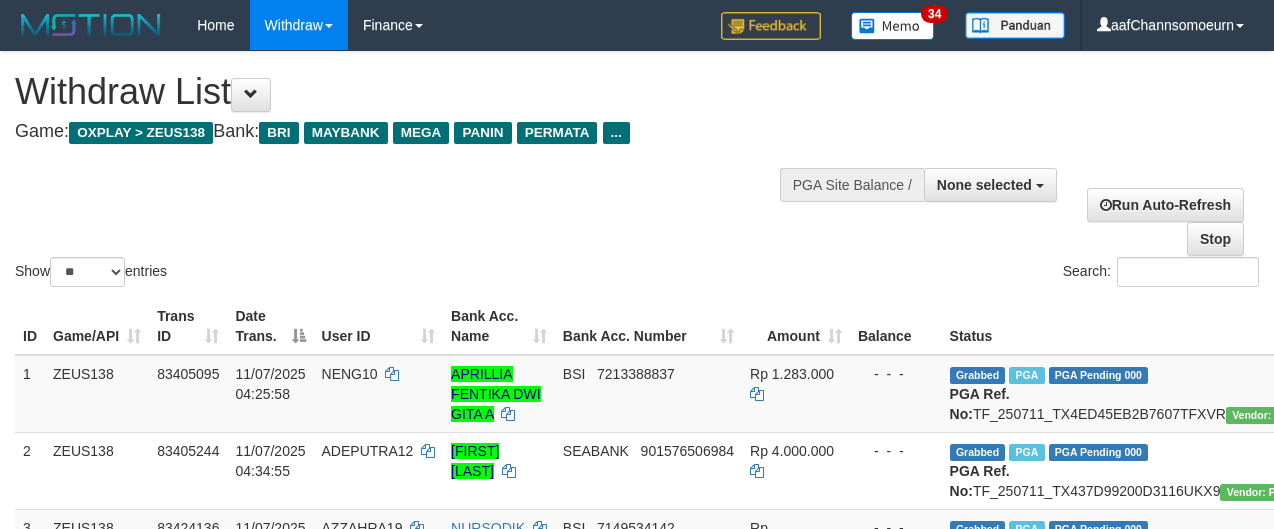 select 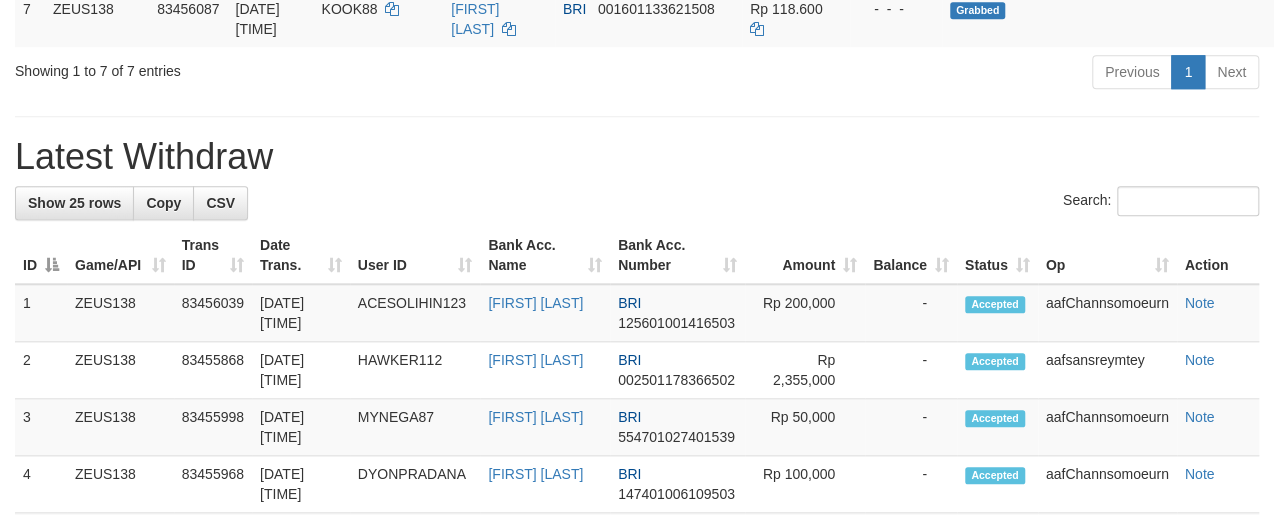 scroll, scrollTop: 751, scrollLeft: 0, axis: vertical 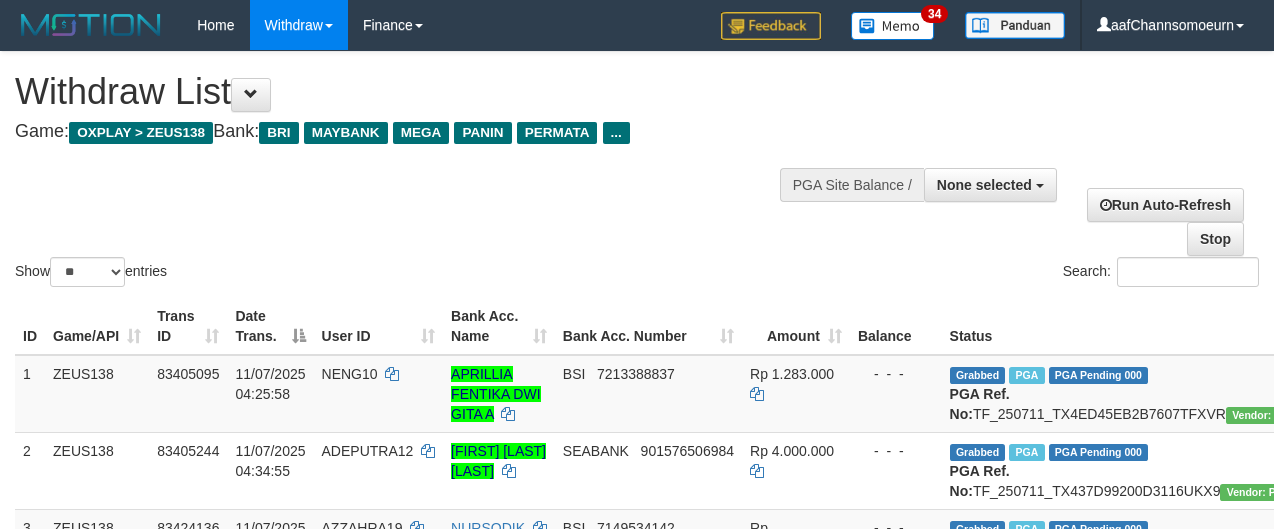 select 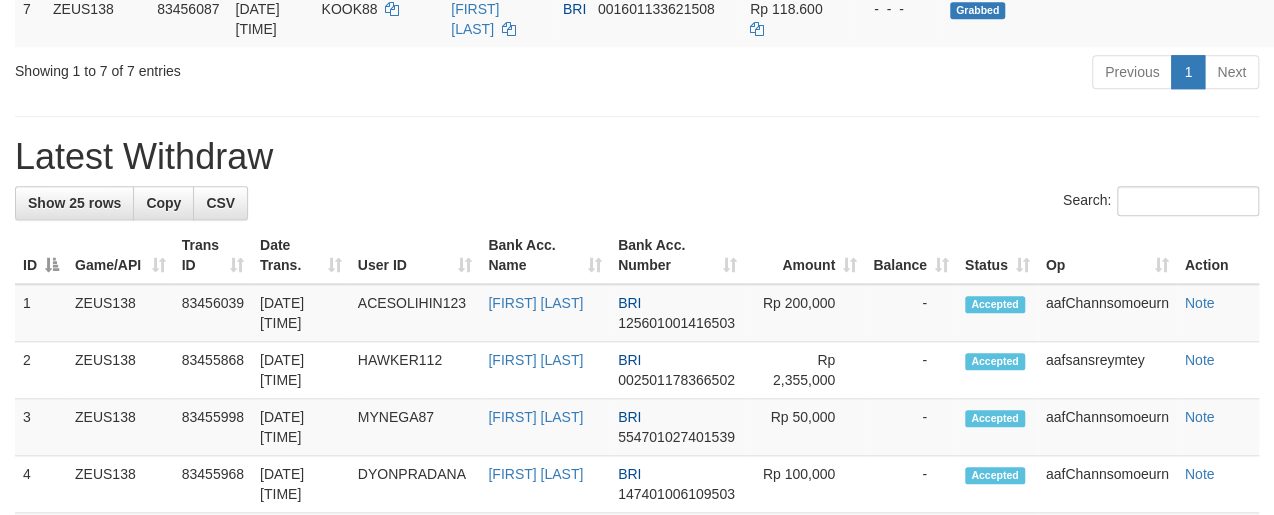 scroll, scrollTop: 751, scrollLeft: 0, axis: vertical 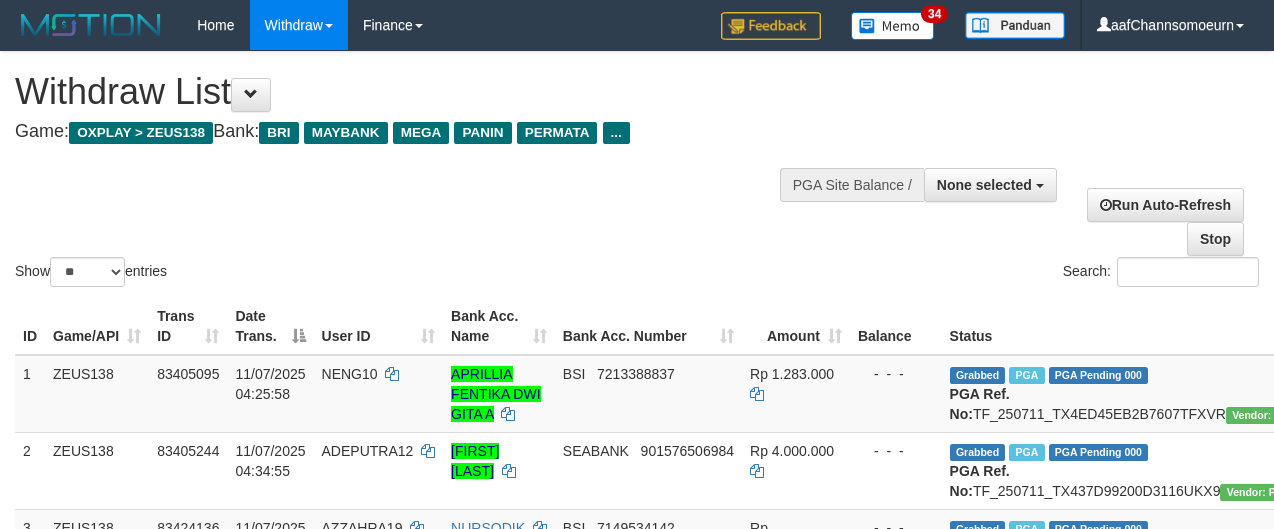 select 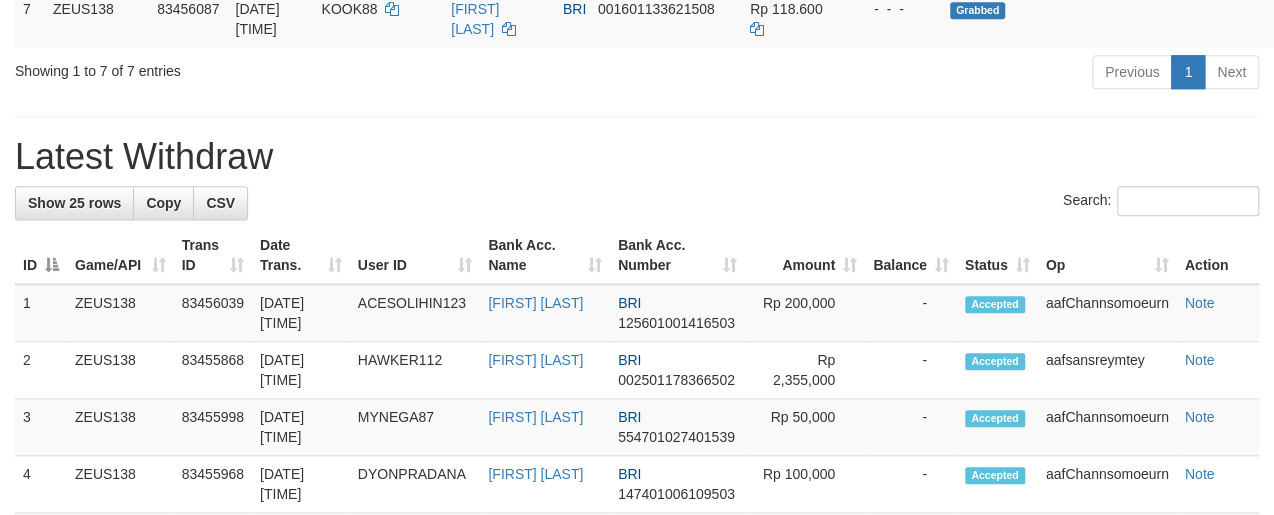 scroll, scrollTop: 751, scrollLeft: 0, axis: vertical 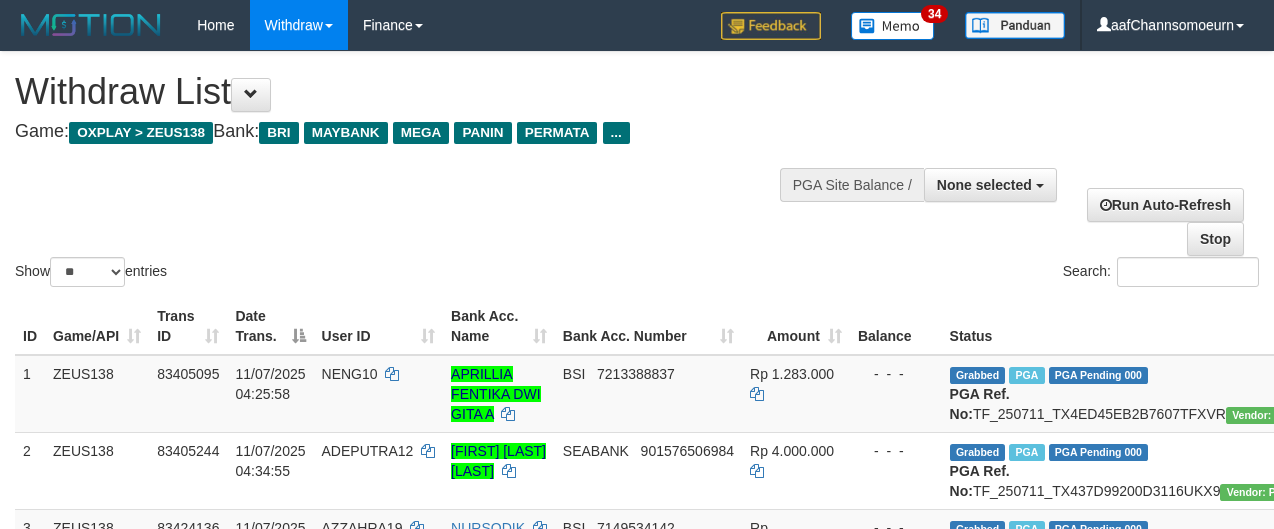 select 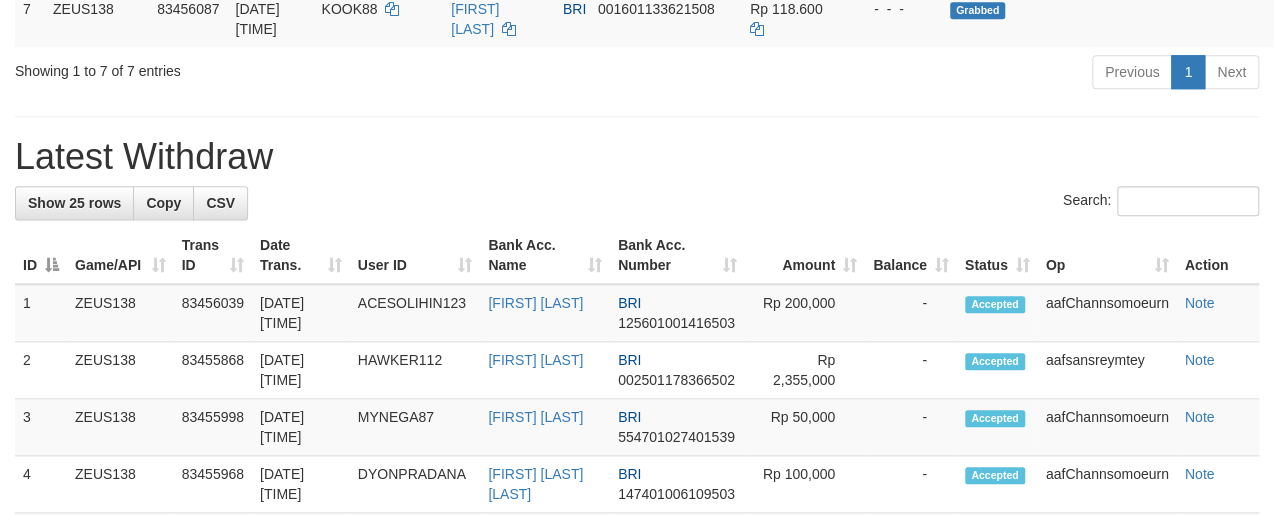 scroll, scrollTop: 751, scrollLeft: 0, axis: vertical 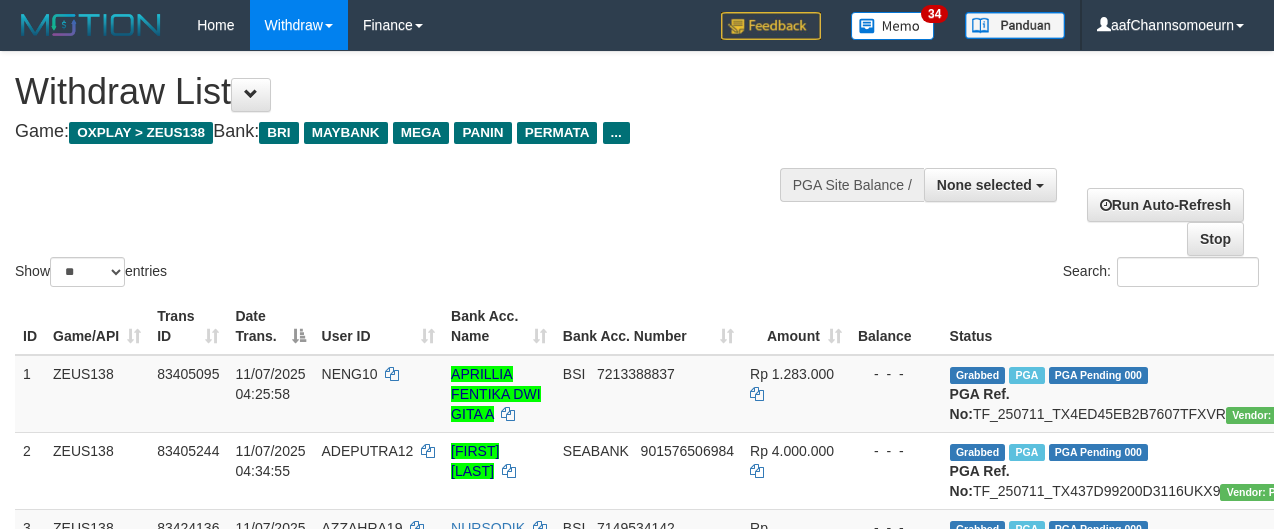 select 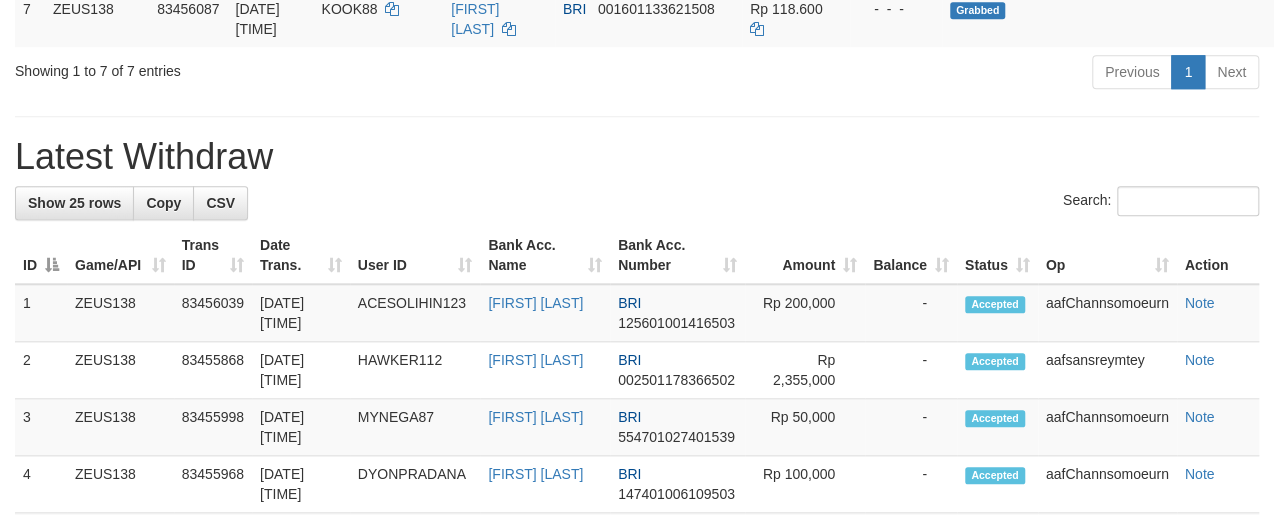 scroll, scrollTop: 751, scrollLeft: 0, axis: vertical 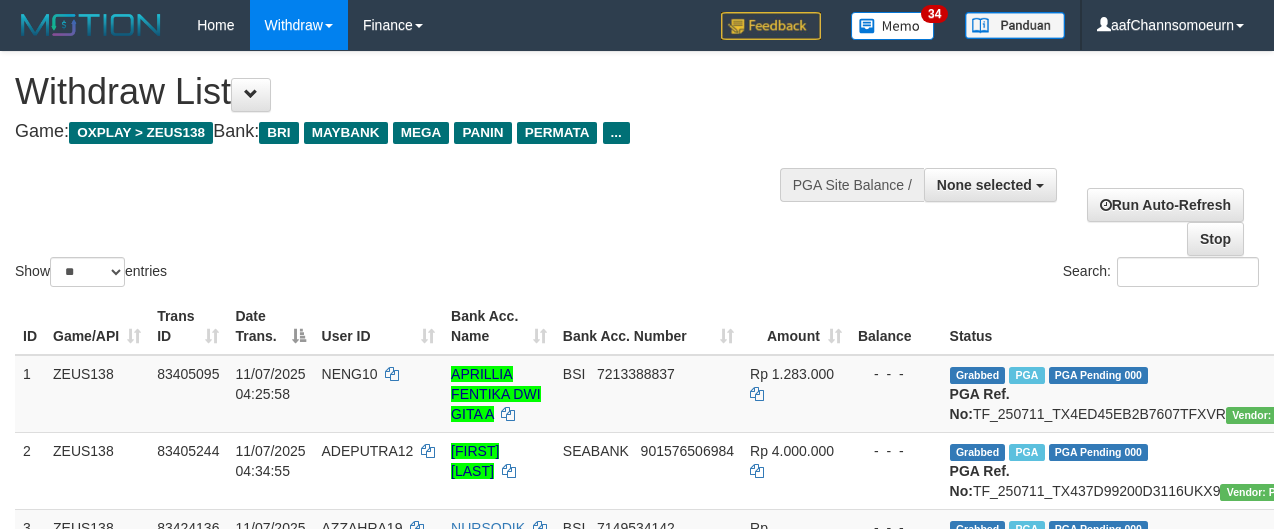 select 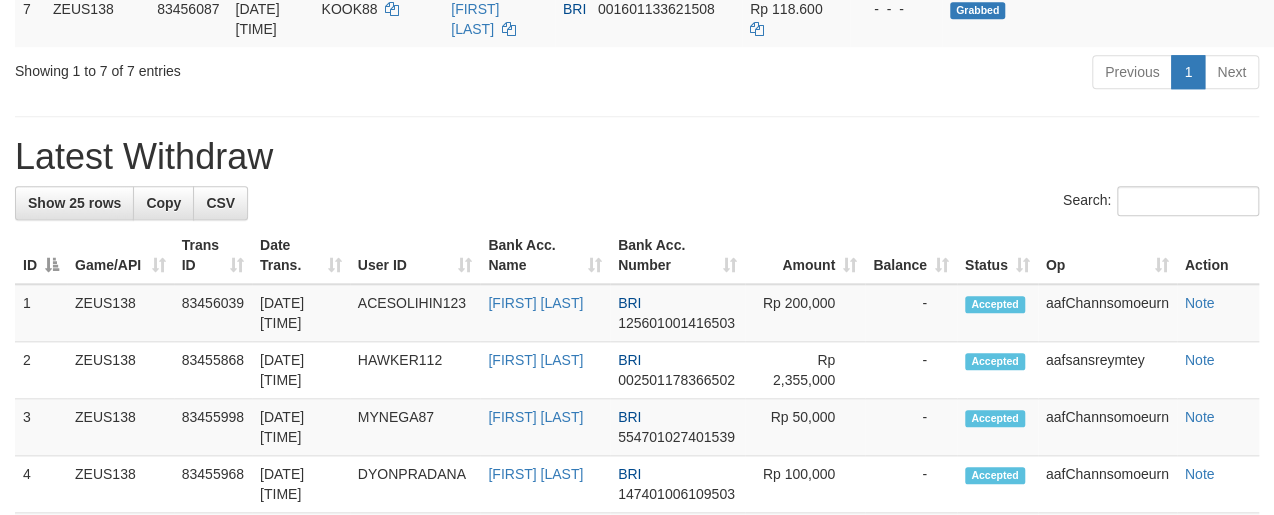 scroll, scrollTop: 751, scrollLeft: 0, axis: vertical 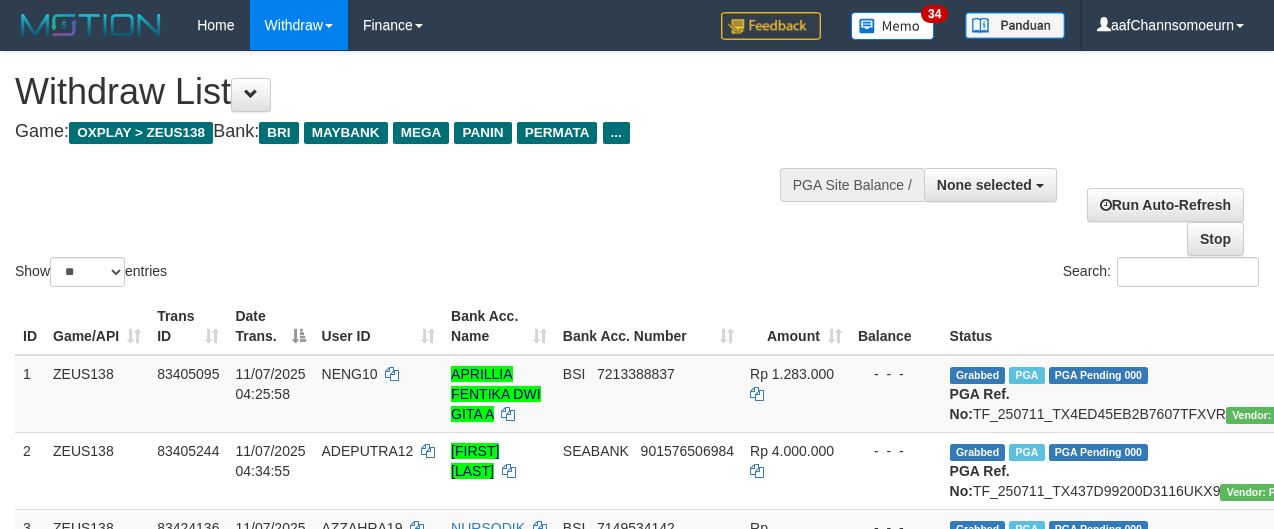 select 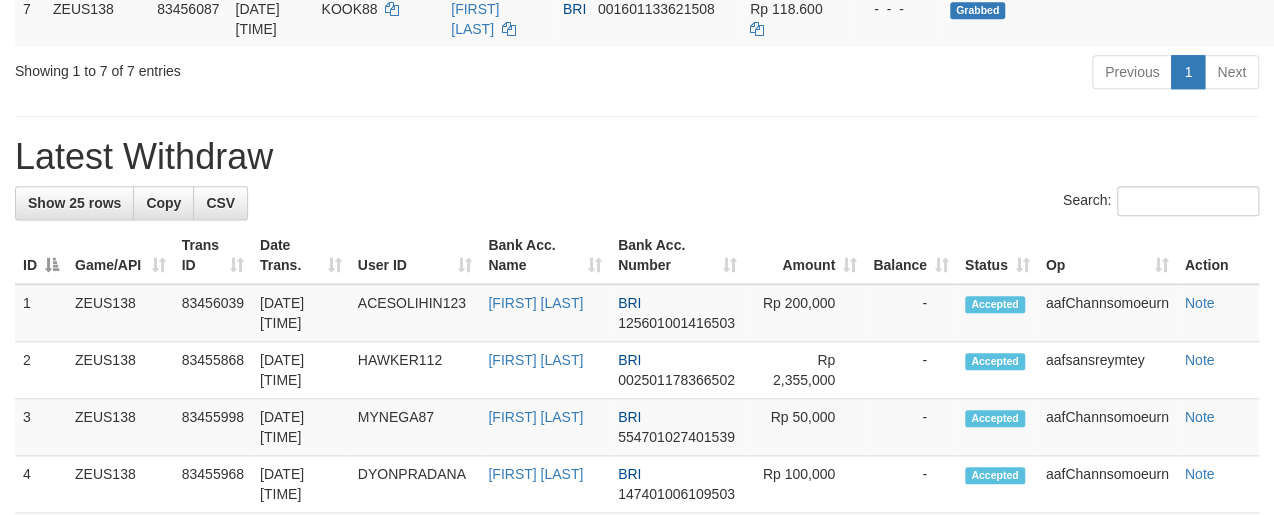 scroll, scrollTop: 751, scrollLeft: 0, axis: vertical 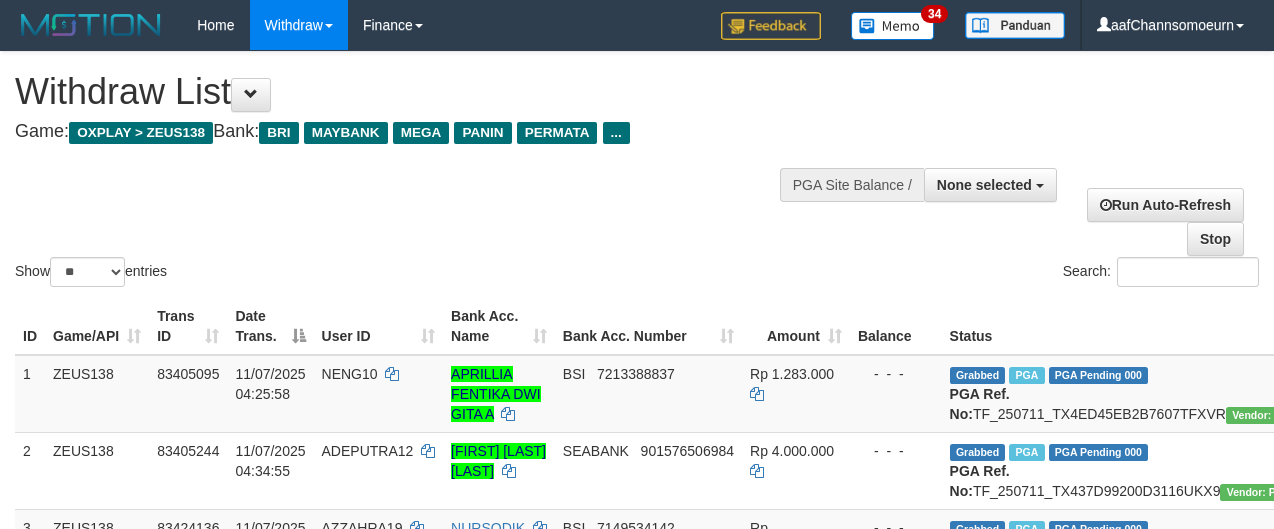 select 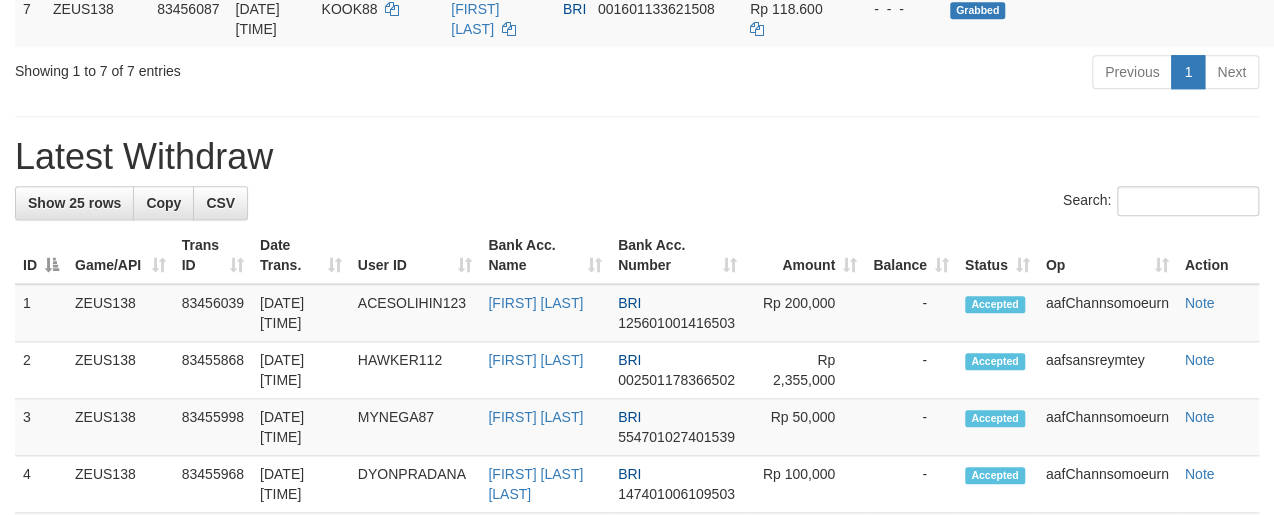 scroll, scrollTop: 751, scrollLeft: 0, axis: vertical 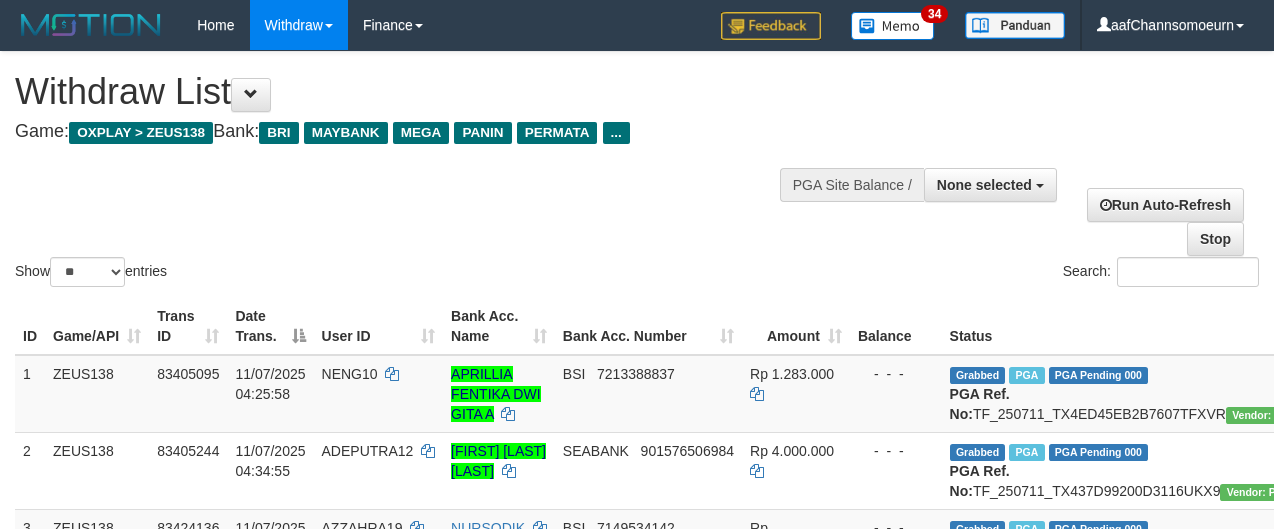 select 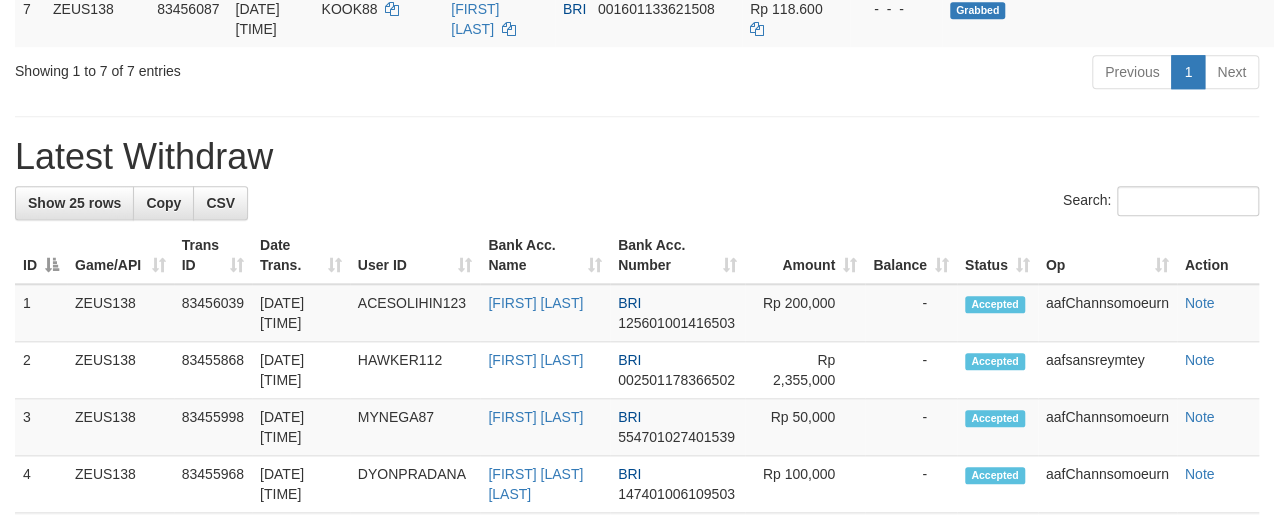 scroll, scrollTop: 751, scrollLeft: 0, axis: vertical 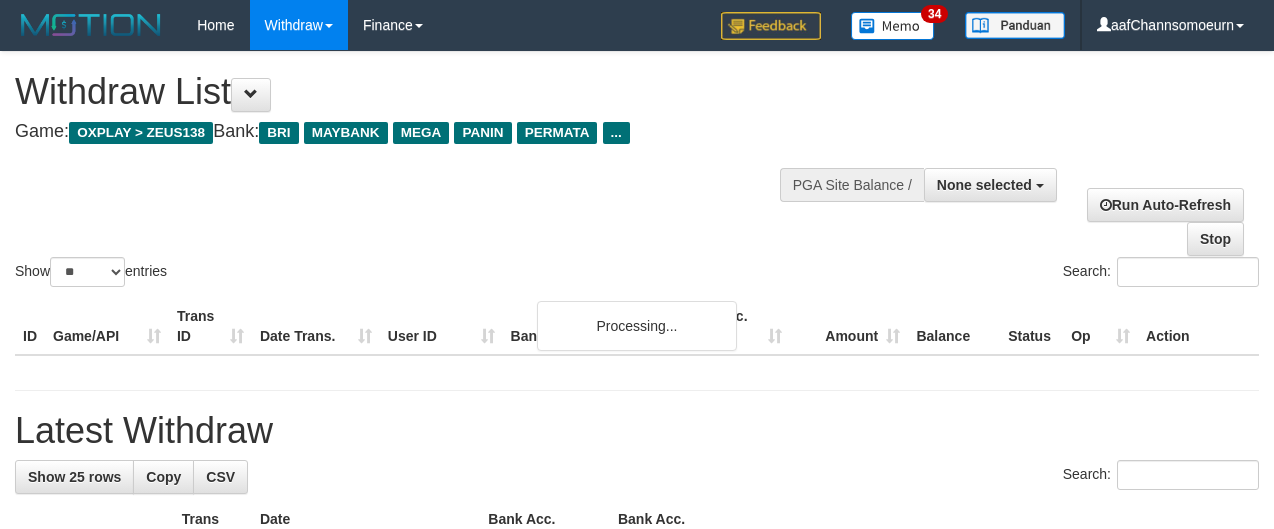 select 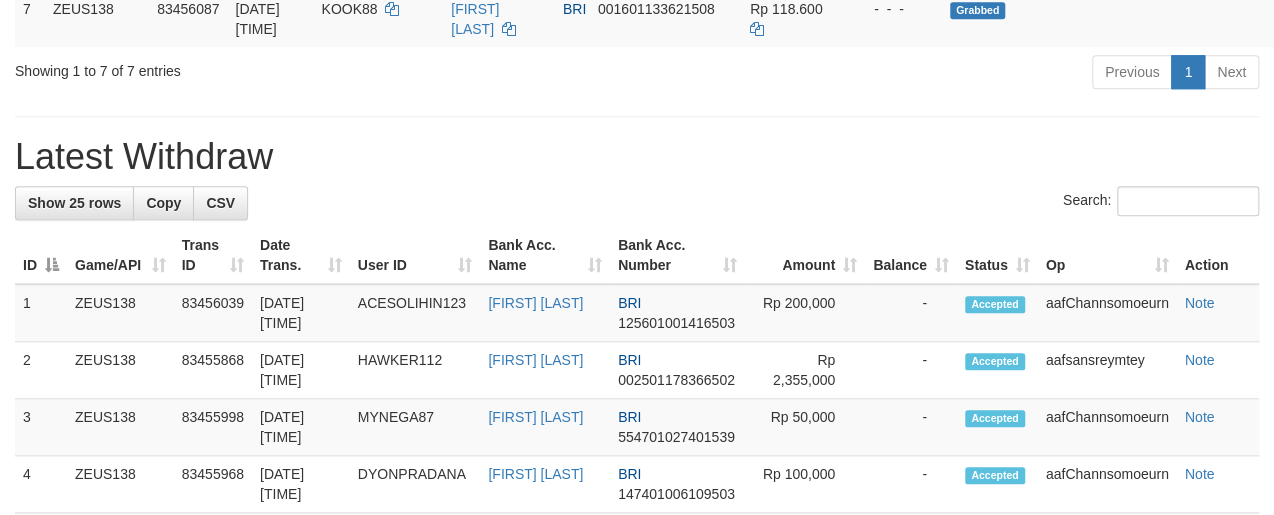 scroll, scrollTop: 751, scrollLeft: 0, axis: vertical 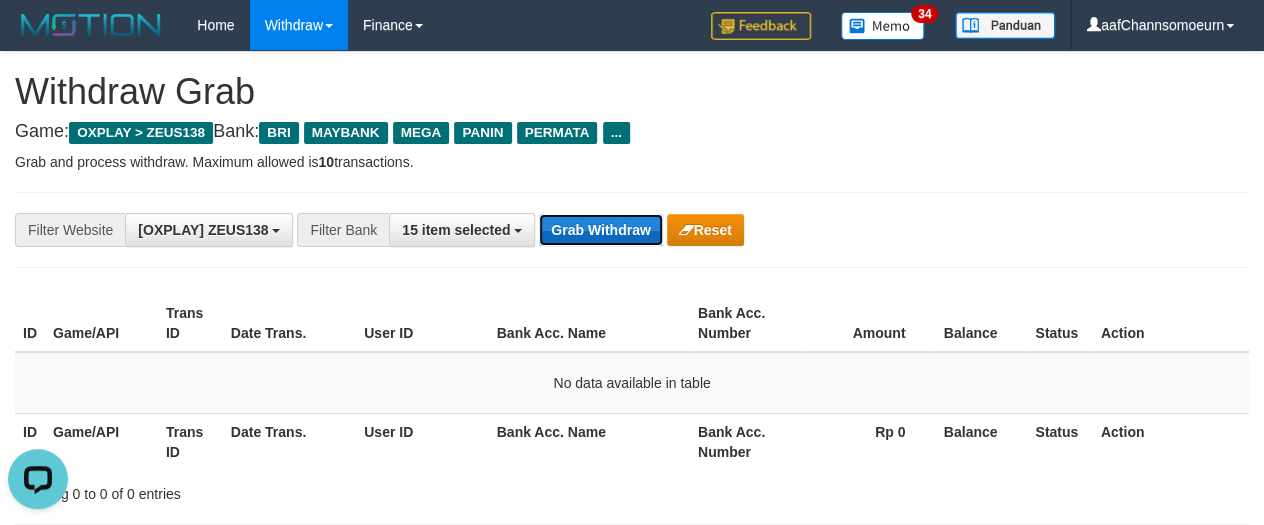 drag, startPoint x: 590, startPoint y: 216, endPoint x: 609, endPoint y: 233, distance: 25.495098 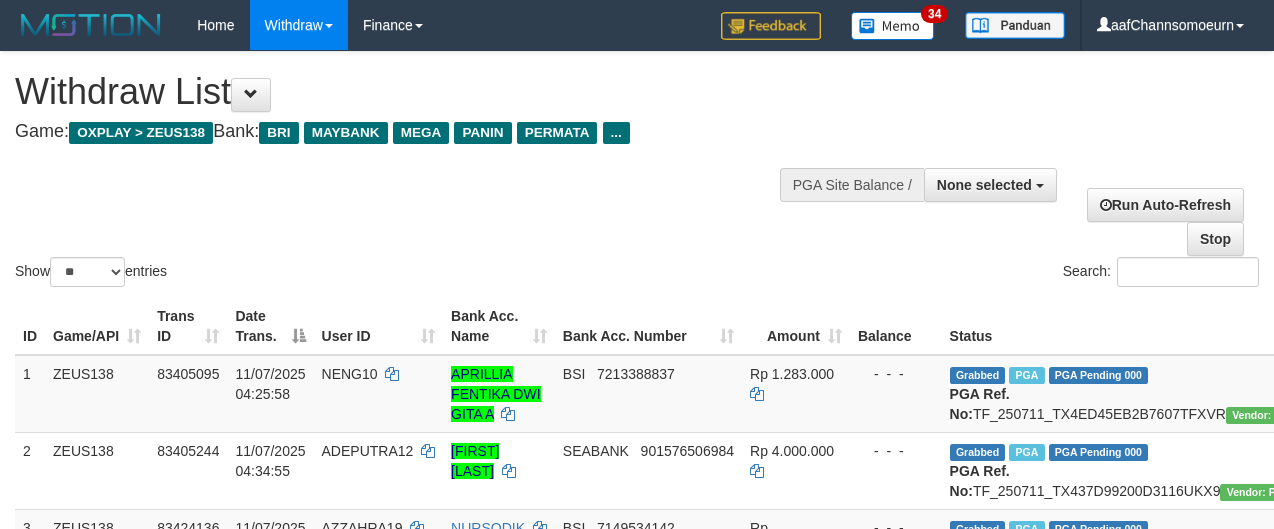 select 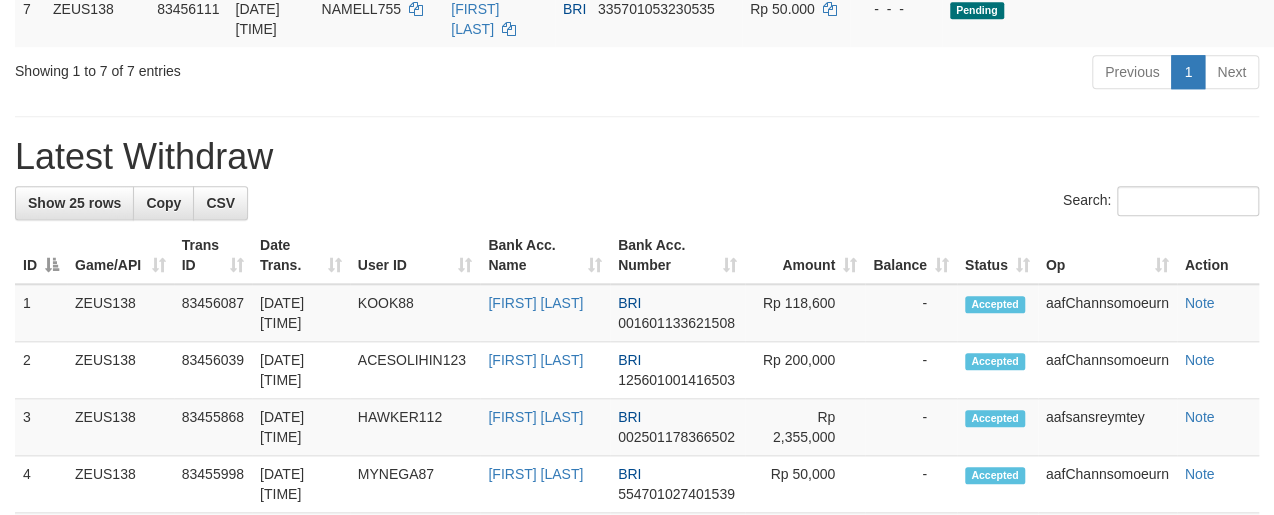 scroll, scrollTop: 751, scrollLeft: 0, axis: vertical 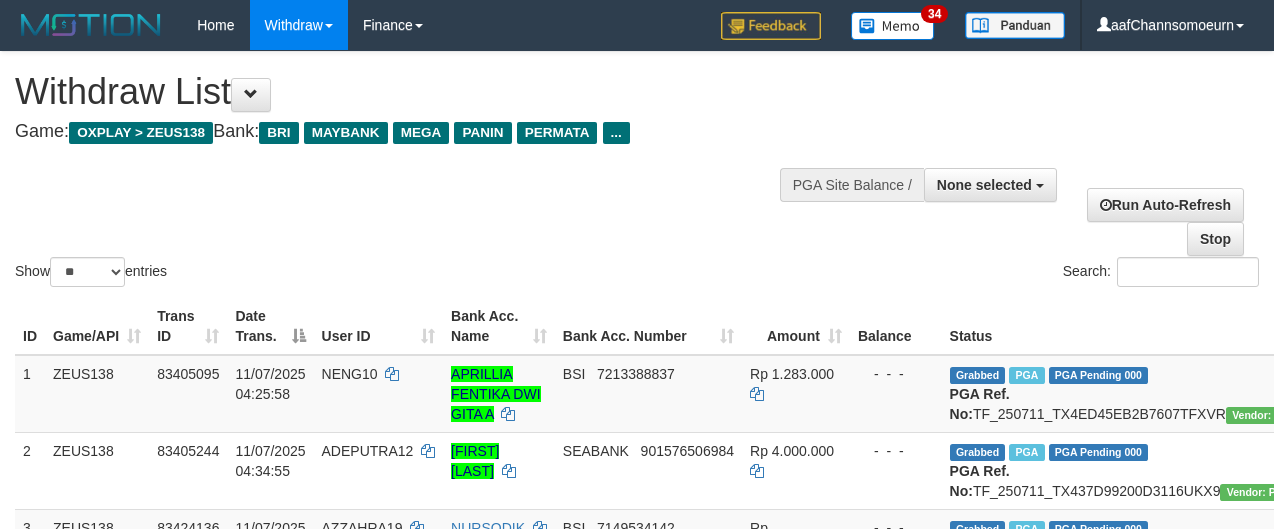 select 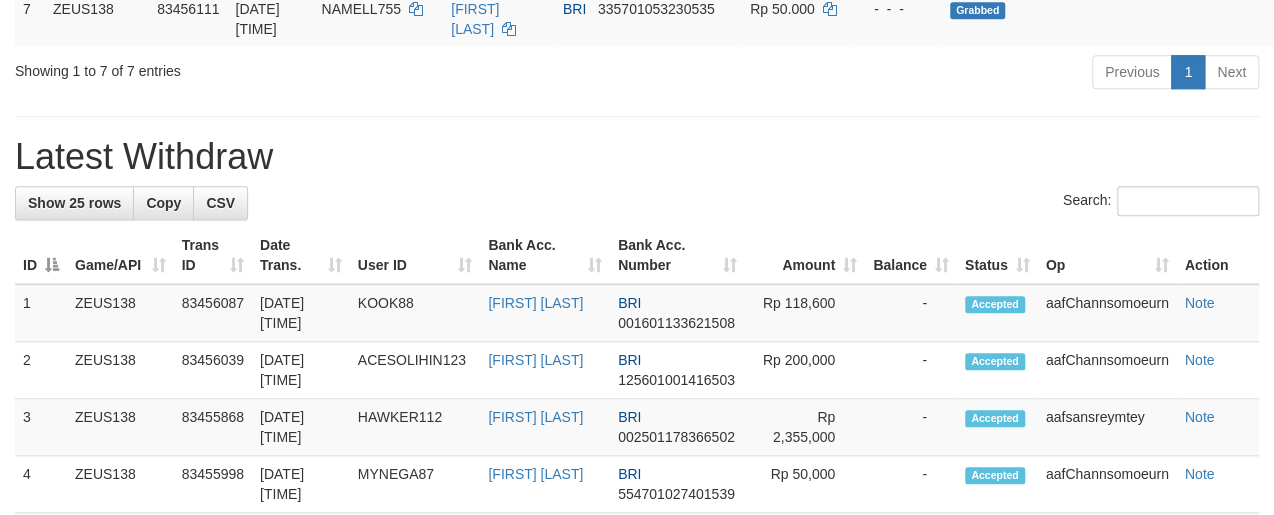 scroll, scrollTop: 751, scrollLeft: 0, axis: vertical 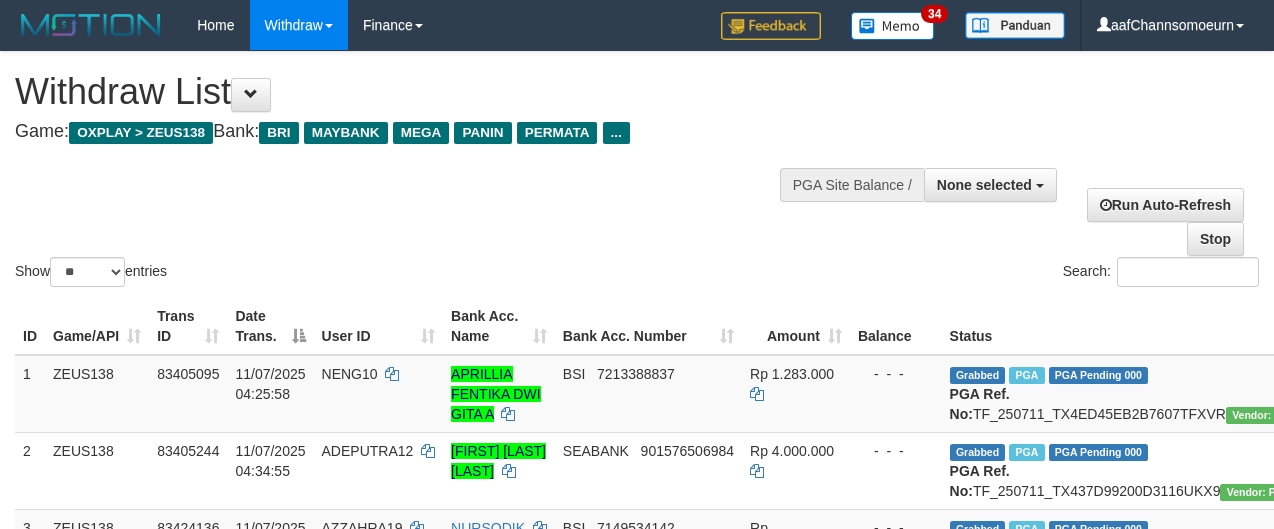 select 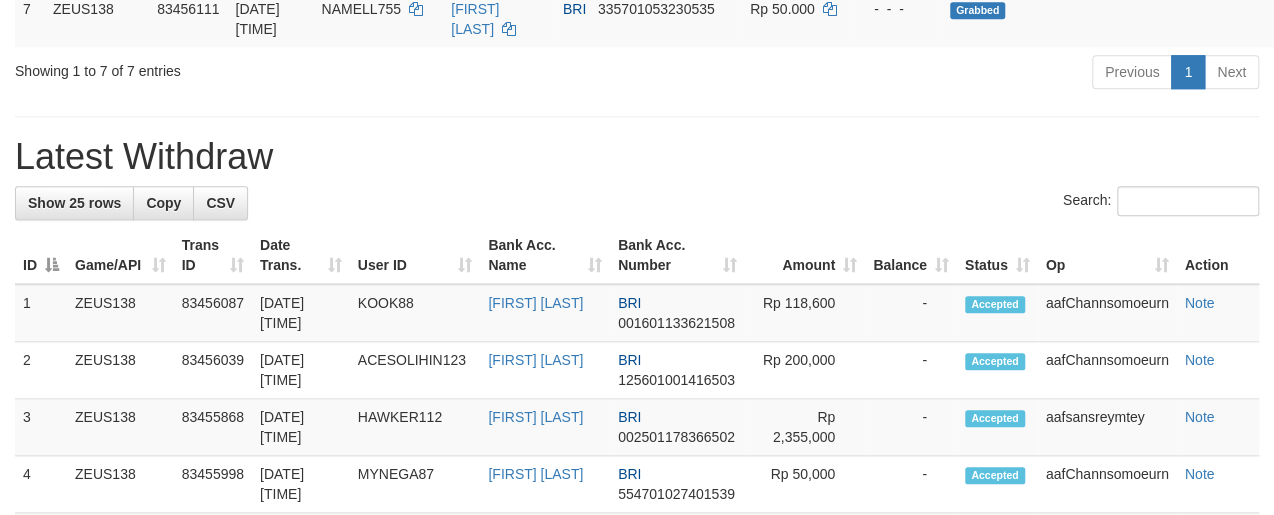 scroll, scrollTop: 751, scrollLeft: 0, axis: vertical 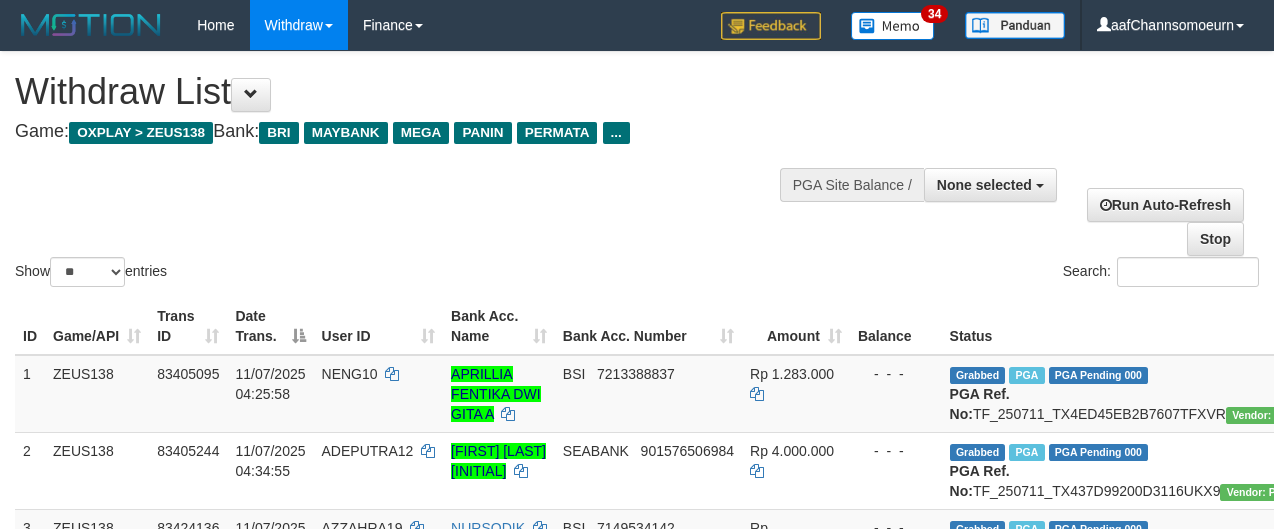 select 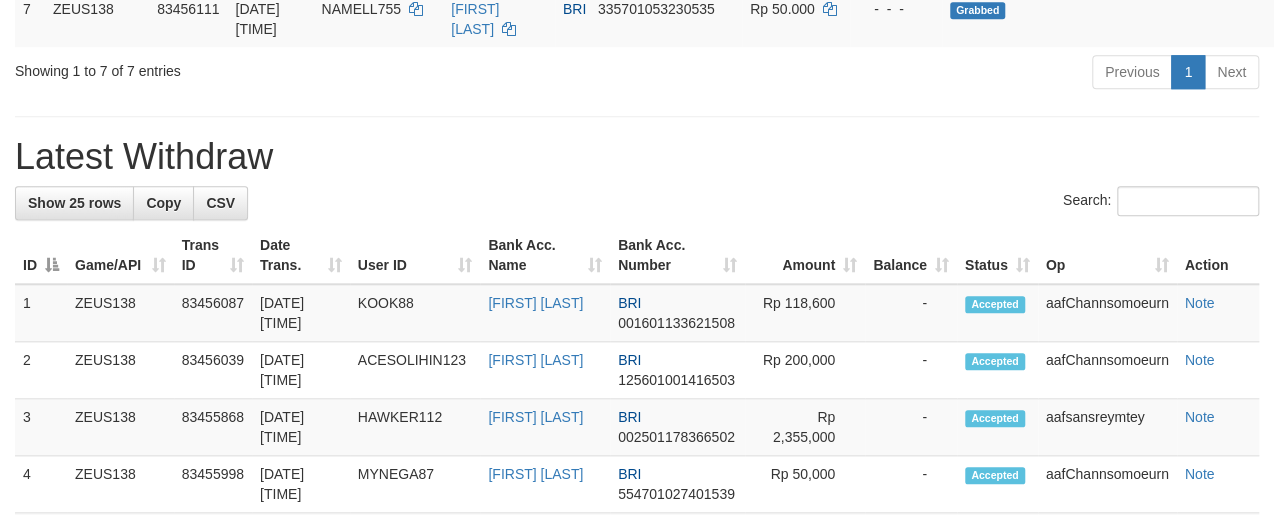scroll, scrollTop: 751, scrollLeft: 0, axis: vertical 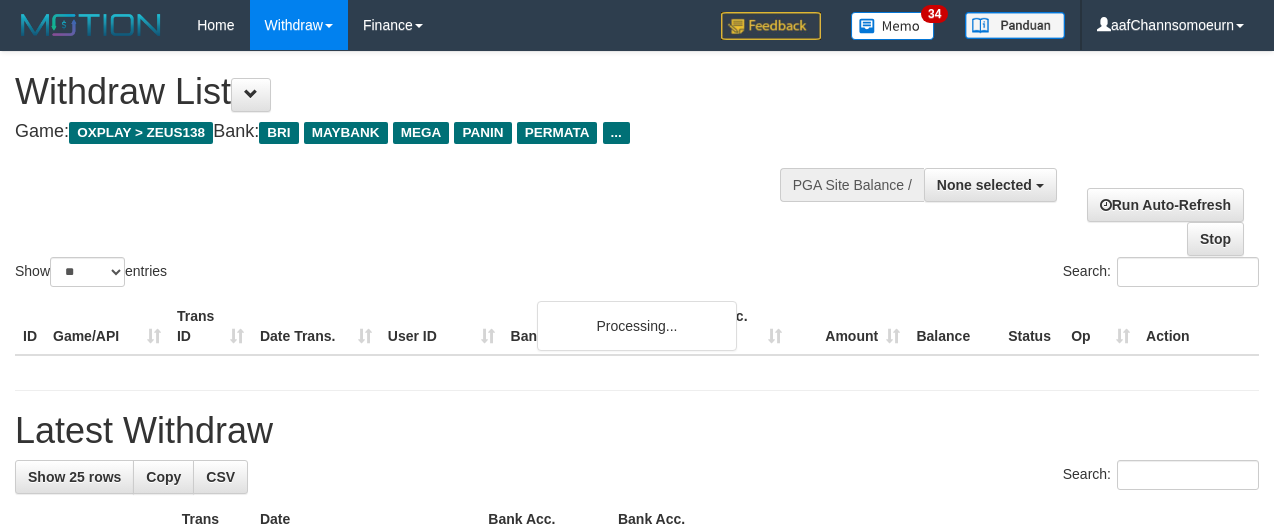 select 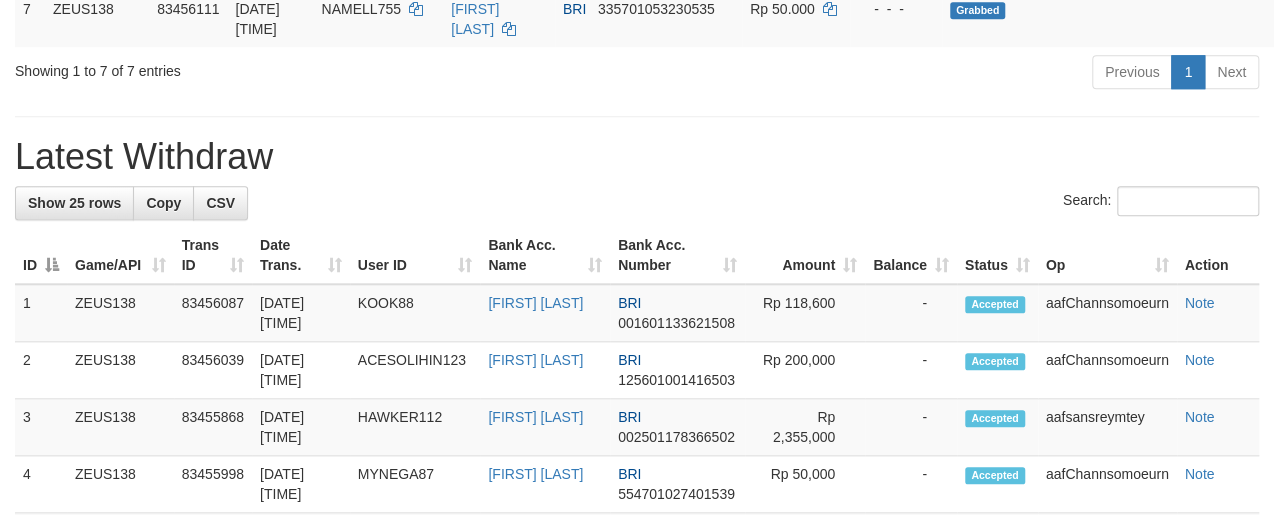 scroll, scrollTop: 751, scrollLeft: 0, axis: vertical 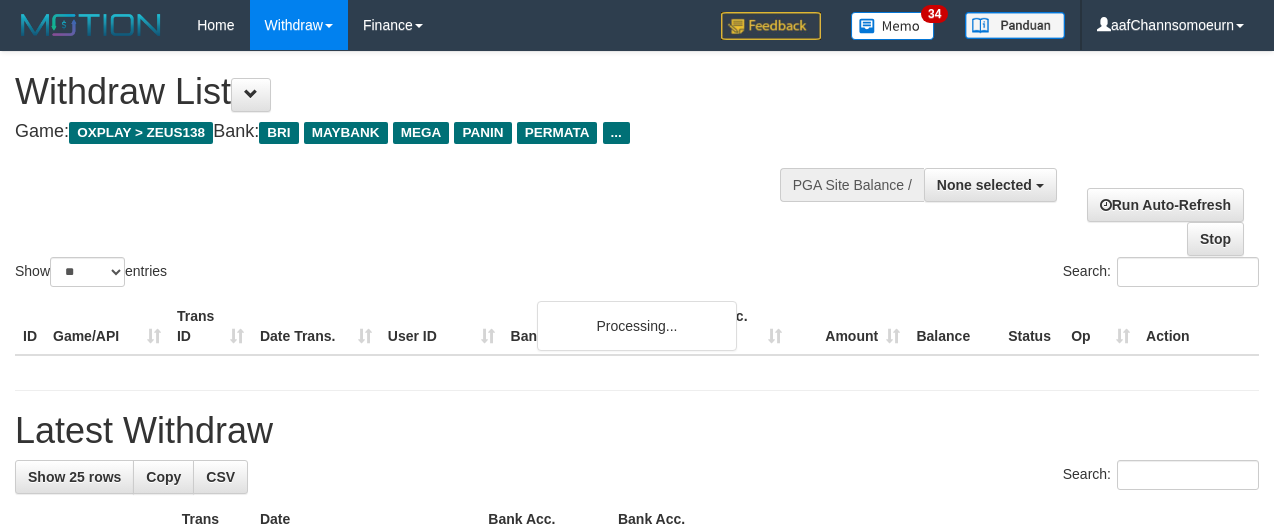 select 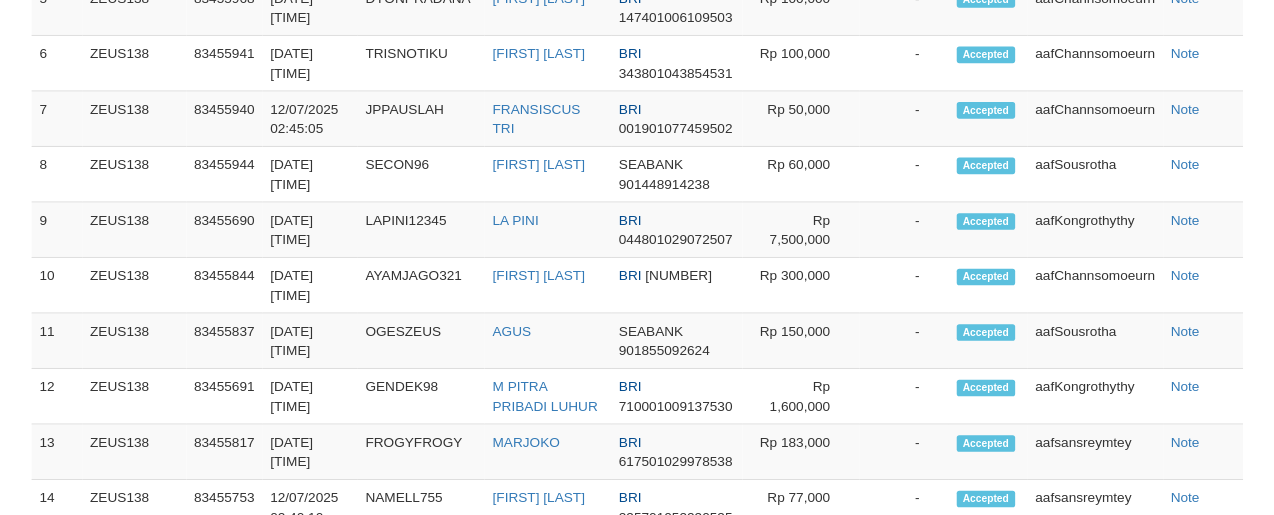 scroll, scrollTop: 1384, scrollLeft: 0, axis: vertical 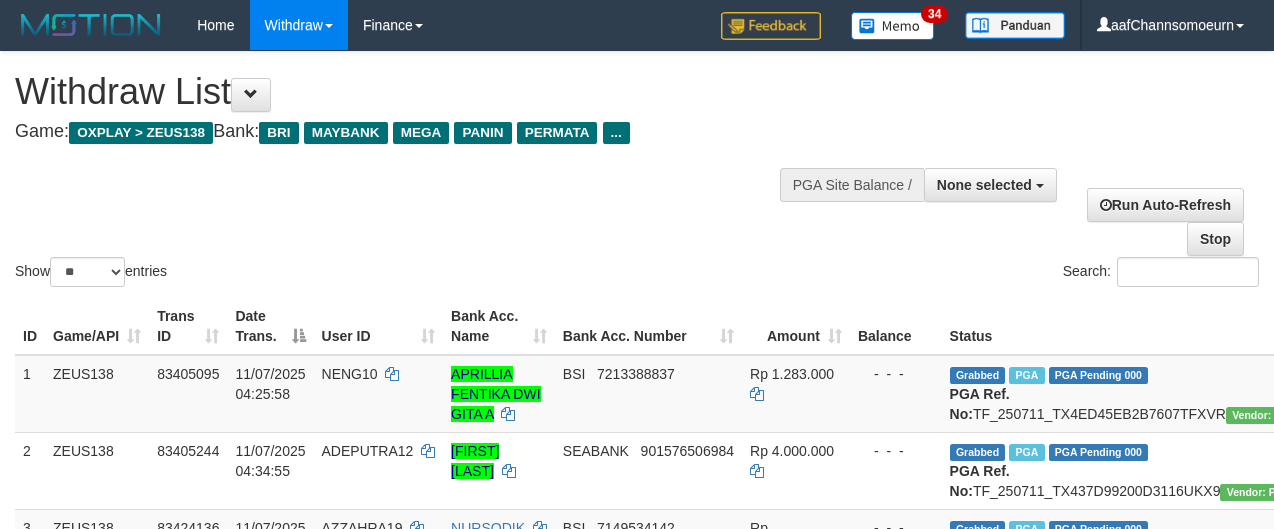 select 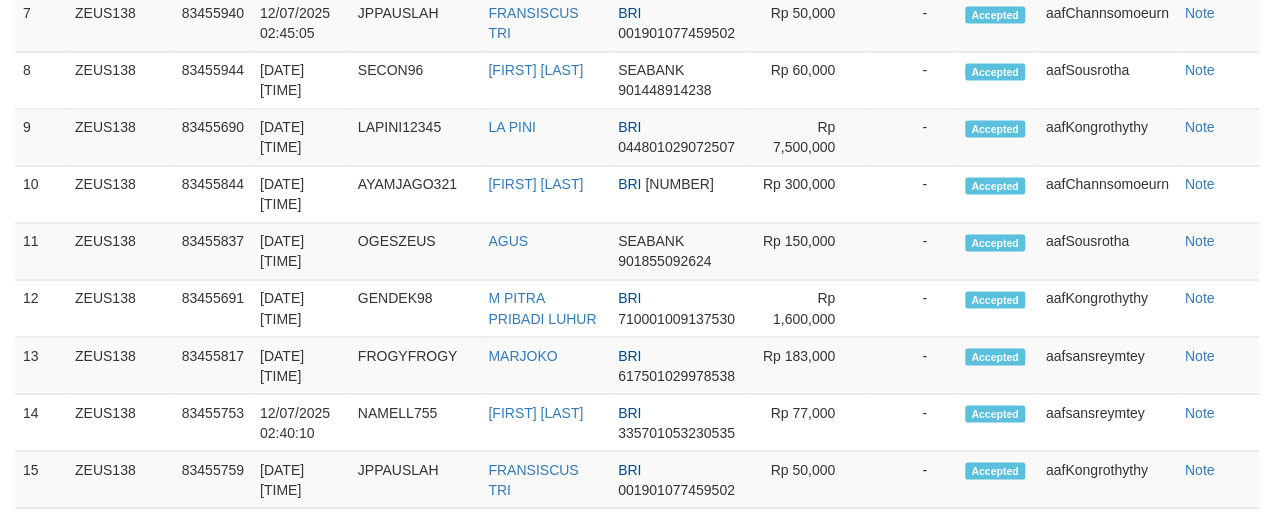 scroll, scrollTop: 1384, scrollLeft: 0, axis: vertical 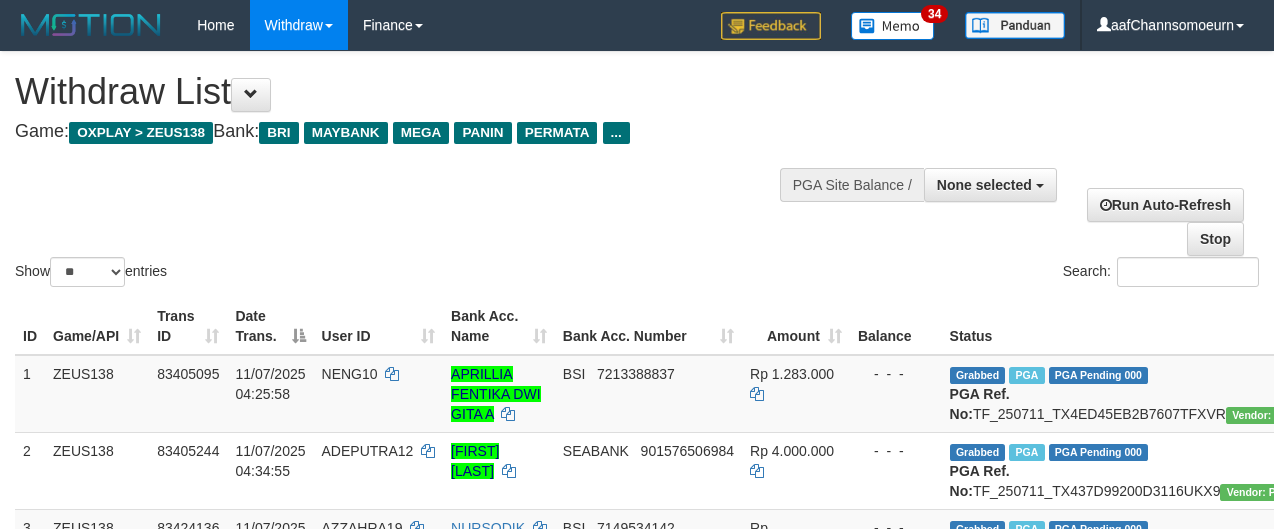 select 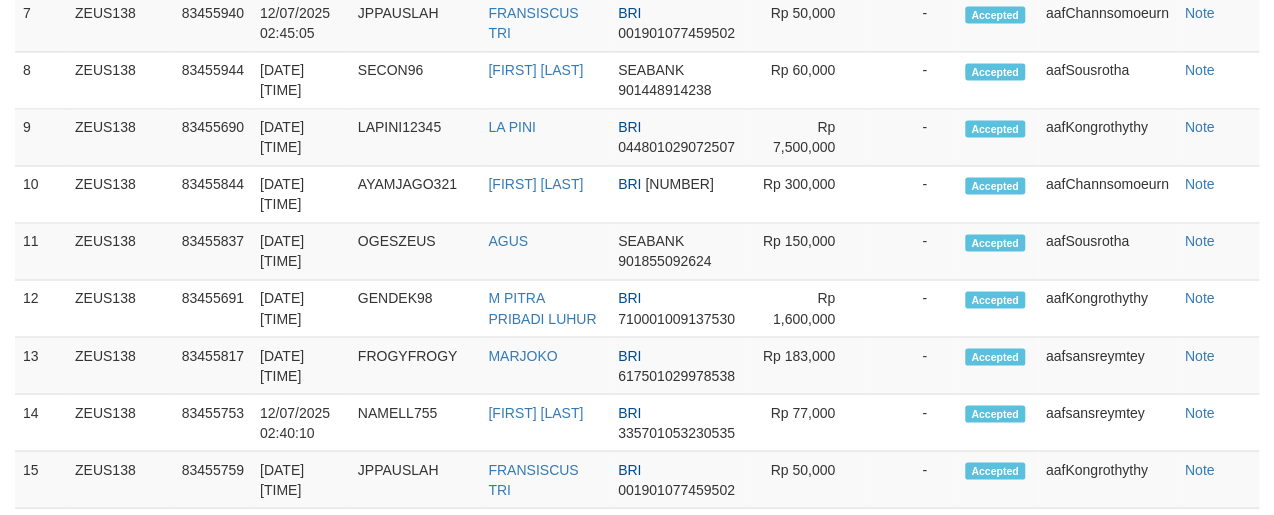 scroll, scrollTop: 1384, scrollLeft: 0, axis: vertical 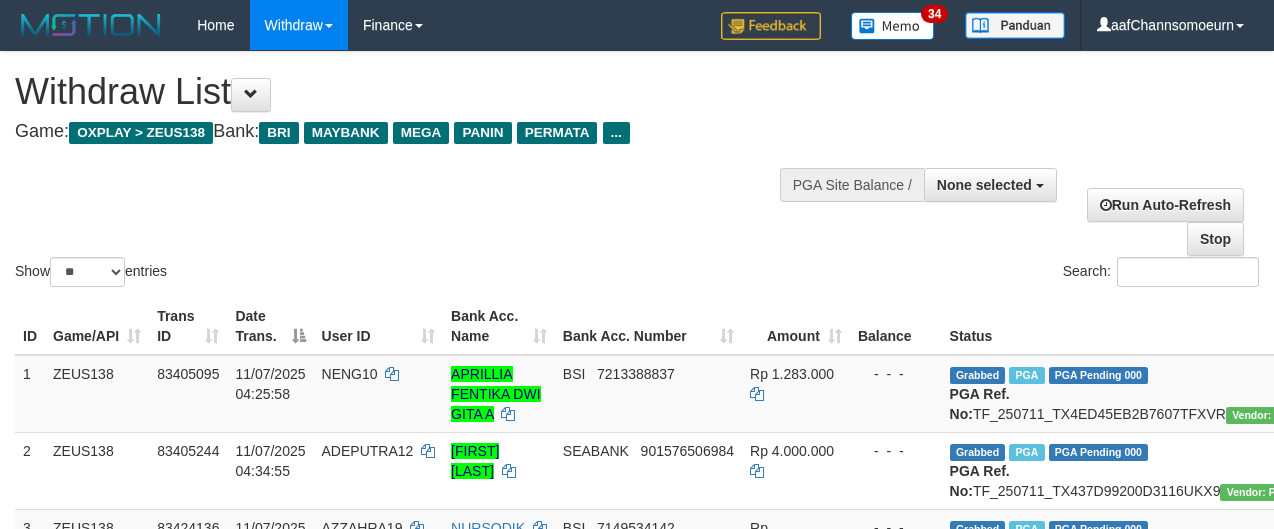 select 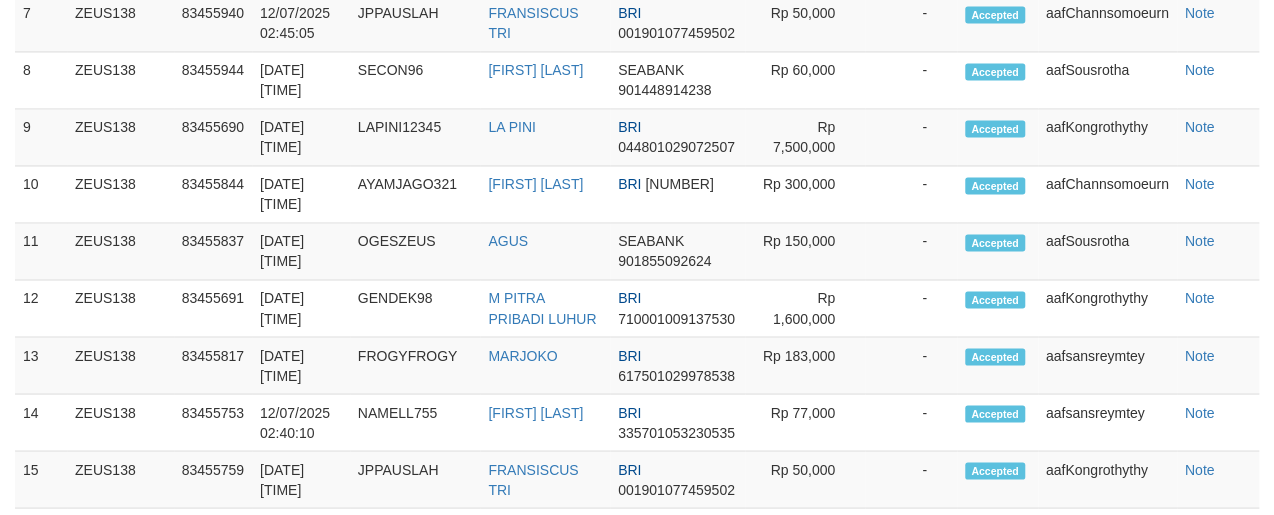 scroll, scrollTop: 1384, scrollLeft: 0, axis: vertical 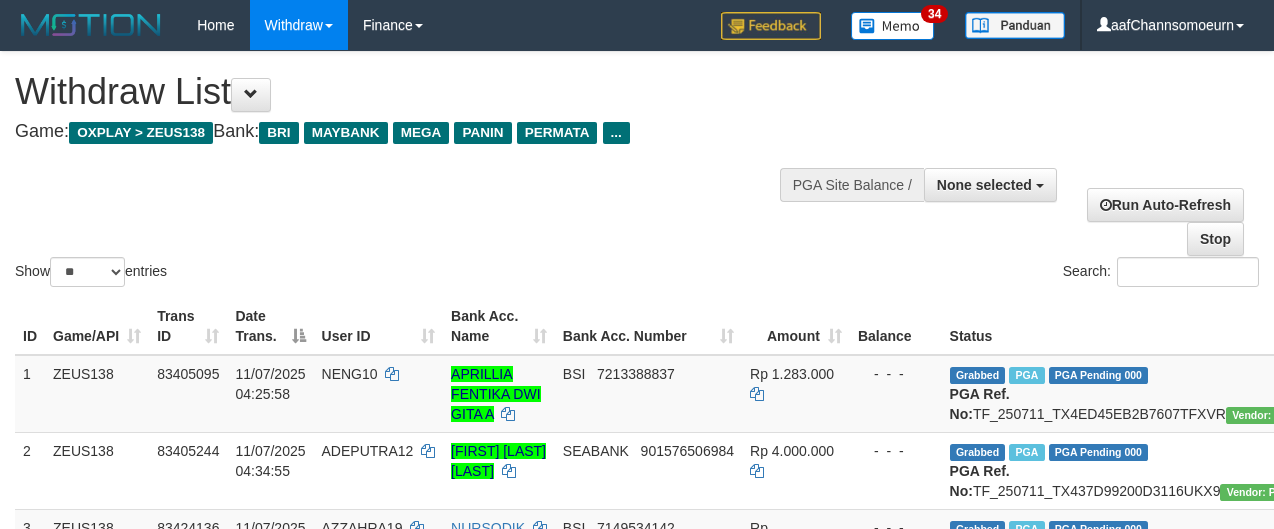 select 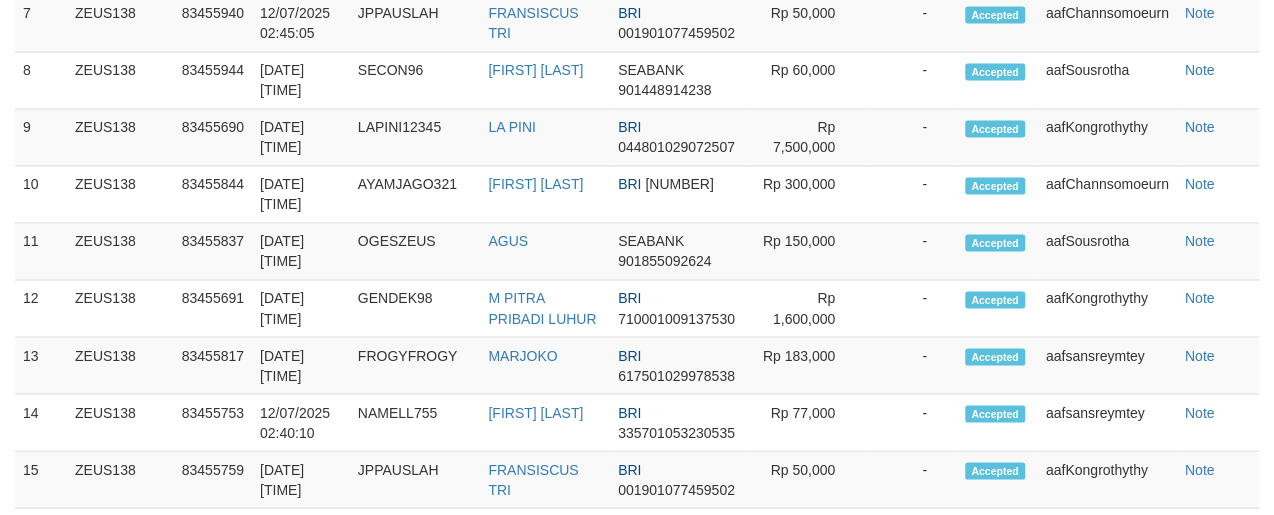 scroll, scrollTop: 1384, scrollLeft: 0, axis: vertical 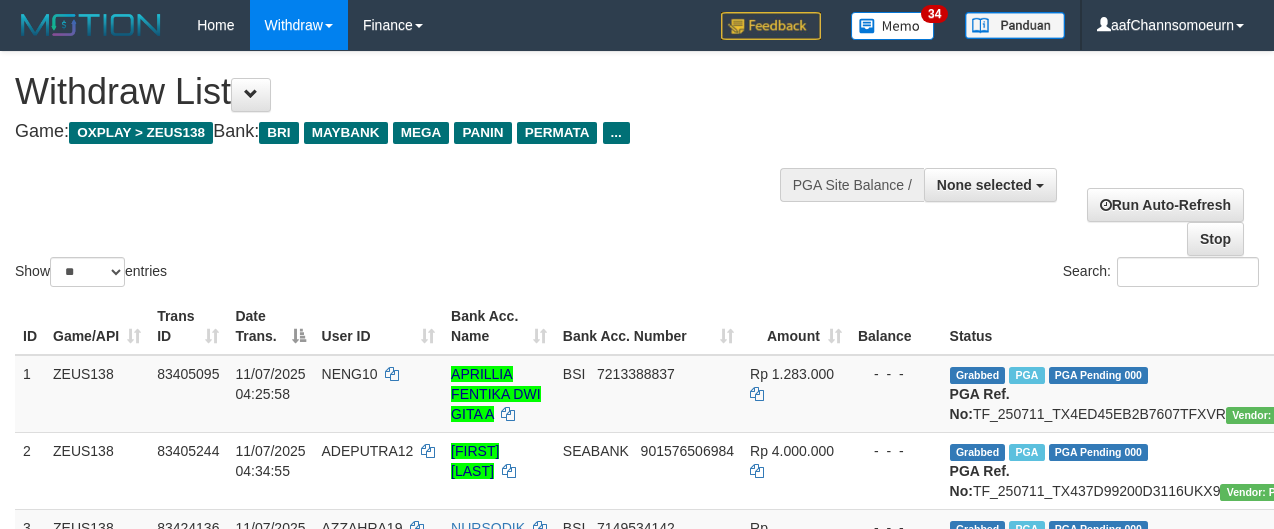 select 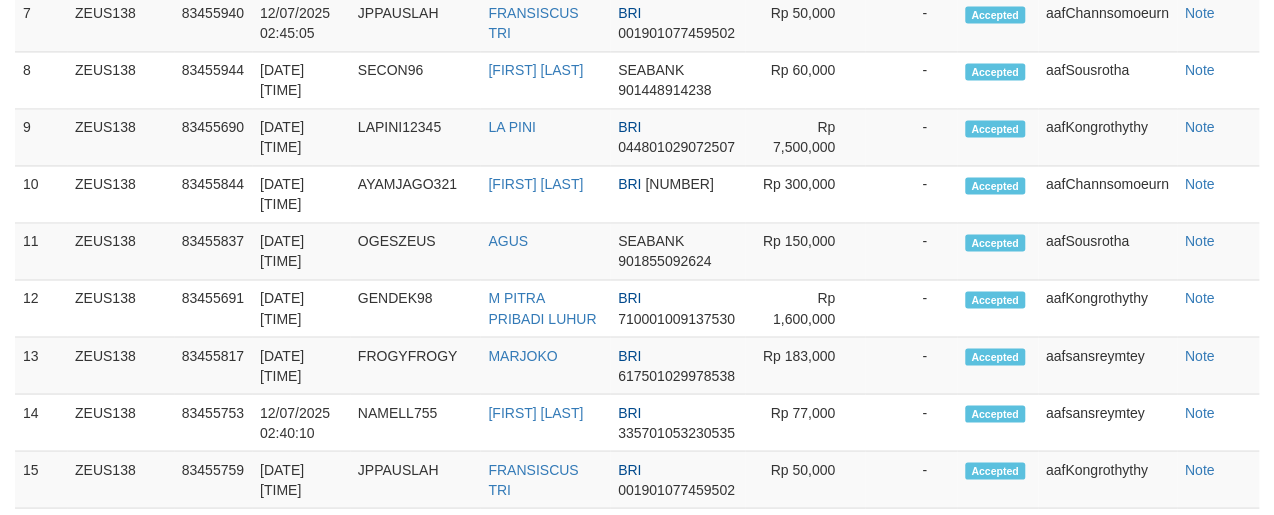 scroll, scrollTop: 1384, scrollLeft: 0, axis: vertical 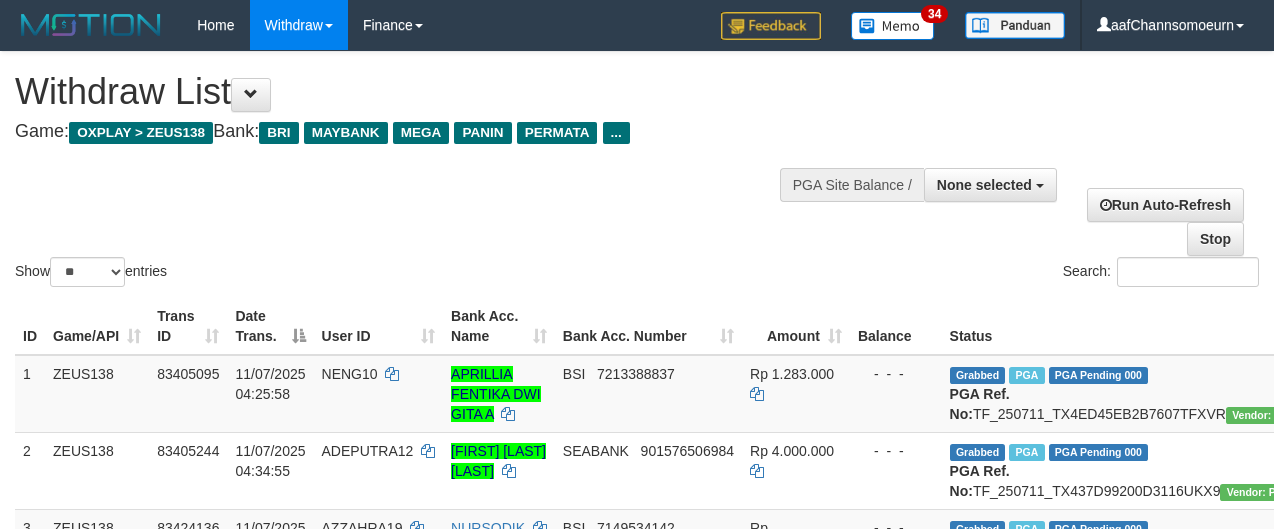 select 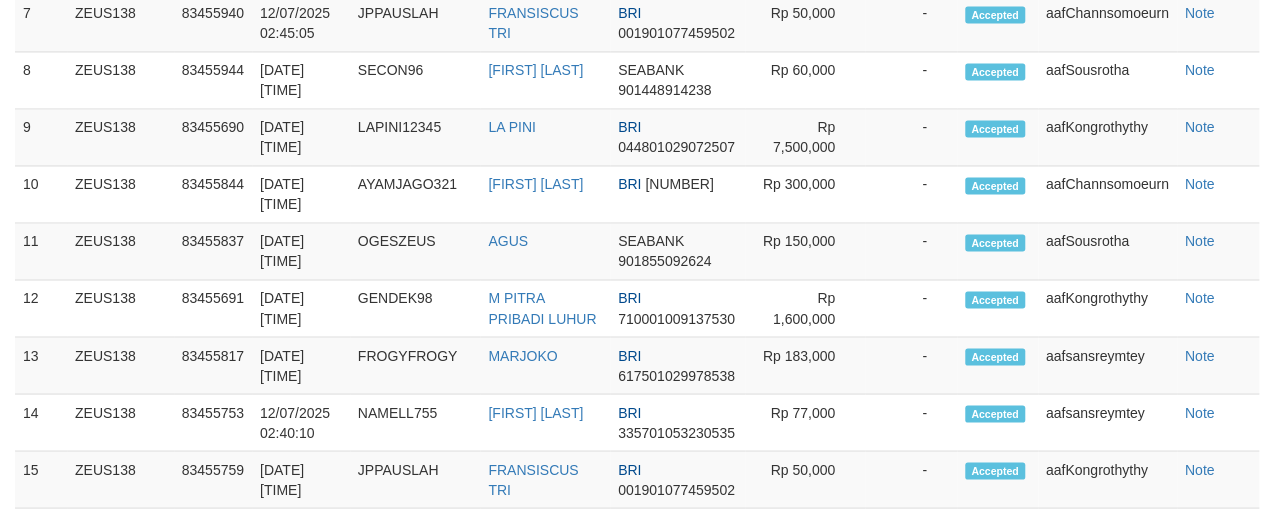 scroll, scrollTop: 1384, scrollLeft: 0, axis: vertical 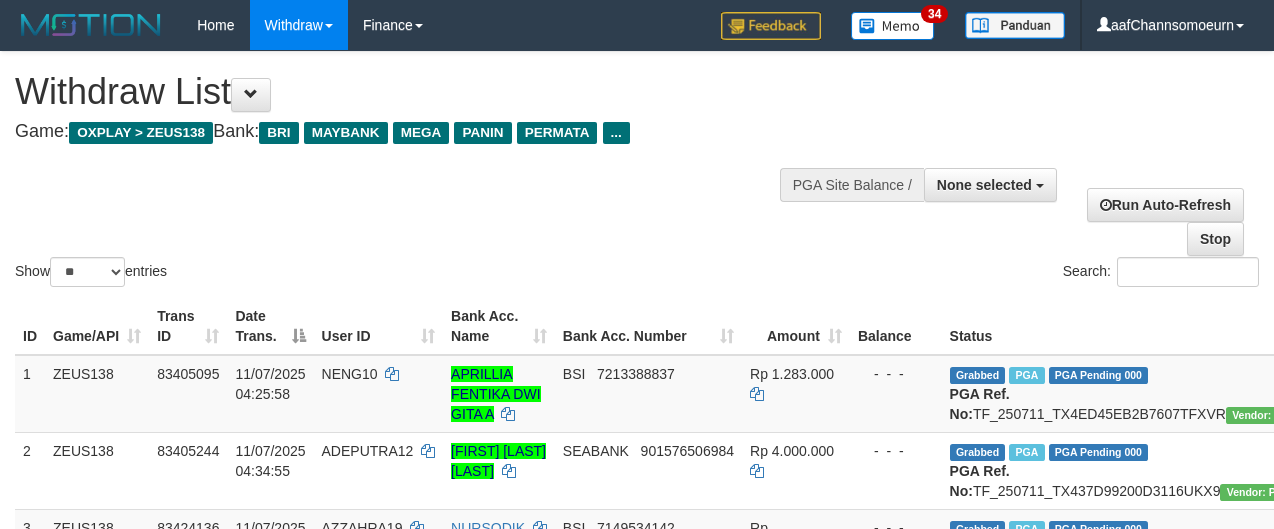 select 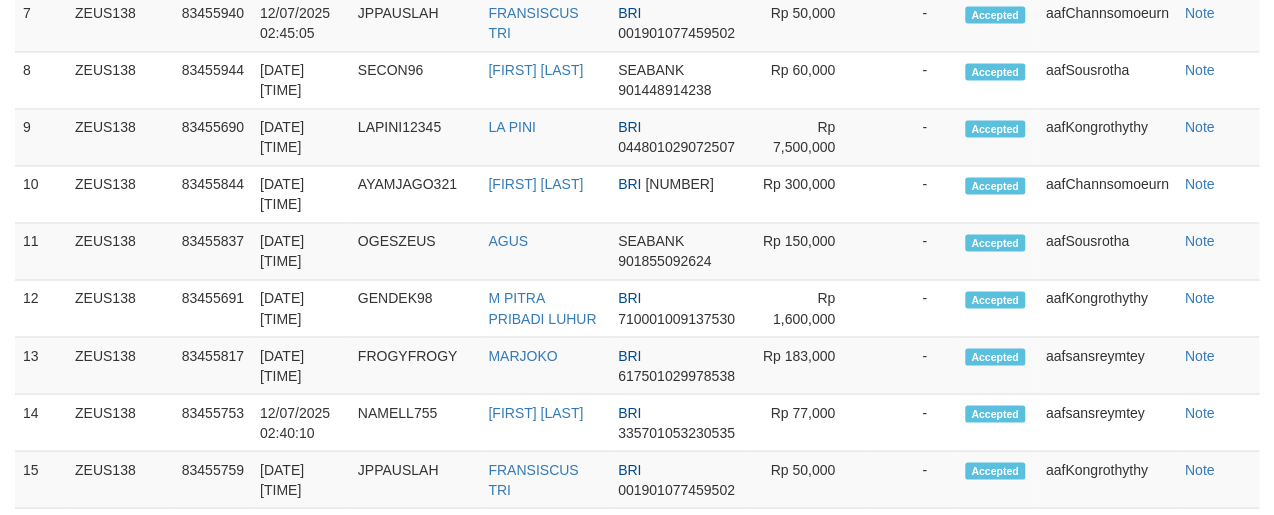 scroll, scrollTop: 1384, scrollLeft: 0, axis: vertical 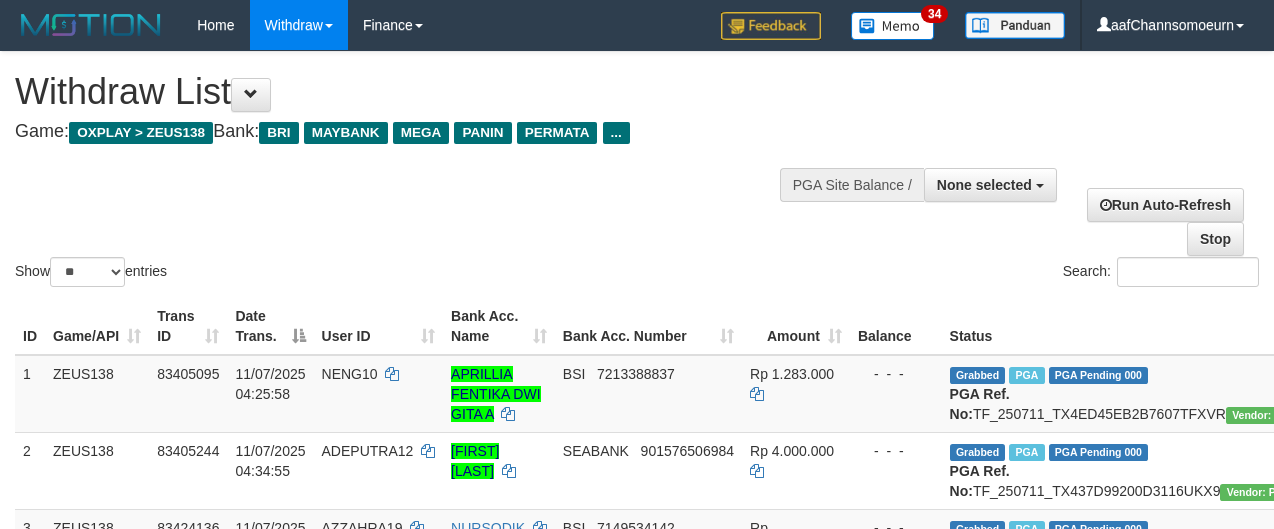 select 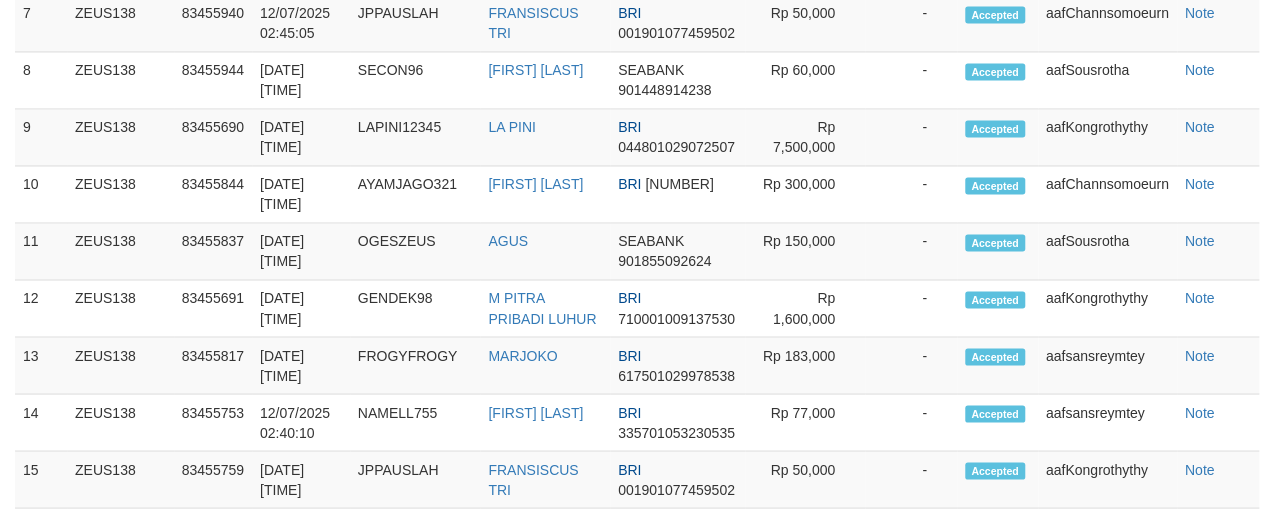 scroll, scrollTop: 1384, scrollLeft: 0, axis: vertical 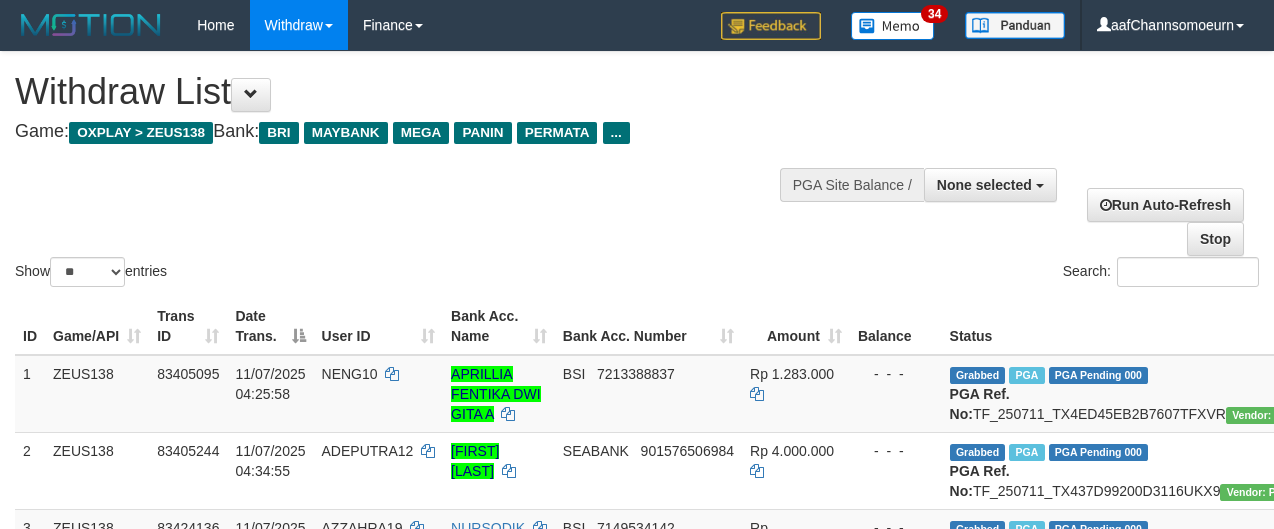 select 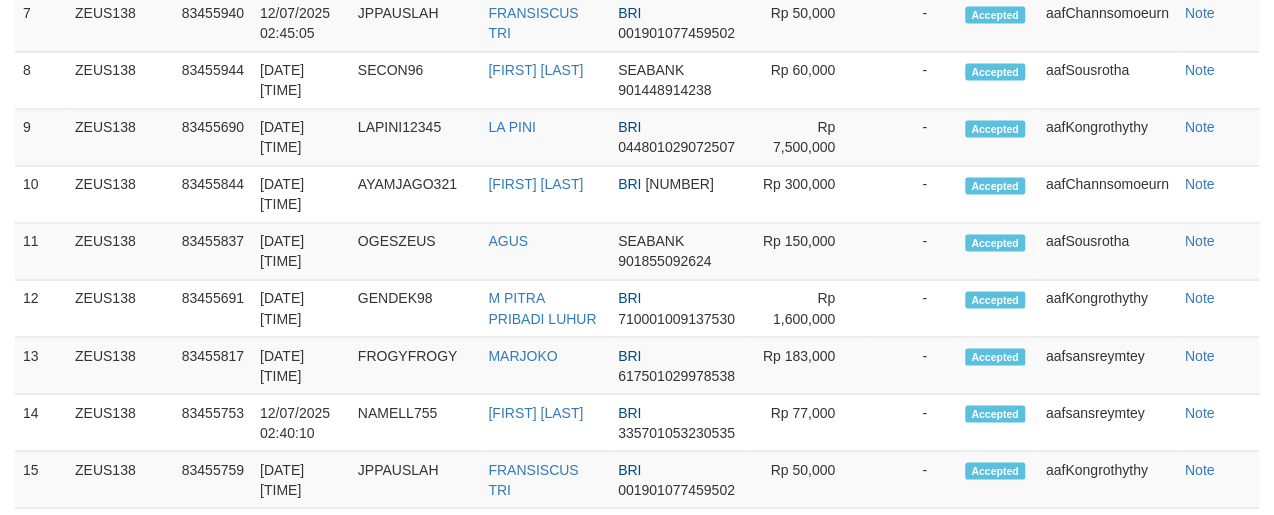 scroll, scrollTop: 1384, scrollLeft: 0, axis: vertical 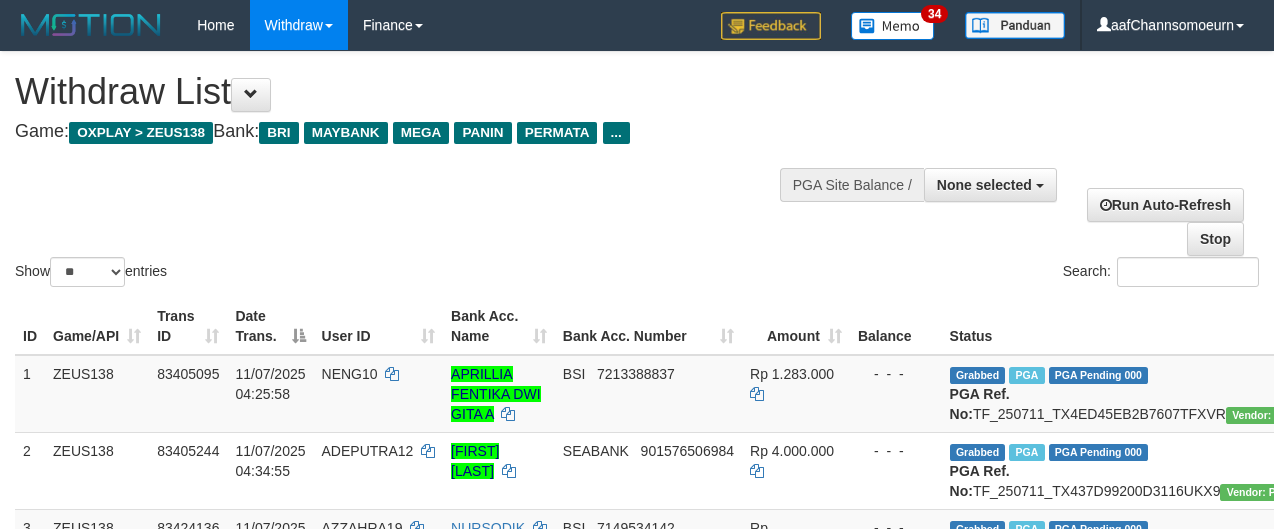 select 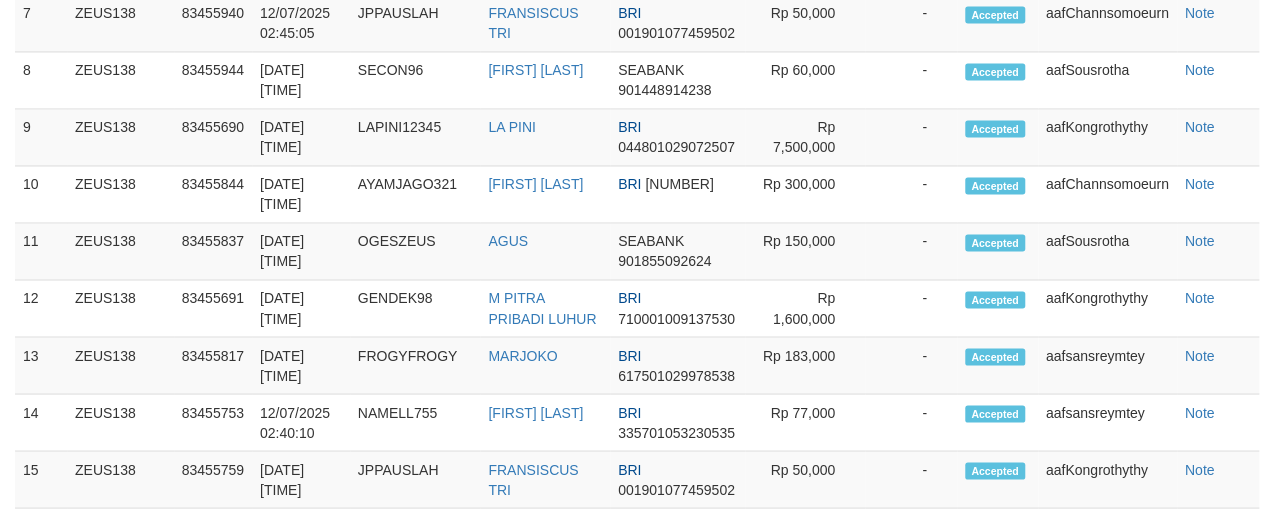 scroll, scrollTop: 1384, scrollLeft: 0, axis: vertical 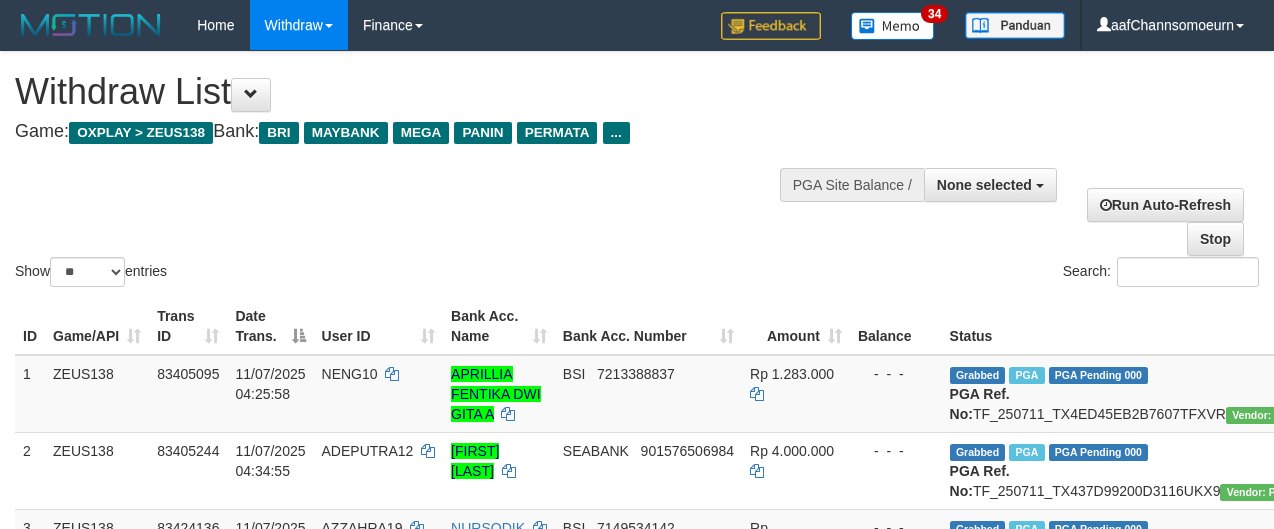 select 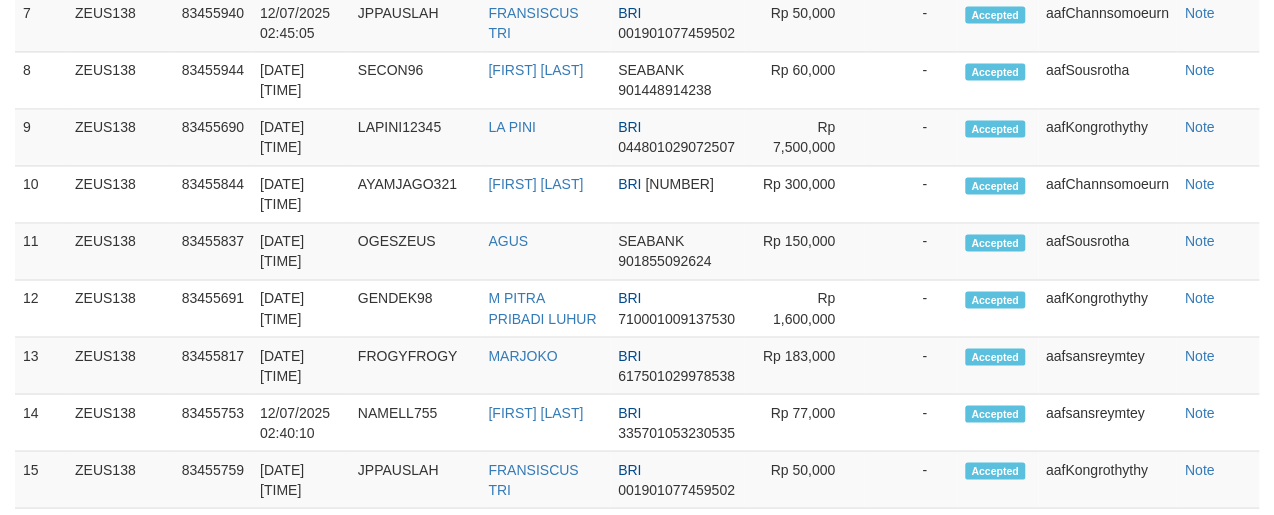 scroll, scrollTop: 1384, scrollLeft: 0, axis: vertical 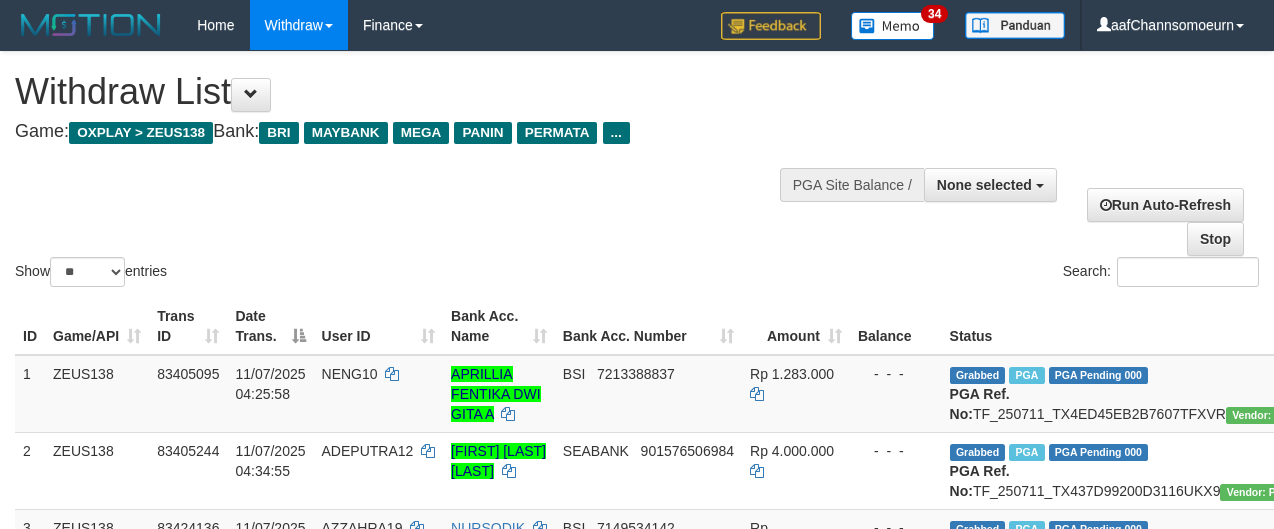 select 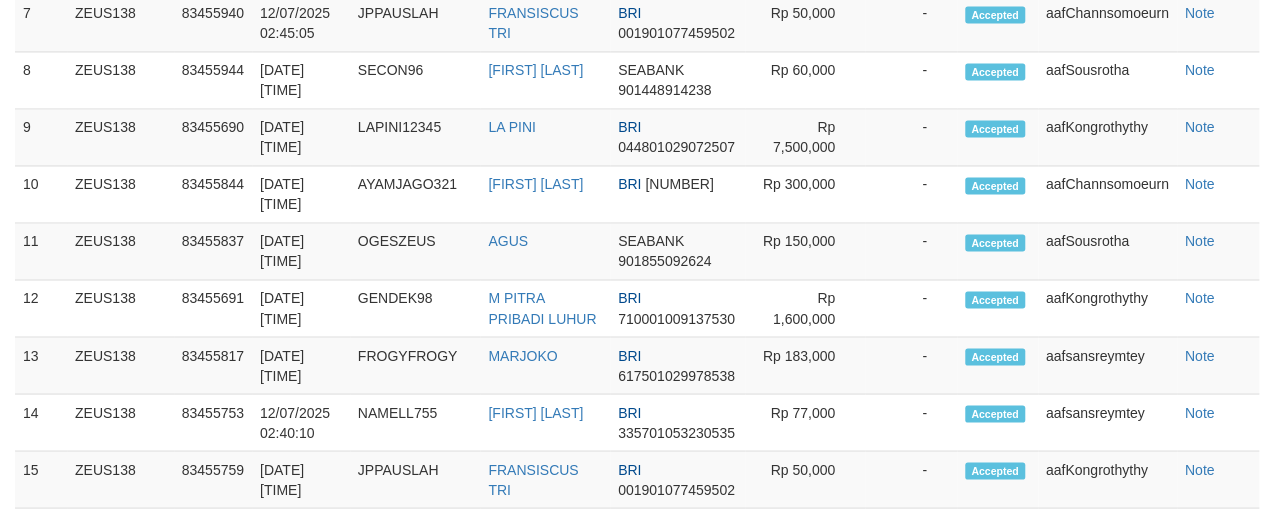 scroll, scrollTop: 1384, scrollLeft: 0, axis: vertical 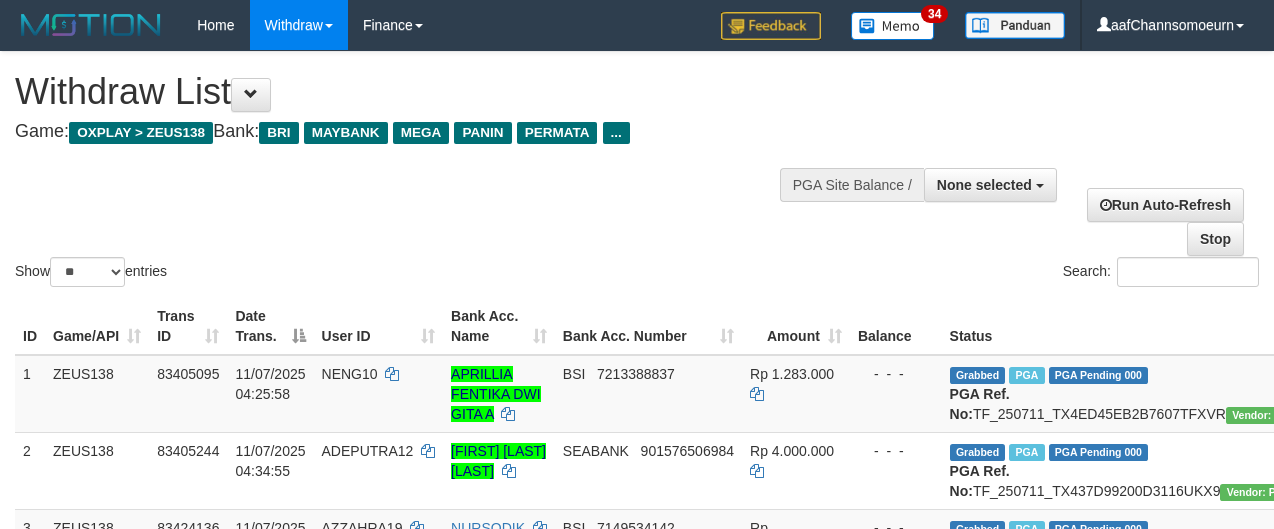 select 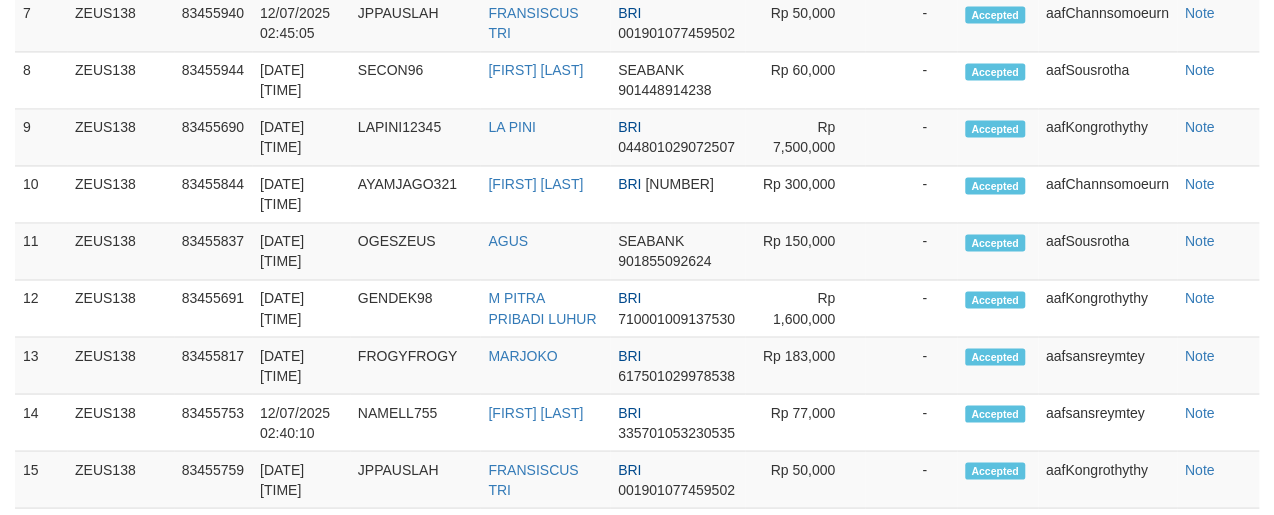 scroll, scrollTop: 1384, scrollLeft: 0, axis: vertical 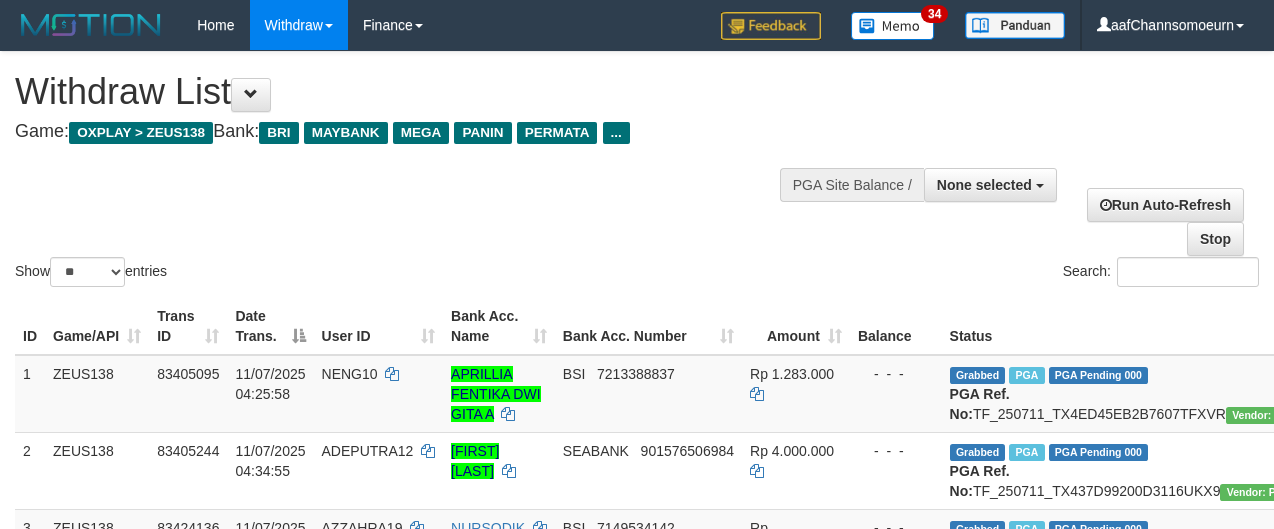 select 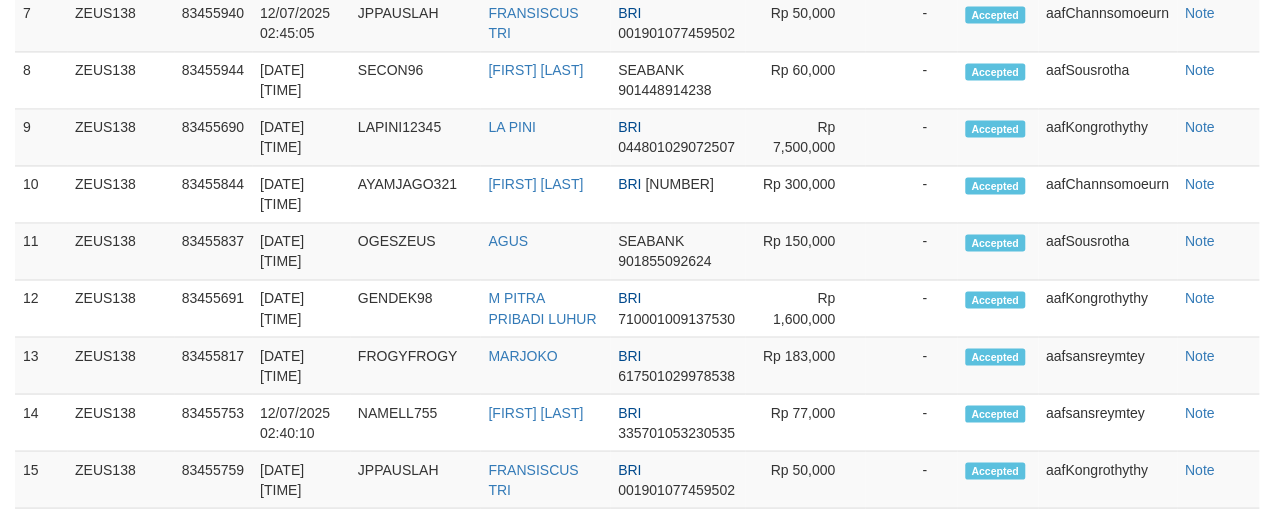 scroll, scrollTop: 1384, scrollLeft: 0, axis: vertical 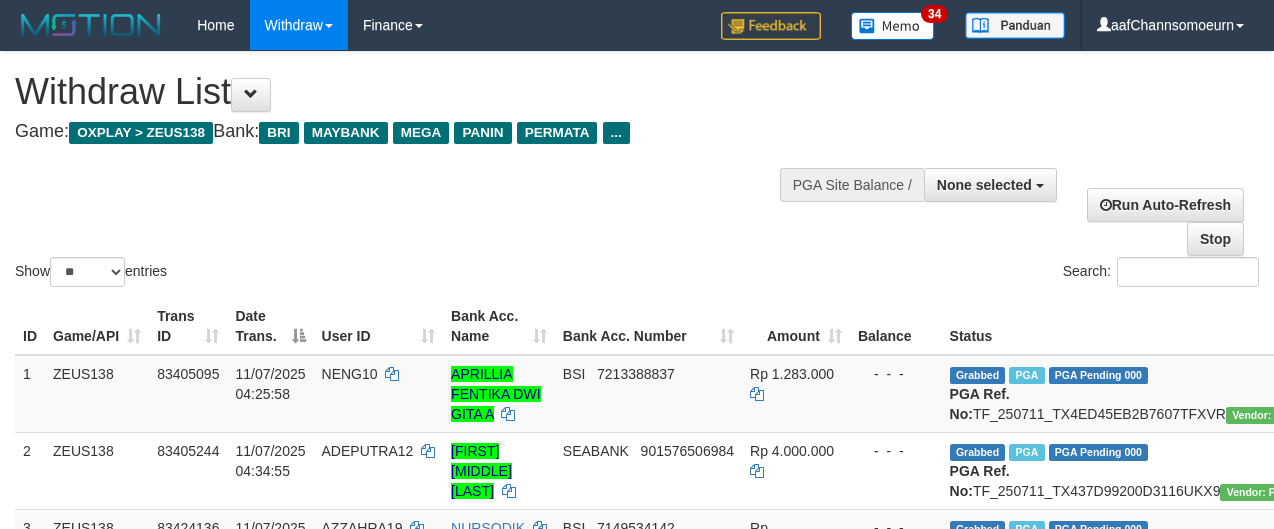 select 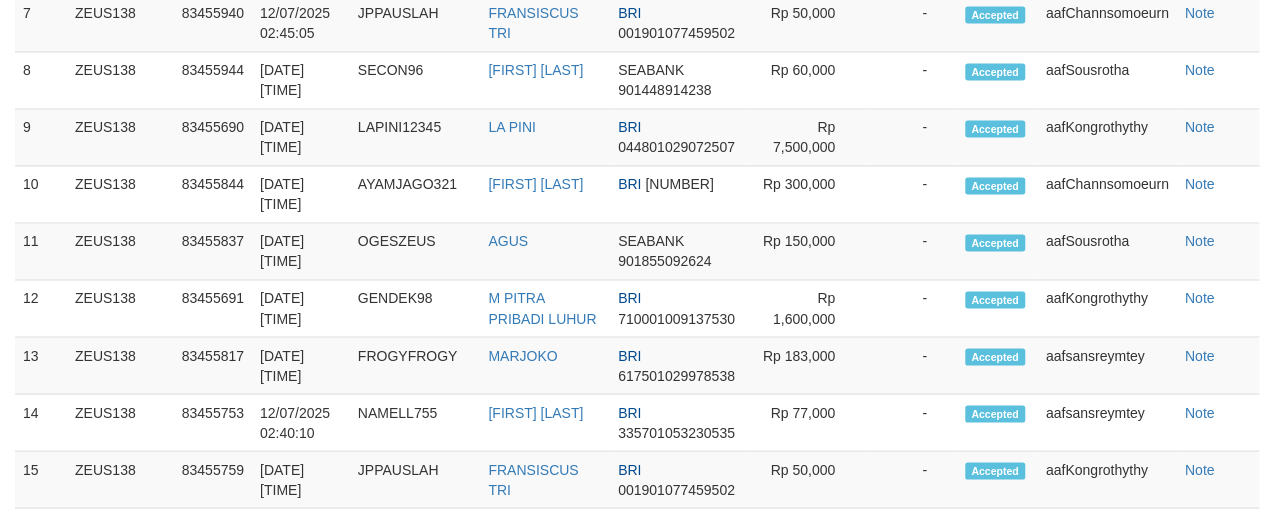 scroll, scrollTop: 1384, scrollLeft: 0, axis: vertical 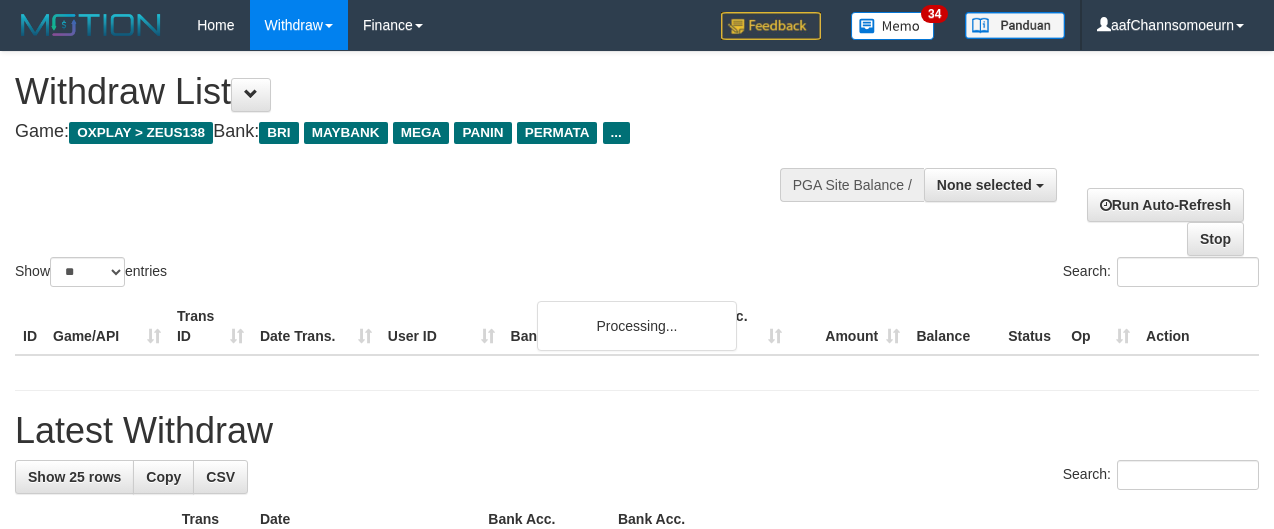 select 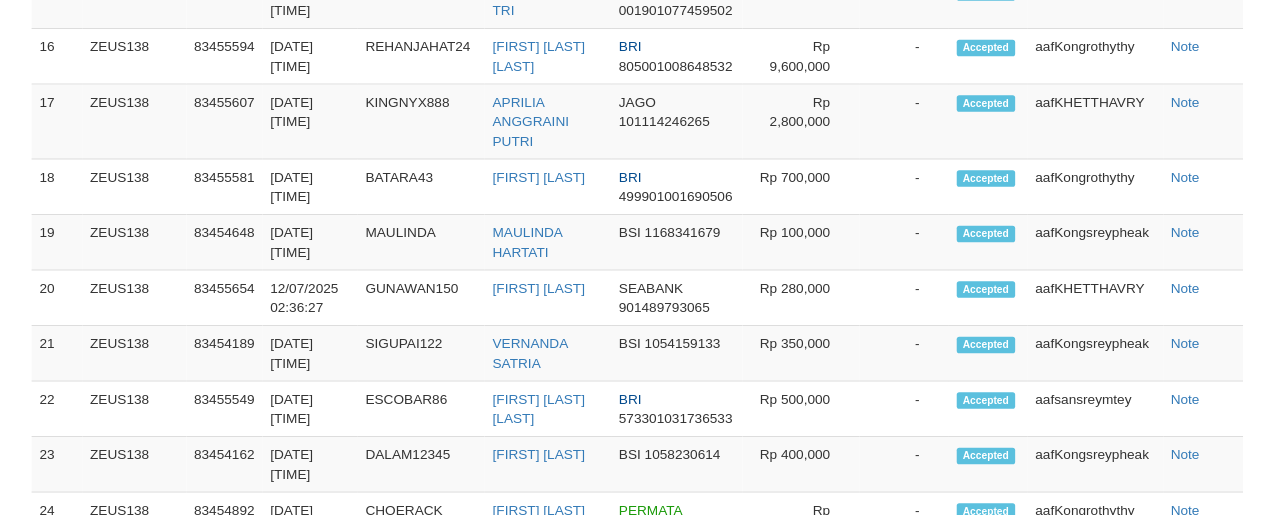 scroll, scrollTop: 2017, scrollLeft: 0, axis: vertical 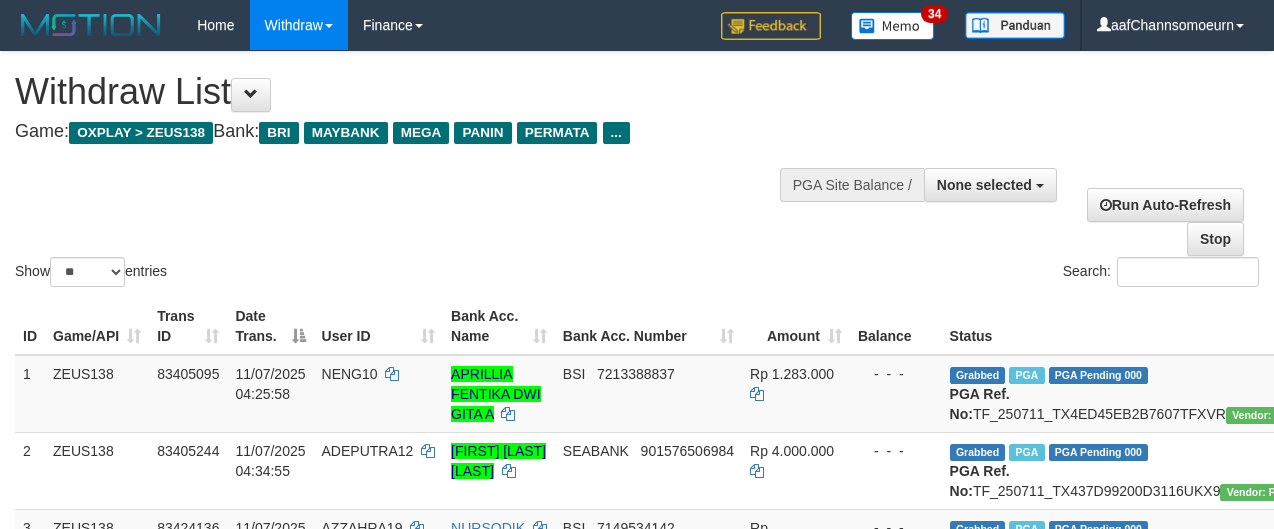 select 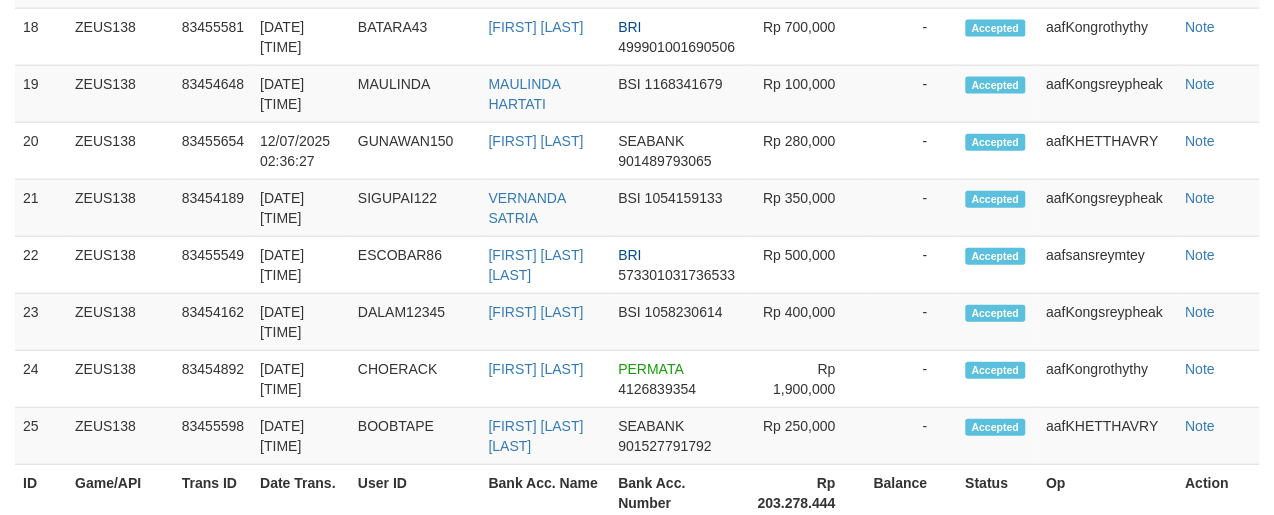 scroll, scrollTop: 2017, scrollLeft: 0, axis: vertical 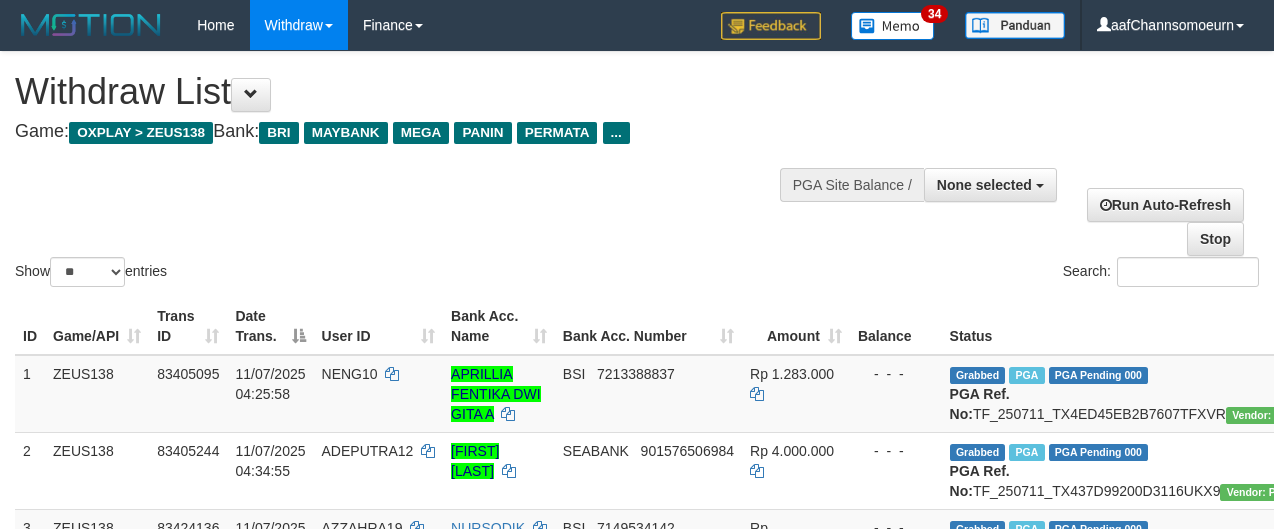 select 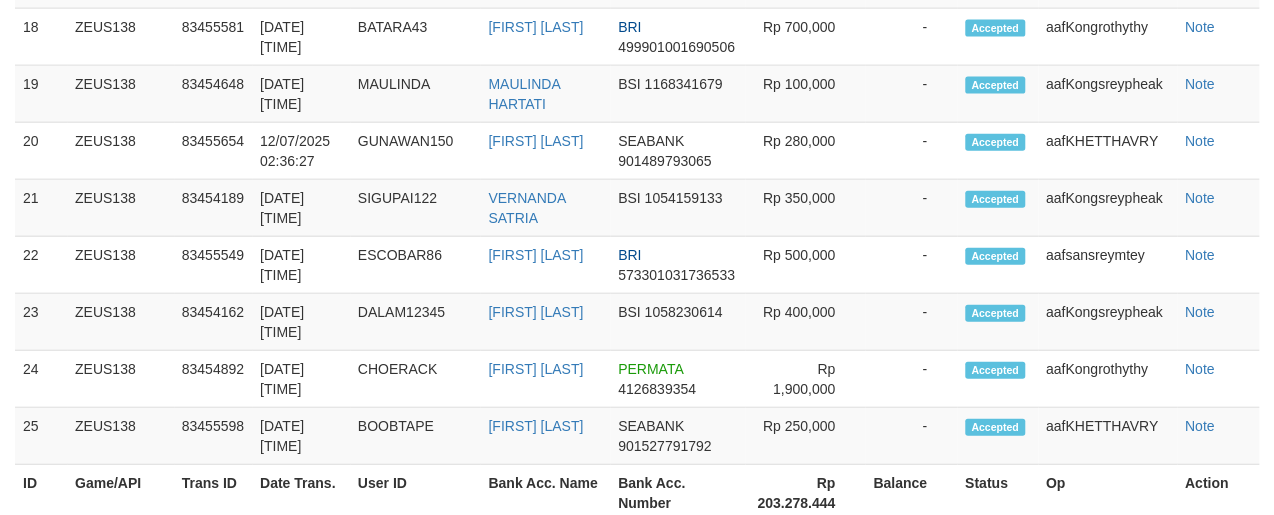 scroll, scrollTop: 2017, scrollLeft: 0, axis: vertical 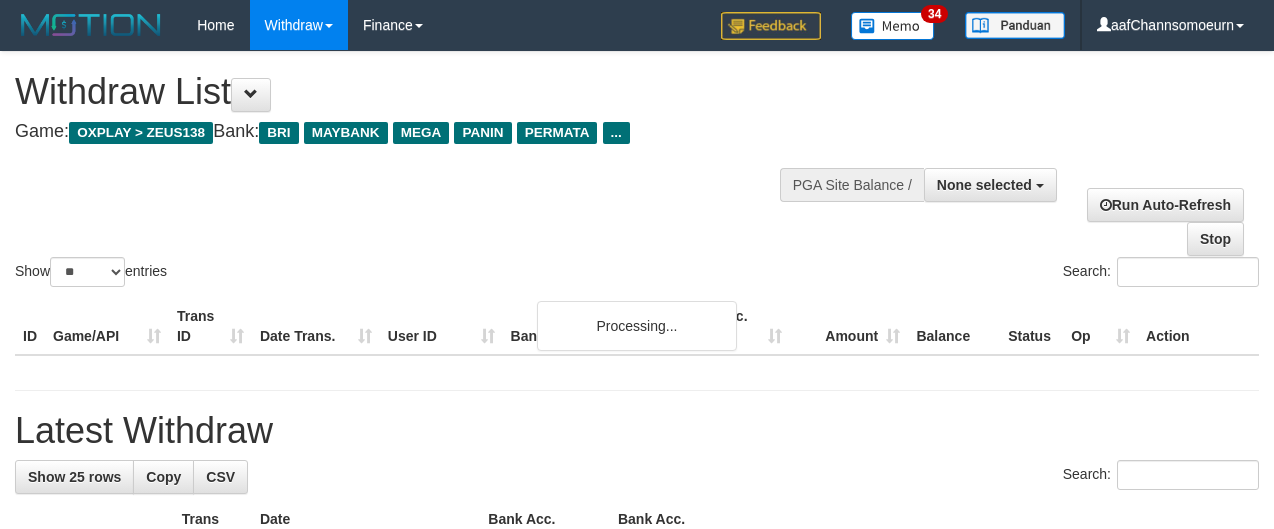 select 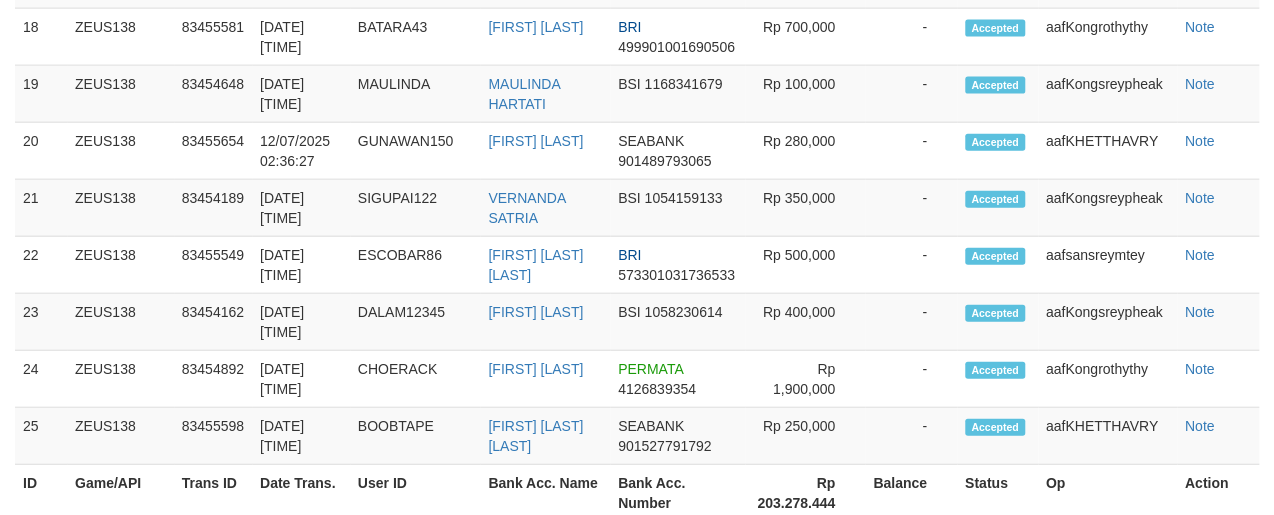 scroll, scrollTop: 2017, scrollLeft: 0, axis: vertical 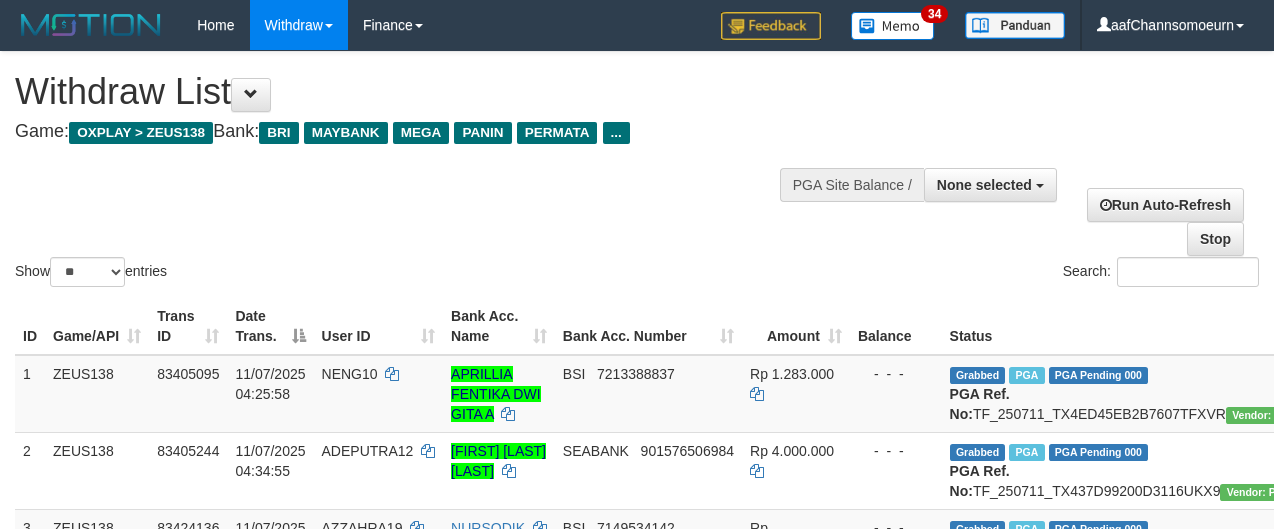 select 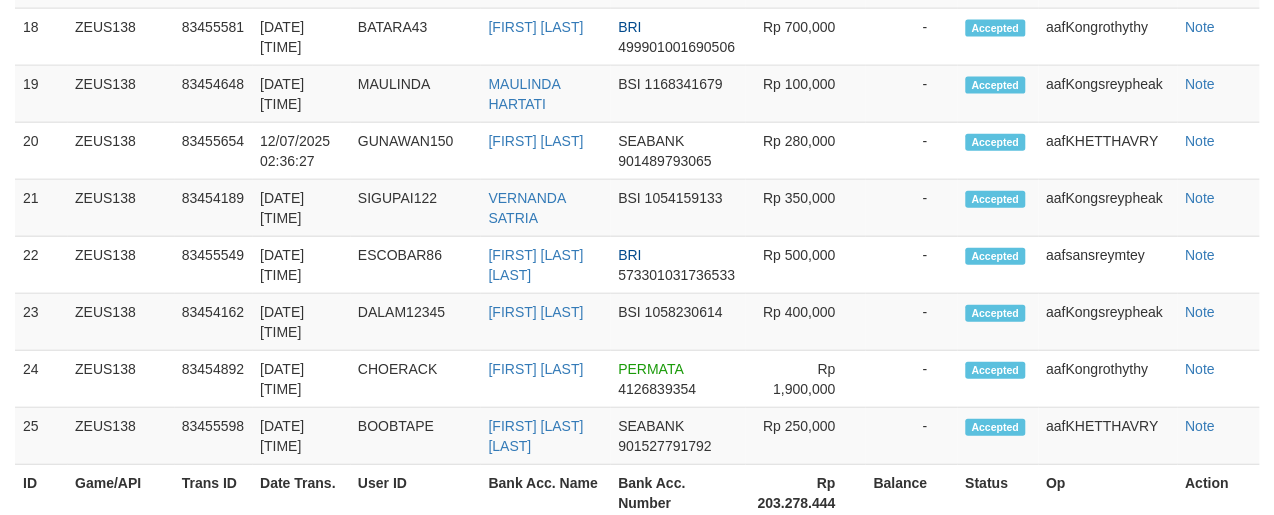 scroll, scrollTop: 2017, scrollLeft: 0, axis: vertical 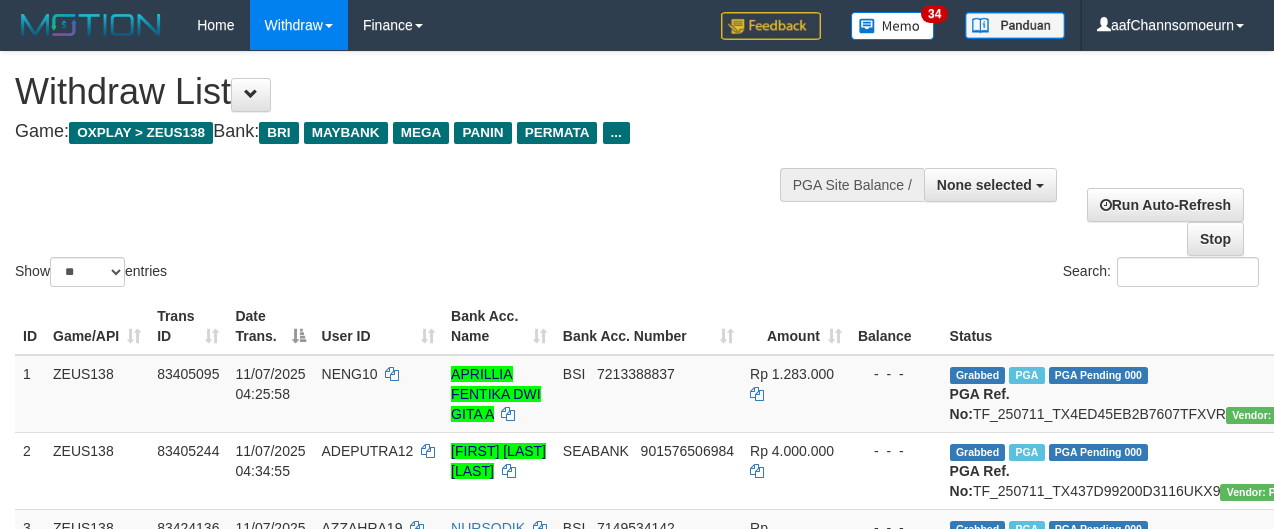 select 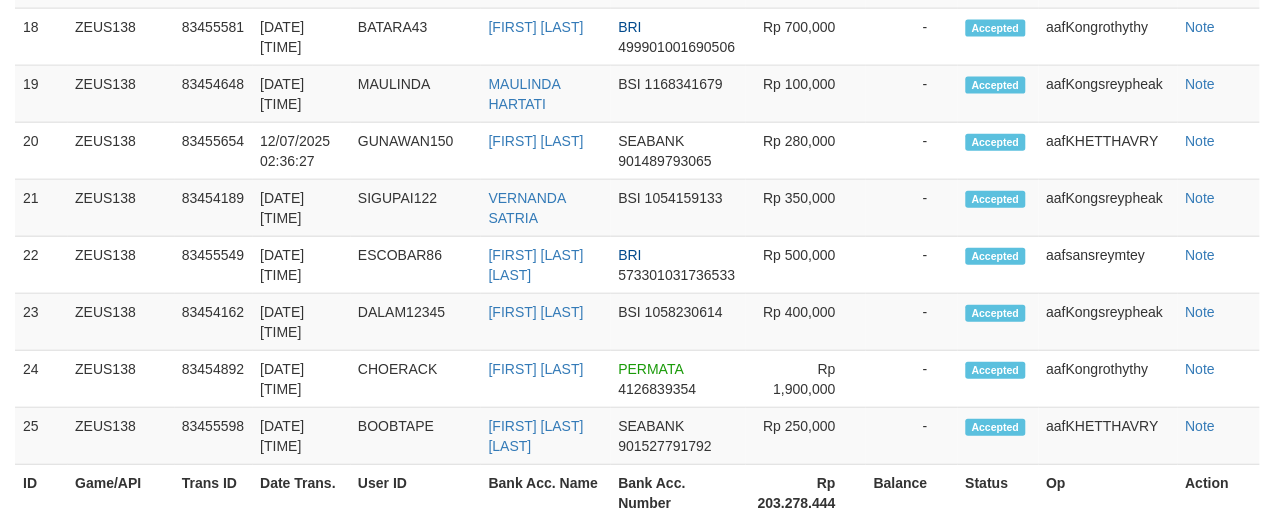 scroll, scrollTop: 2017, scrollLeft: 0, axis: vertical 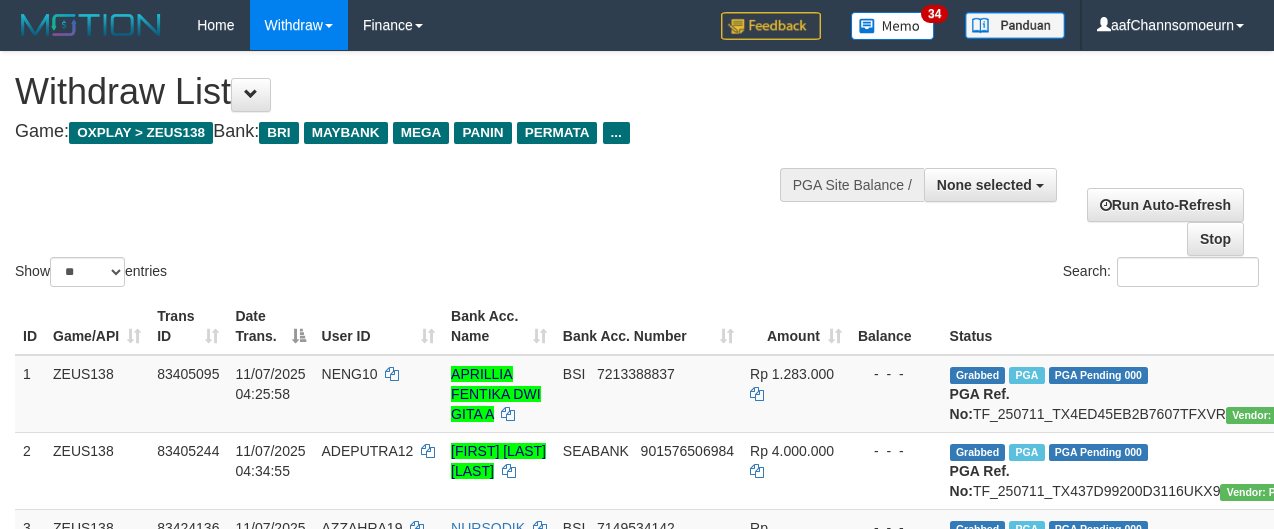 select 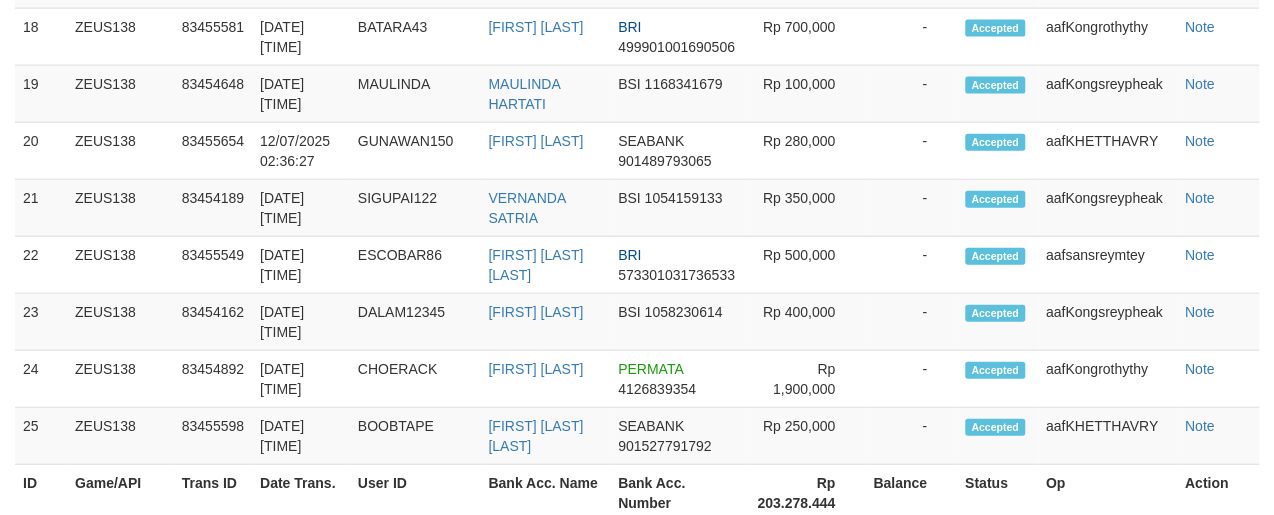 scroll, scrollTop: 2017, scrollLeft: 0, axis: vertical 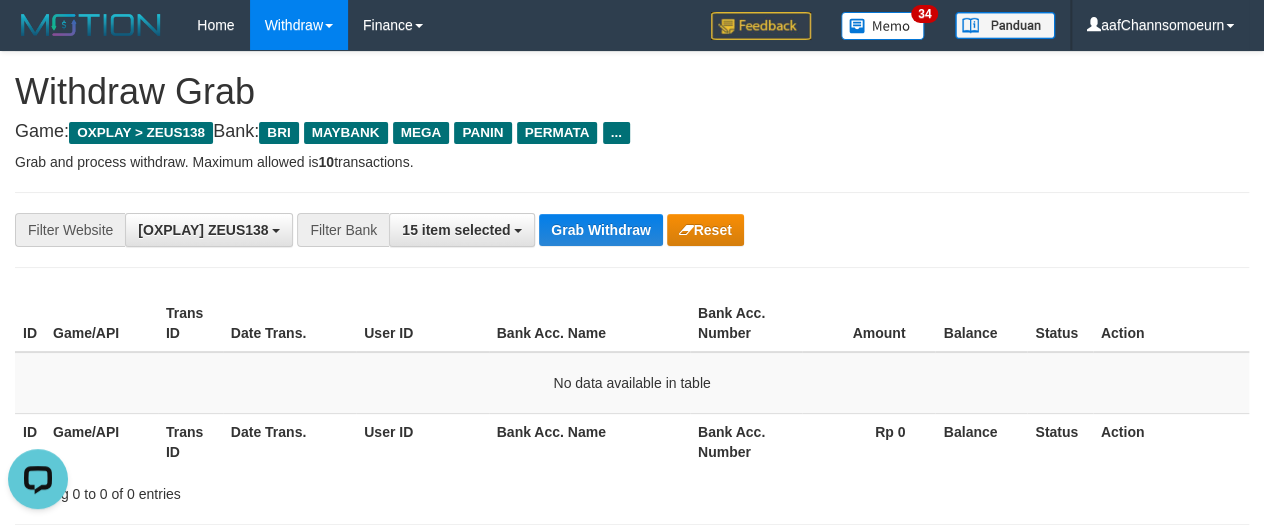 click on "**********" at bounding box center (632, 230) 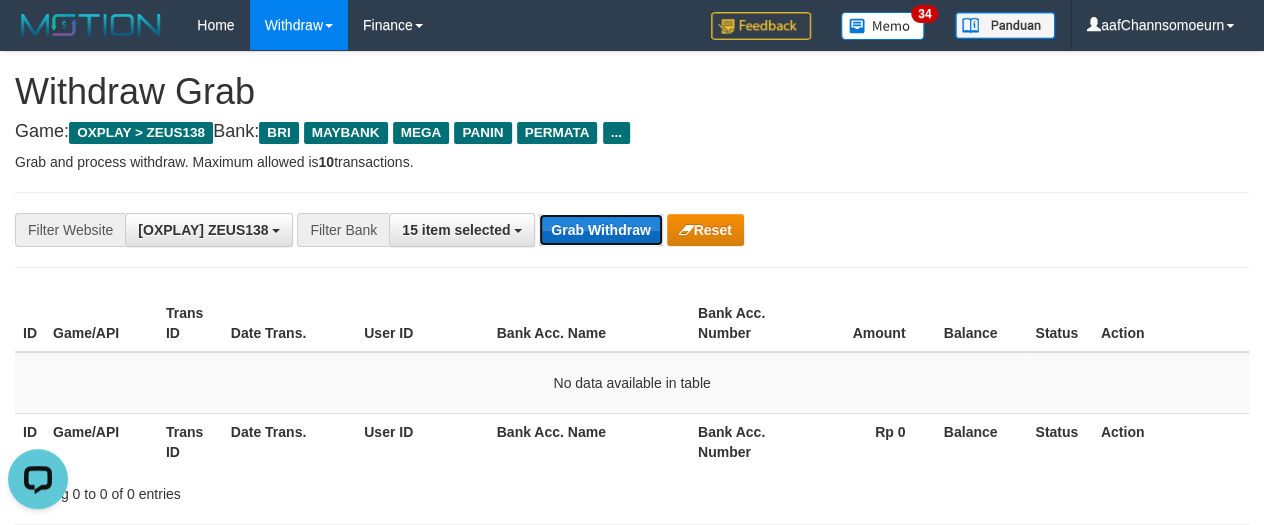 click on "Grab Withdraw" at bounding box center (600, 230) 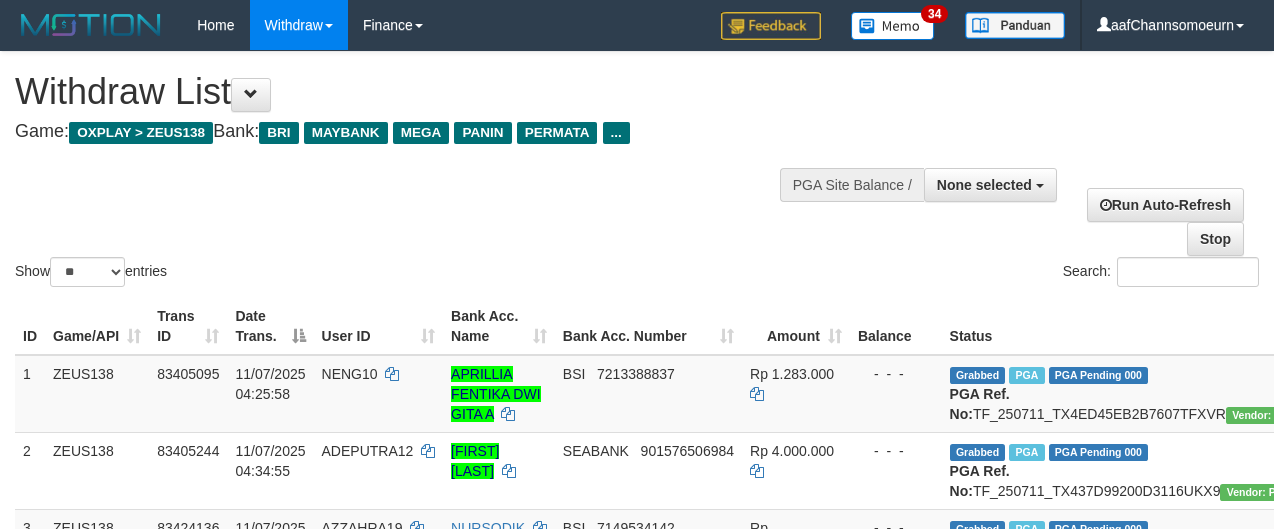 select 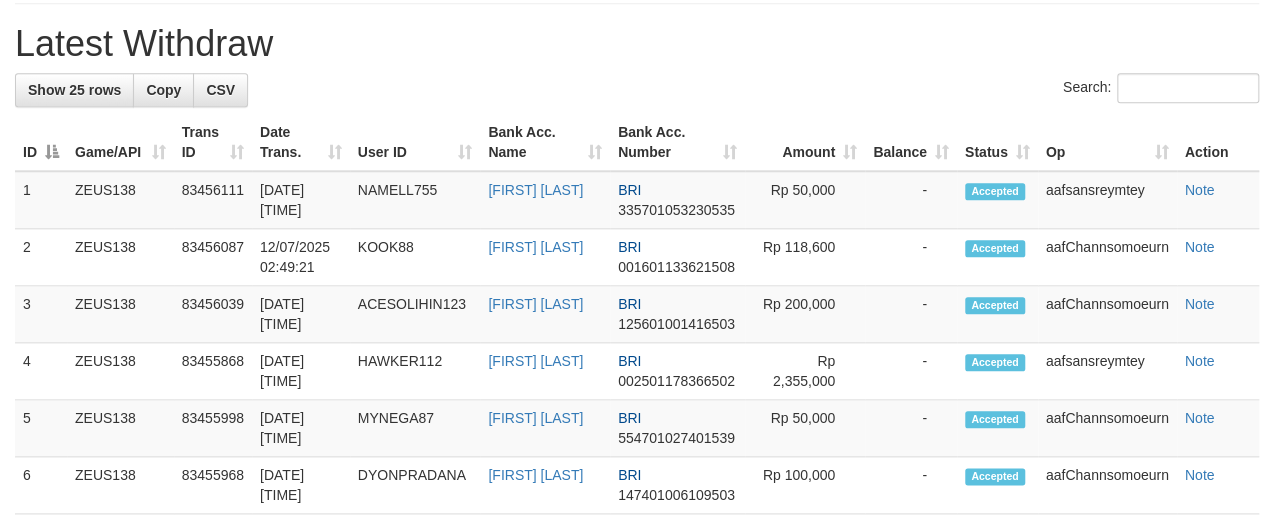 scroll, scrollTop: 809, scrollLeft: 0, axis: vertical 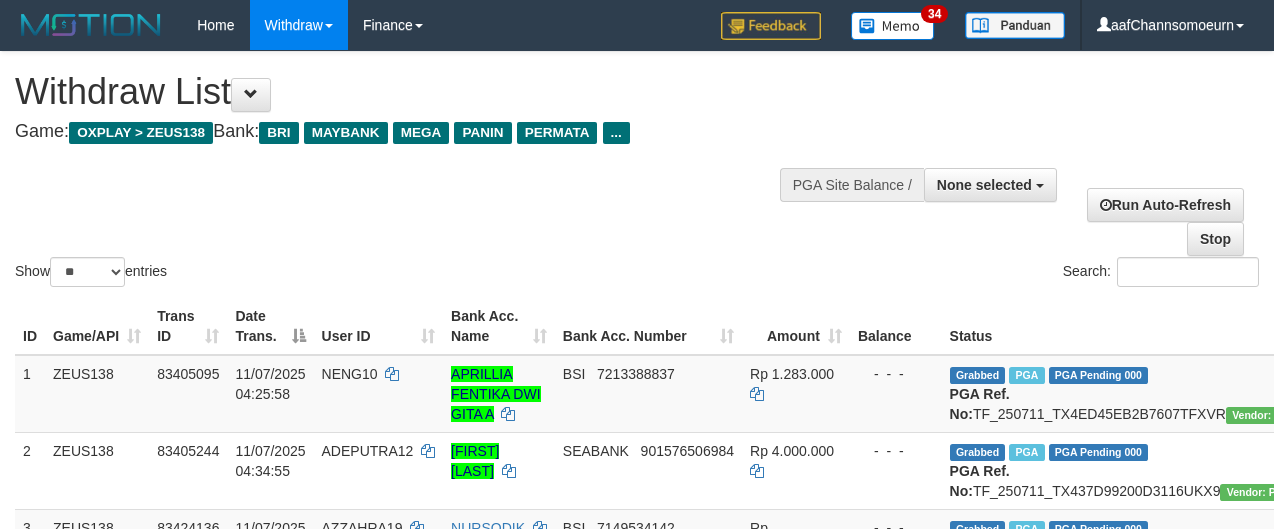 select 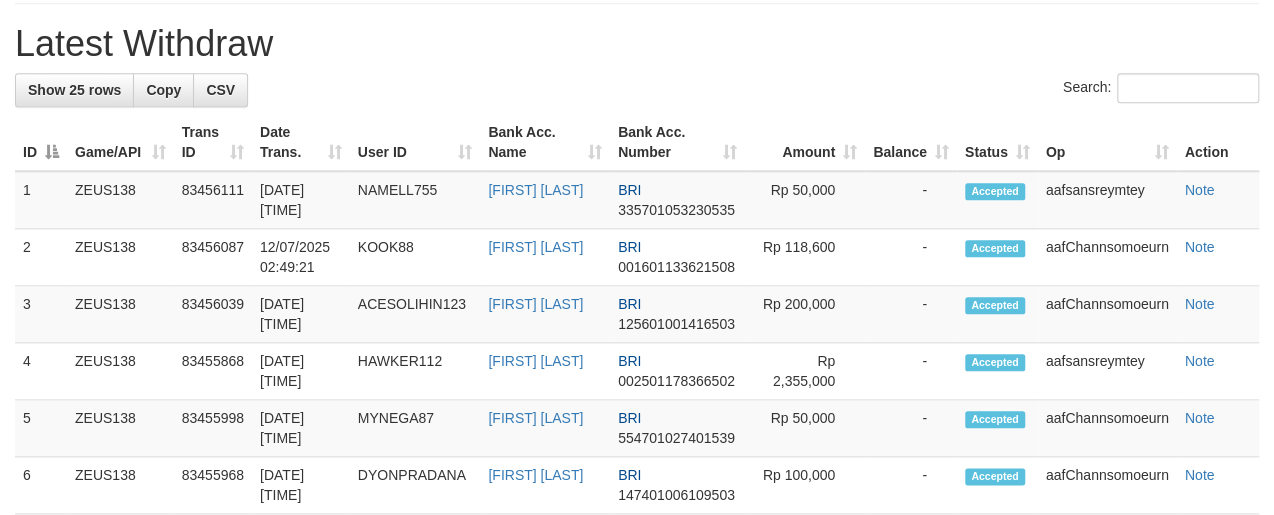 scroll, scrollTop: 809, scrollLeft: 0, axis: vertical 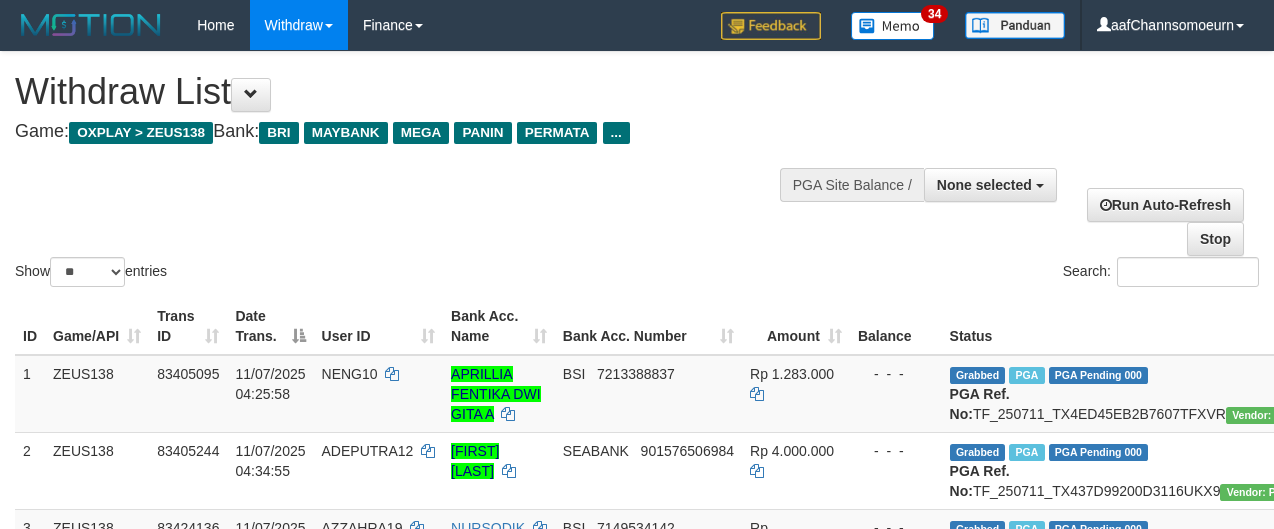 select 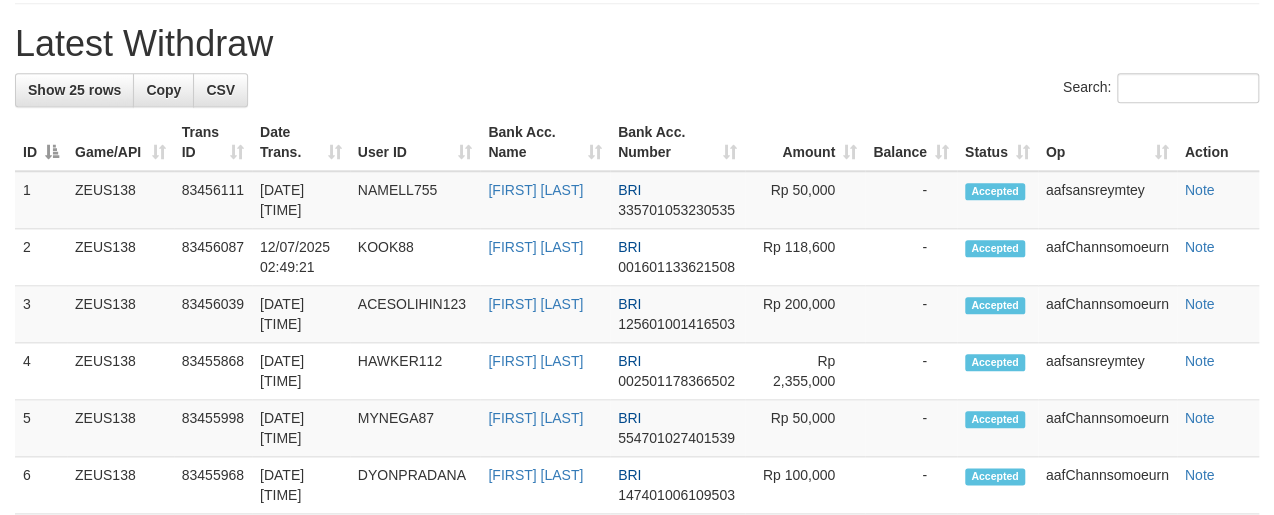 scroll, scrollTop: 809, scrollLeft: 0, axis: vertical 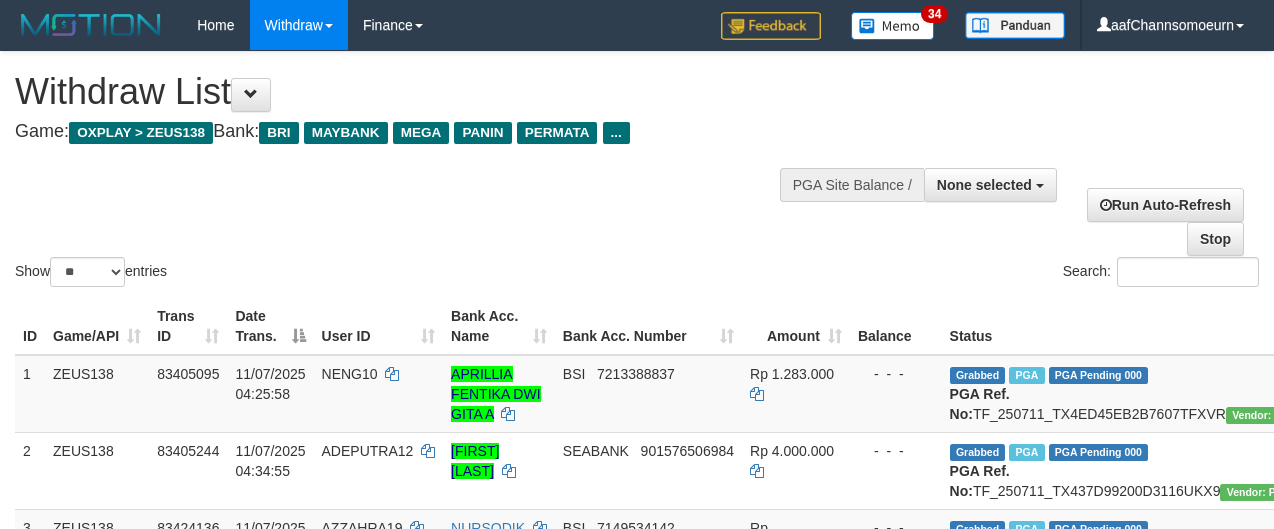 select 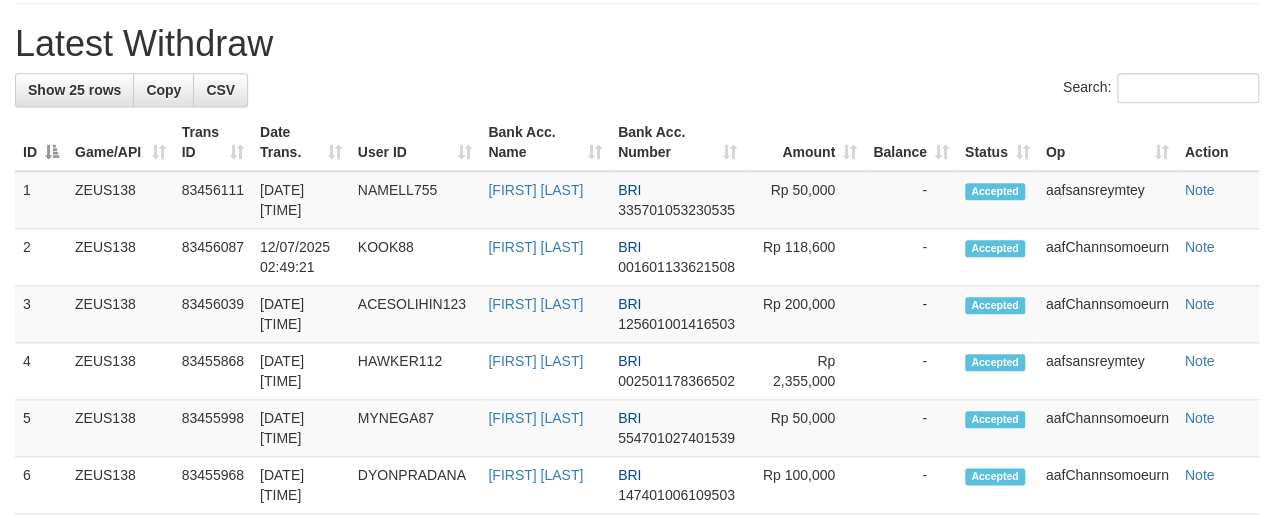 scroll, scrollTop: 809, scrollLeft: 0, axis: vertical 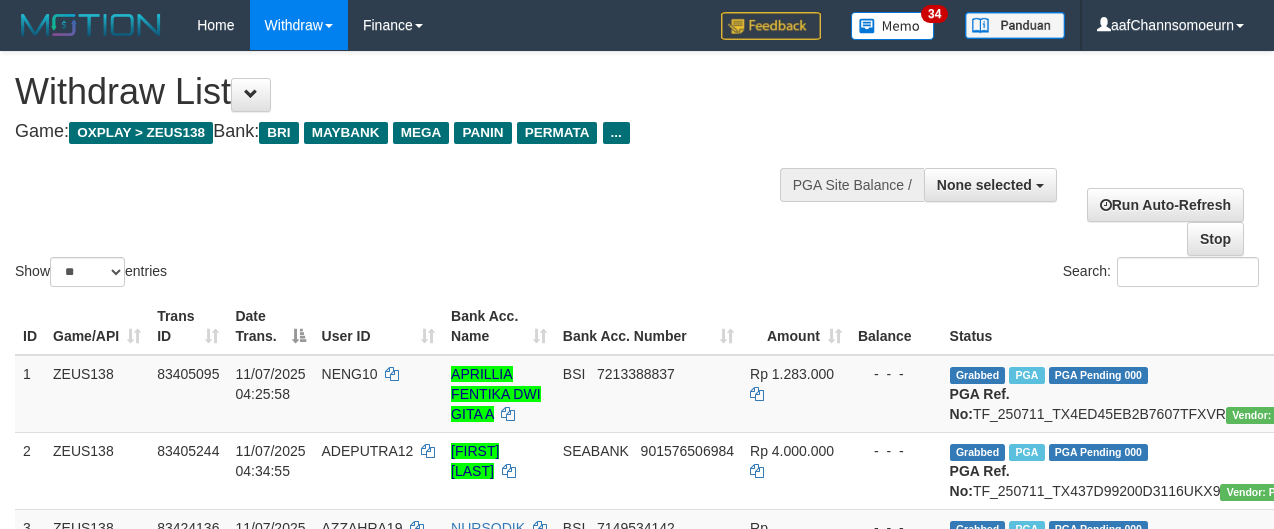 select 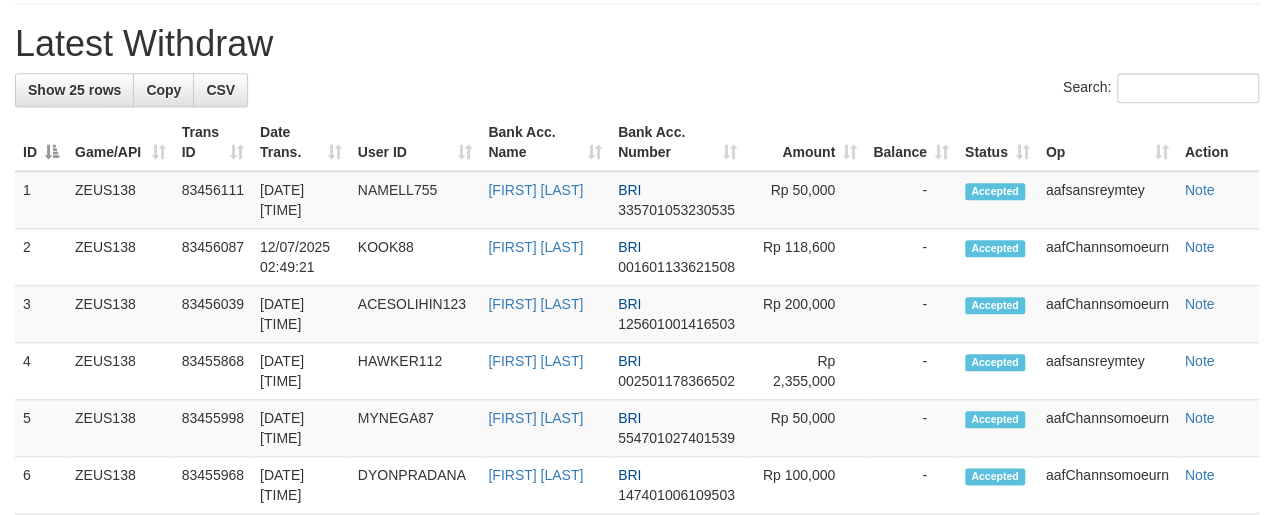 scroll, scrollTop: 809, scrollLeft: 0, axis: vertical 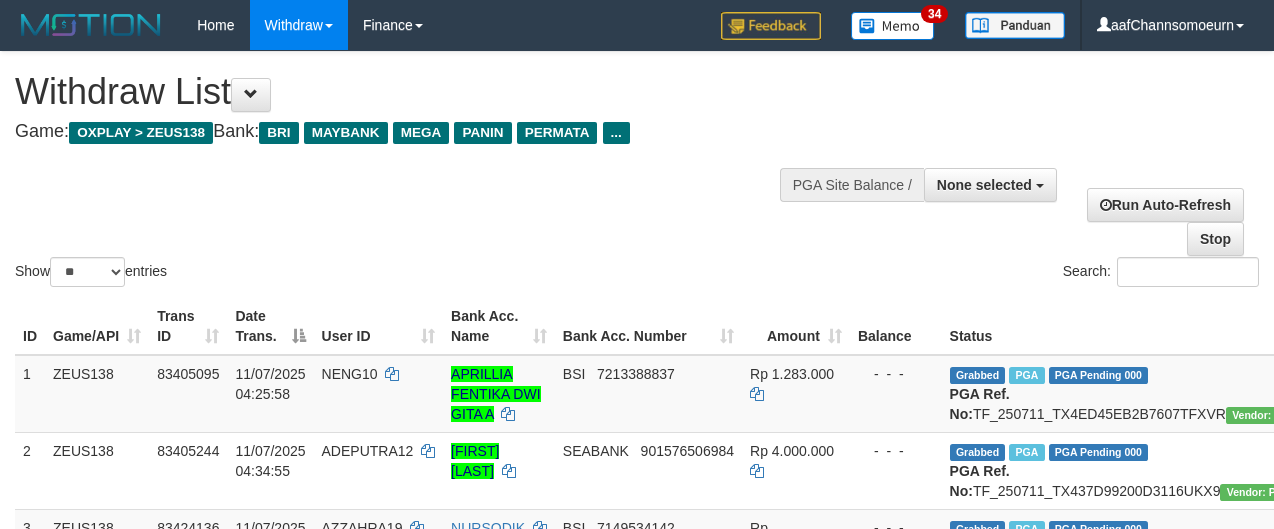 select 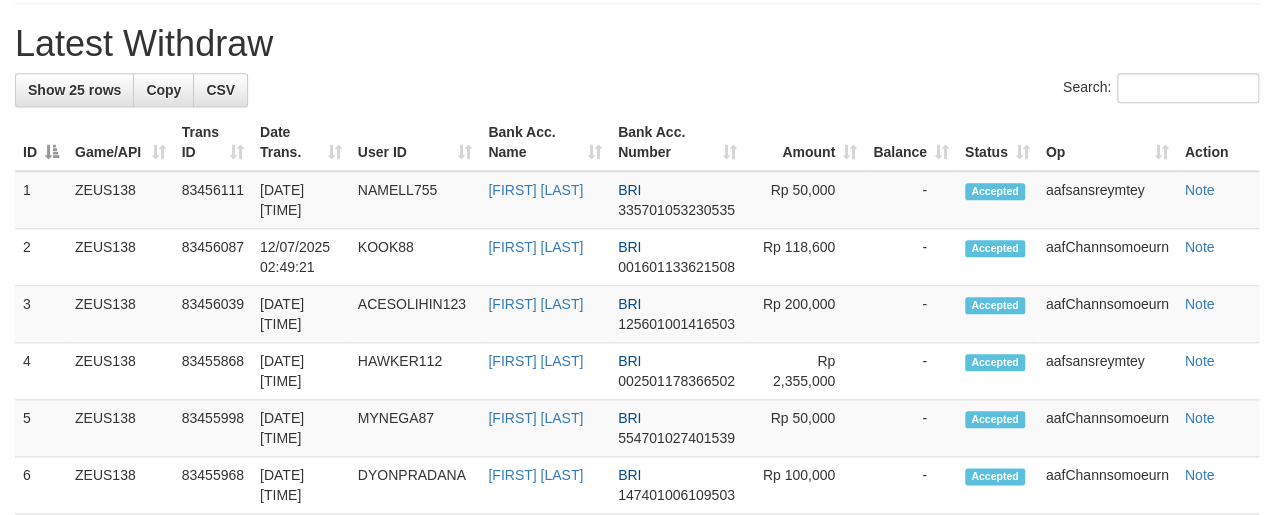 scroll, scrollTop: 809, scrollLeft: 0, axis: vertical 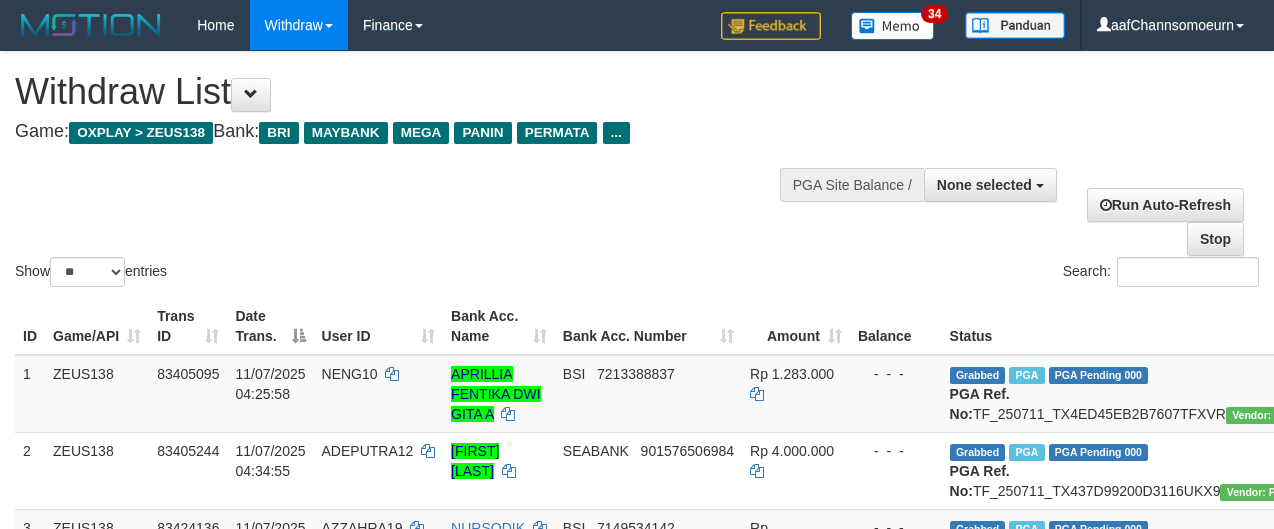select 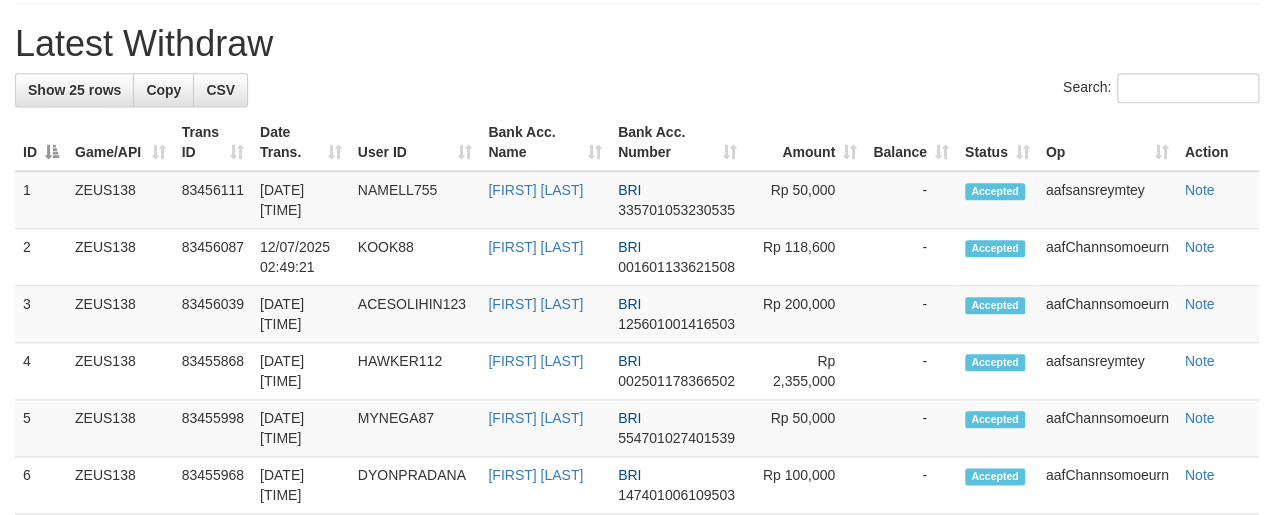 scroll, scrollTop: 809, scrollLeft: 0, axis: vertical 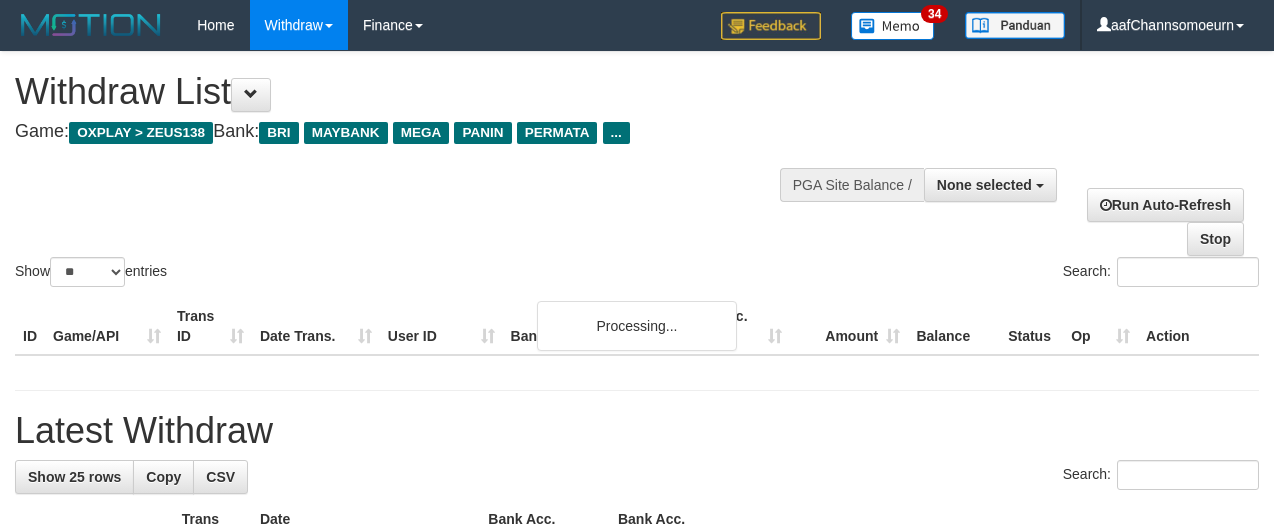 select 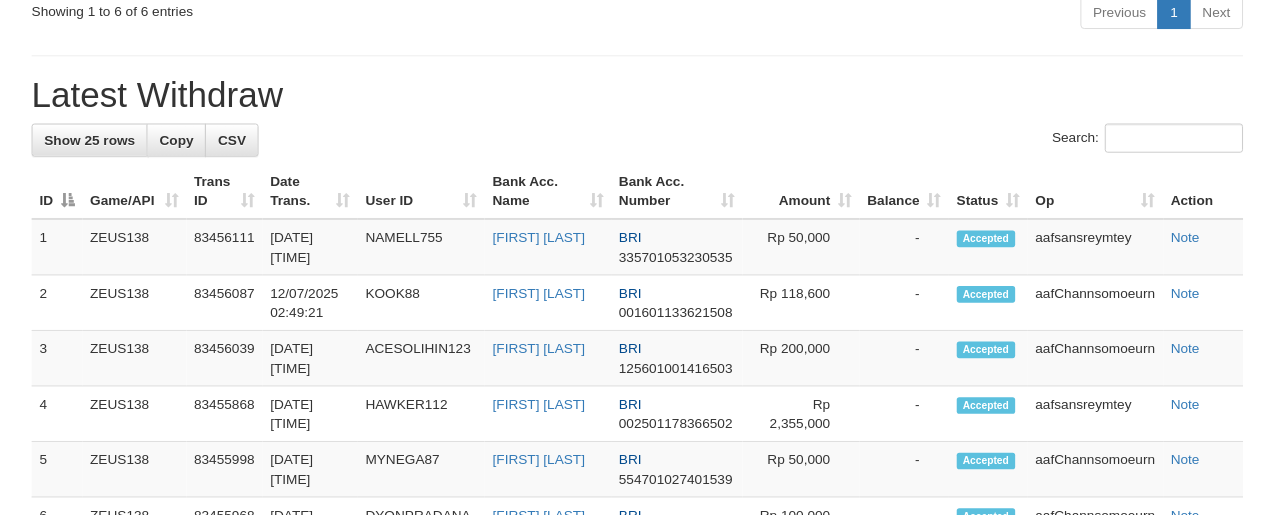 scroll, scrollTop: 1385, scrollLeft: 0, axis: vertical 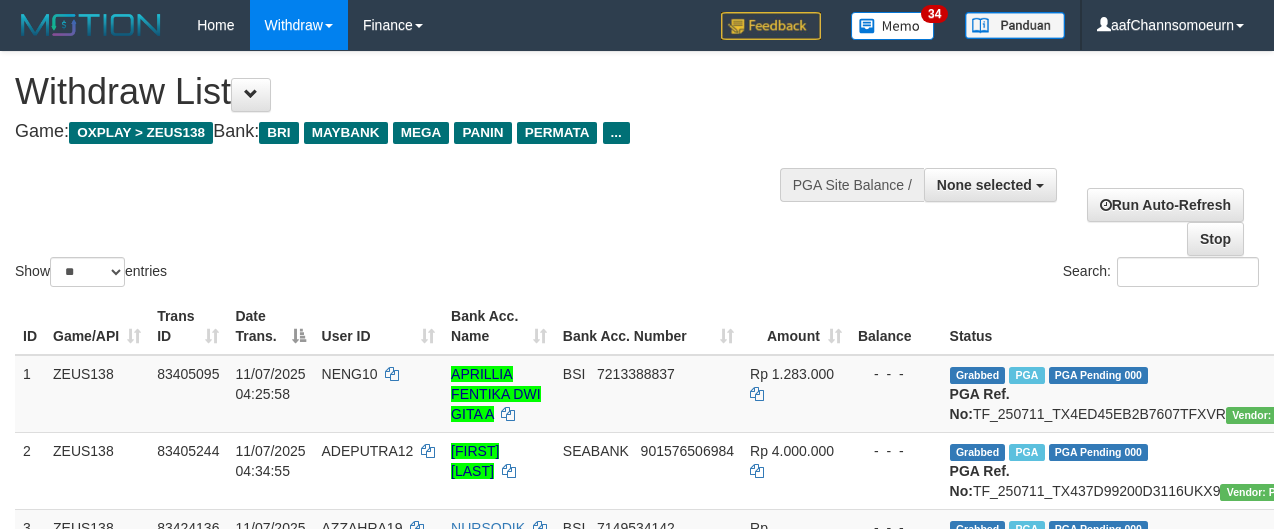 select 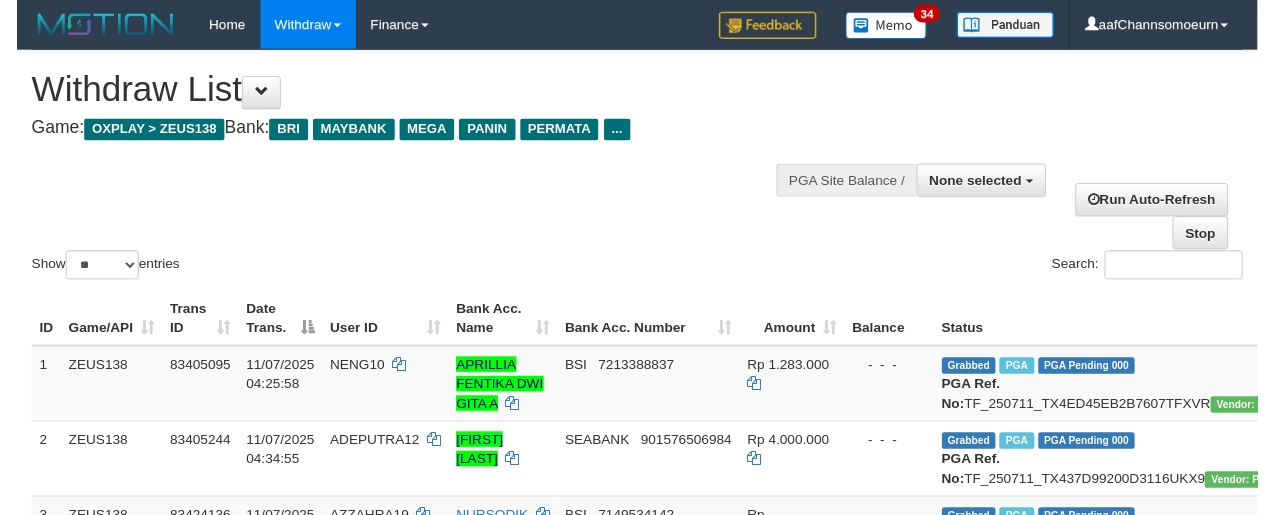 scroll, scrollTop: 2291, scrollLeft: 0, axis: vertical 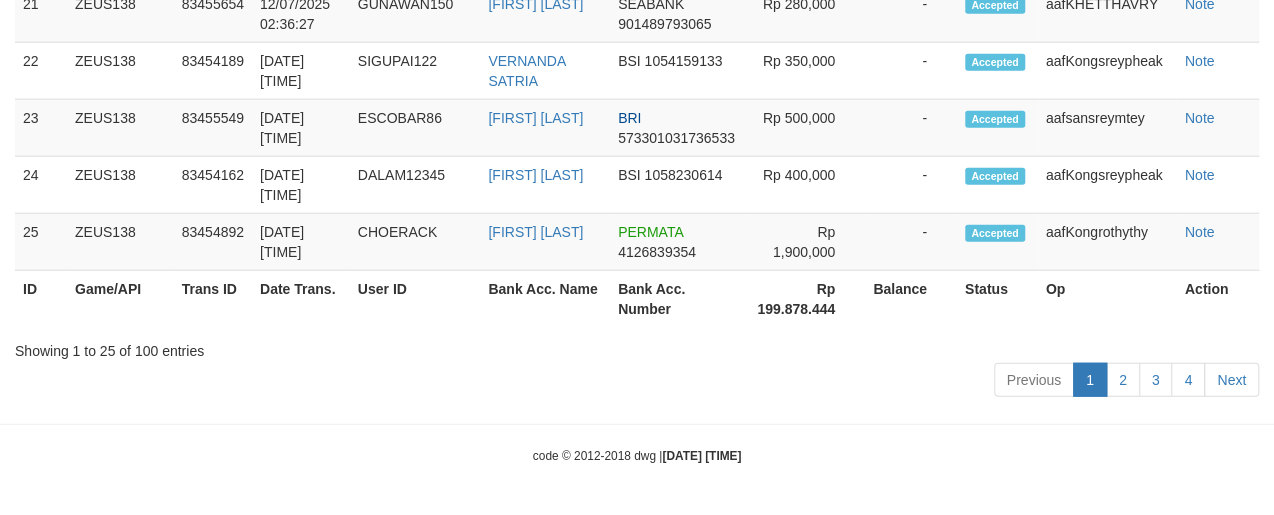 click on "**********" at bounding box center (637, -877) 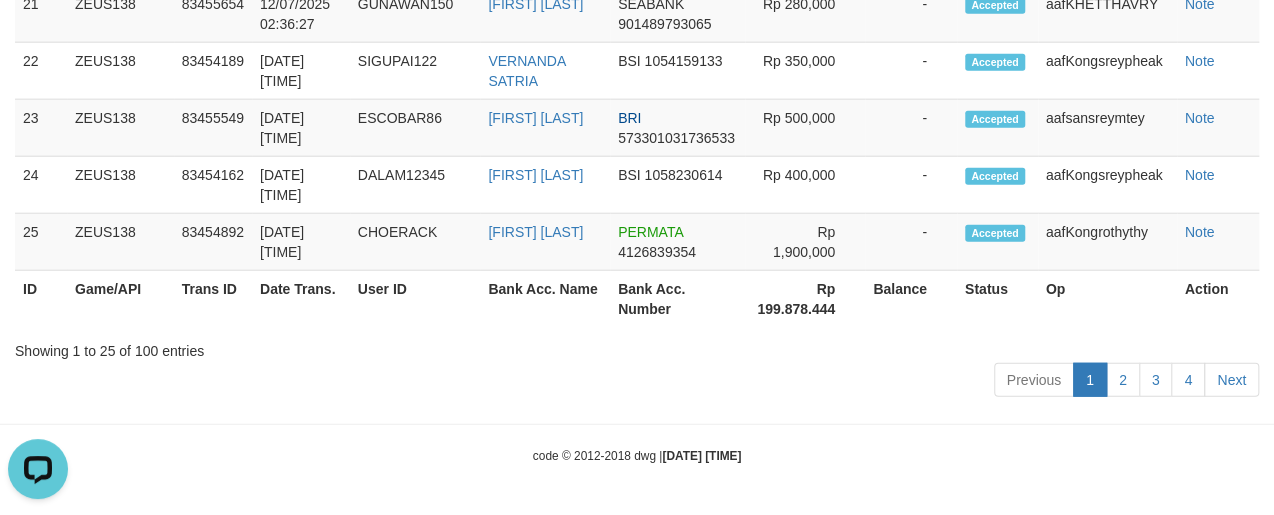scroll, scrollTop: 0, scrollLeft: 0, axis: both 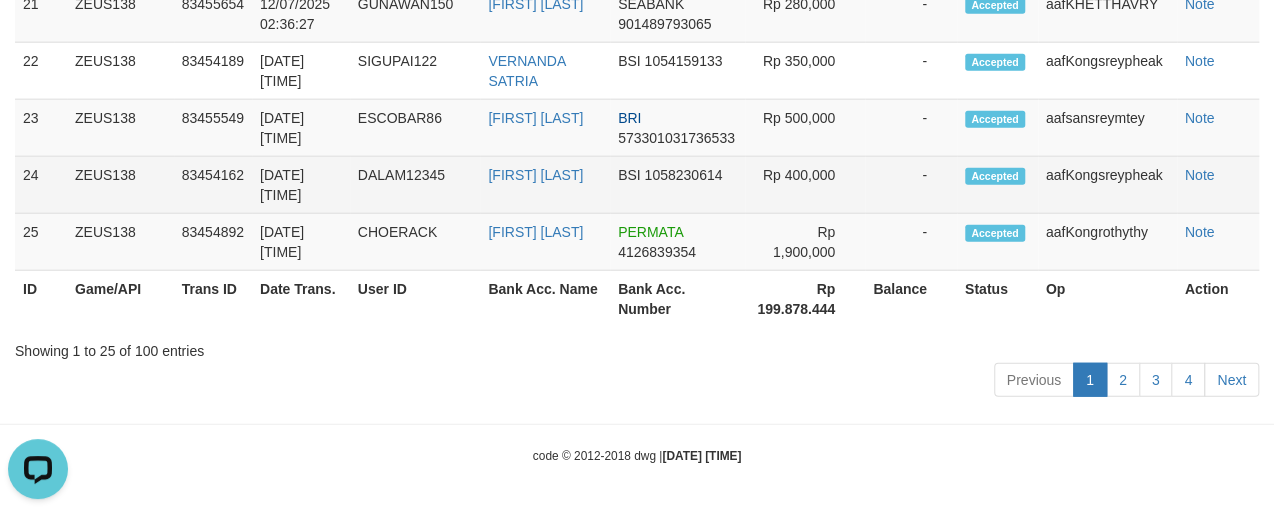 click on "Note" at bounding box center (1218, 185) 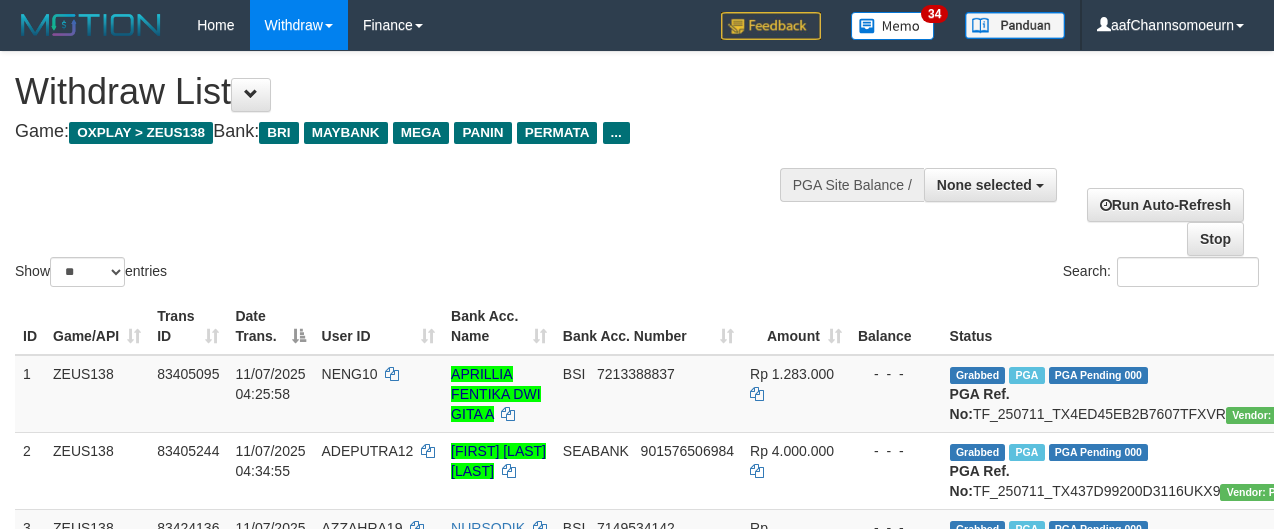 select 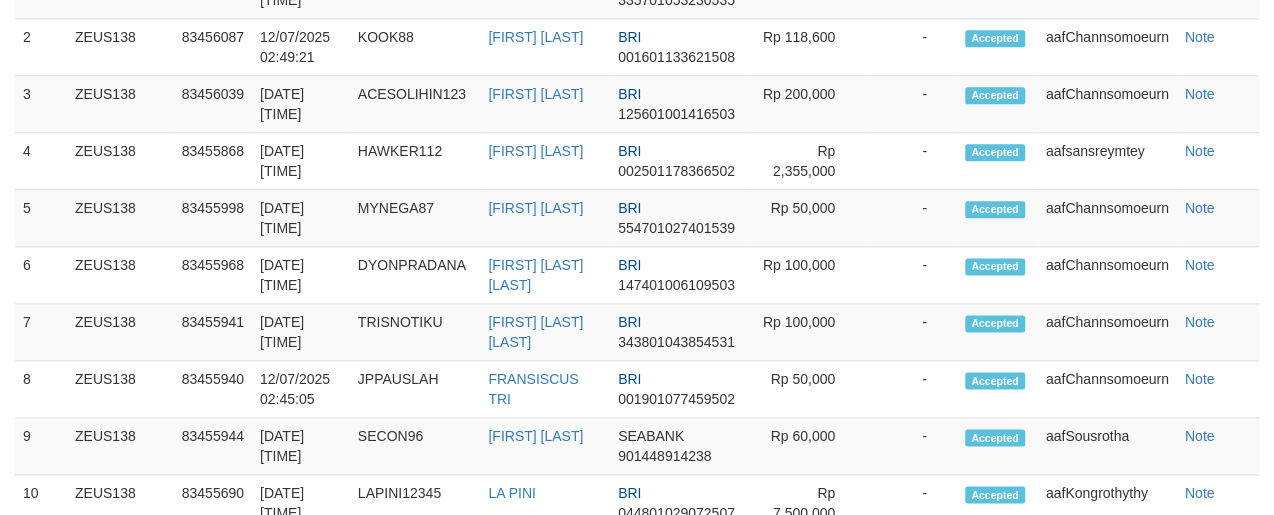 scroll, scrollTop: 882, scrollLeft: 0, axis: vertical 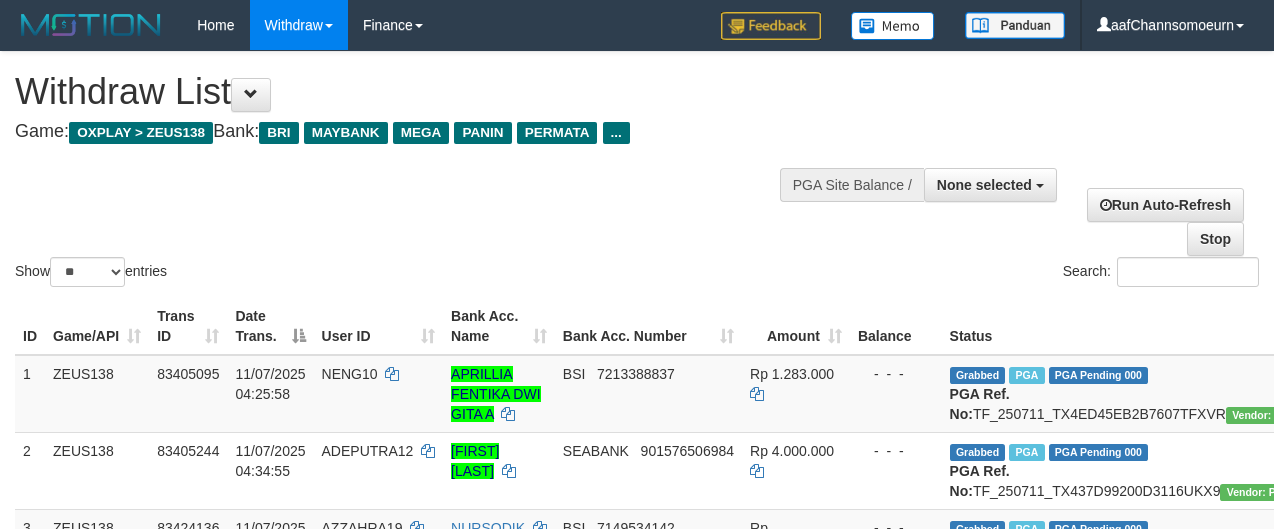 select 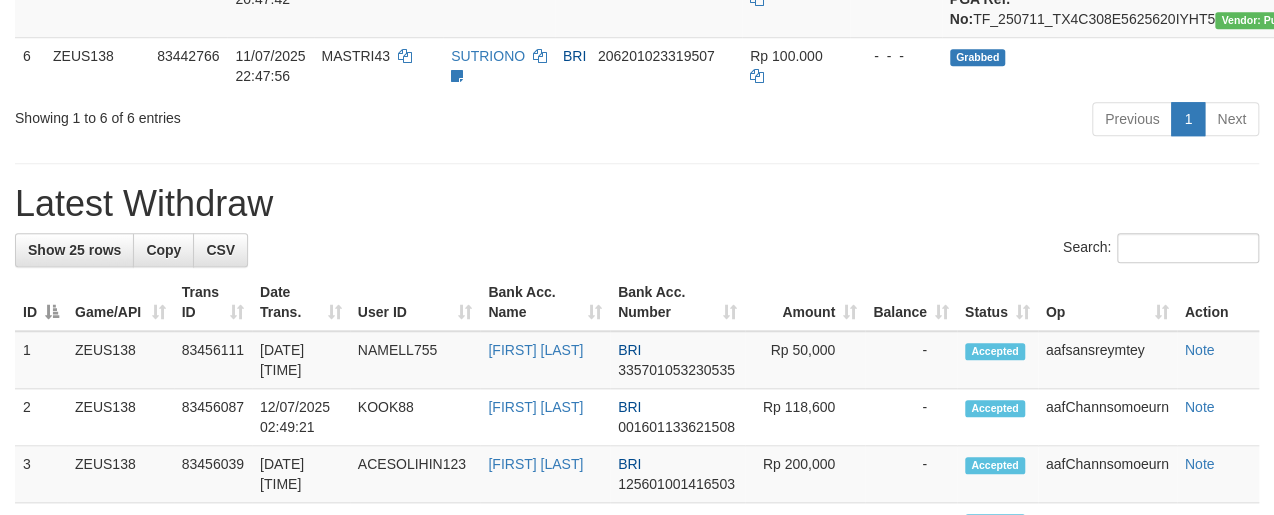 scroll, scrollTop: 649, scrollLeft: 0, axis: vertical 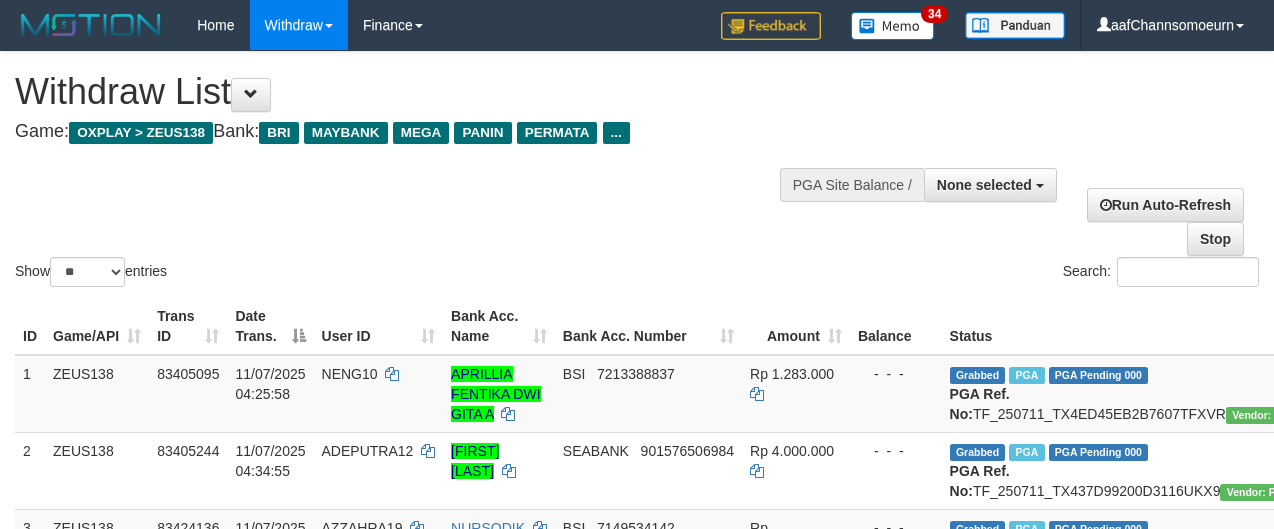 select 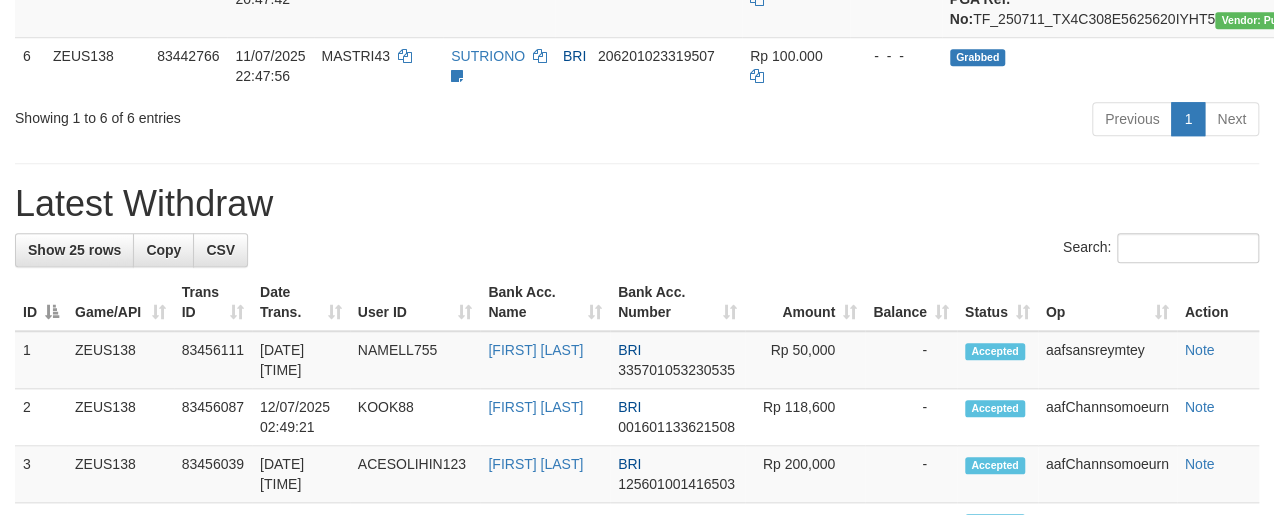 scroll, scrollTop: 649, scrollLeft: 0, axis: vertical 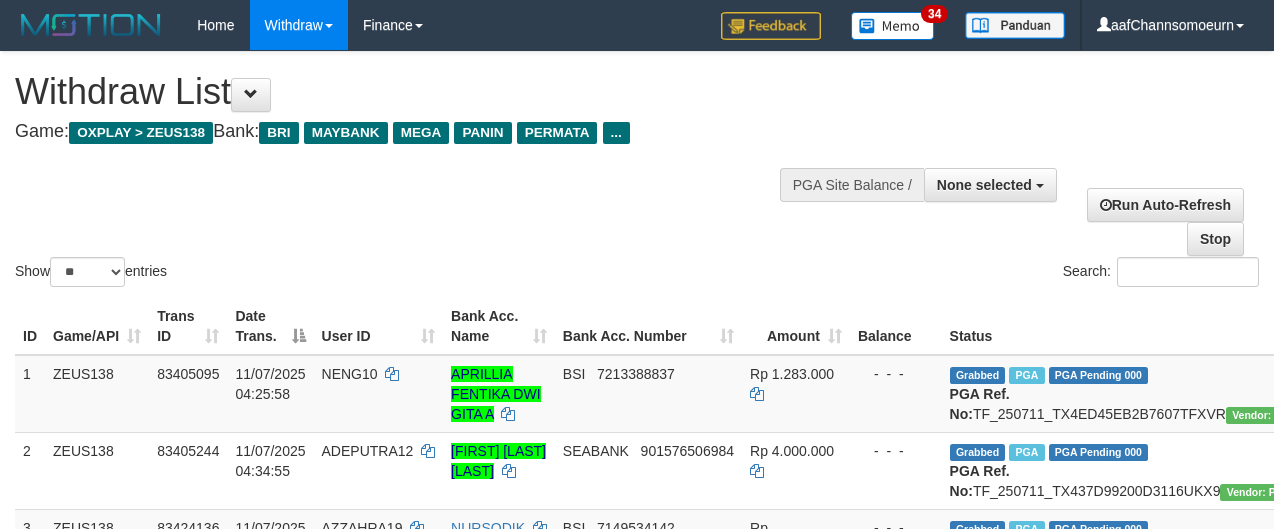 select 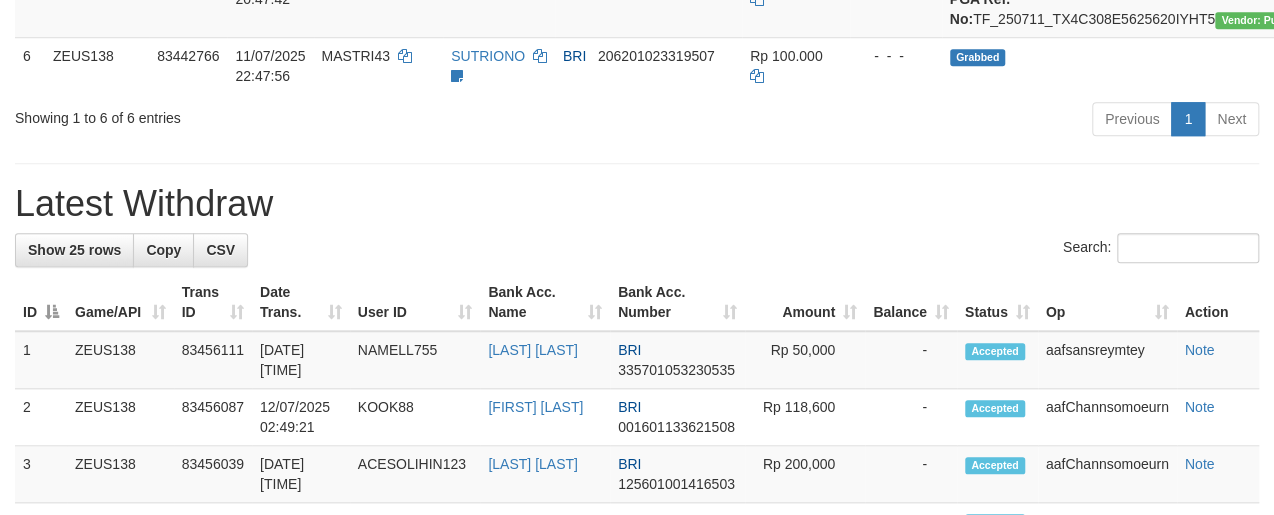 scroll, scrollTop: 649, scrollLeft: 0, axis: vertical 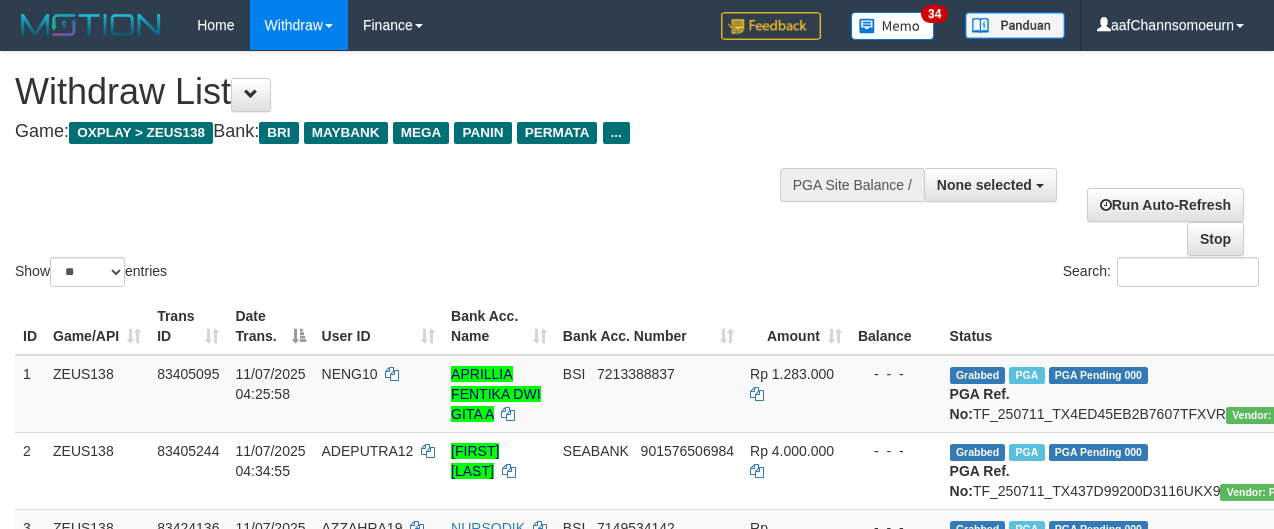 select 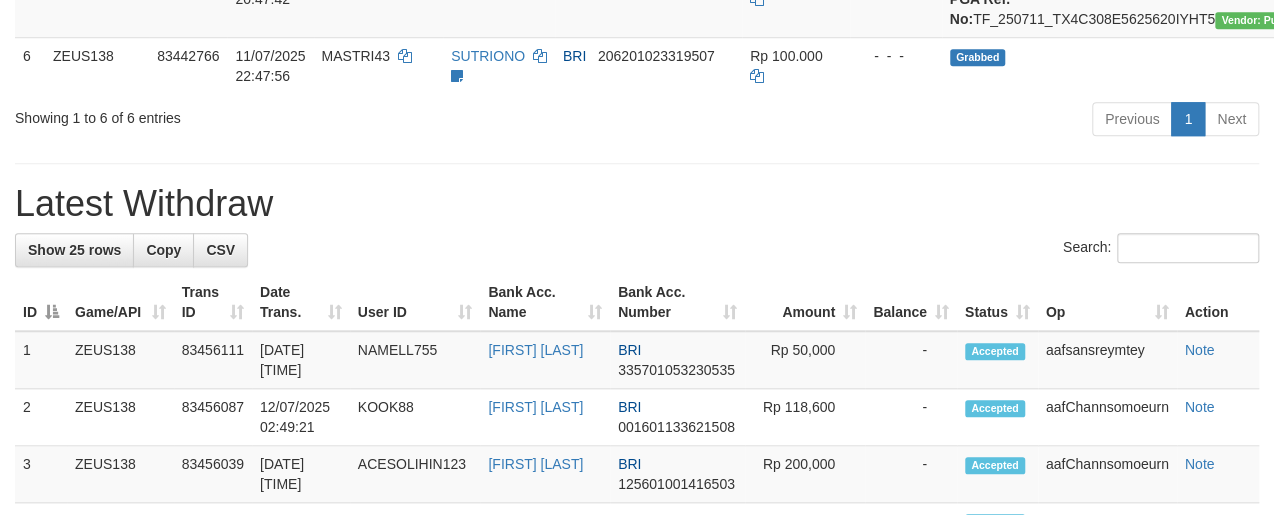 scroll, scrollTop: 649, scrollLeft: 0, axis: vertical 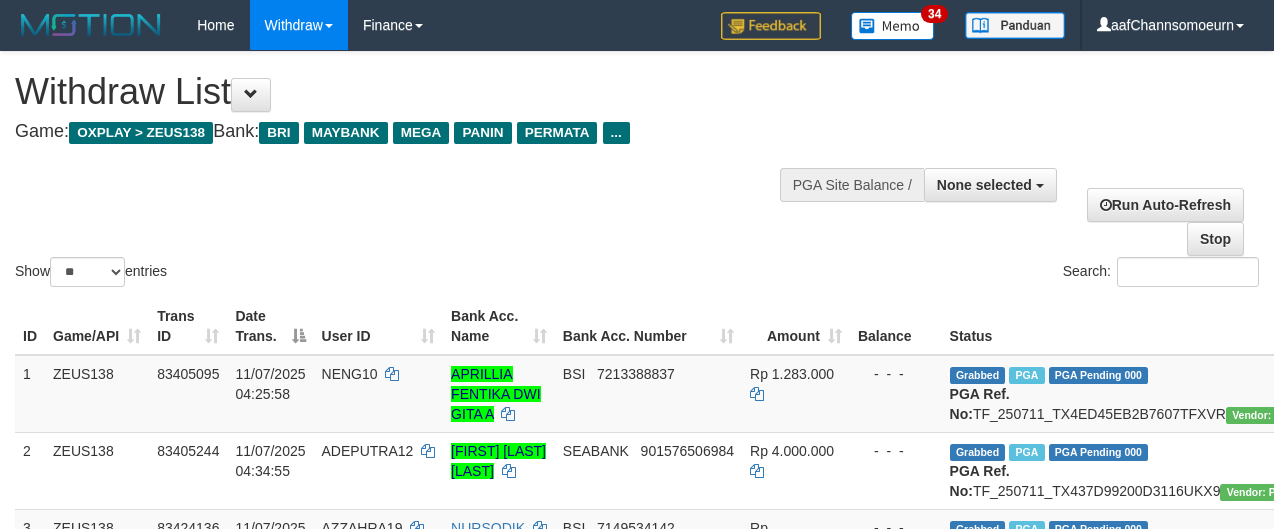 select 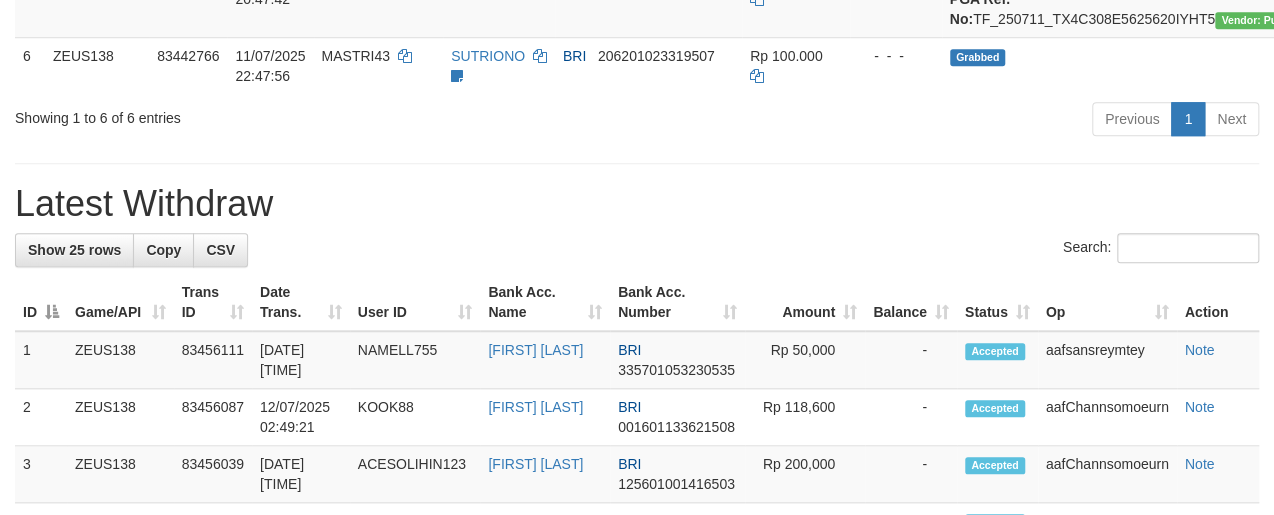 scroll, scrollTop: 649, scrollLeft: 0, axis: vertical 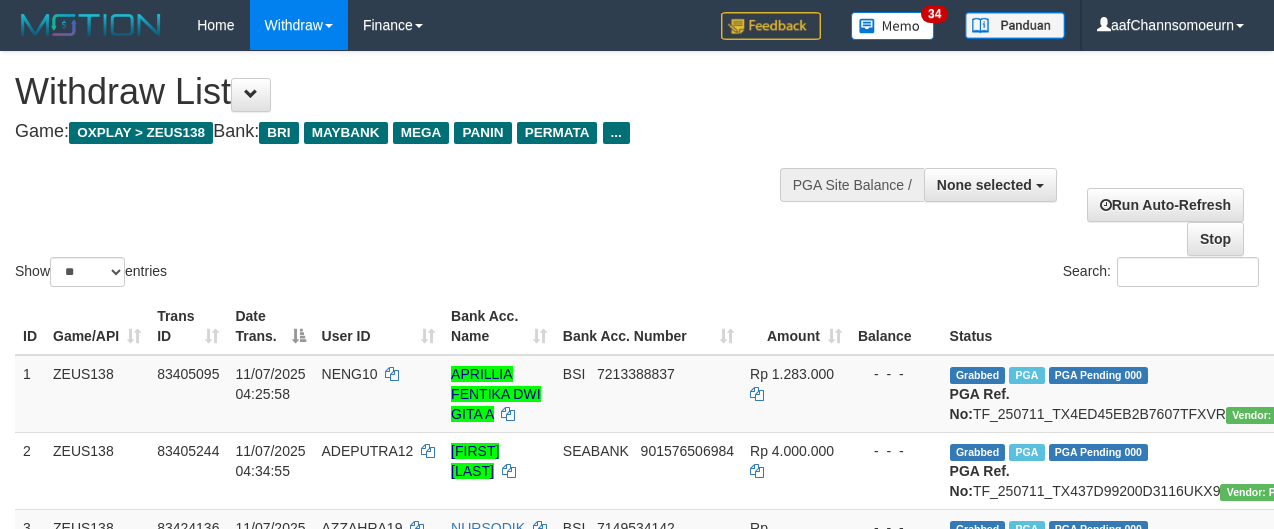 select 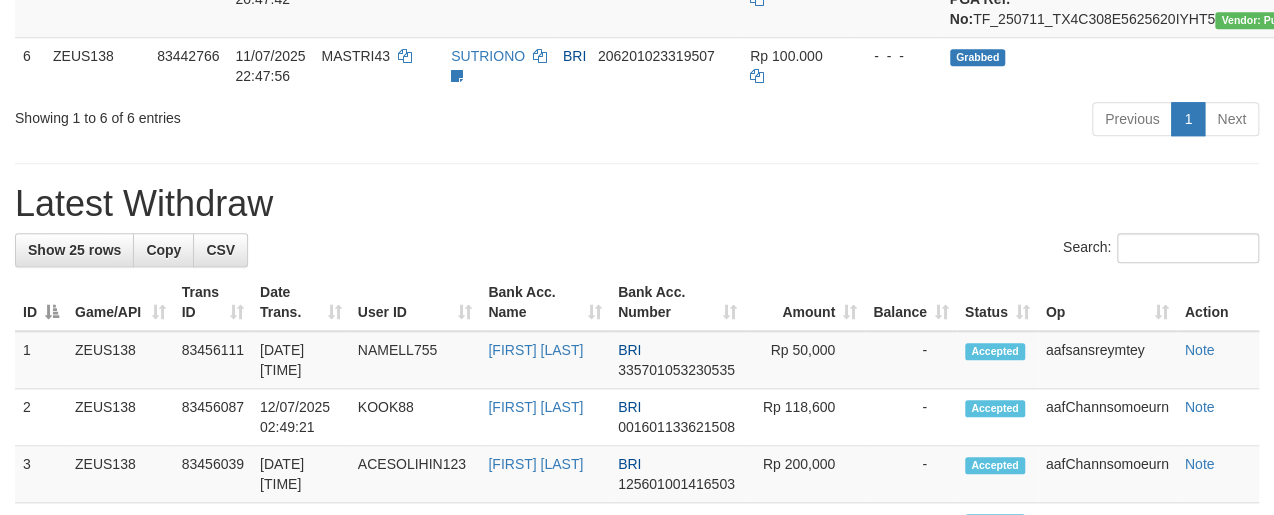 scroll, scrollTop: 649, scrollLeft: 0, axis: vertical 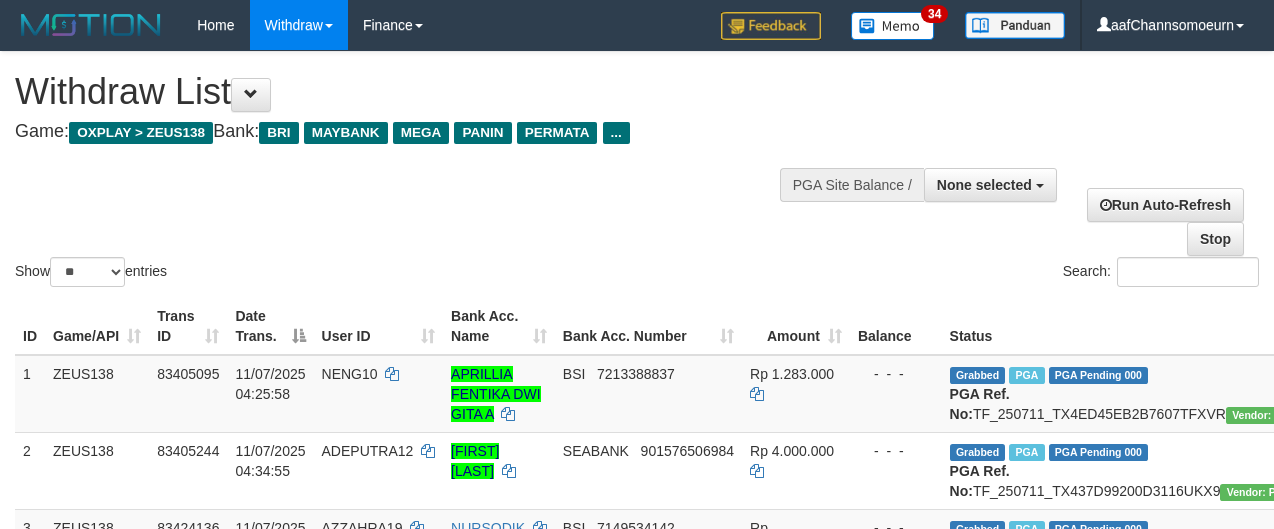 select 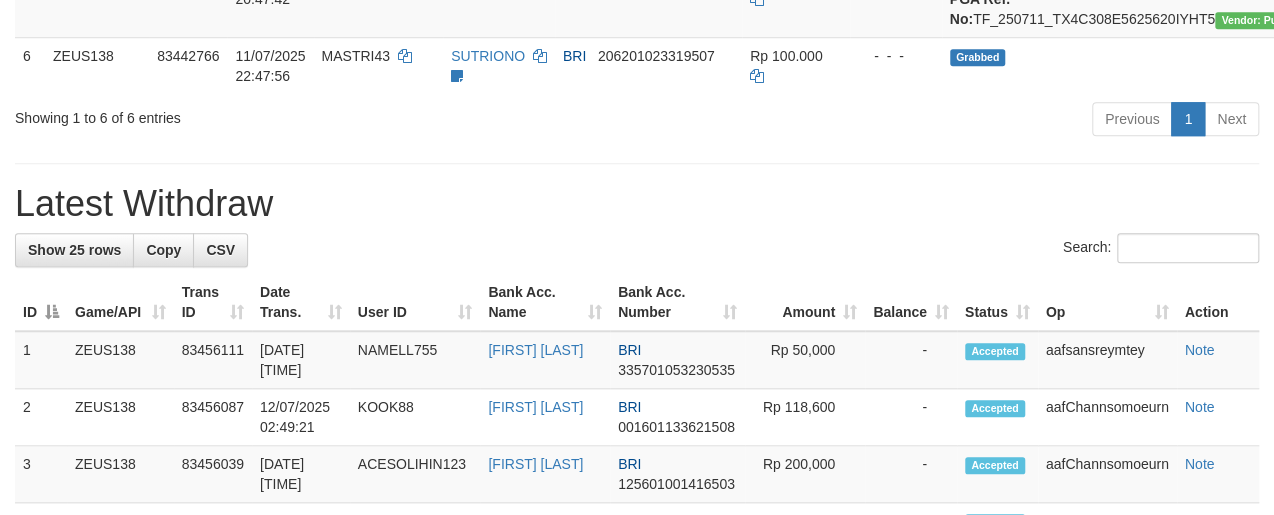 scroll, scrollTop: 649, scrollLeft: 0, axis: vertical 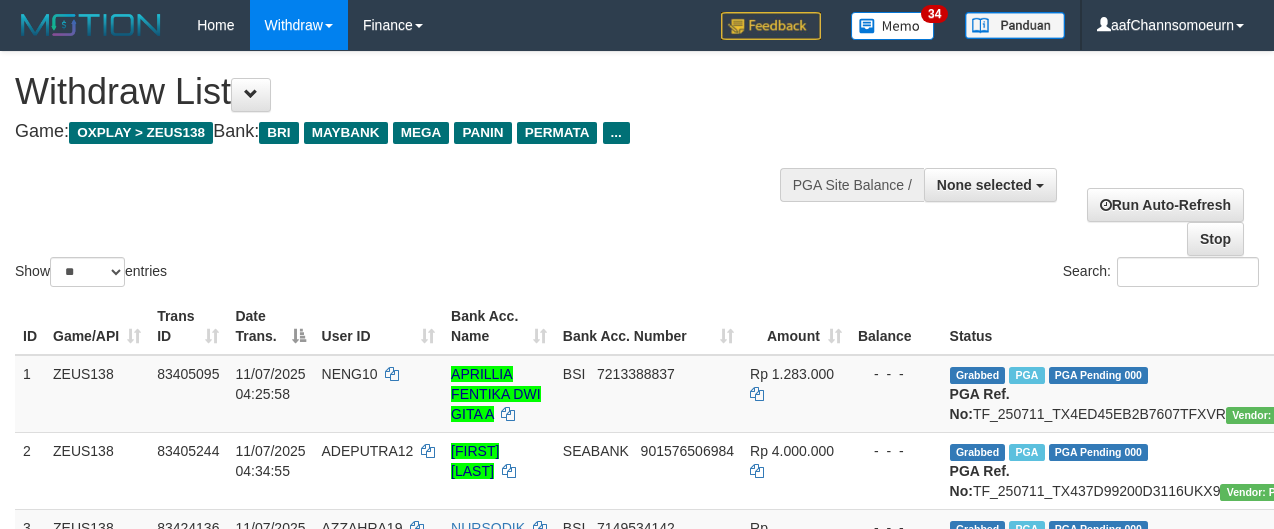 select 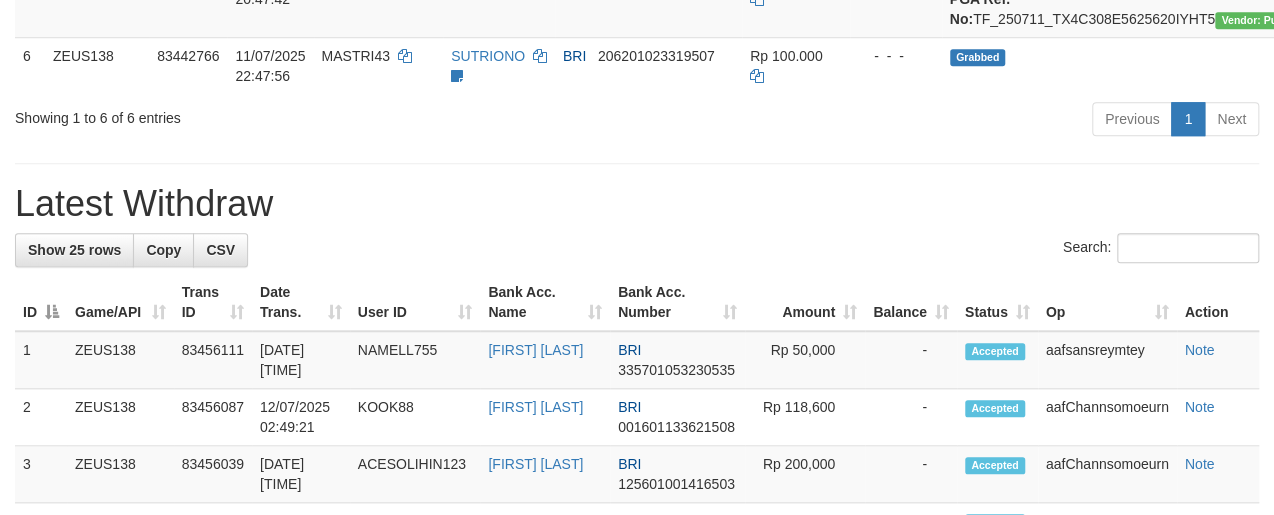 scroll, scrollTop: 649, scrollLeft: 0, axis: vertical 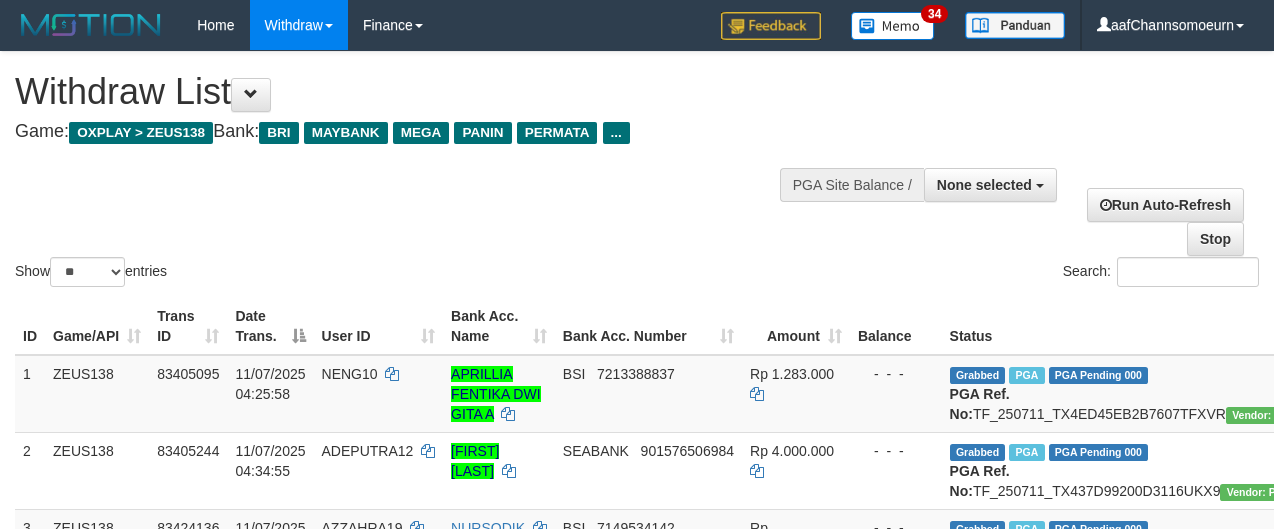 select 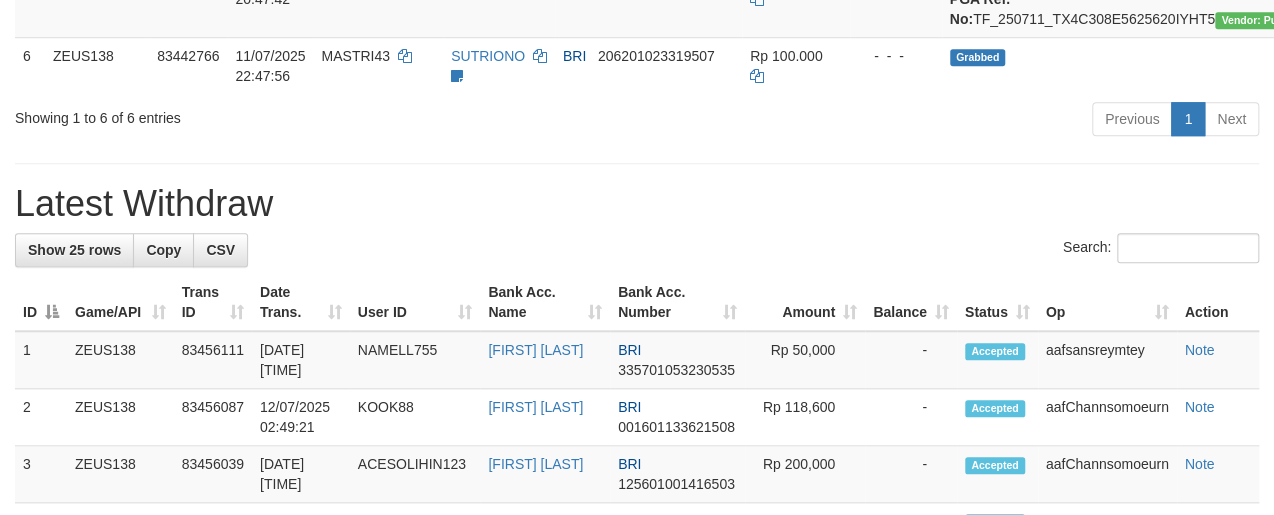 scroll, scrollTop: 649, scrollLeft: 0, axis: vertical 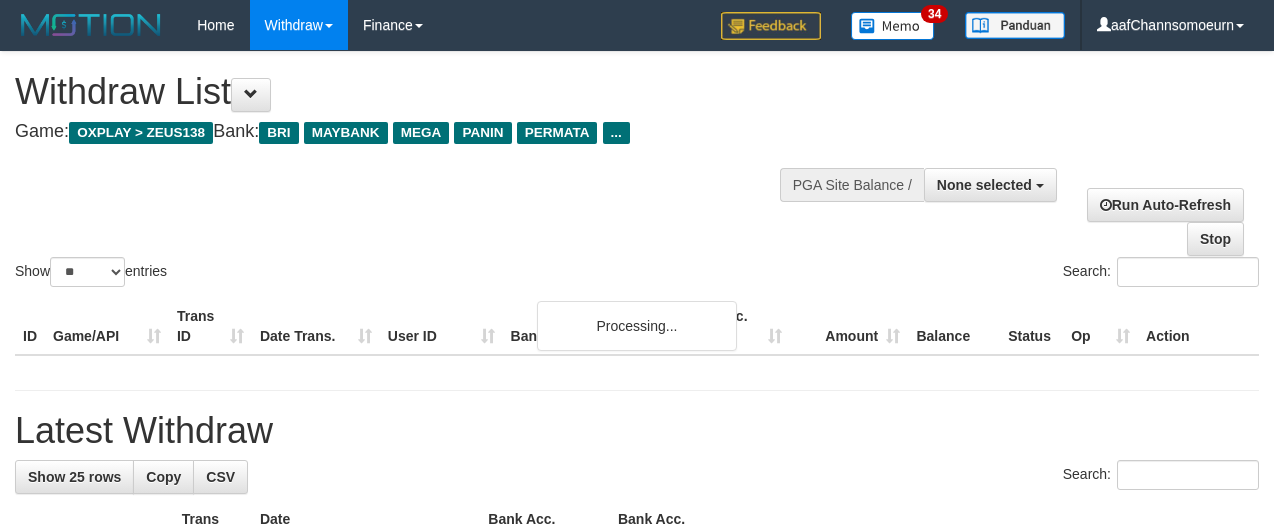 select 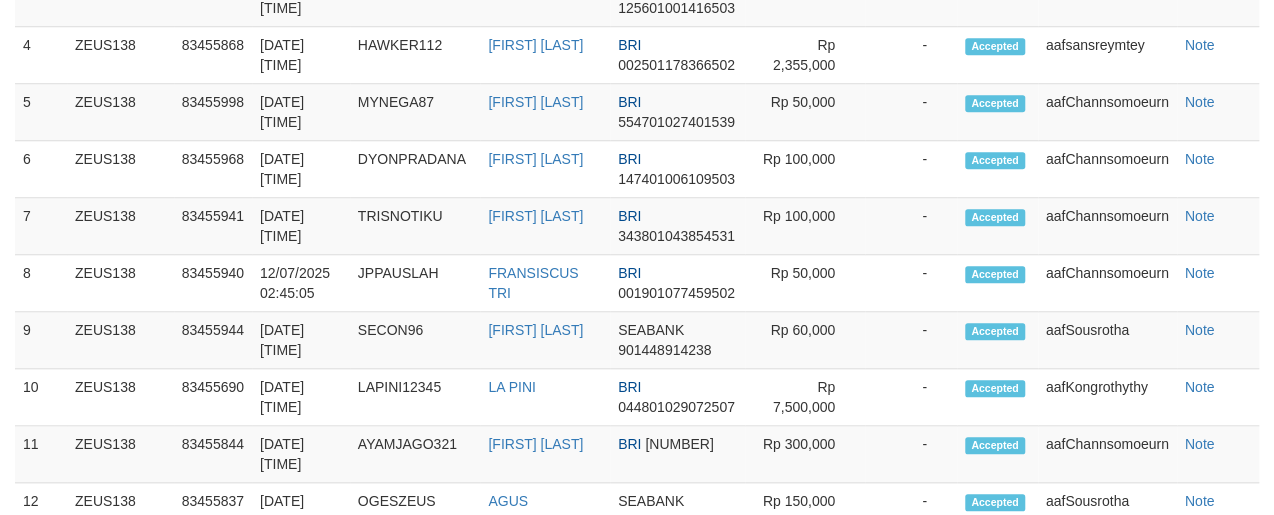 scroll, scrollTop: 649, scrollLeft: 0, axis: vertical 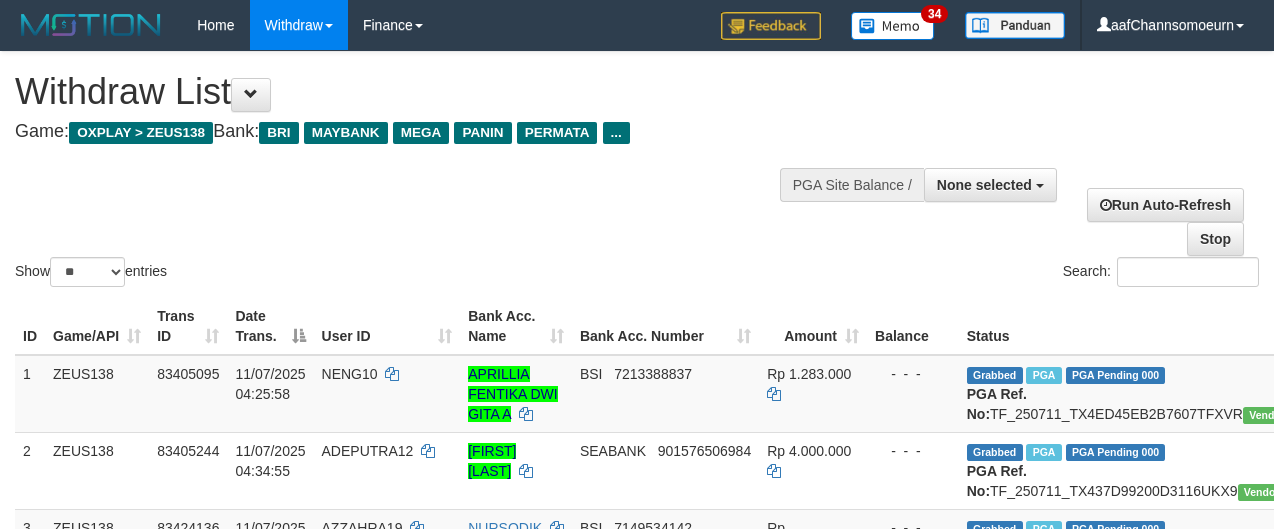 select 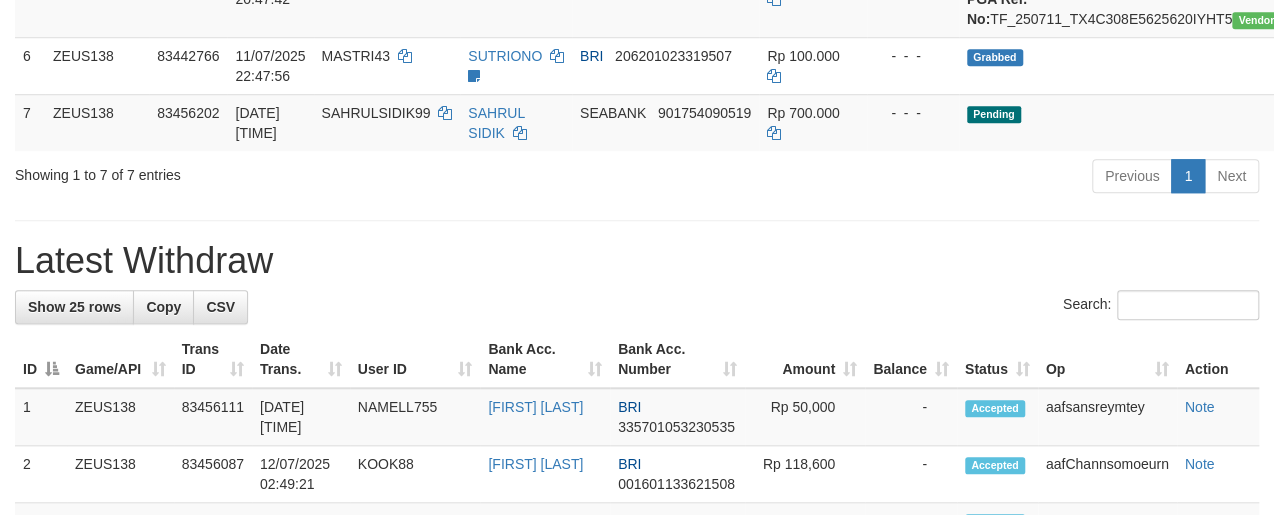 scroll, scrollTop: 649, scrollLeft: 0, axis: vertical 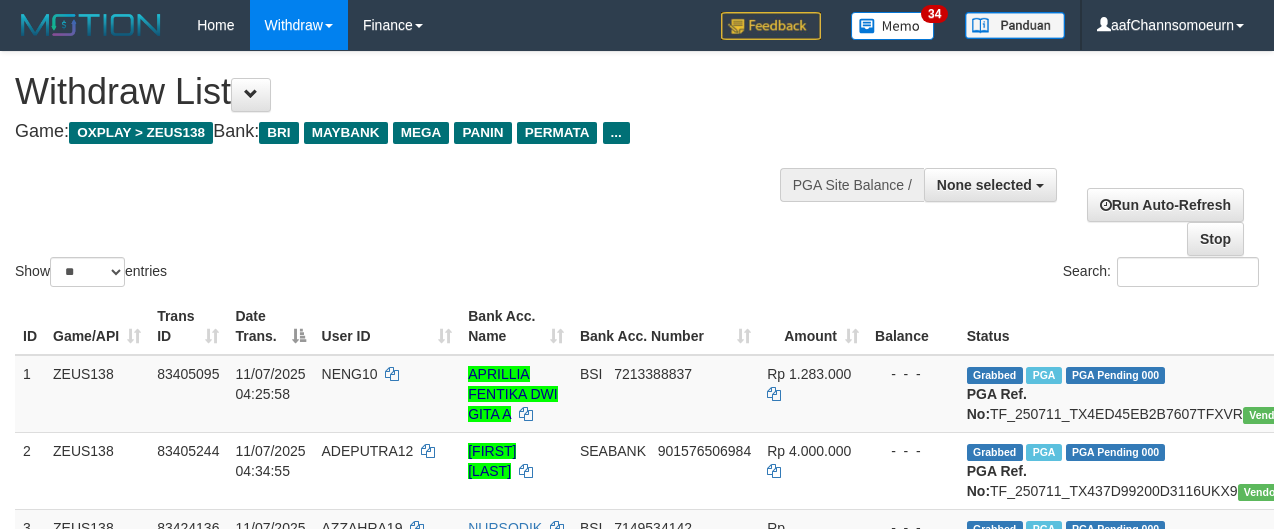 select 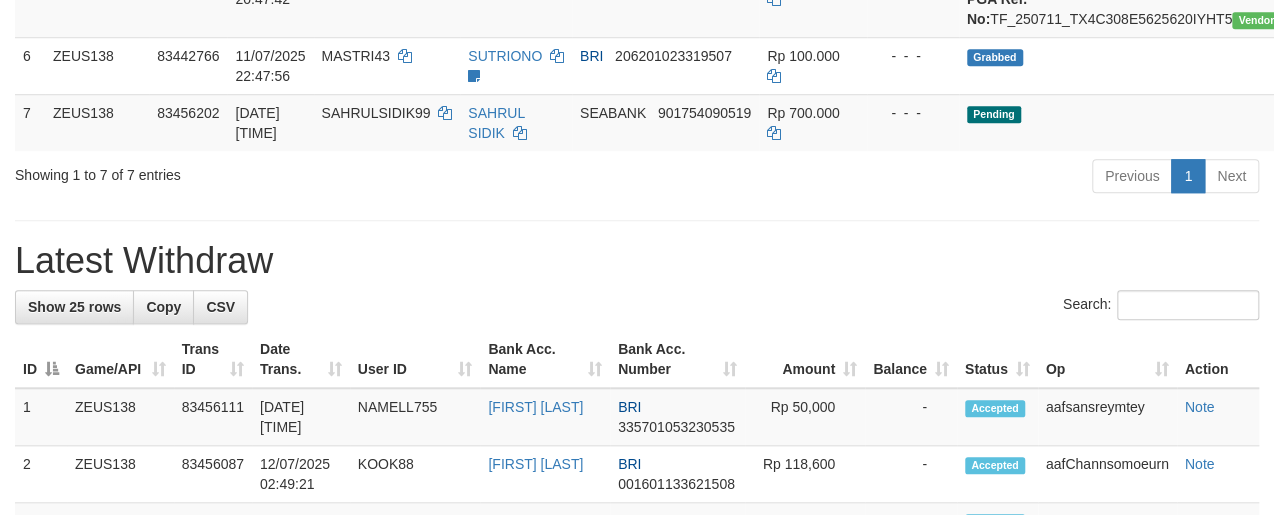 scroll, scrollTop: 649, scrollLeft: 0, axis: vertical 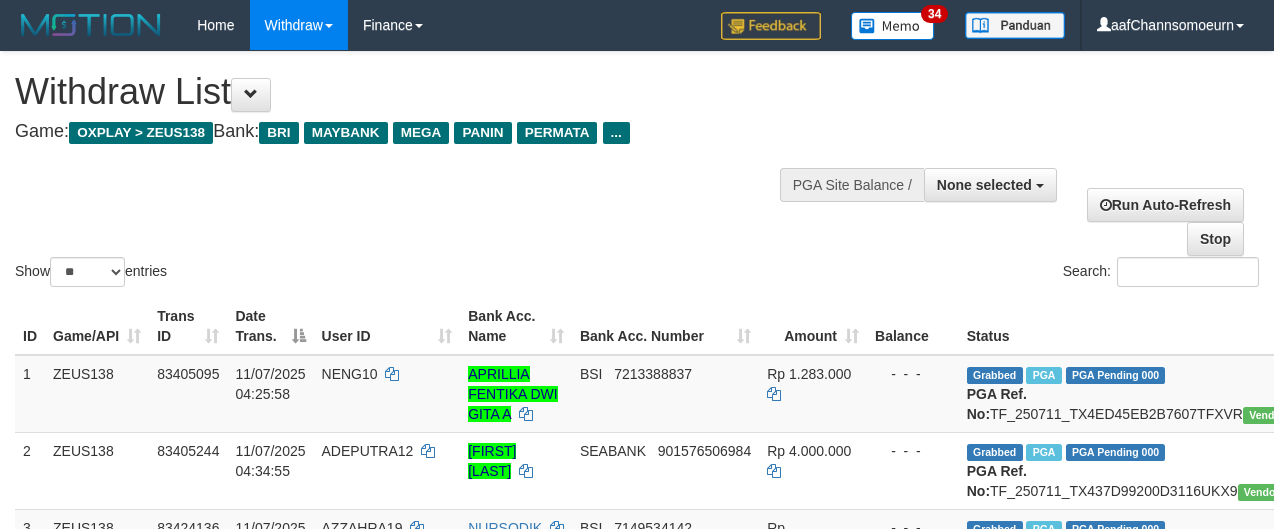select 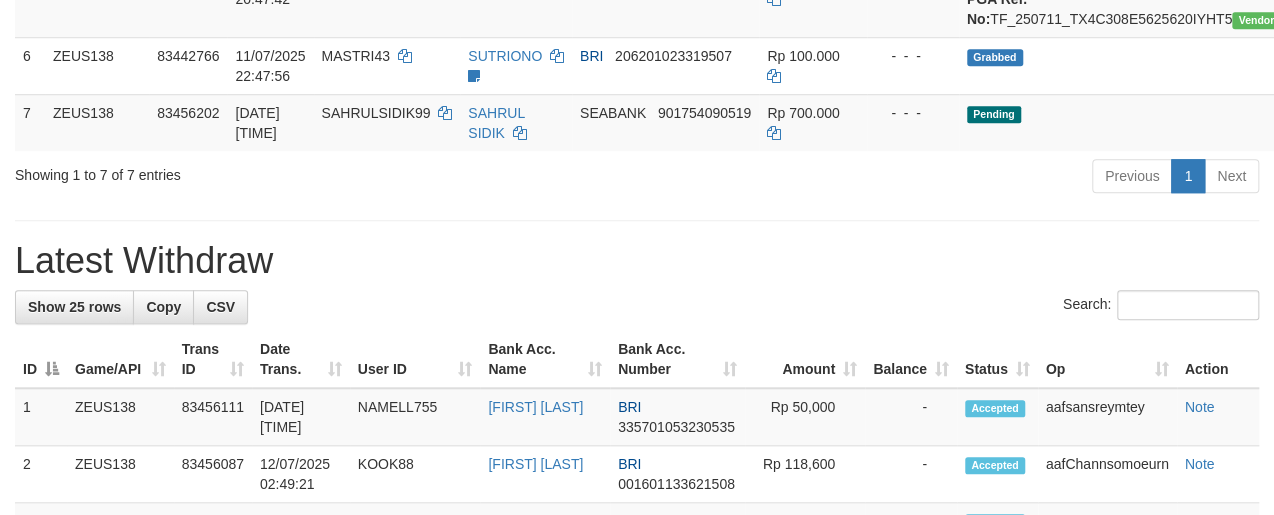 scroll, scrollTop: 649, scrollLeft: 0, axis: vertical 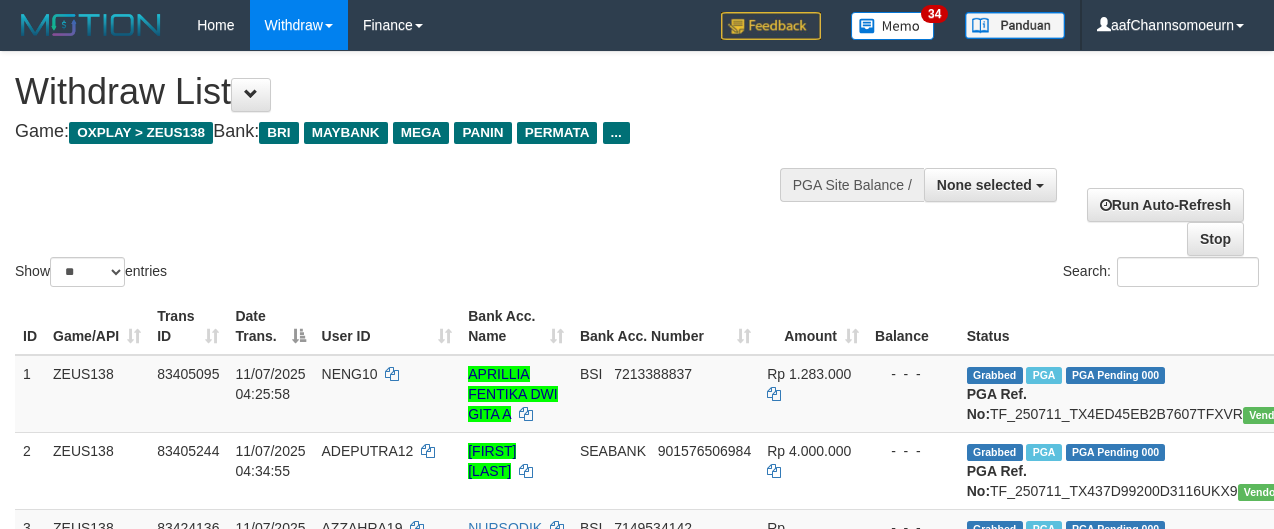 select 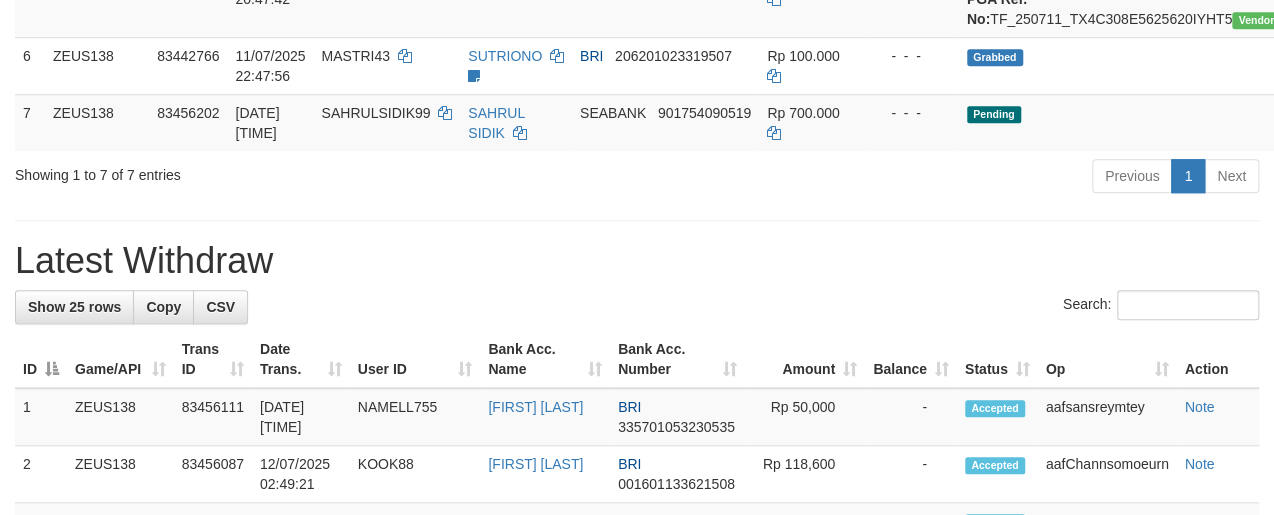 scroll, scrollTop: 649, scrollLeft: 0, axis: vertical 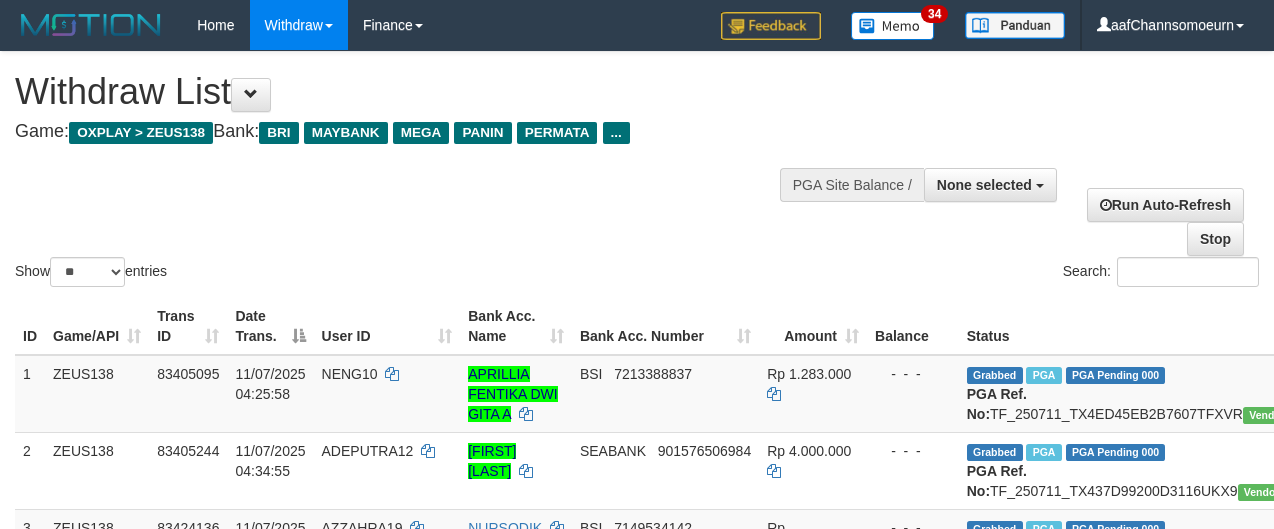 select 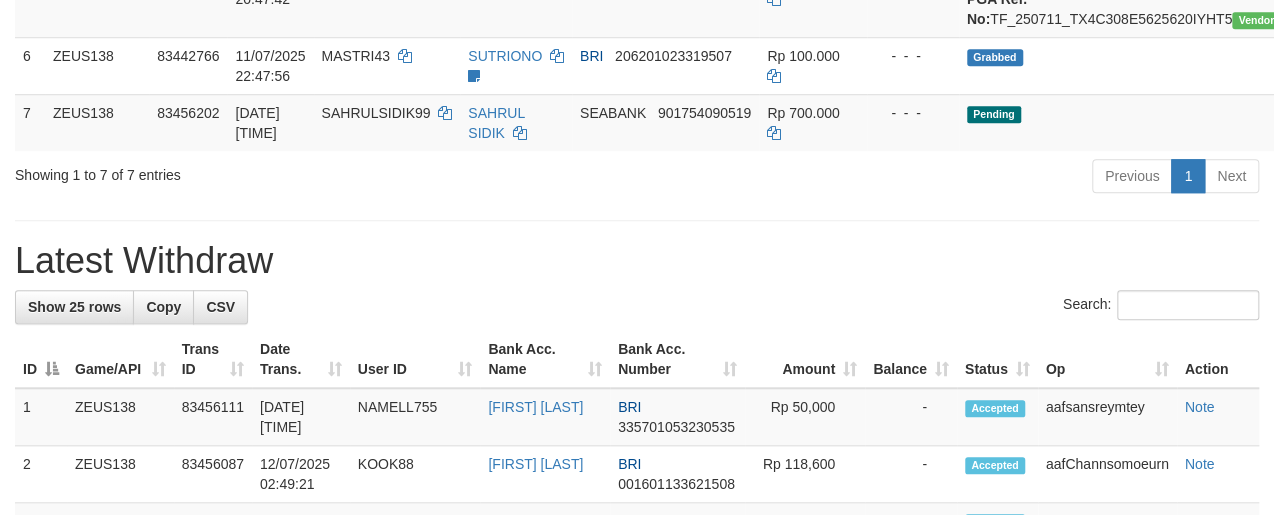 scroll, scrollTop: 649, scrollLeft: 0, axis: vertical 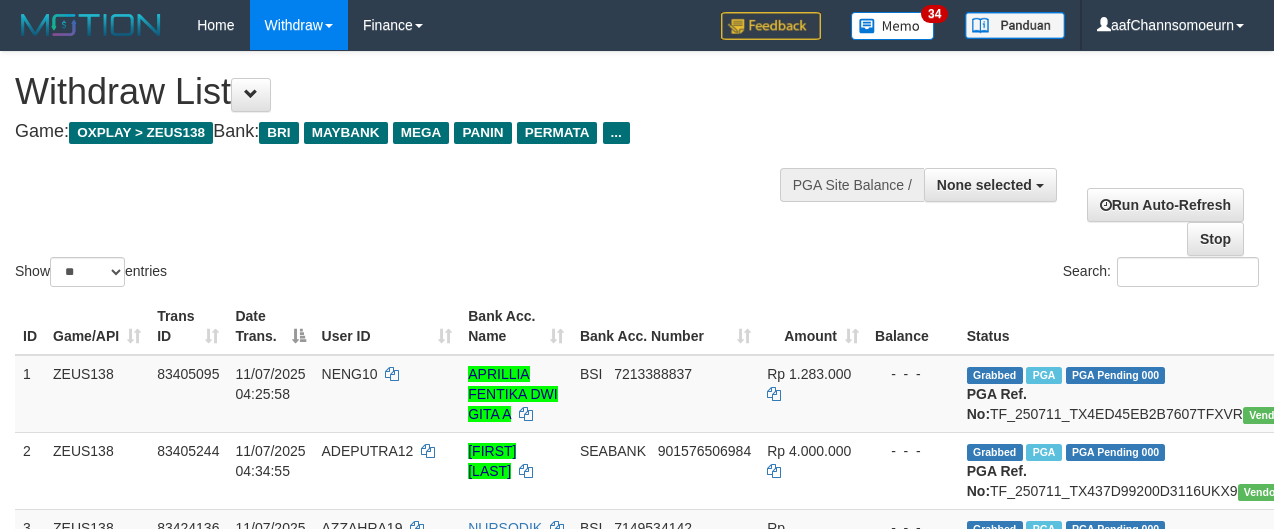 select 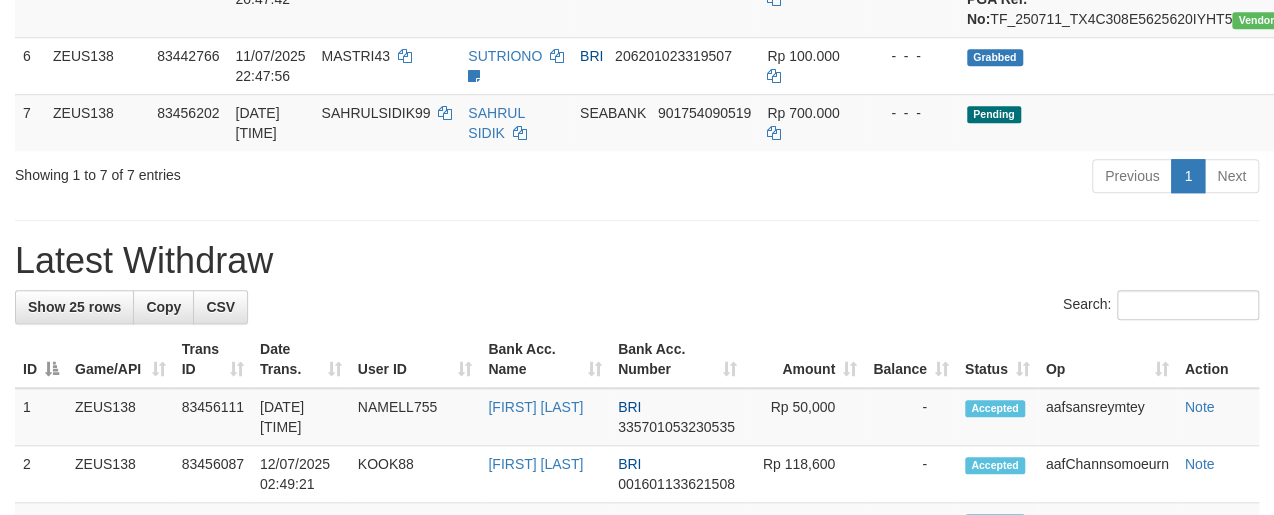 scroll, scrollTop: 649, scrollLeft: 0, axis: vertical 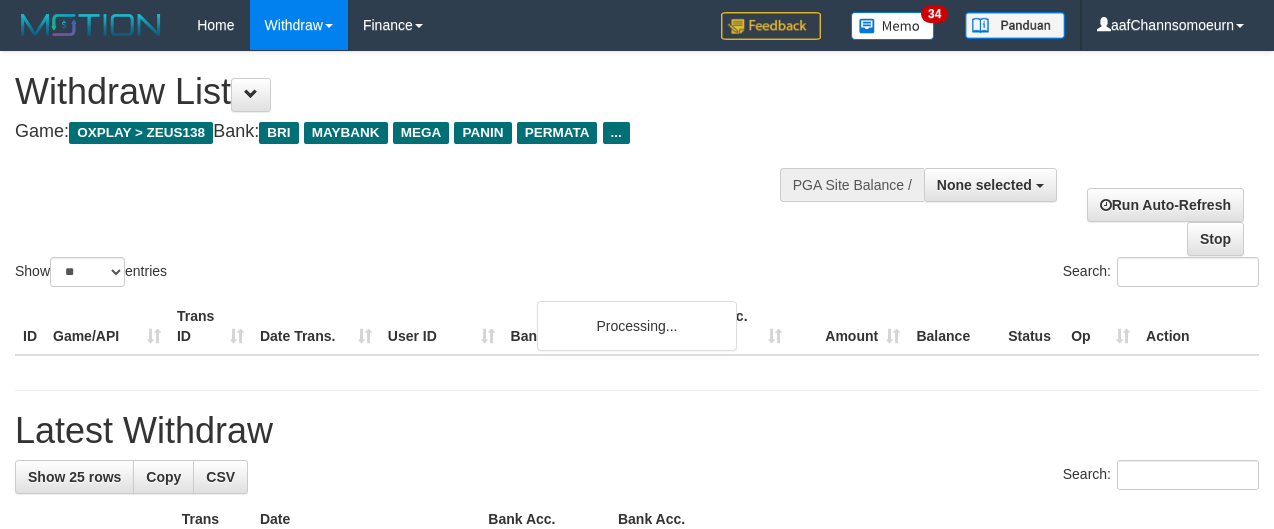 select 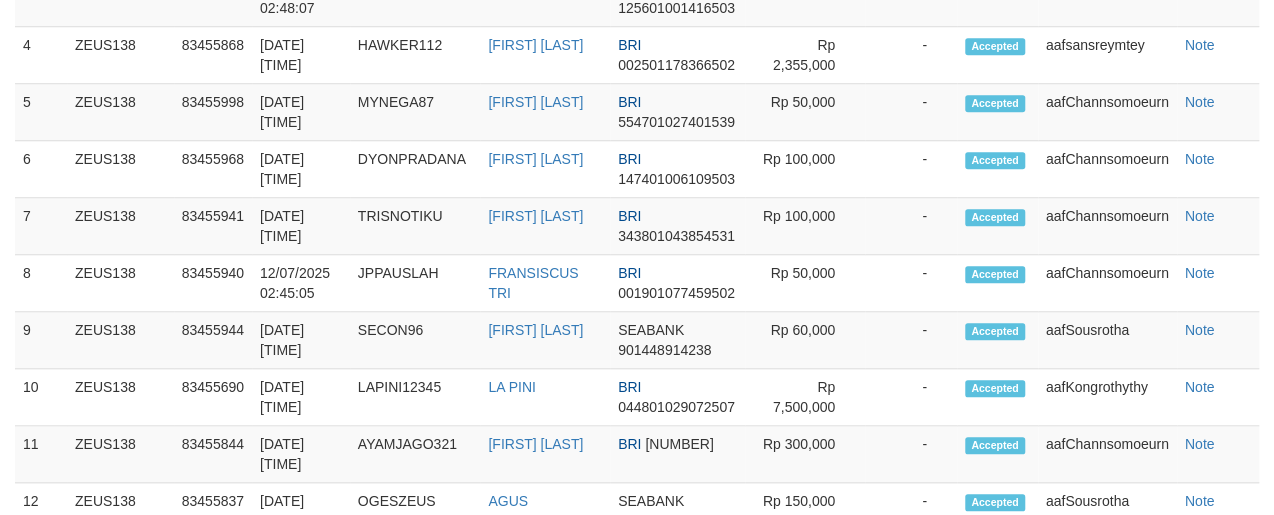 scroll, scrollTop: 649, scrollLeft: 0, axis: vertical 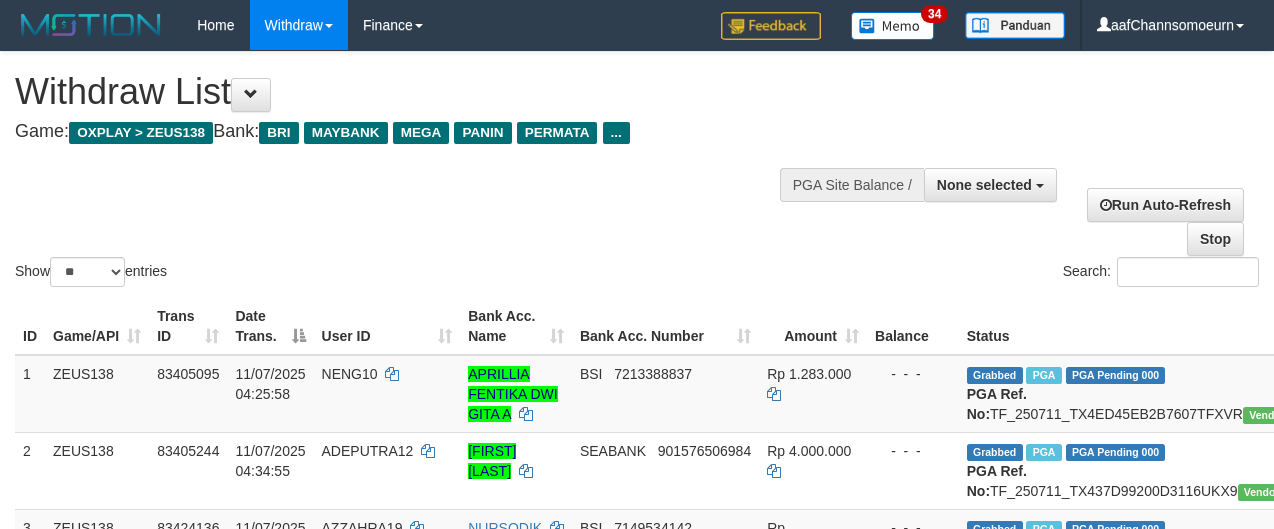 select 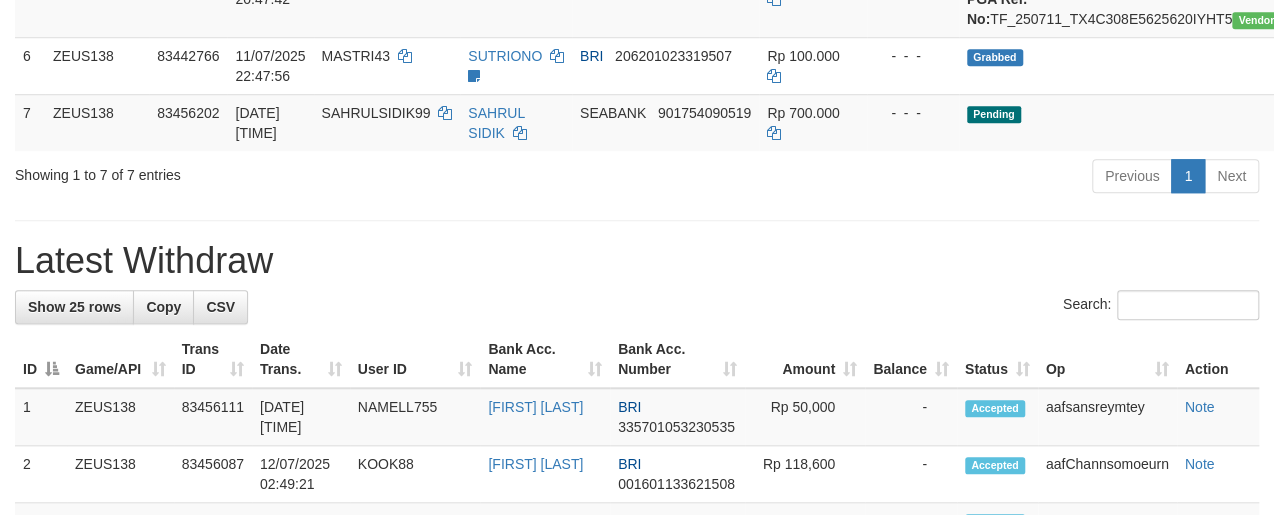 scroll, scrollTop: 649, scrollLeft: 0, axis: vertical 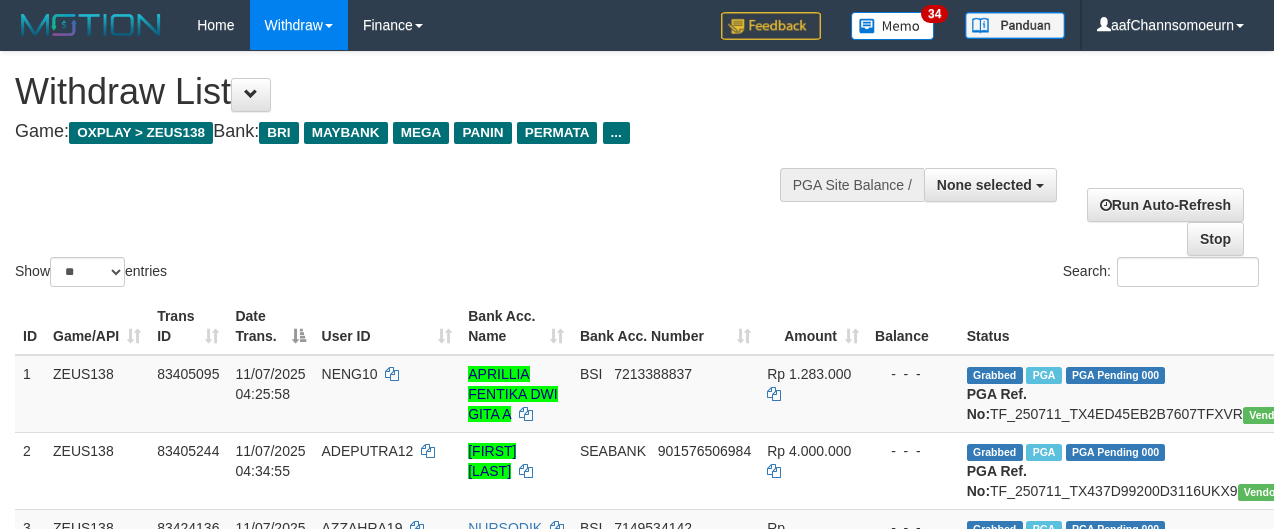 select 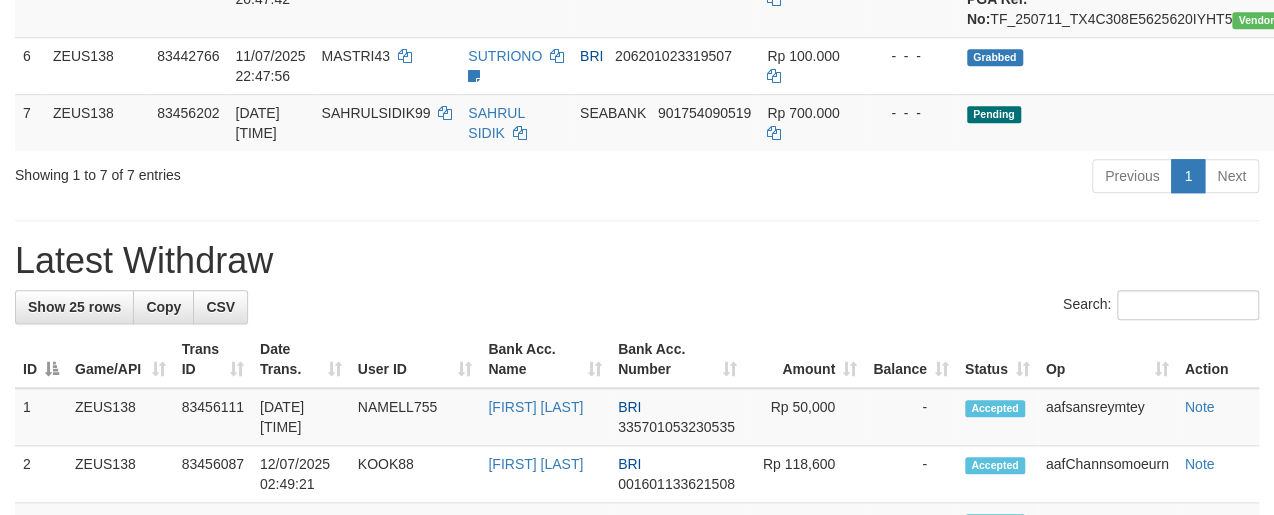 scroll, scrollTop: 649, scrollLeft: 0, axis: vertical 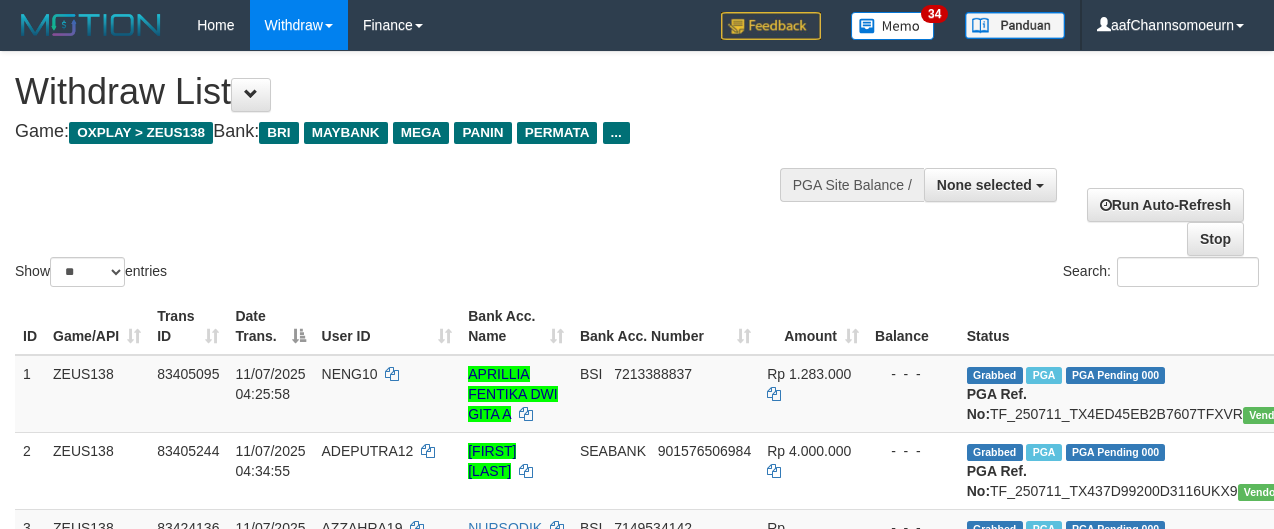 select 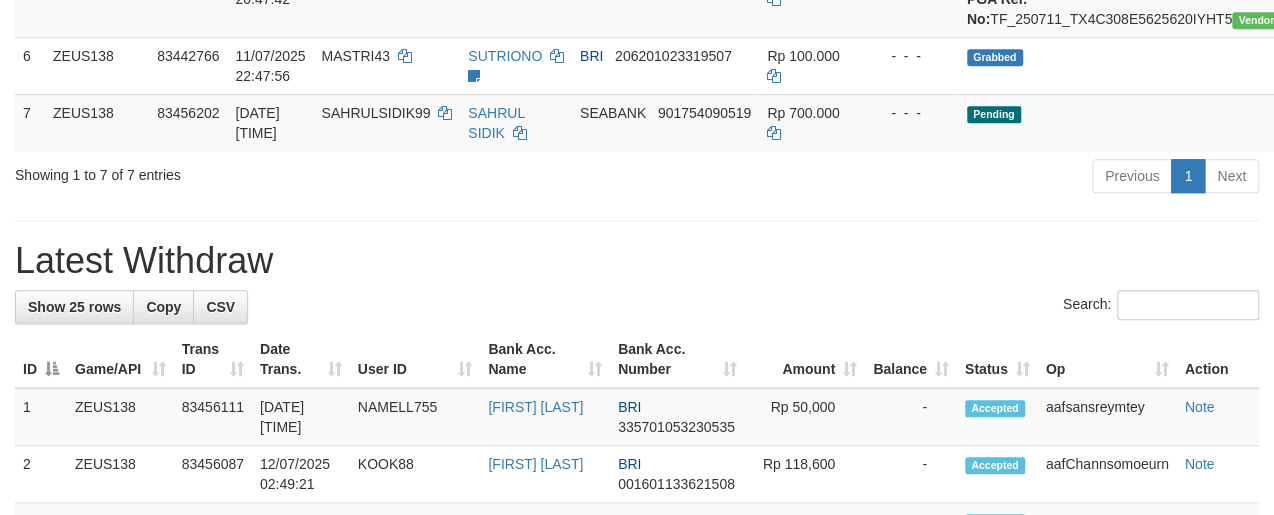 scroll, scrollTop: 649, scrollLeft: 0, axis: vertical 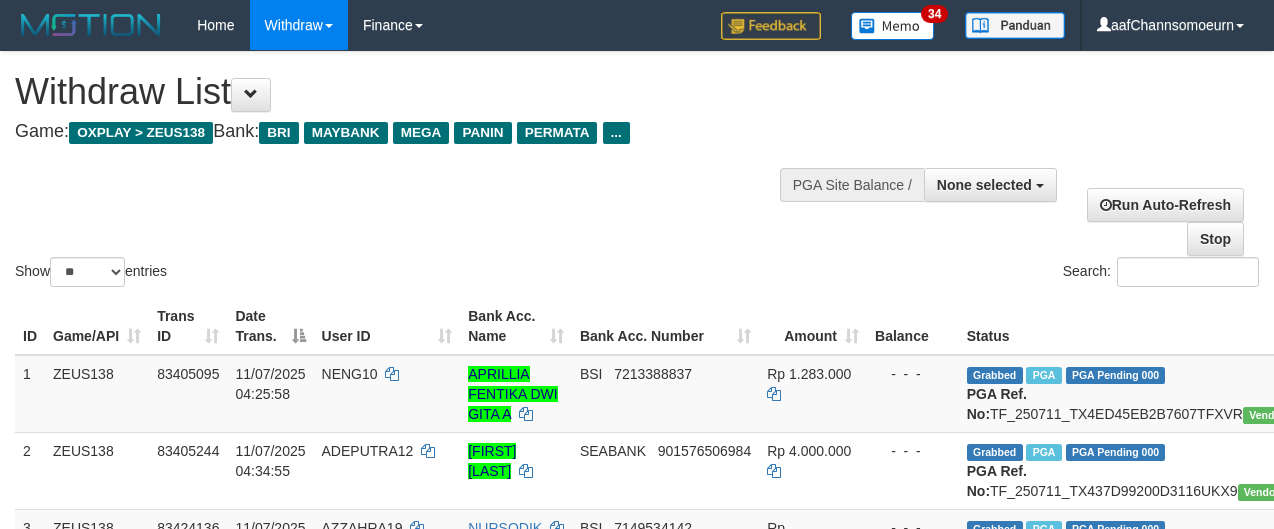 select 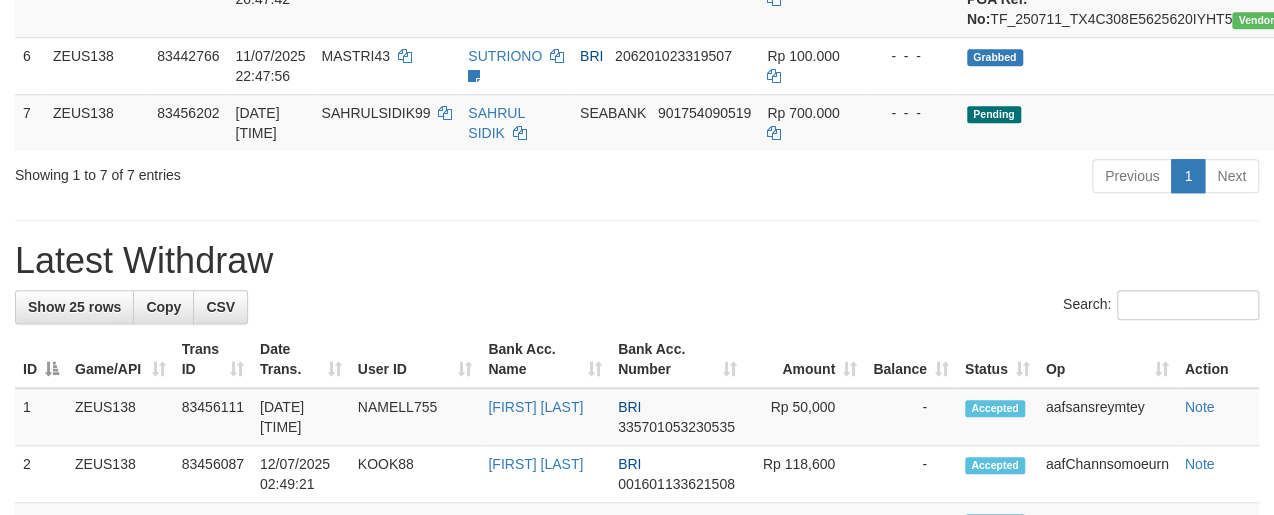 scroll, scrollTop: 649, scrollLeft: 0, axis: vertical 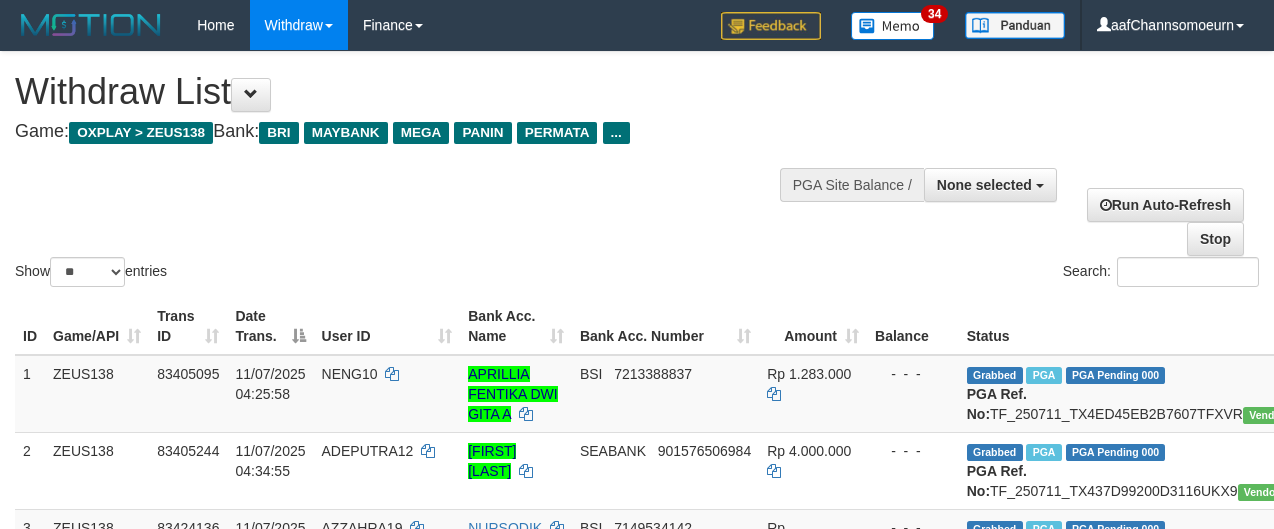select 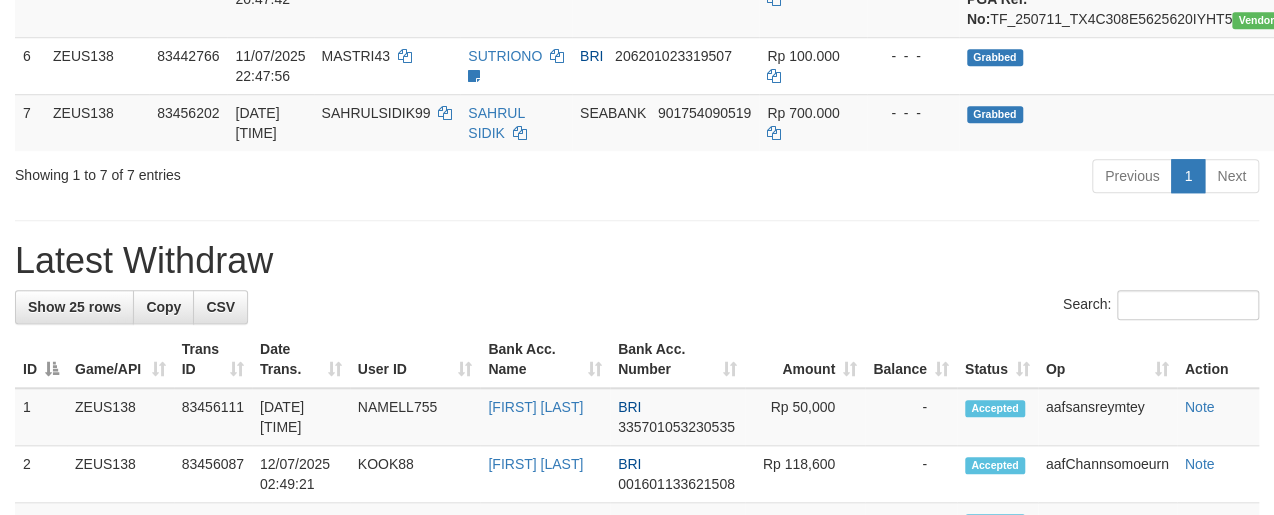scroll, scrollTop: 649, scrollLeft: 0, axis: vertical 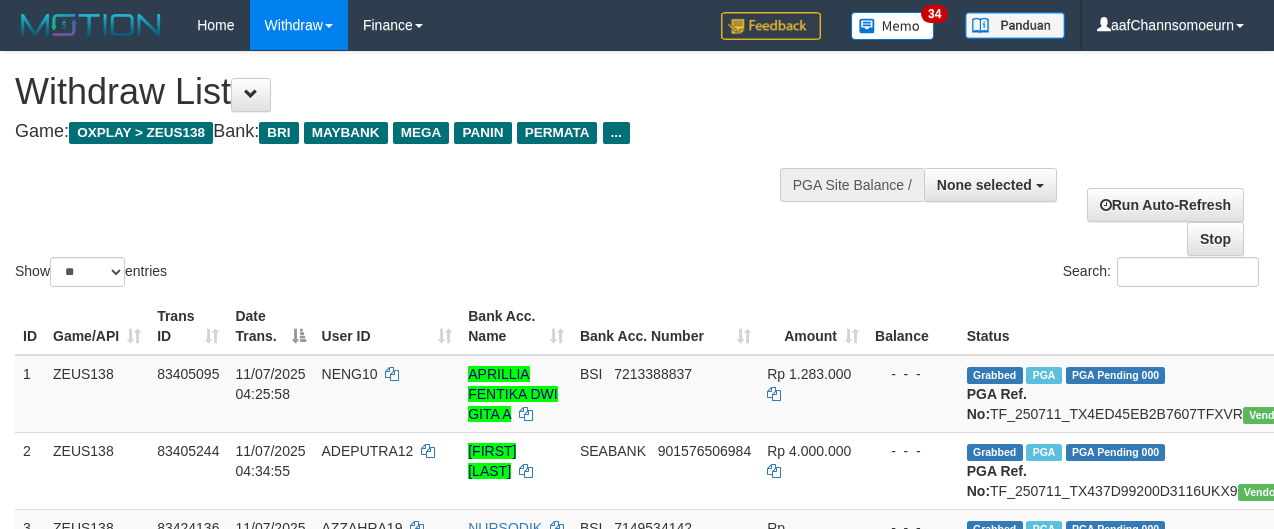 select 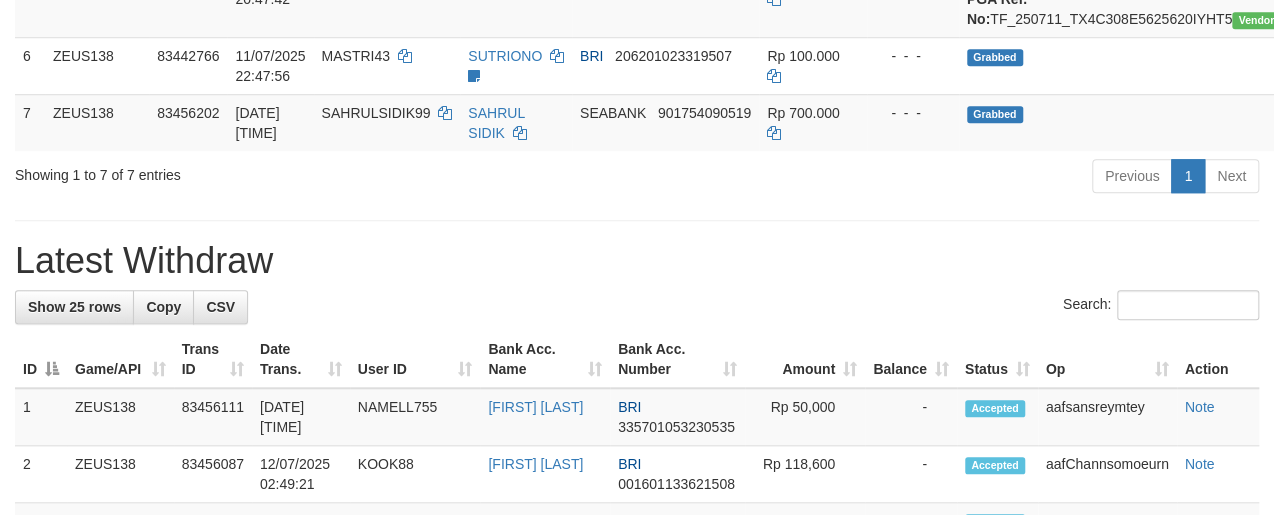 scroll, scrollTop: 649, scrollLeft: 0, axis: vertical 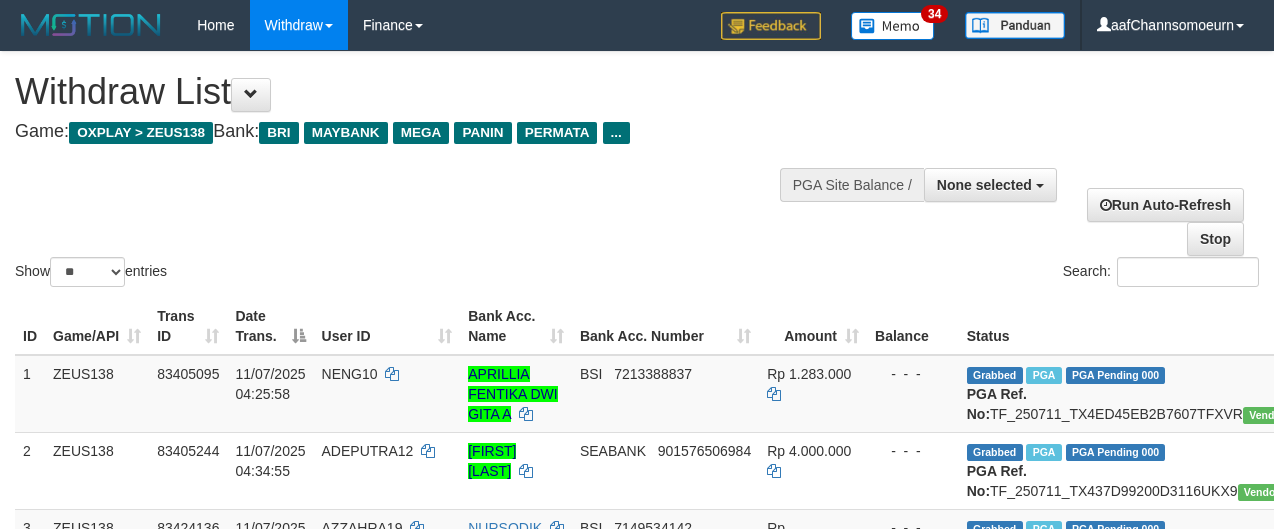 select 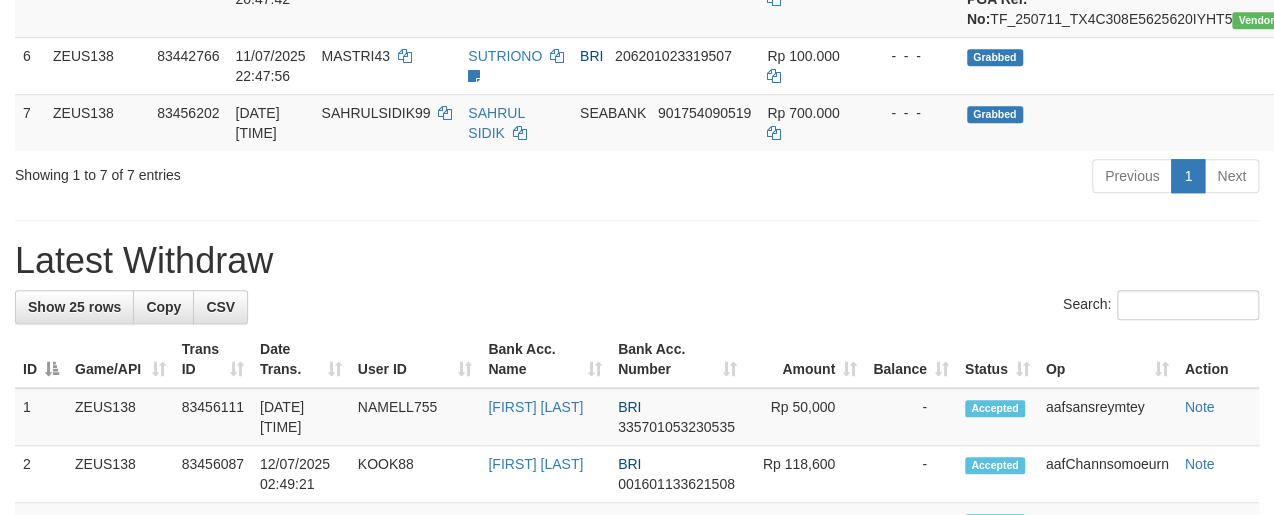 scroll, scrollTop: 649, scrollLeft: 0, axis: vertical 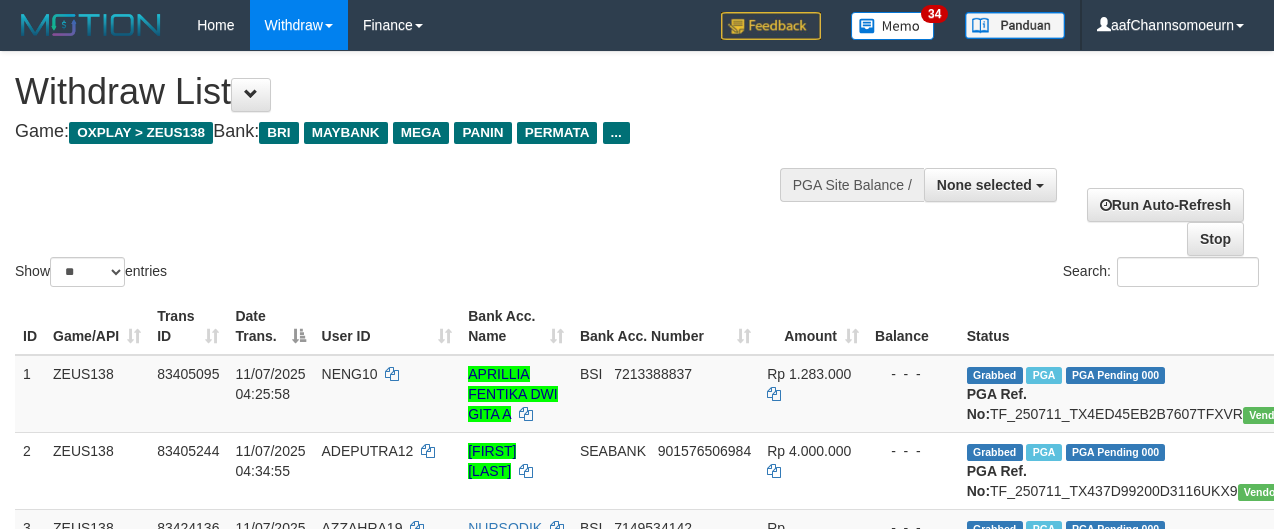 select 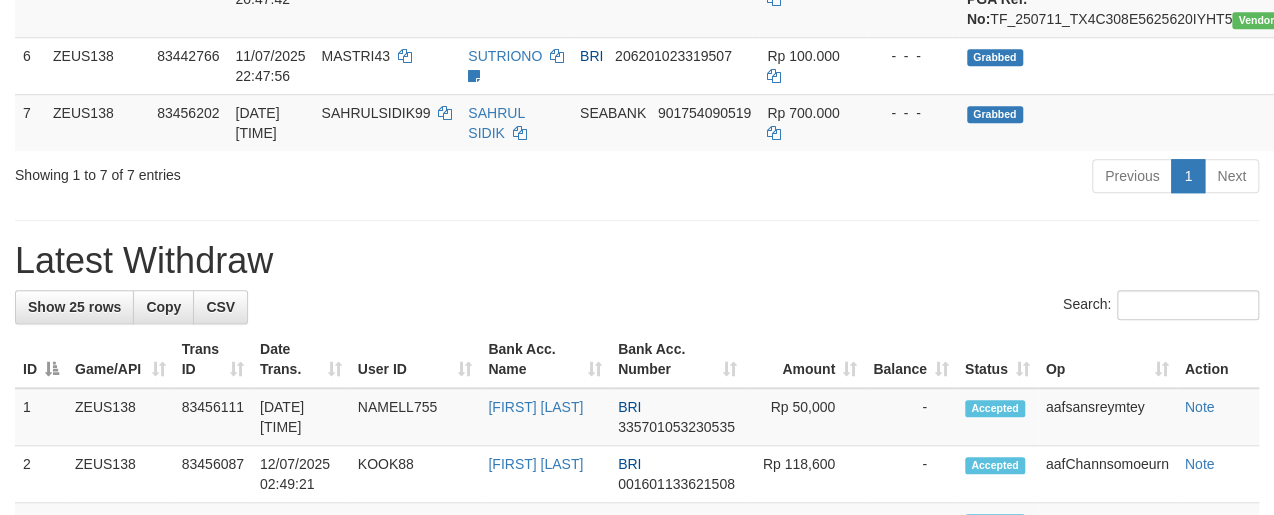 scroll, scrollTop: 649, scrollLeft: 0, axis: vertical 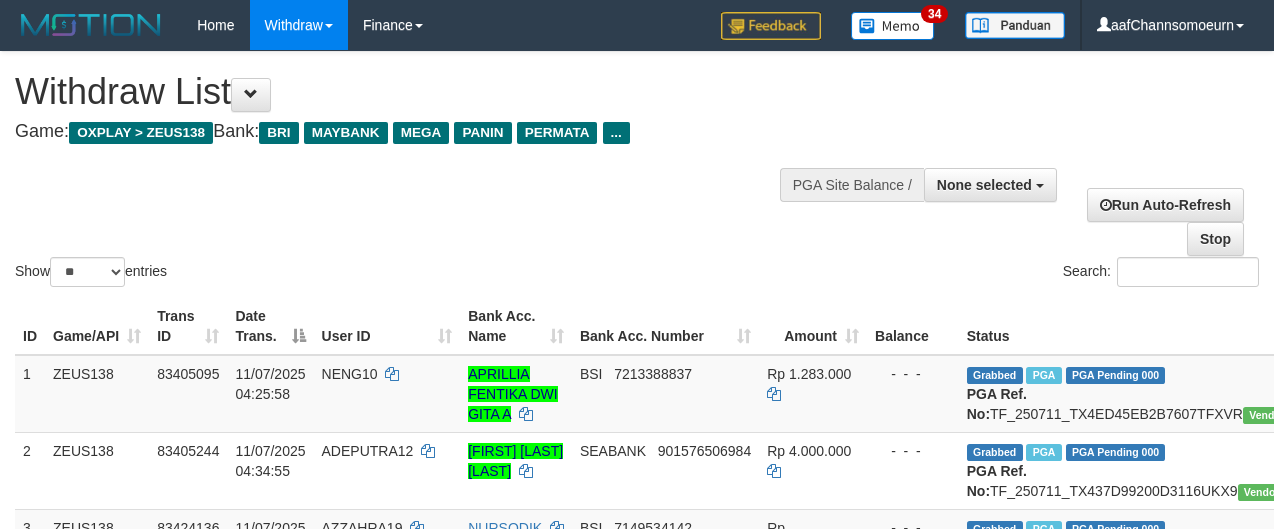 select 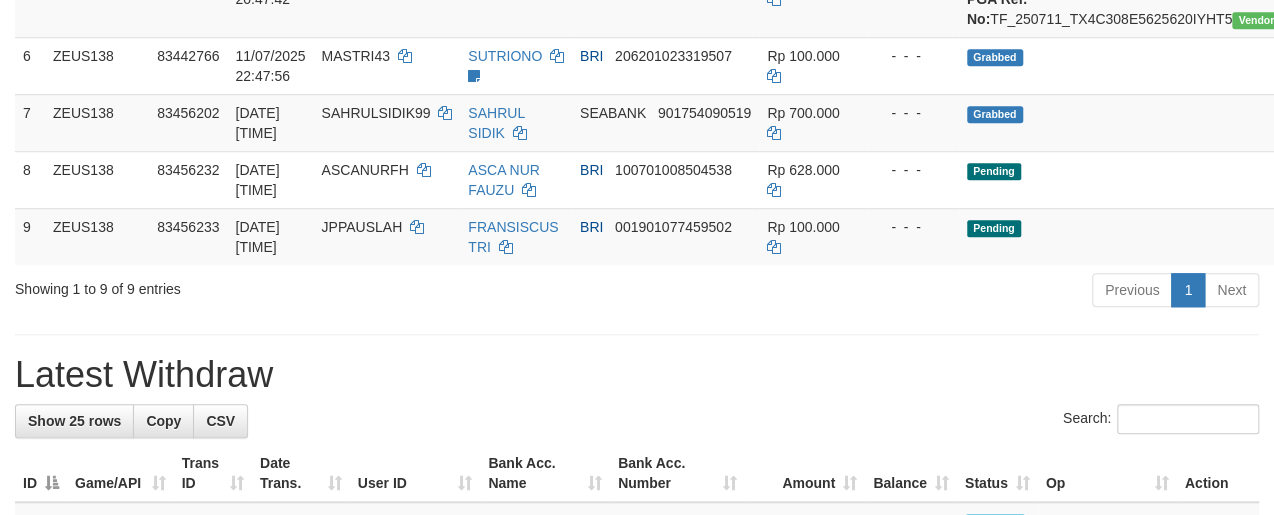 scroll, scrollTop: 649, scrollLeft: 0, axis: vertical 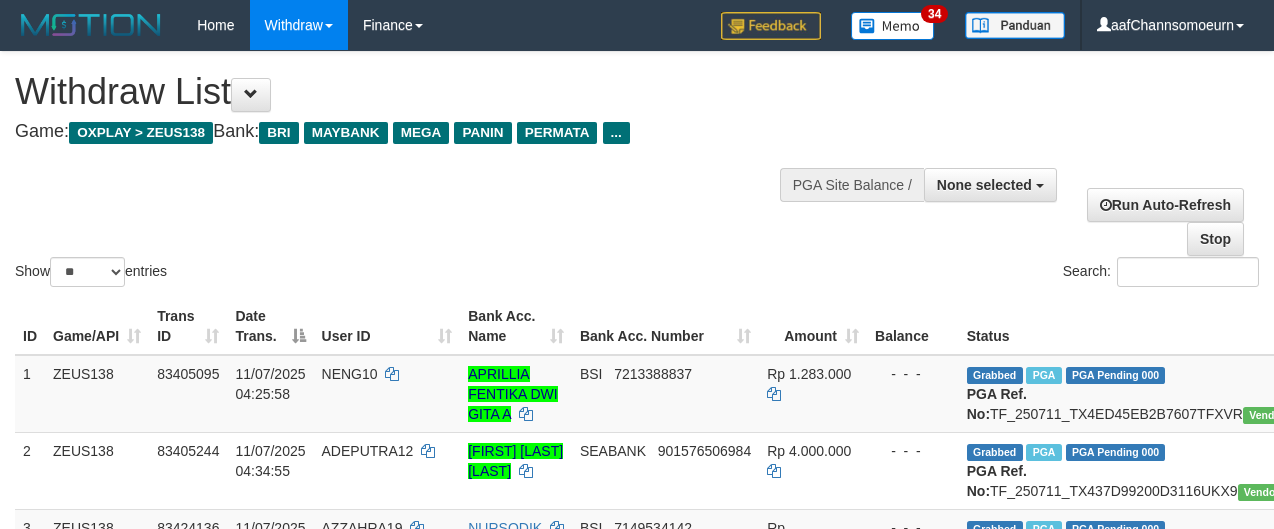 select 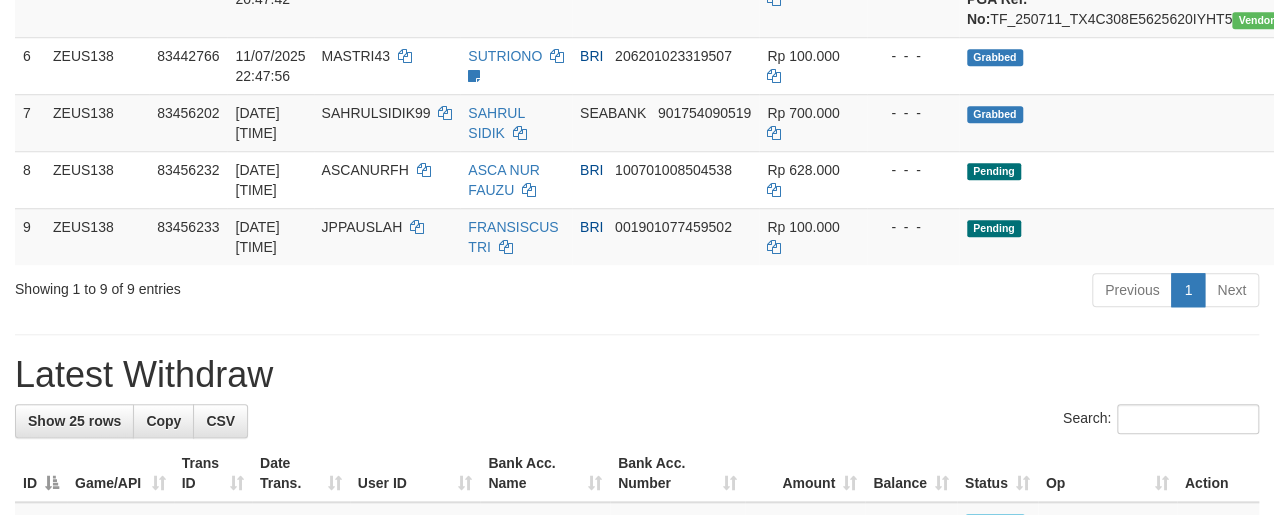 scroll, scrollTop: 649, scrollLeft: 0, axis: vertical 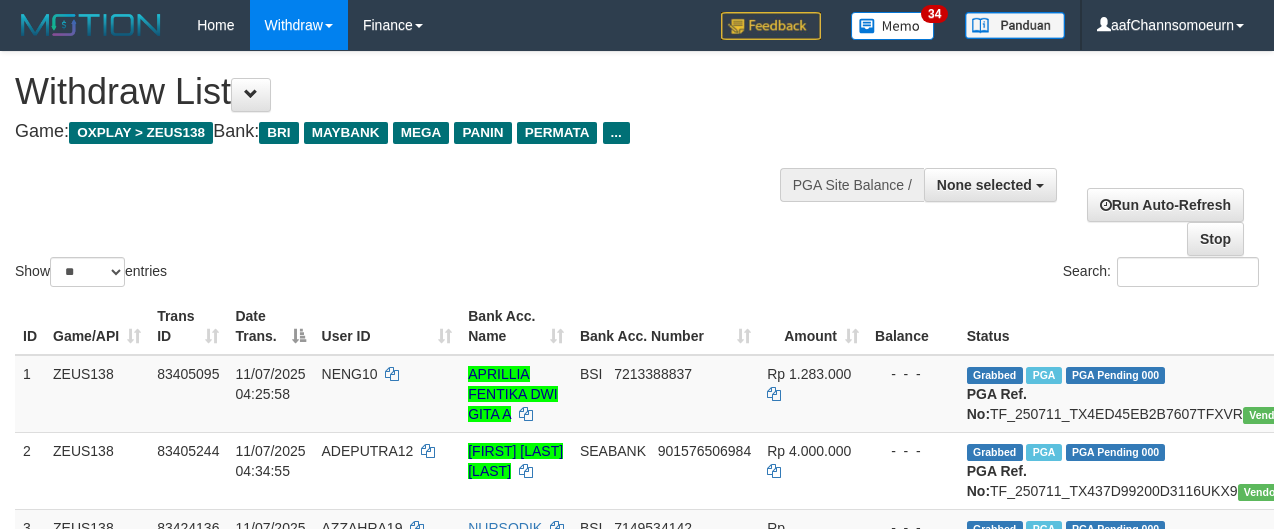 select 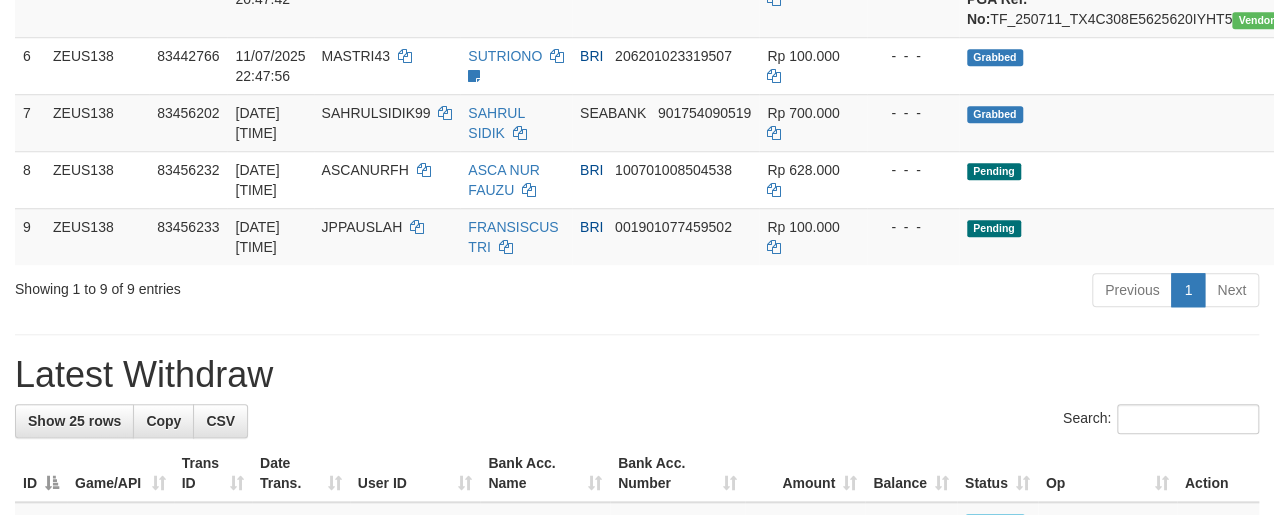 scroll, scrollTop: 649, scrollLeft: 0, axis: vertical 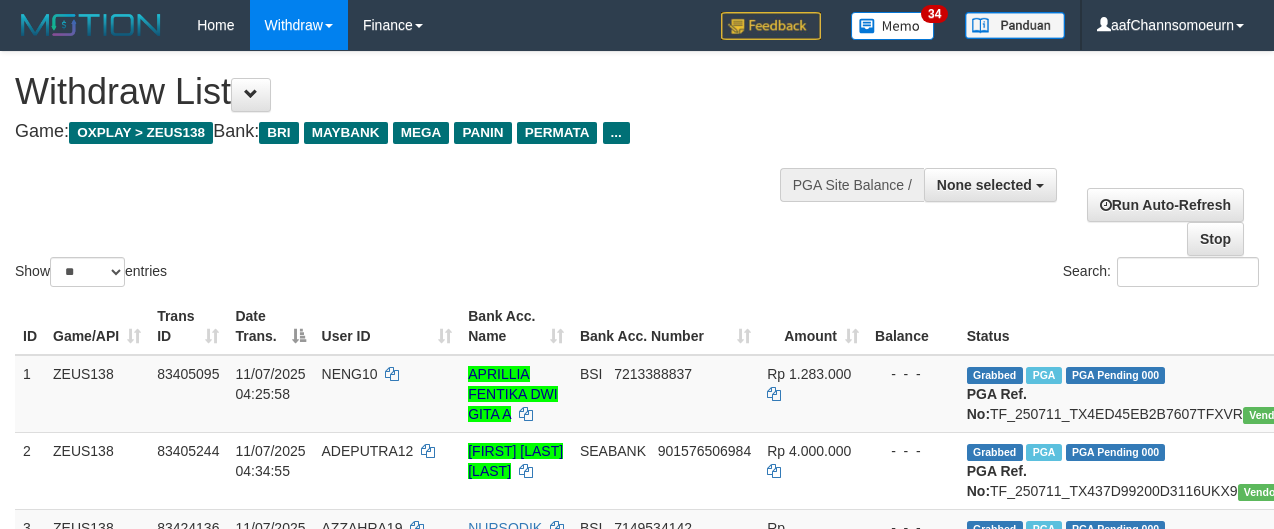 select 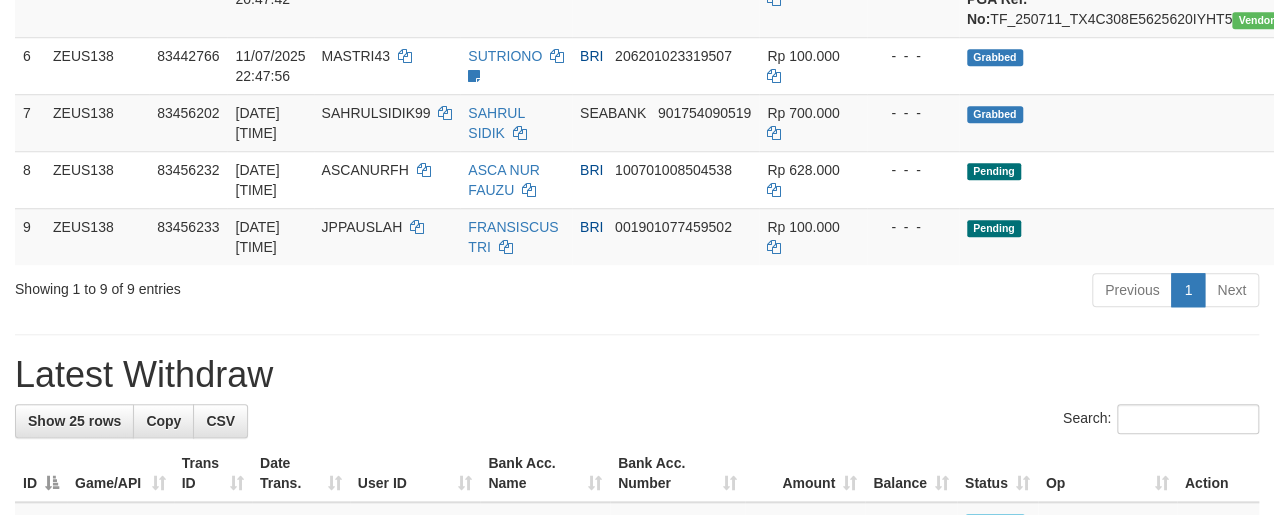 scroll, scrollTop: 649, scrollLeft: 0, axis: vertical 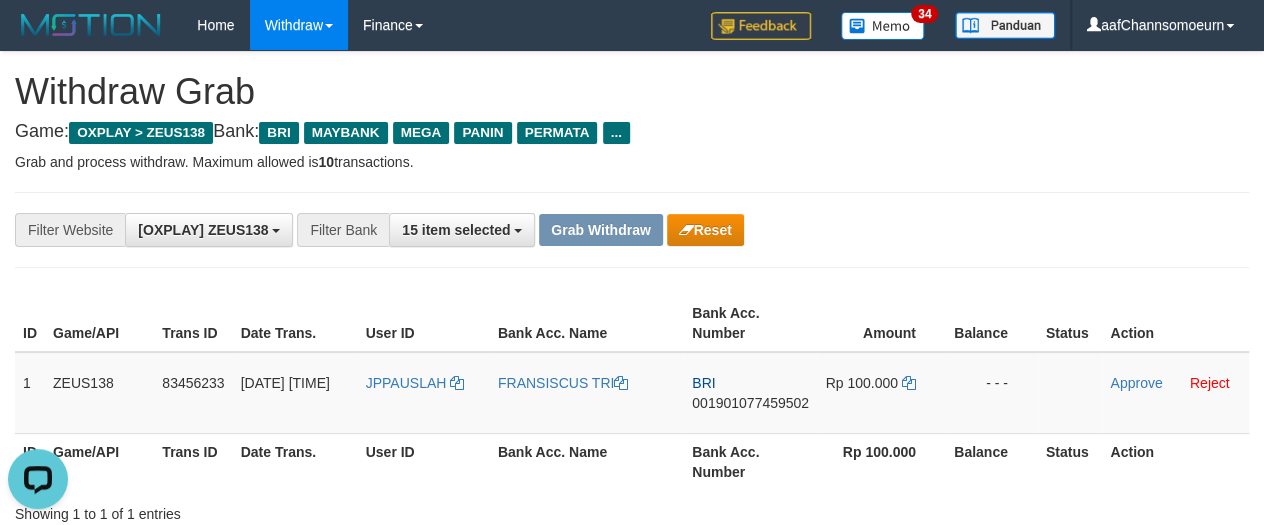 drag, startPoint x: 1032, startPoint y: 180, endPoint x: 959, endPoint y: 250, distance: 101.13852 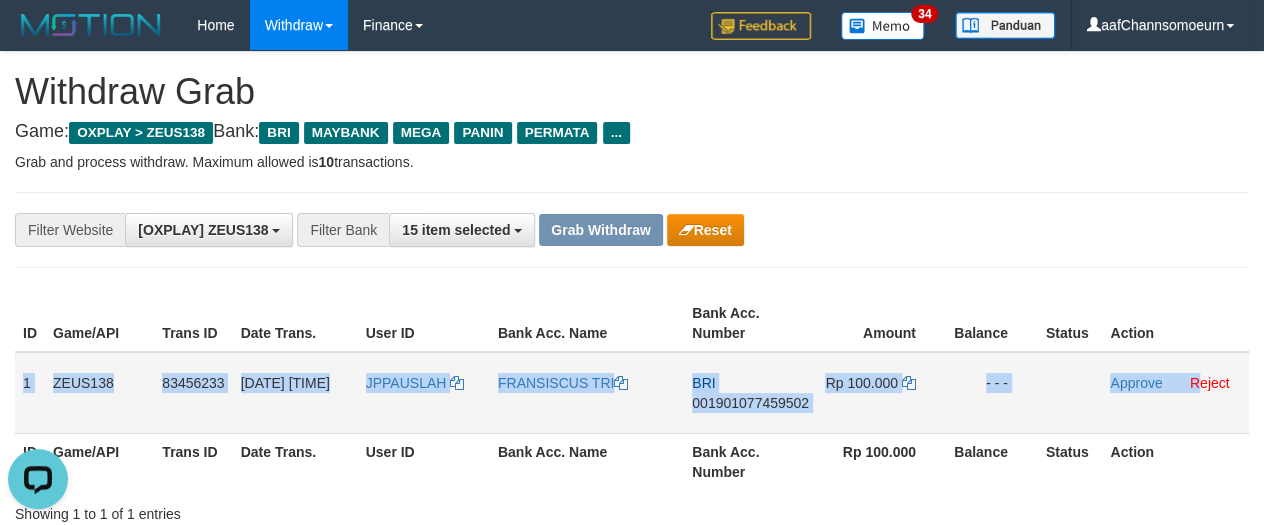 drag, startPoint x: 22, startPoint y: 374, endPoint x: 1199, endPoint y: 390, distance: 1177.1088 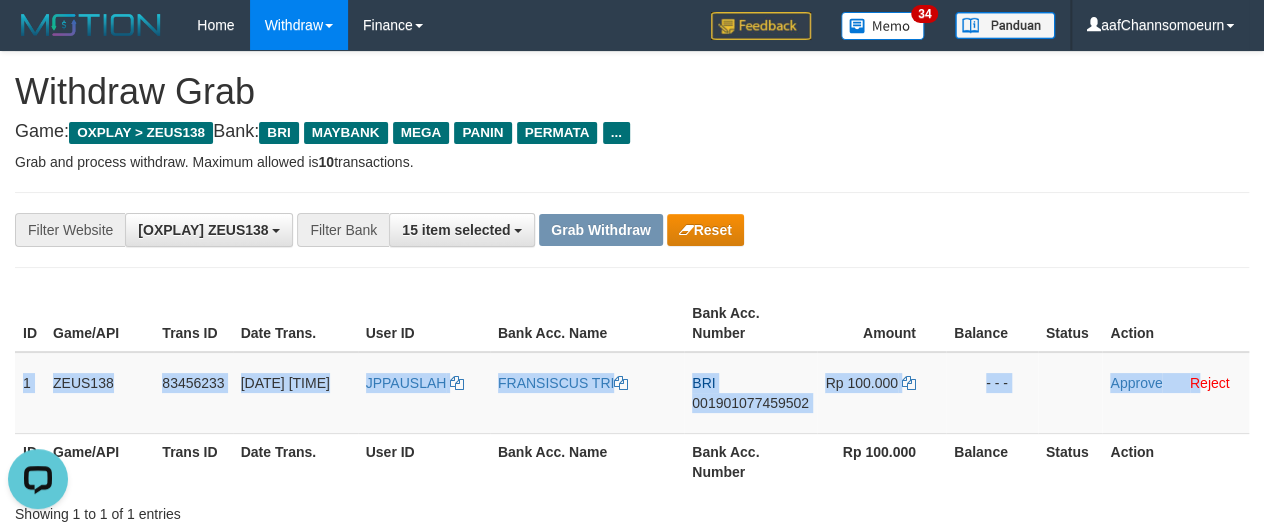 copy on "1
[BRAND]
[NUMBER]
[DATE] [TIME]
[NAME]
[FIRST] [LAST]
[BRAND]
[NUMBER]
Rp 100.000
- - -
Approve
R" 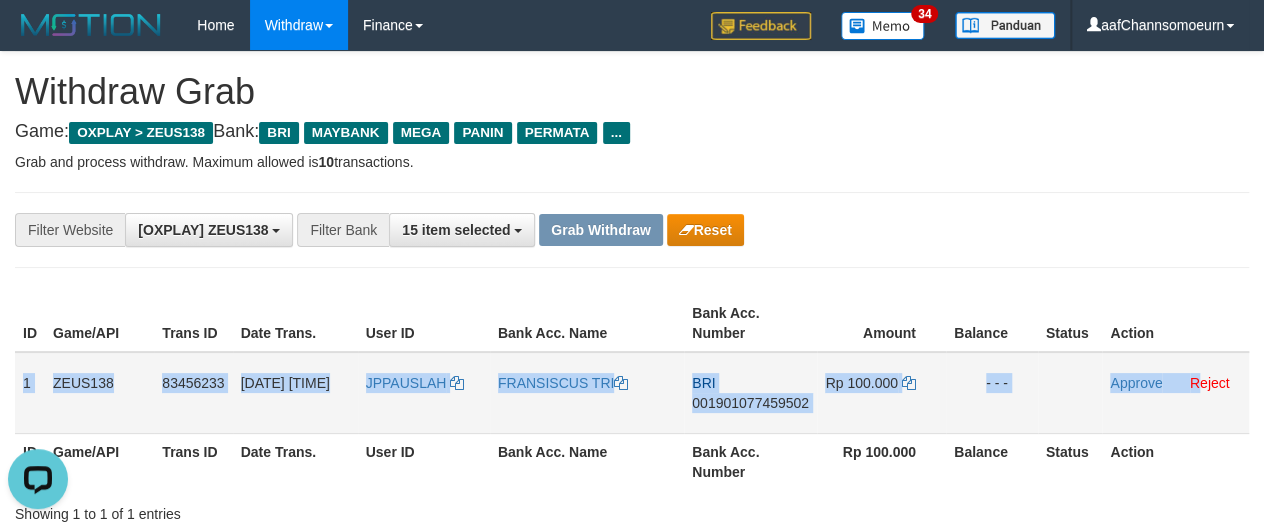 click on "001901077459502" at bounding box center (750, 403) 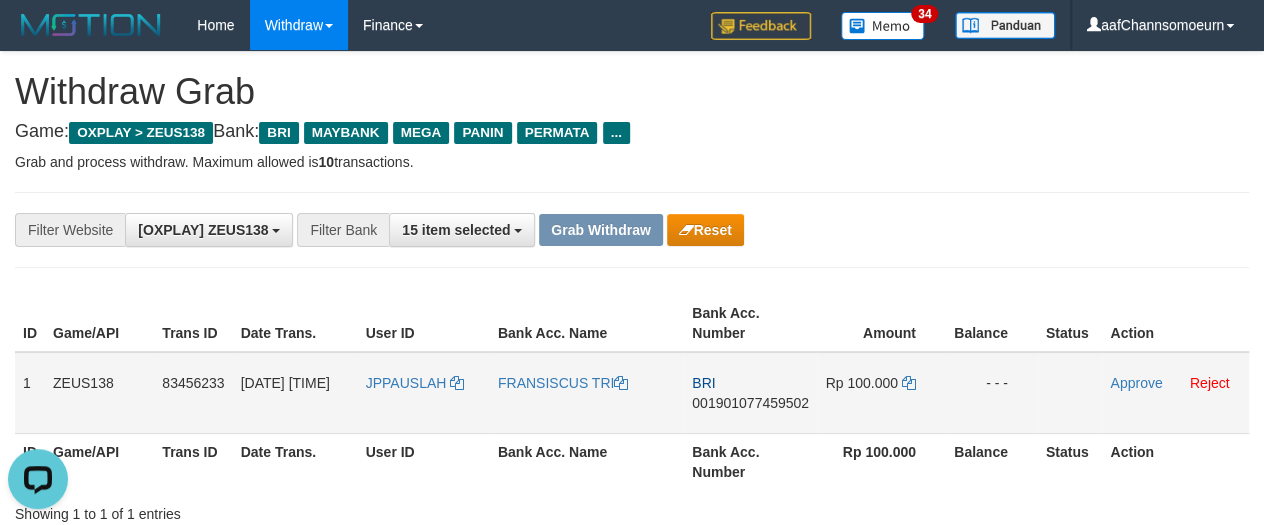 click on "Rp 100.000" at bounding box center (881, 393) 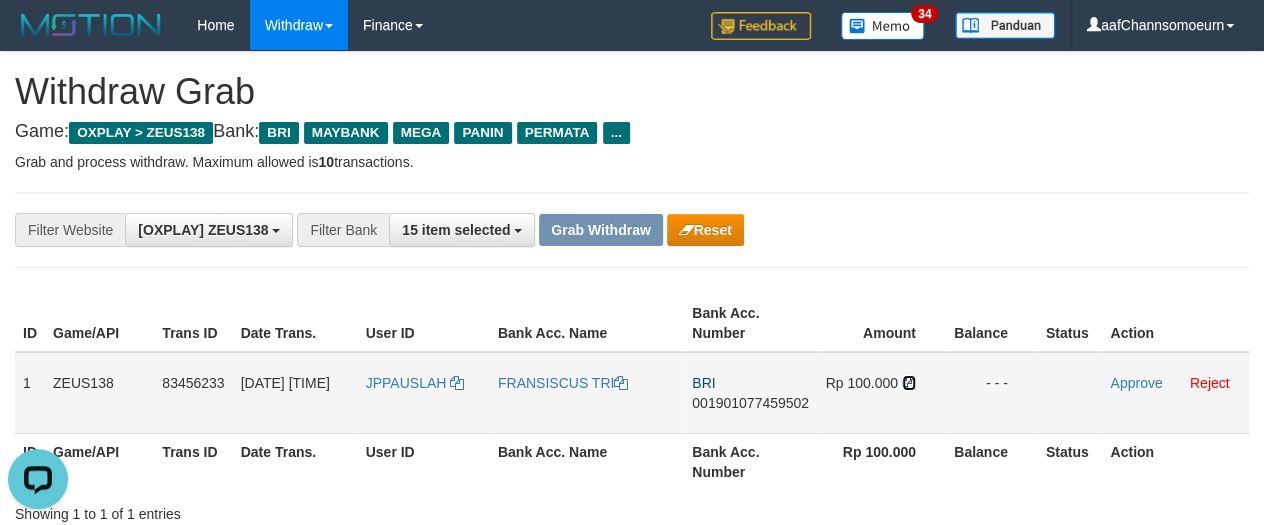 click at bounding box center [909, 383] 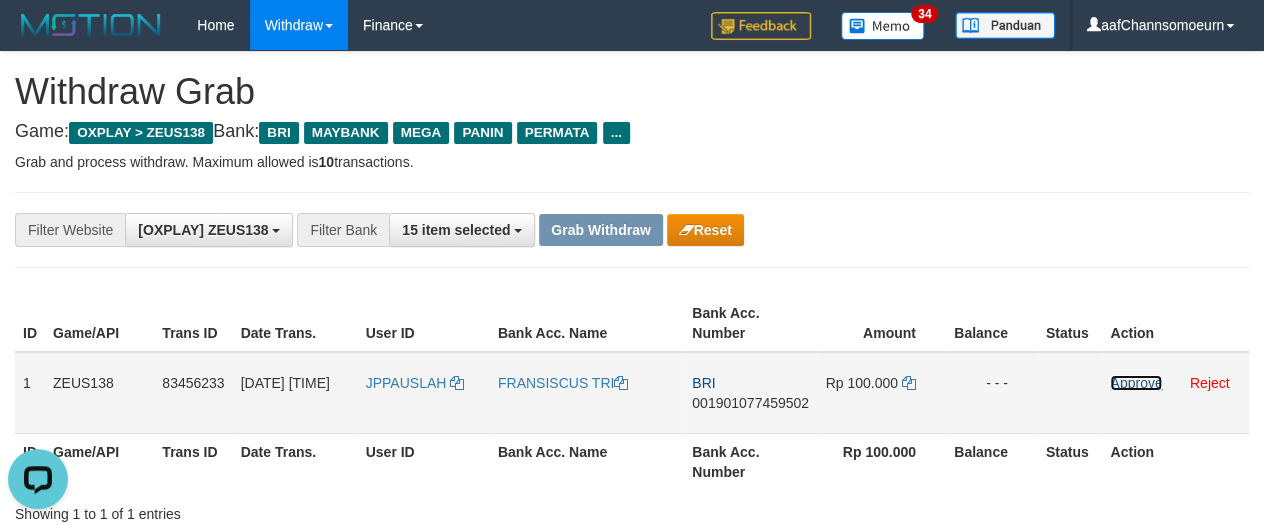 click on "Approve" at bounding box center (1136, 383) 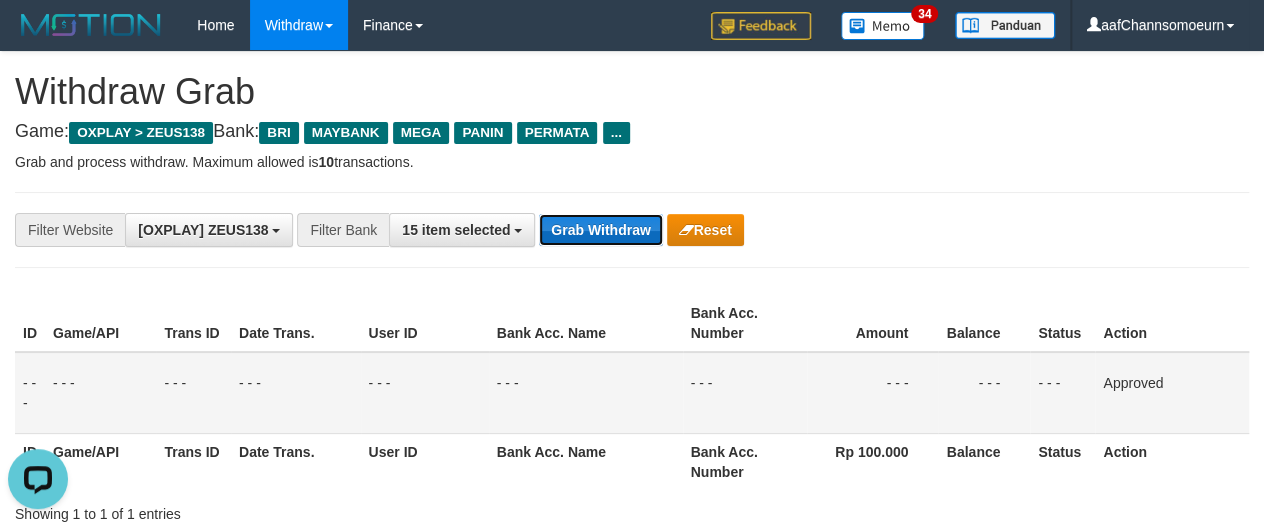 click on "Grab Withdraw" at bounding box center [600, 230] 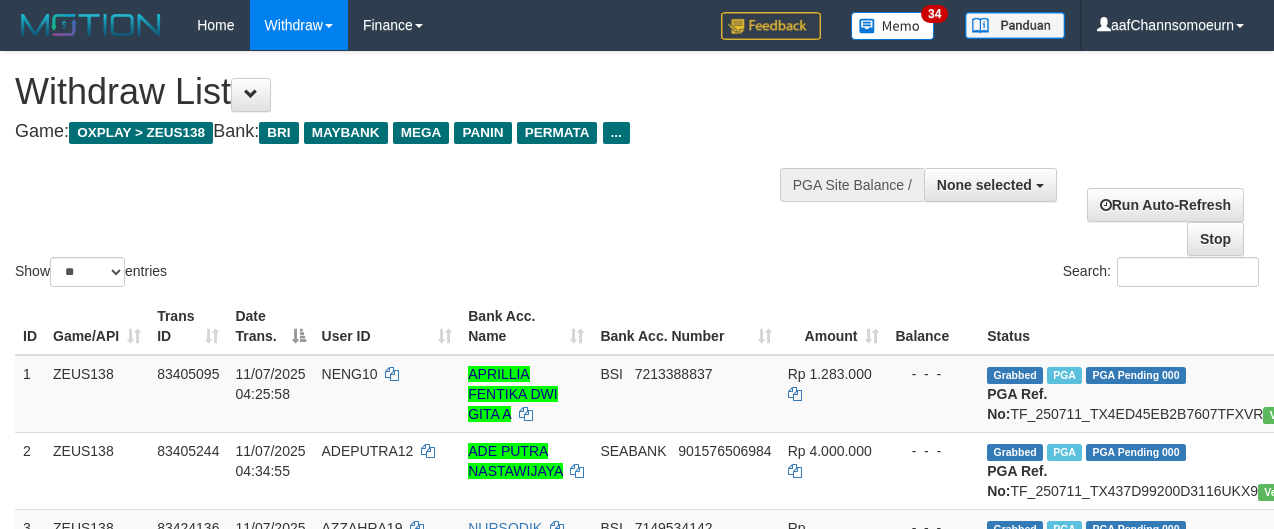 select 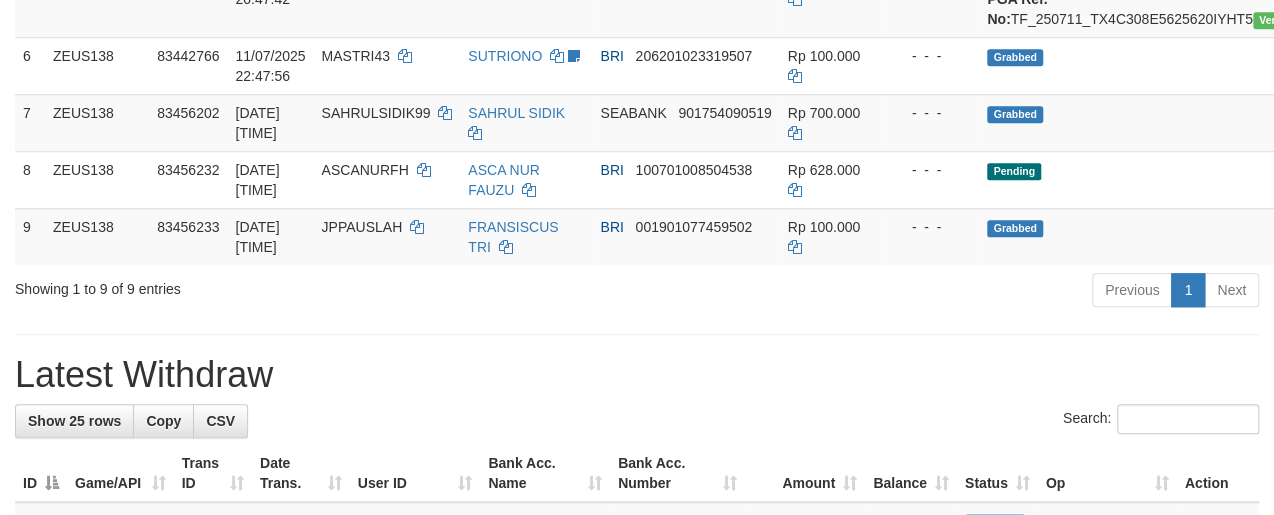 scroll, scrollTop: 649, scrollLeft: 0, axis: vertical 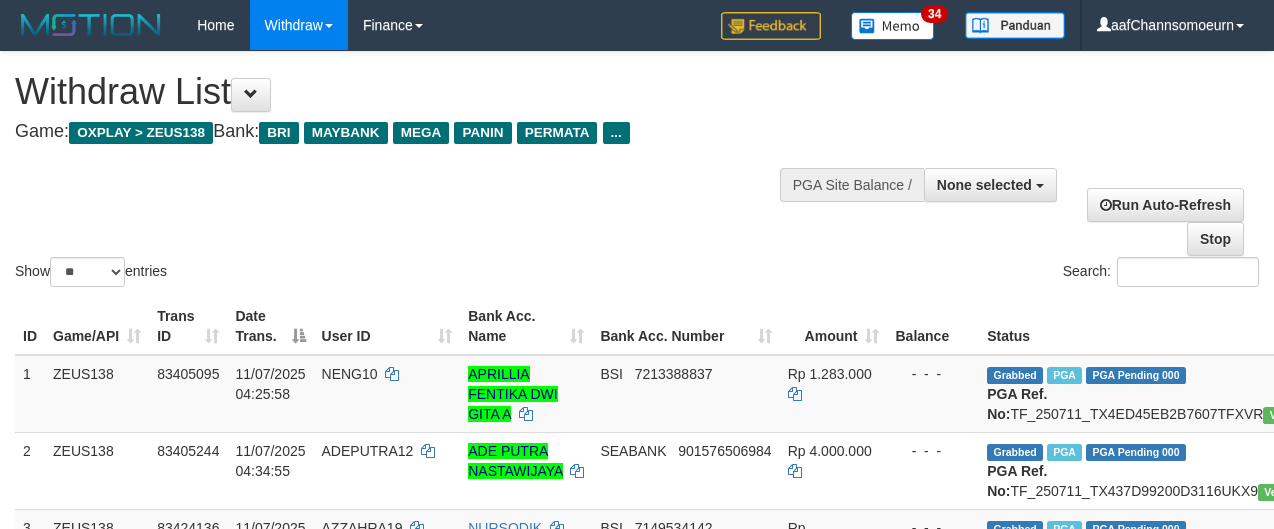 select 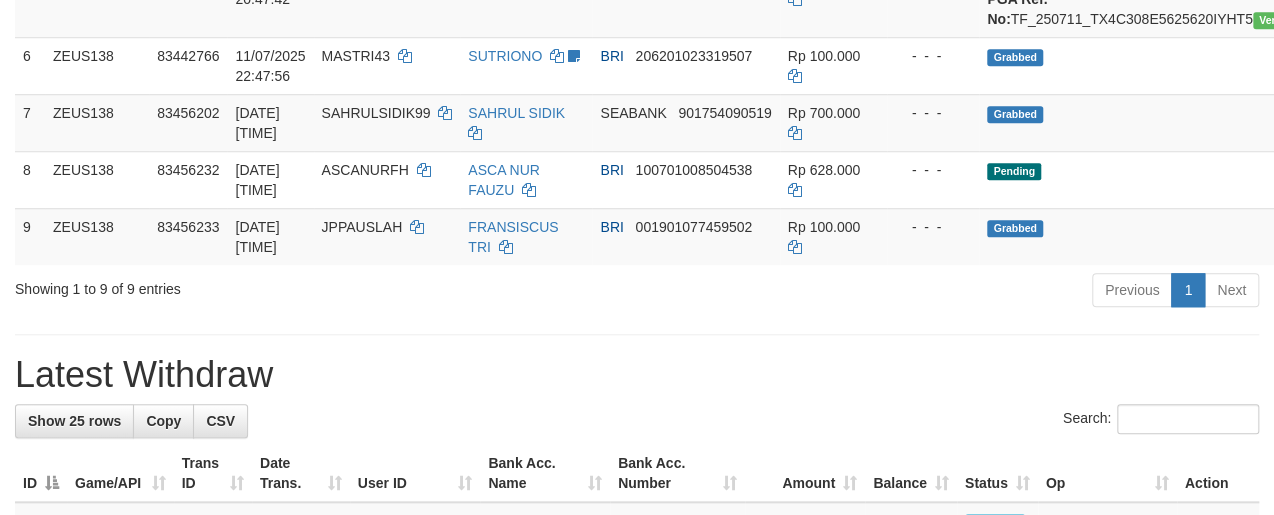 scroll, scrollTop: 649, scrollLeft: 0, axis: vertical 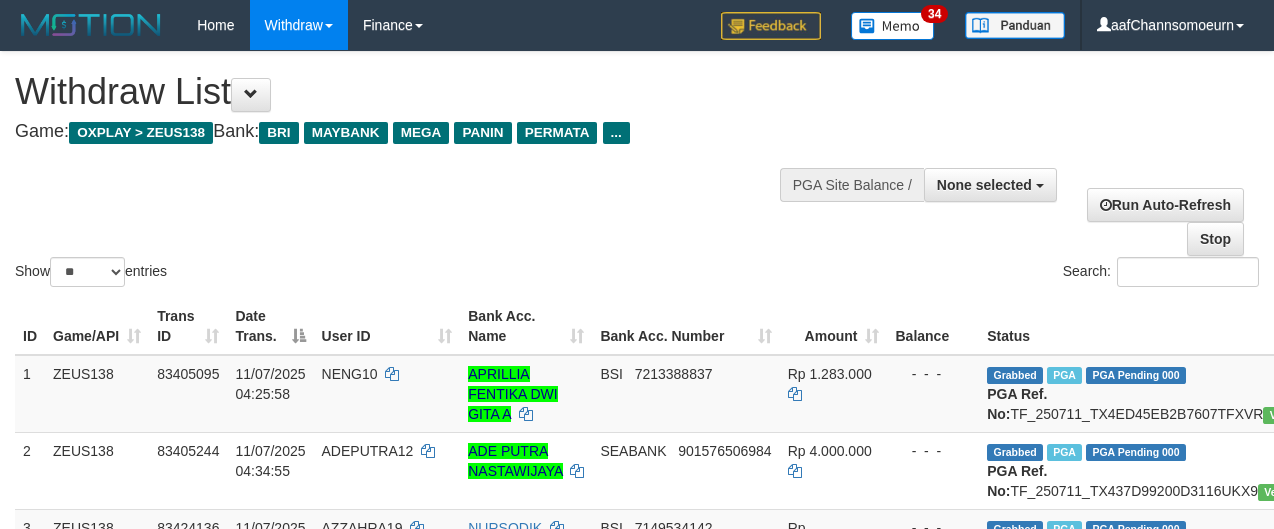 select 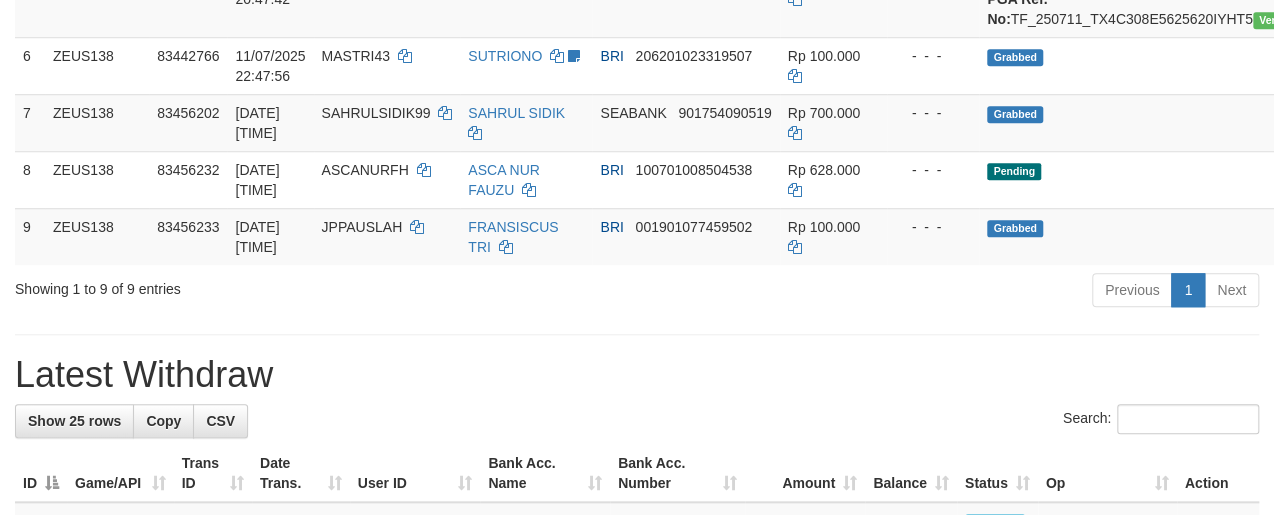 scroll, scrollTop: 649, scrollLeft: 0, axis: vertical 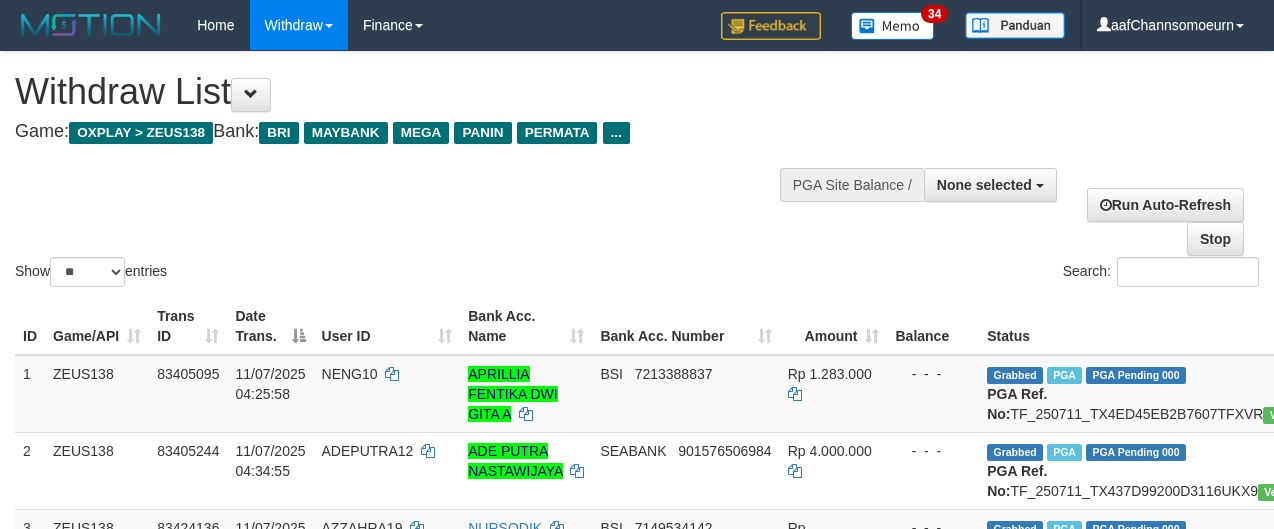 select 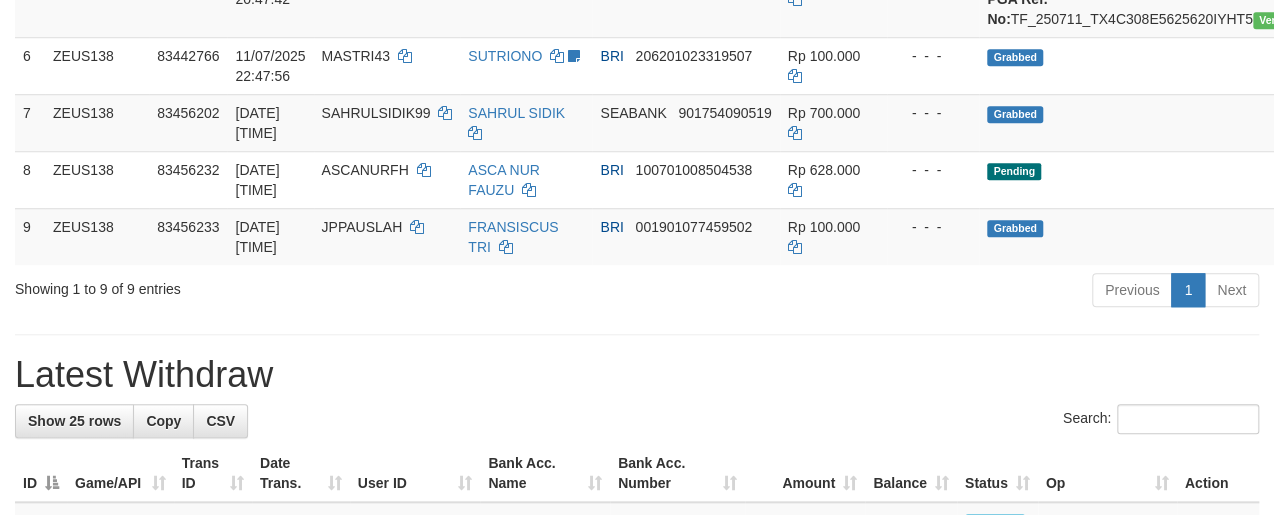 scroll, scrollTop: 649, scrollLeft: 0, axis: vertical 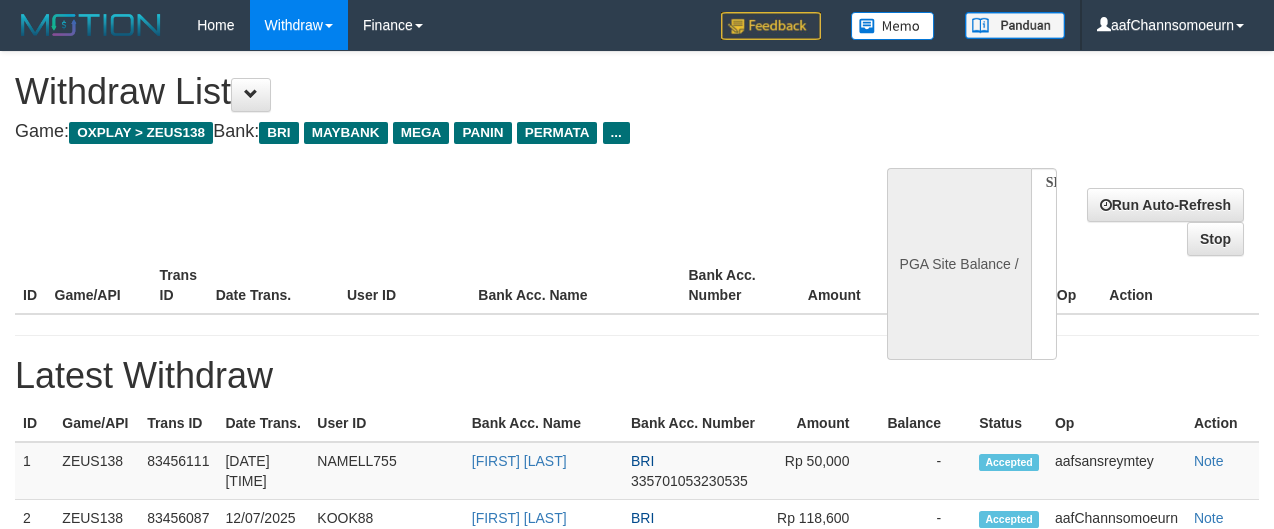 select 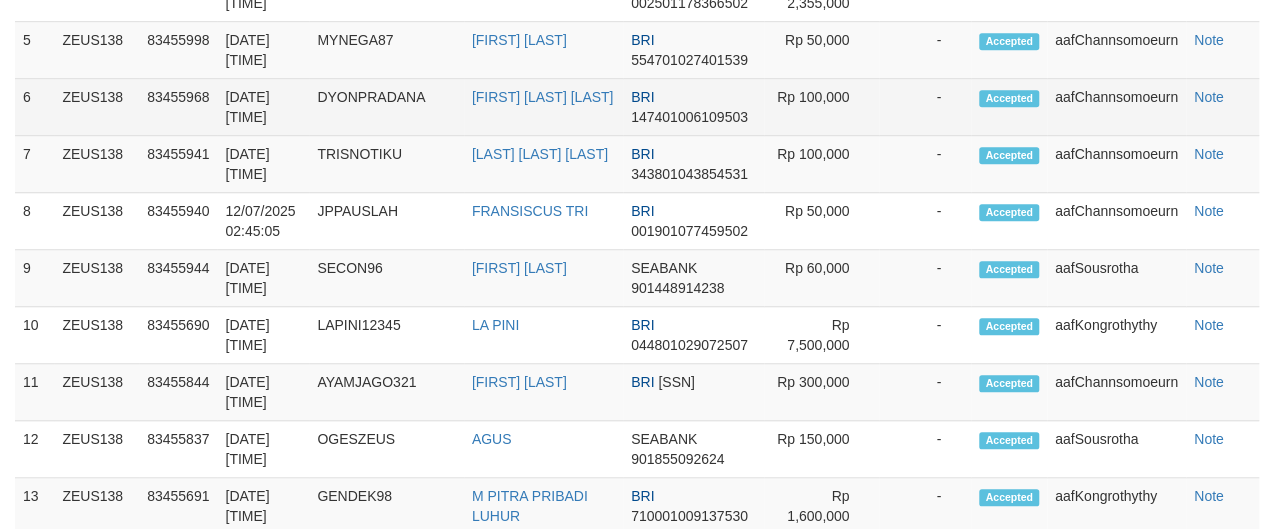 select on "**" 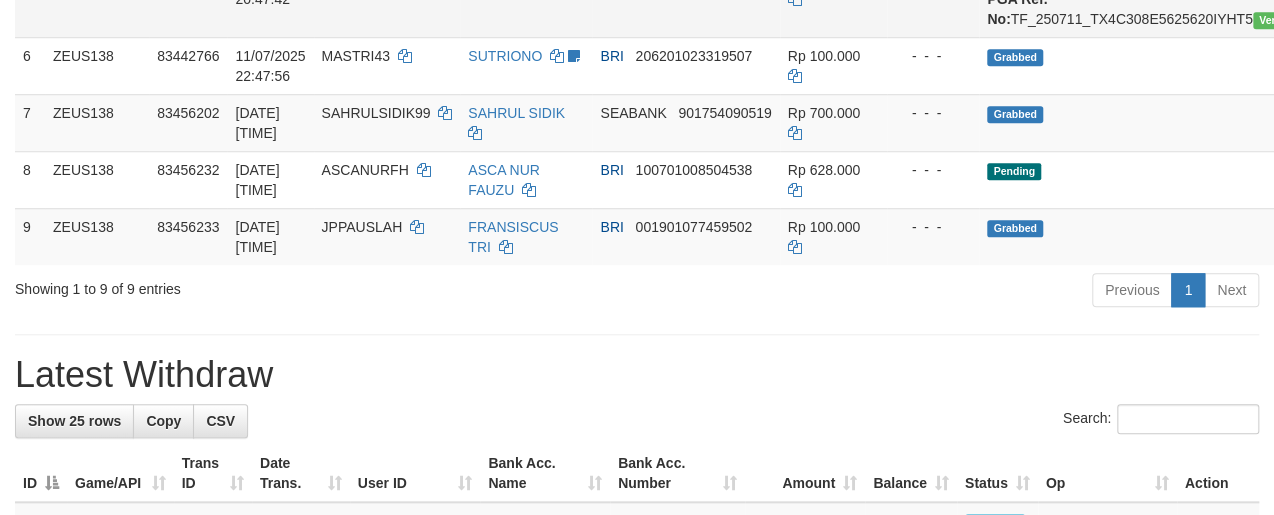 scroll, scrollTop: 649, scrollLeft: 0, axis: vertical 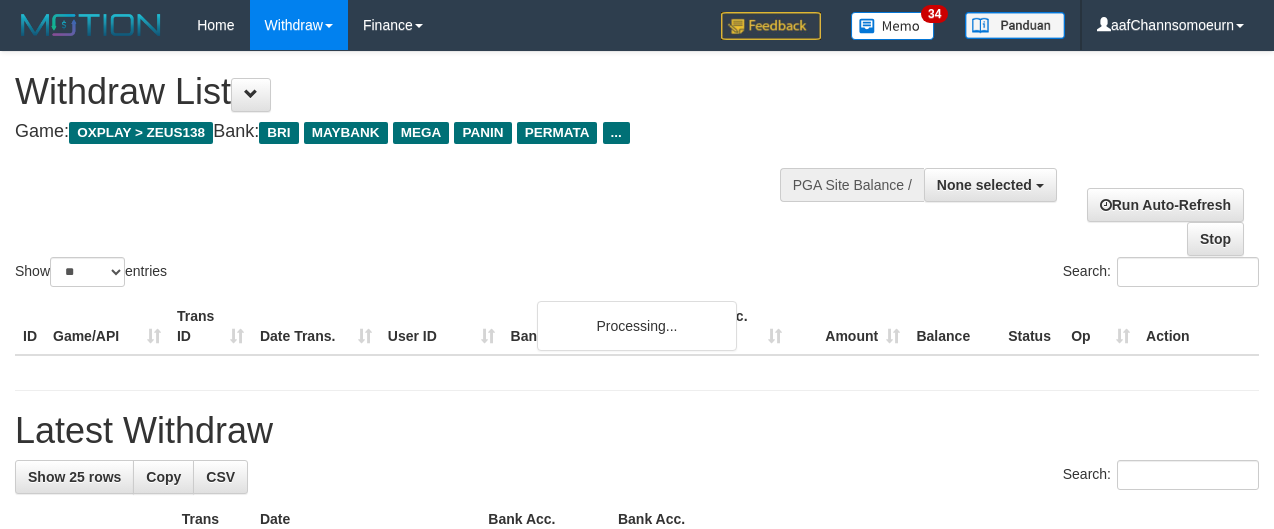 select 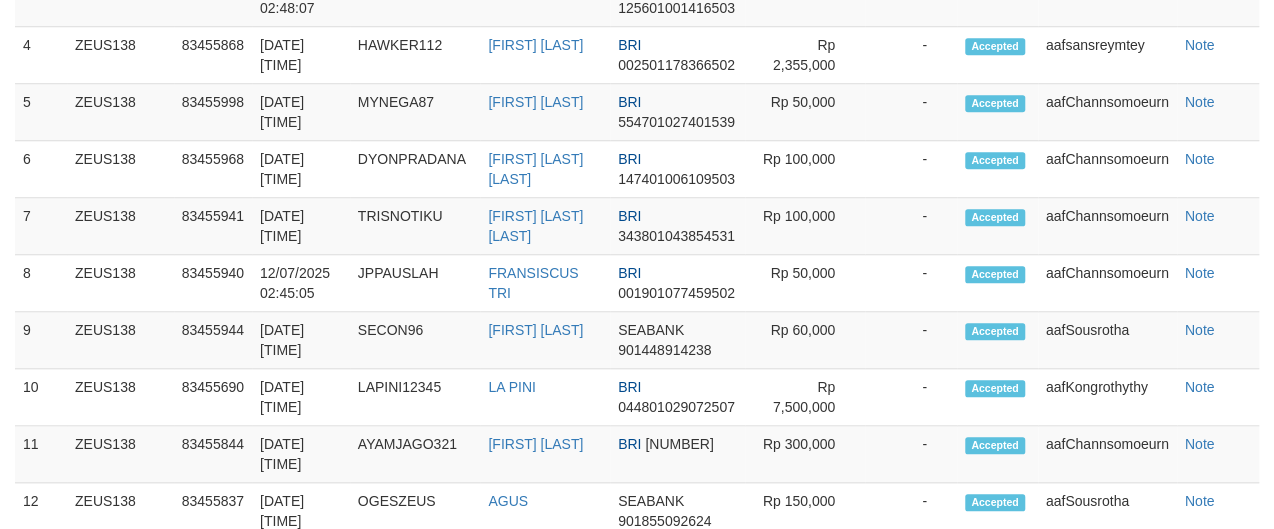scroll, scrollTop: 649, scrollLeft: 0, axis: vertical 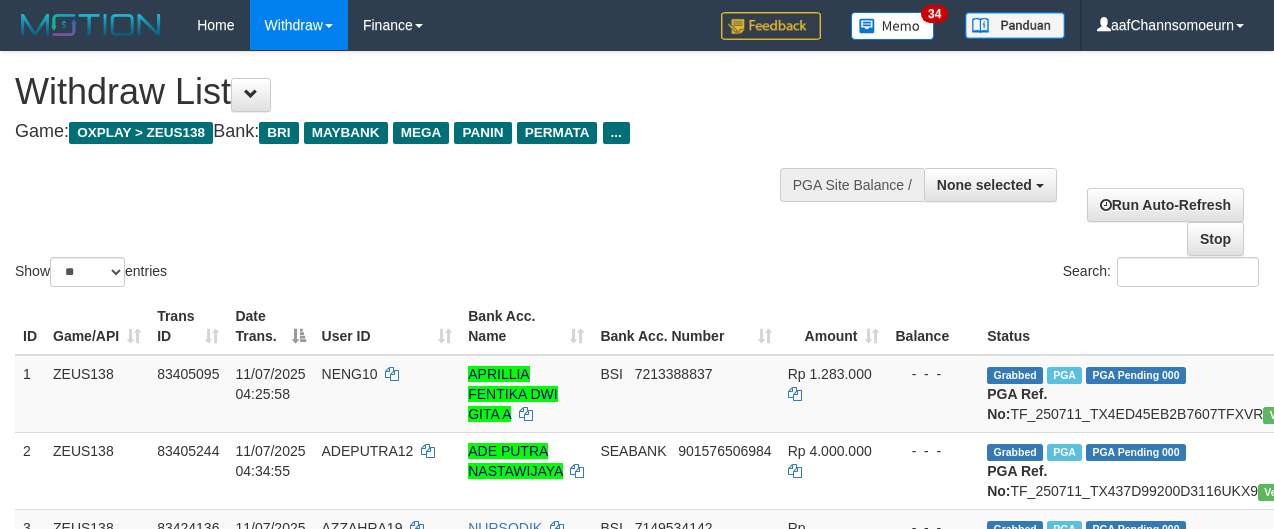 select 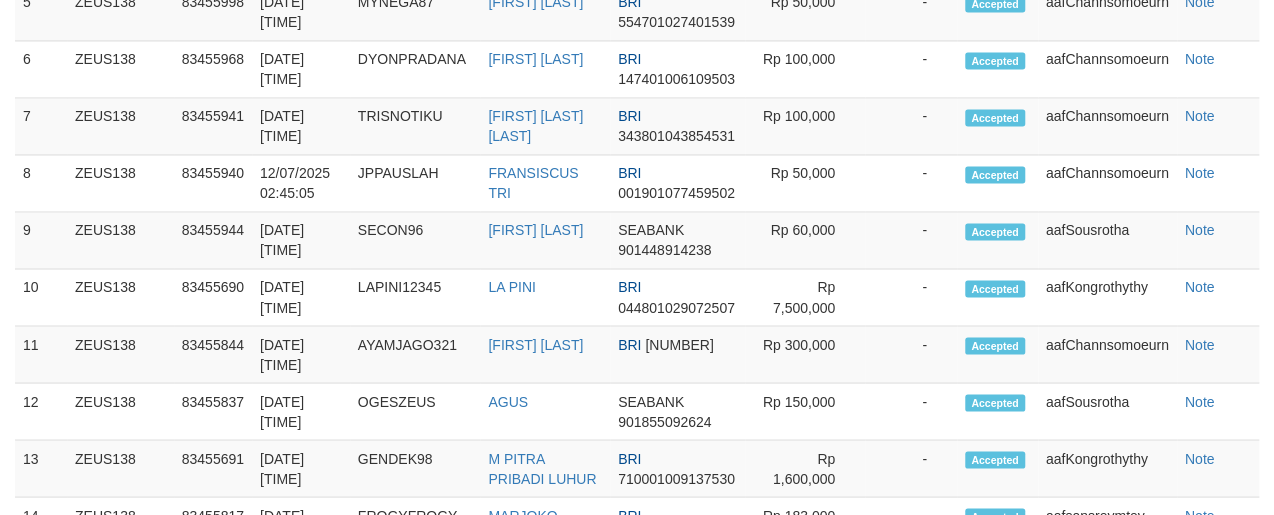 scroll, scrollTop: 1395, scrollLeft: 0, axis: vertical 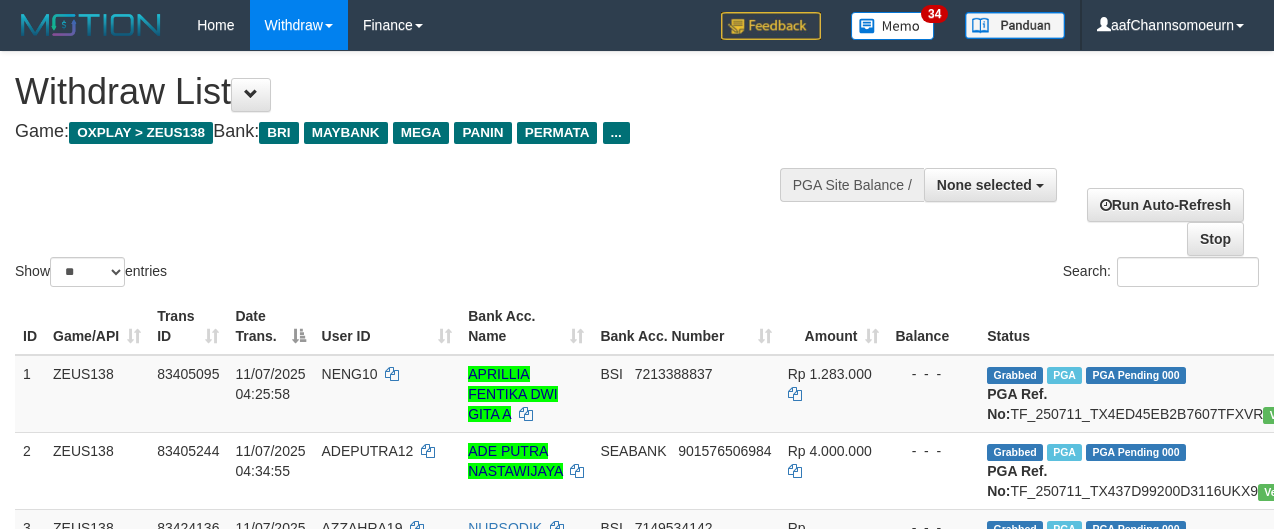 select 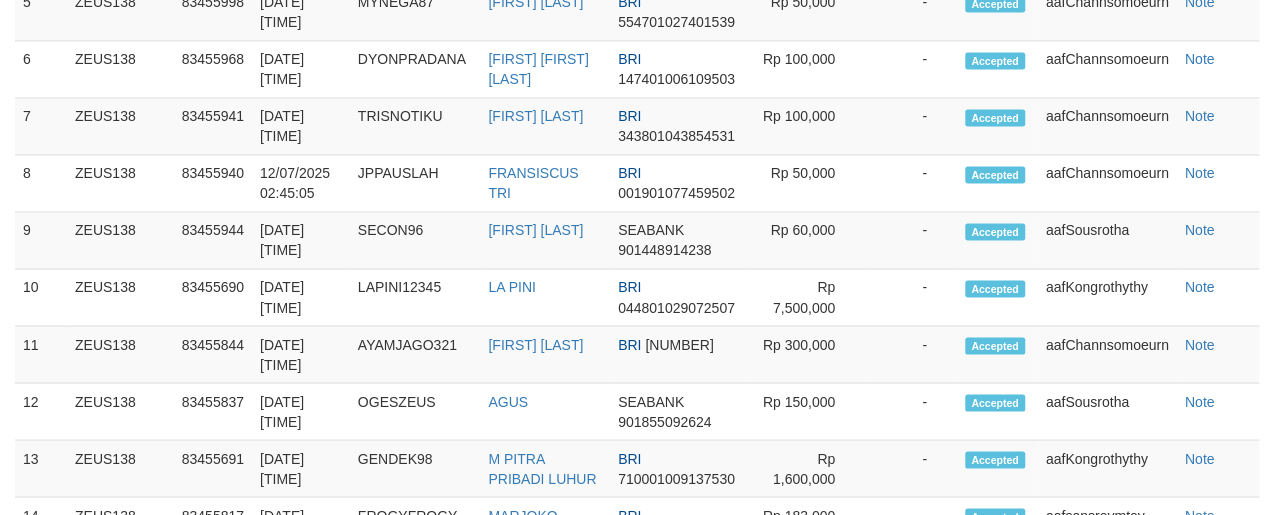 scroll, scrollTop: 1395, scrollLeft: 0, axis: vertical 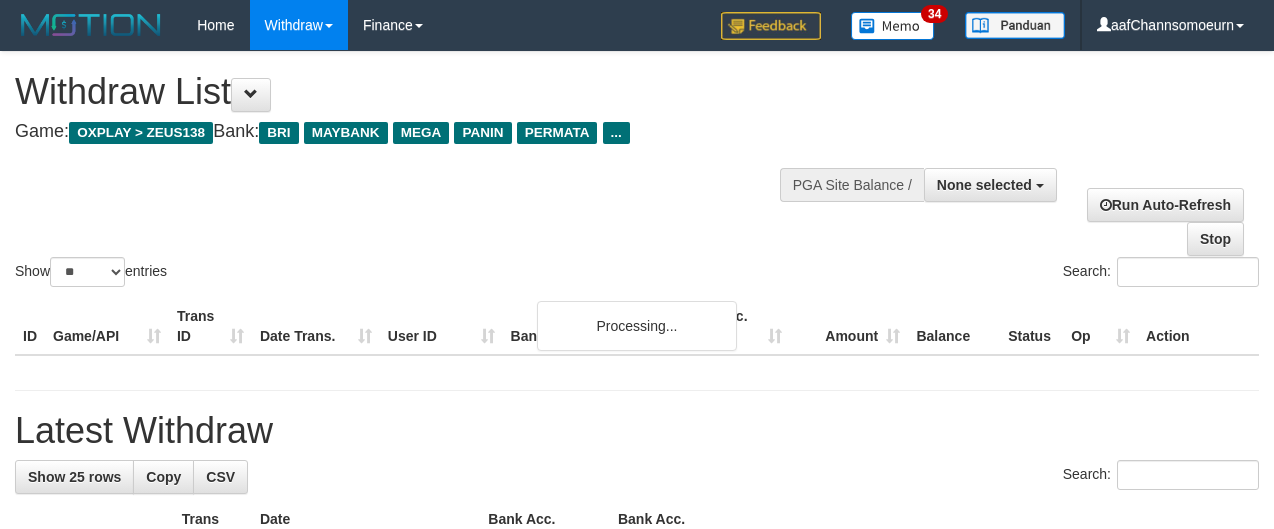 select 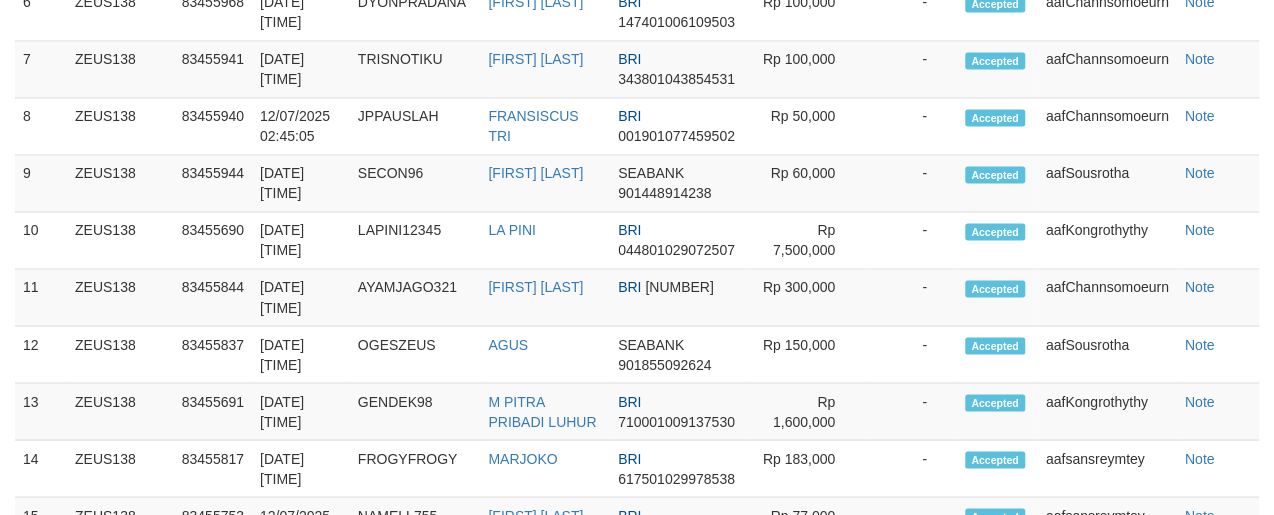 scroll, scrollTop: 1395, scrollLeft: 0, axis: vertical 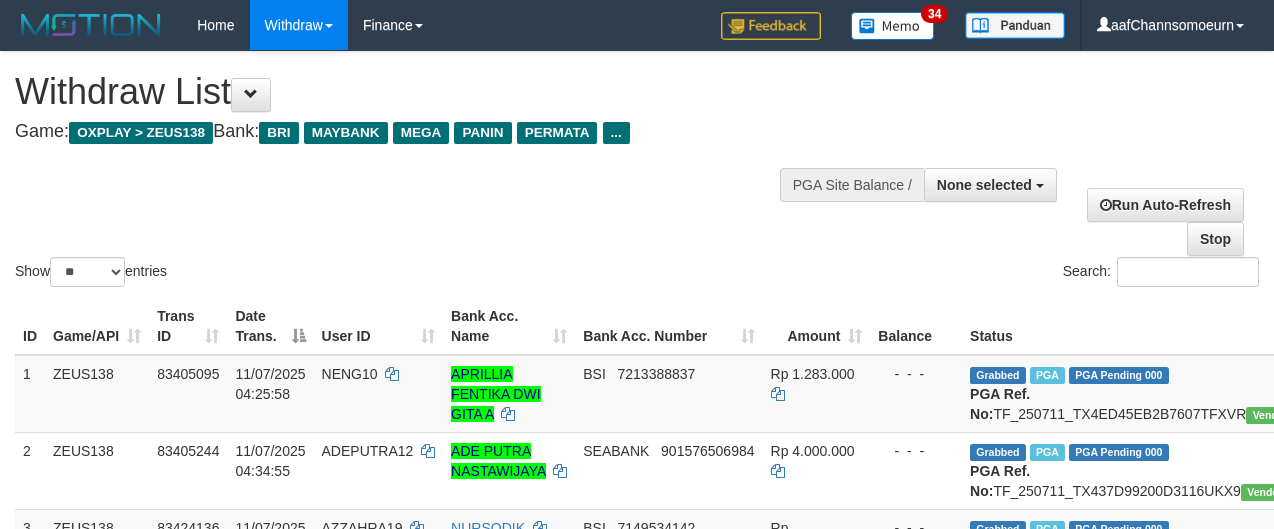 select 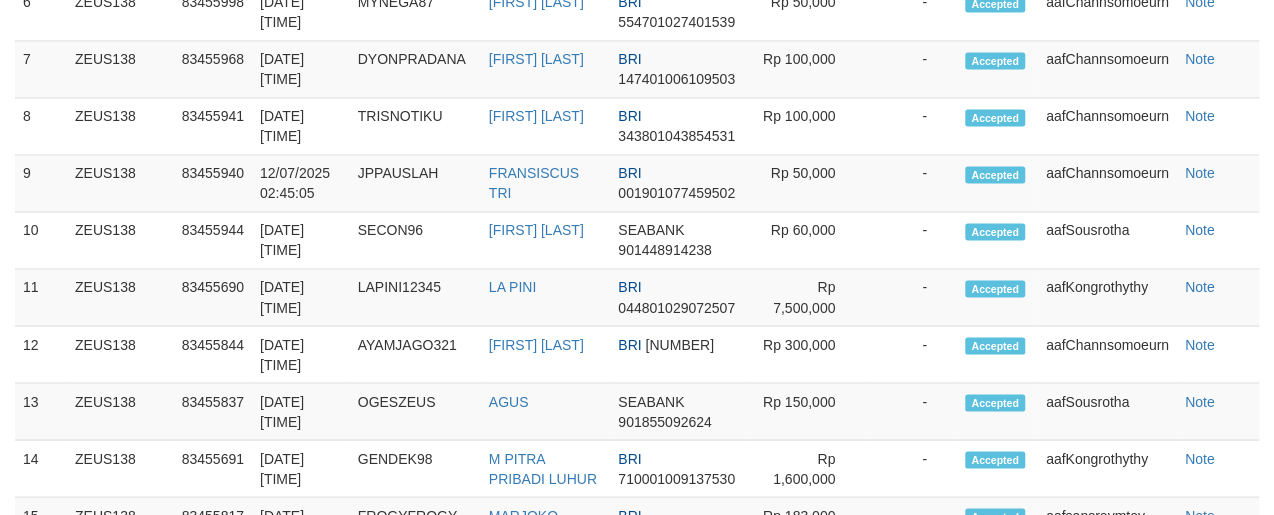 scroll, scrollTop: 1395, scrollLeft: 0, axis: vertical 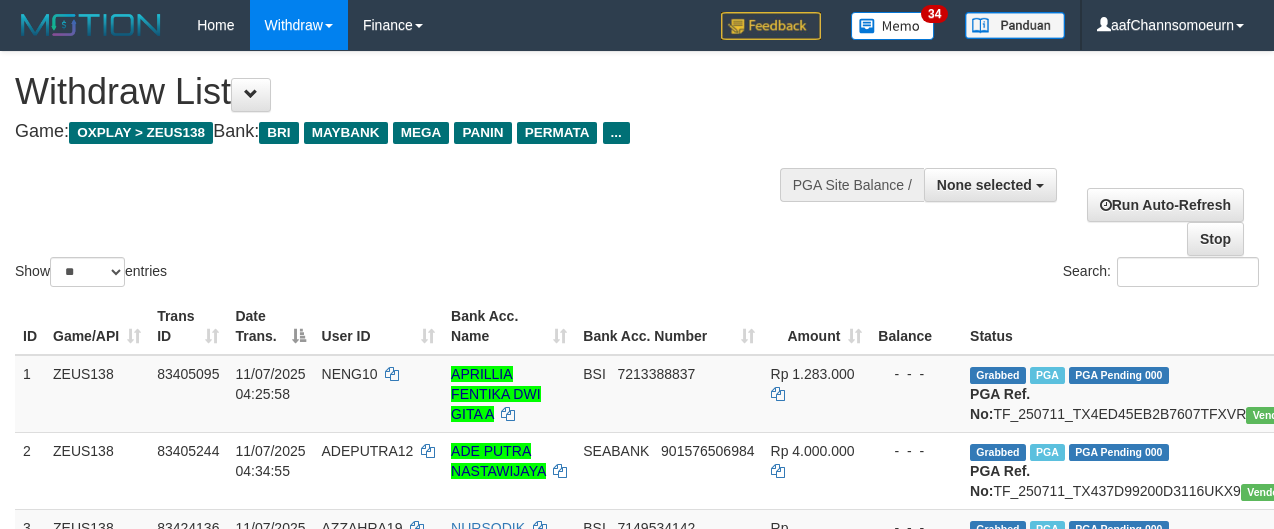 select 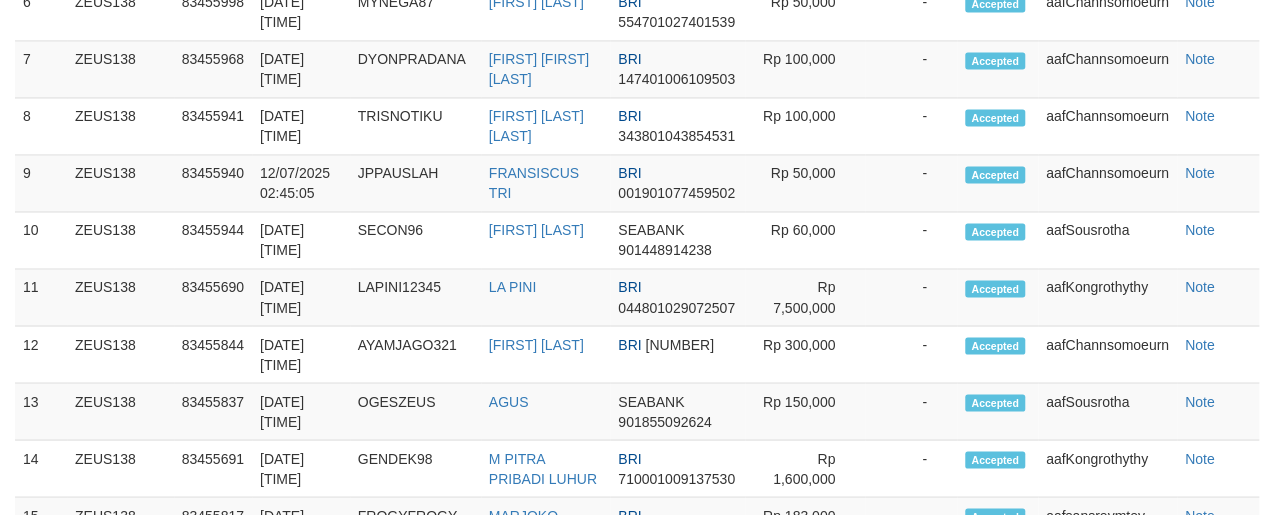 scroll, scrollTop: 1395, scrollLeft: 0, axis: vertical 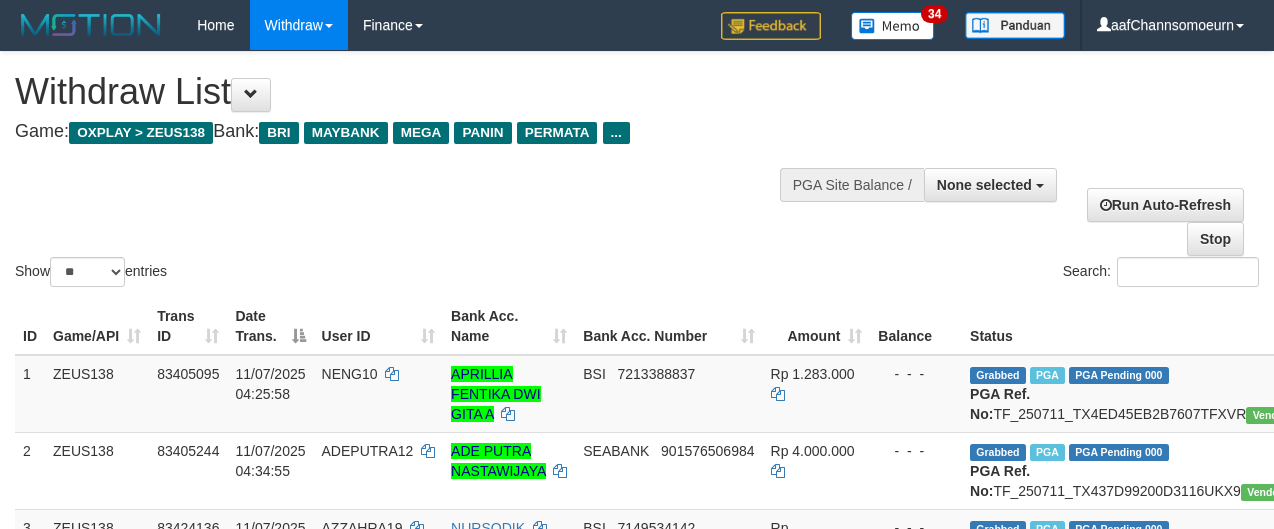select 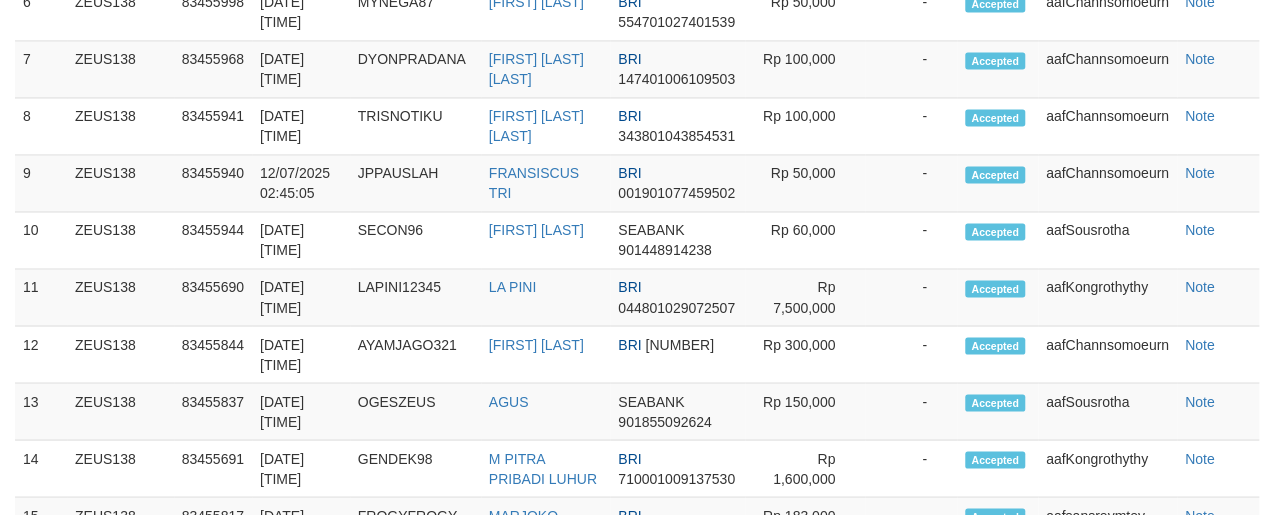 scroll, scrollTop: 1395, scrollLeft: 0, axis: vertical 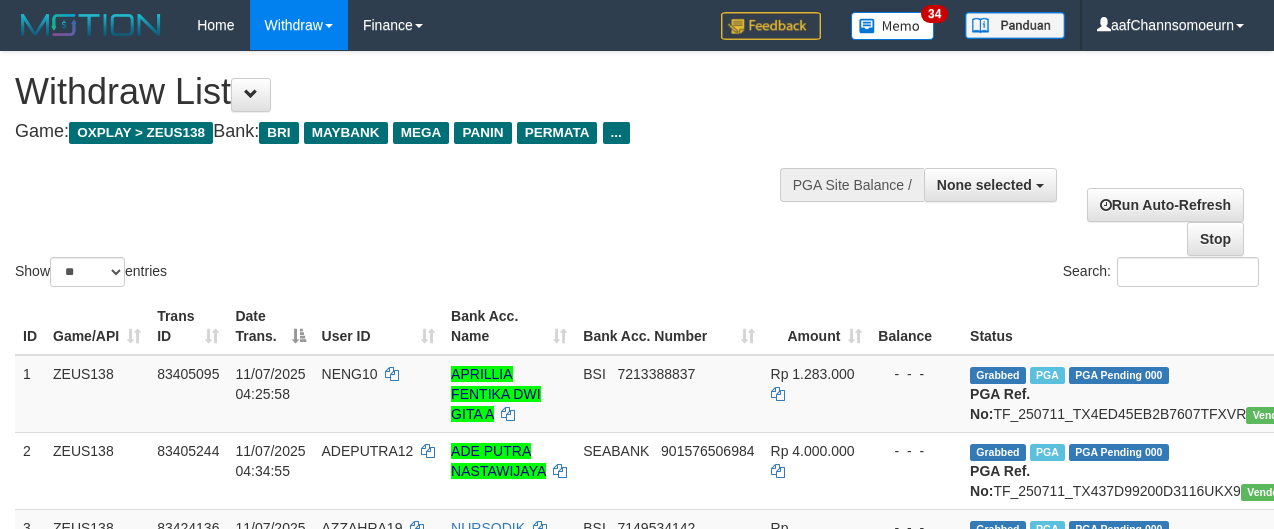 select 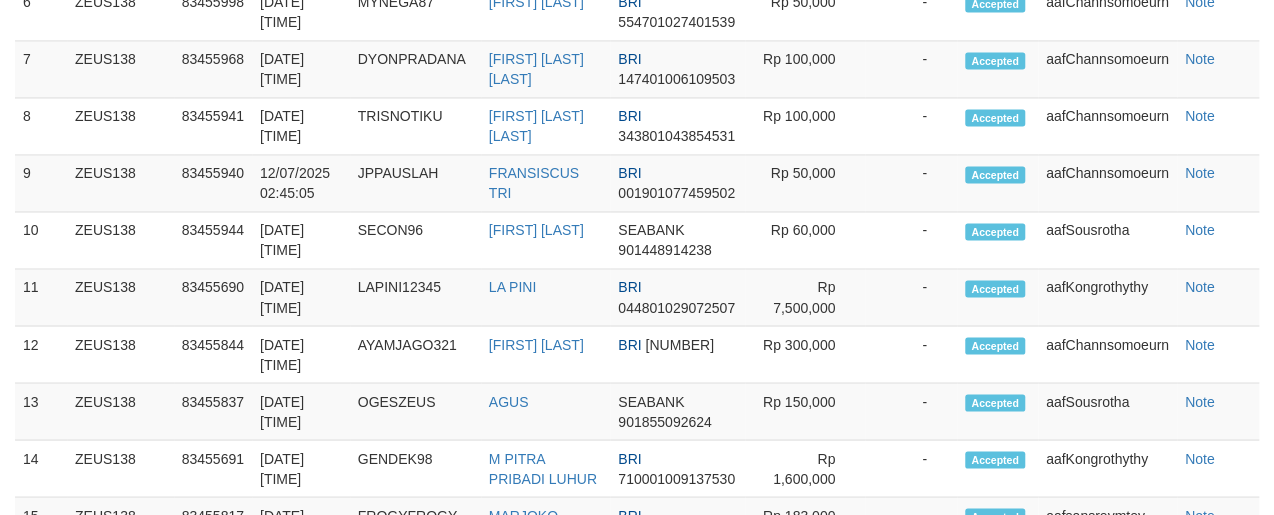 scroll, scrollTop: 1395, scrollLeft: 0, axis: vertical 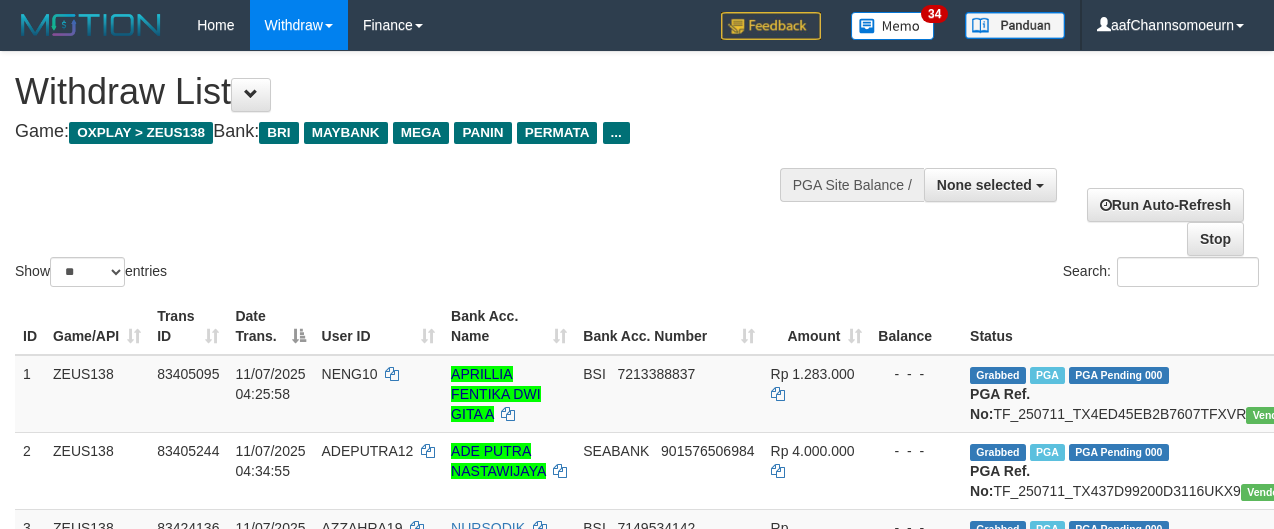 select 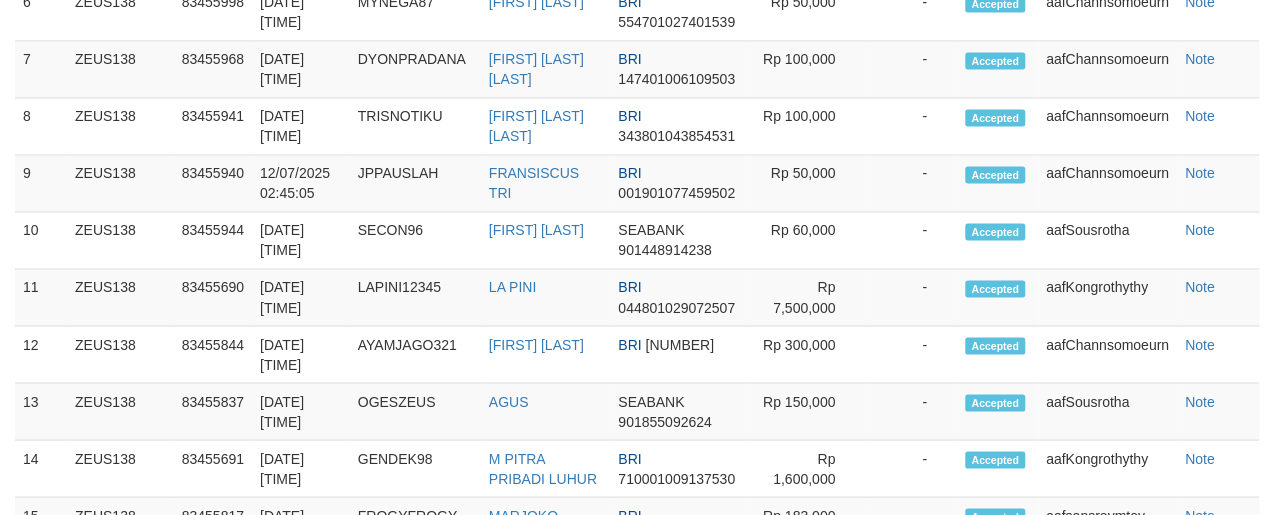 scroll, scrollTop: 1395, scrollLeft: 0, axis: vertical 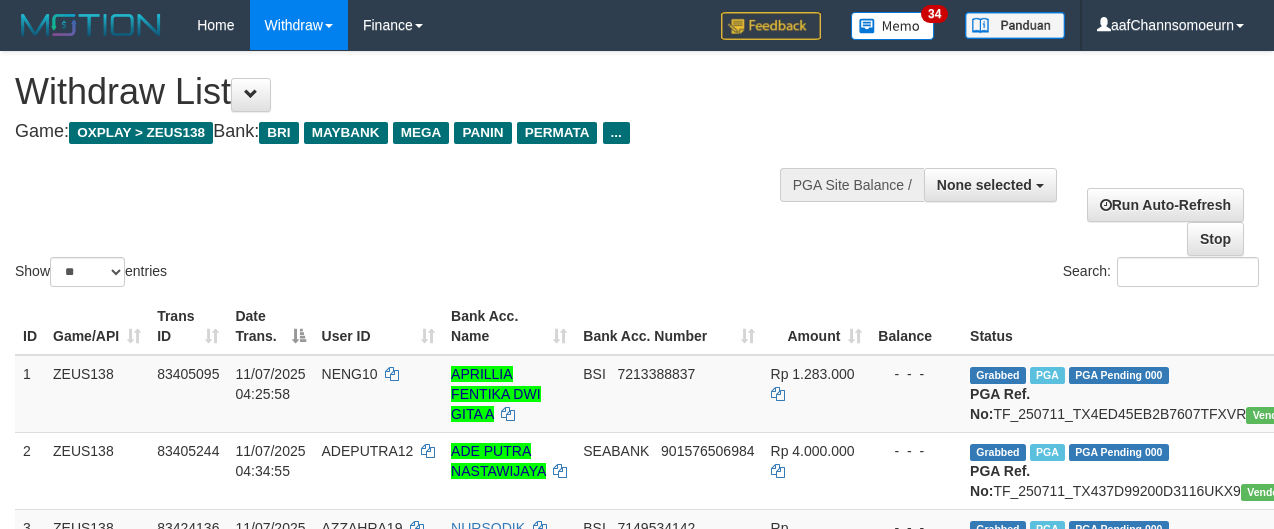 select 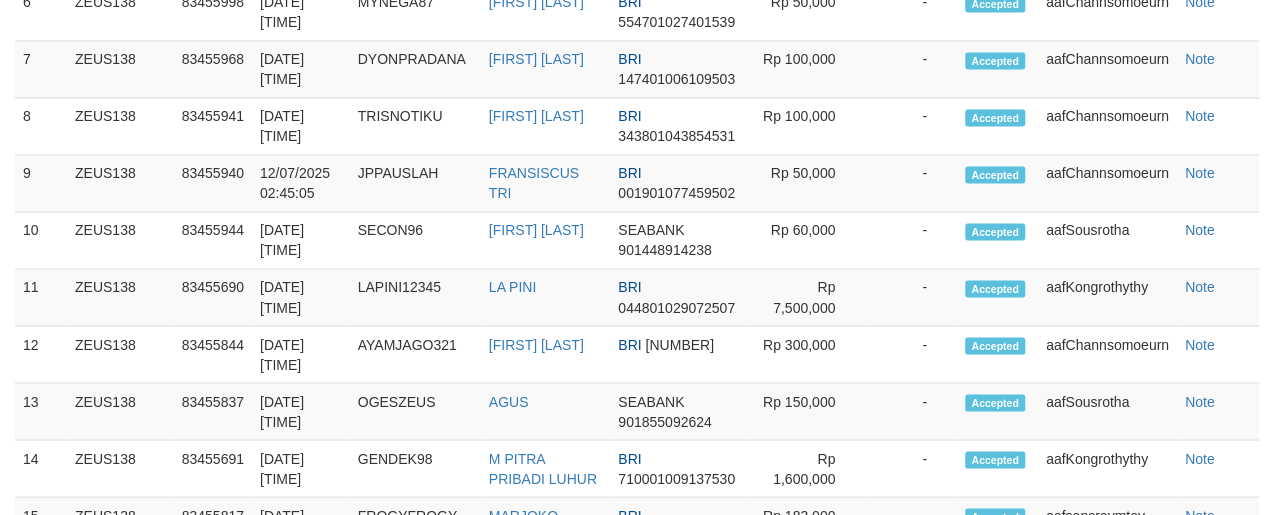 scroll, scrollTop: 1395, scrollLeft: 0, axis: vertical 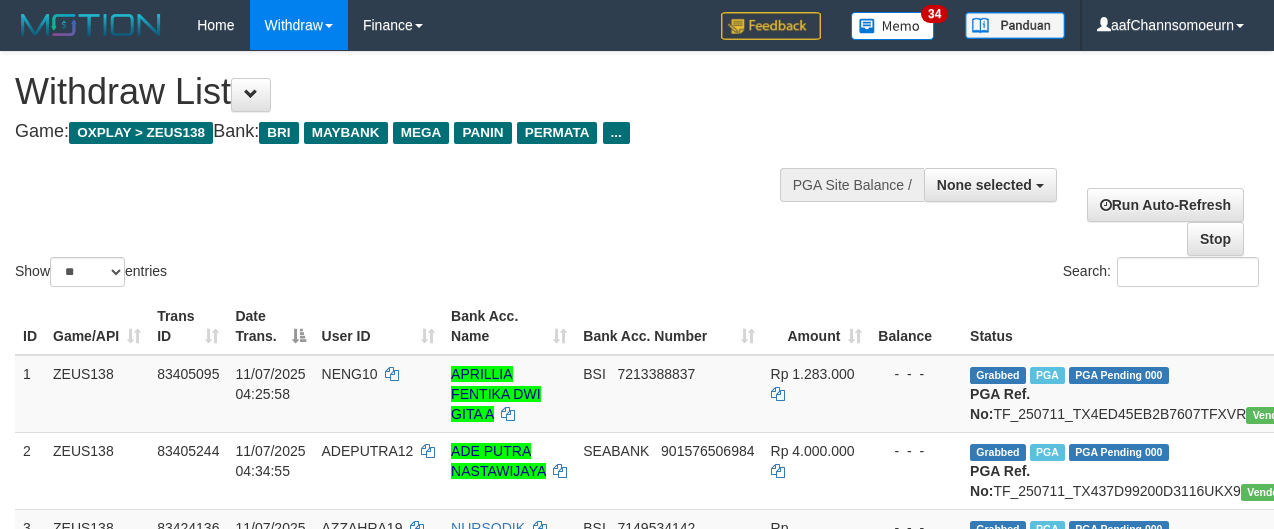 select 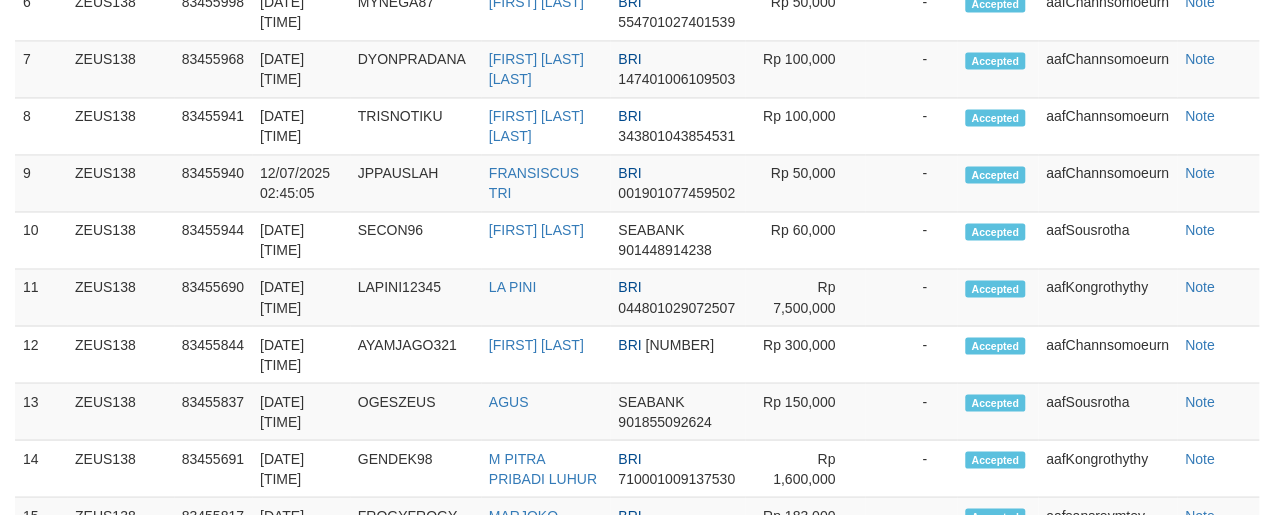 scroll, scrollTop: 1395, scrollLeft: 0, axis: vertical 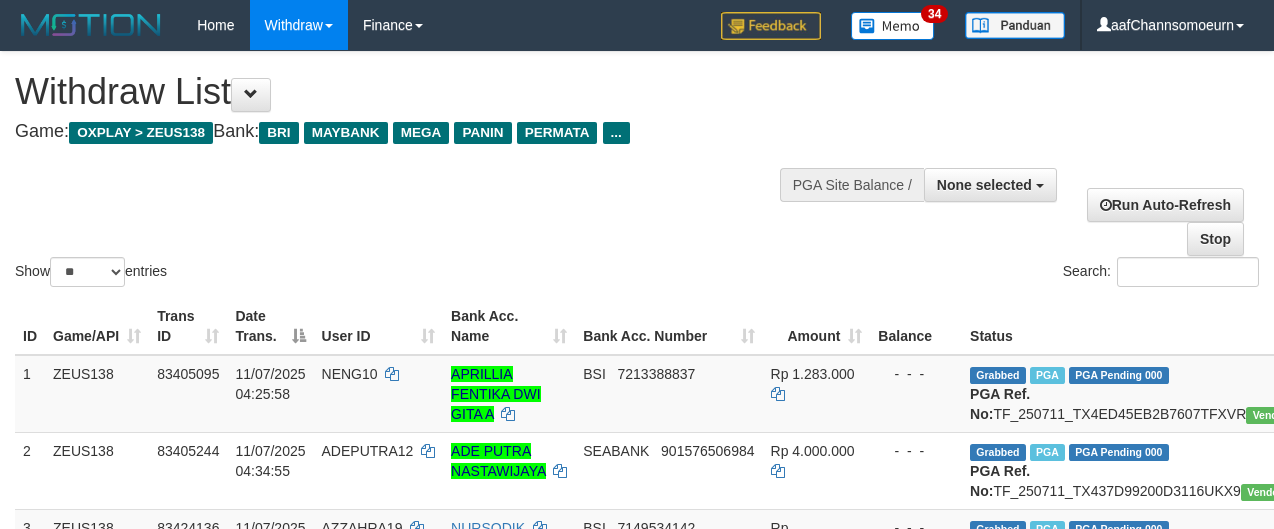 select 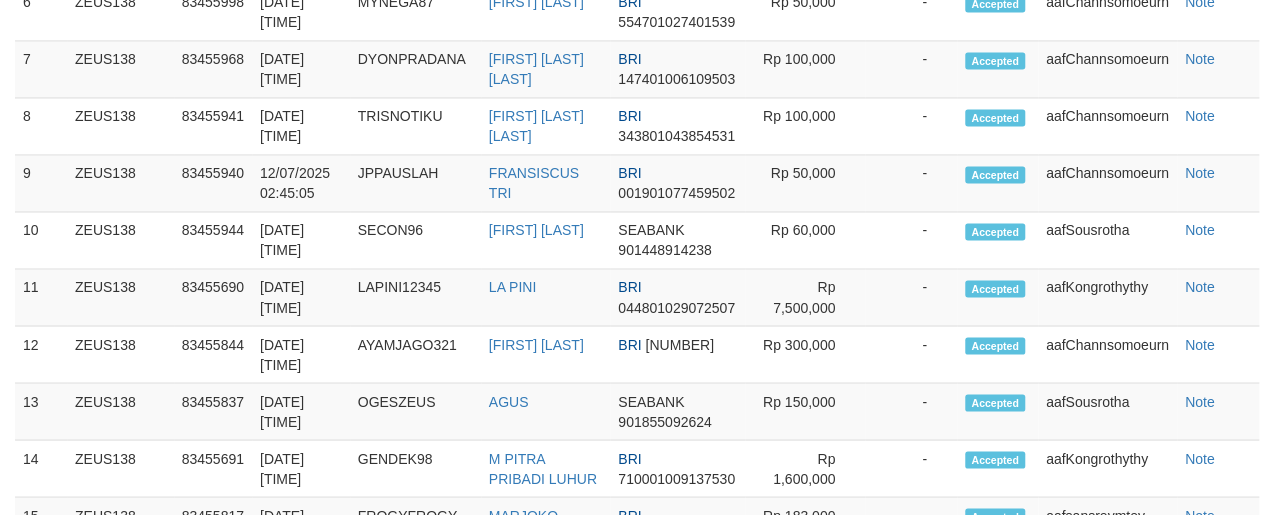 scroll, scrollTop: 1395, scrollLeft: 0, axis: vertical 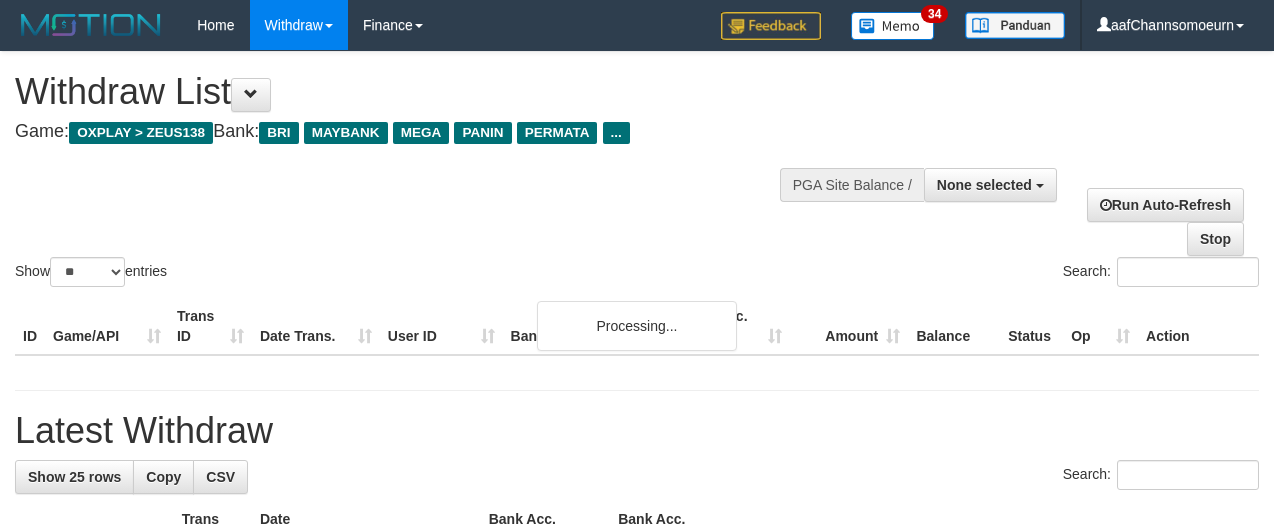 select 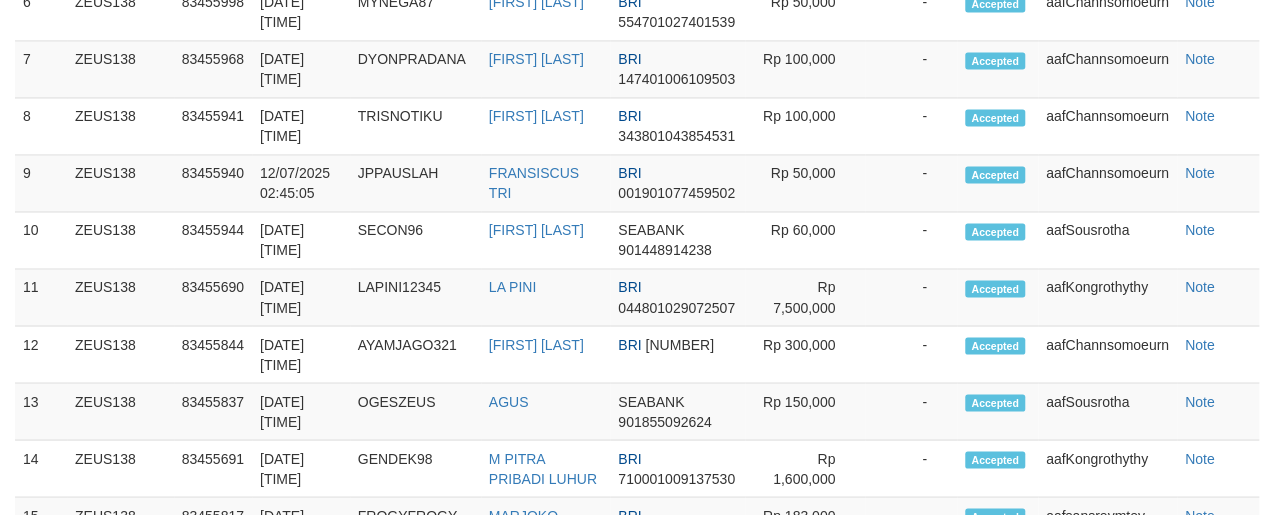 scroll, scrollTop: 1395, scrollLeft: 0, axis: vertical 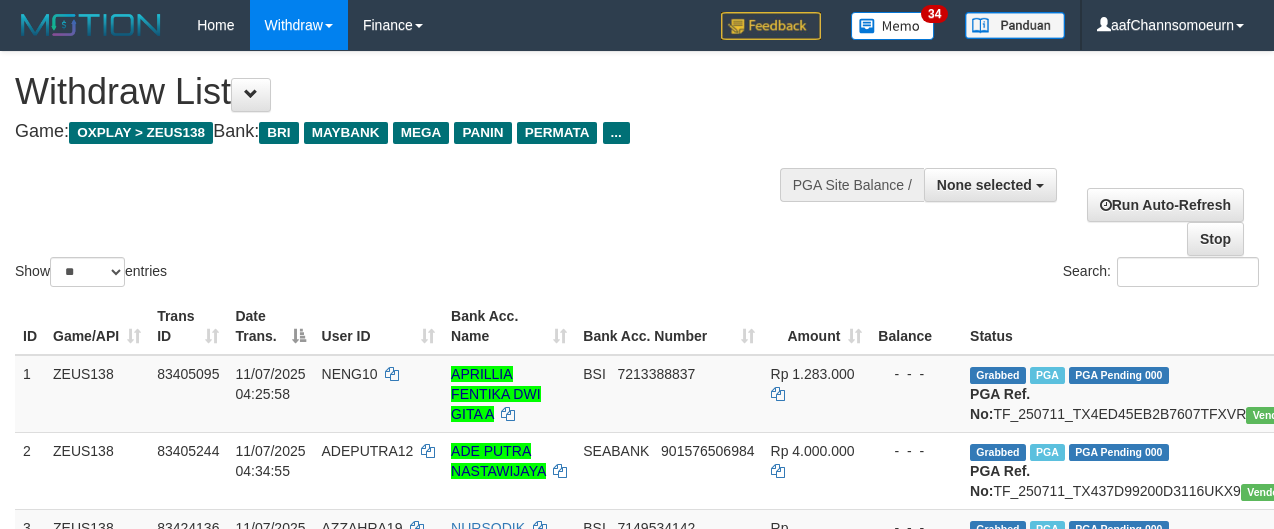select 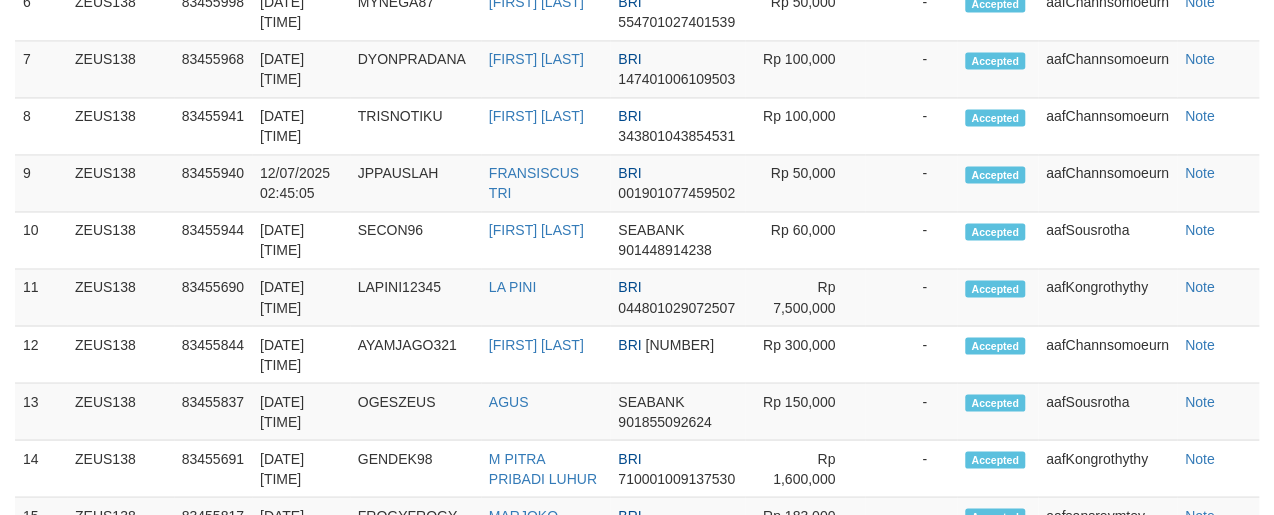 scroll, scrollTop: 1395, scrollLeft: 0, axis: vertical 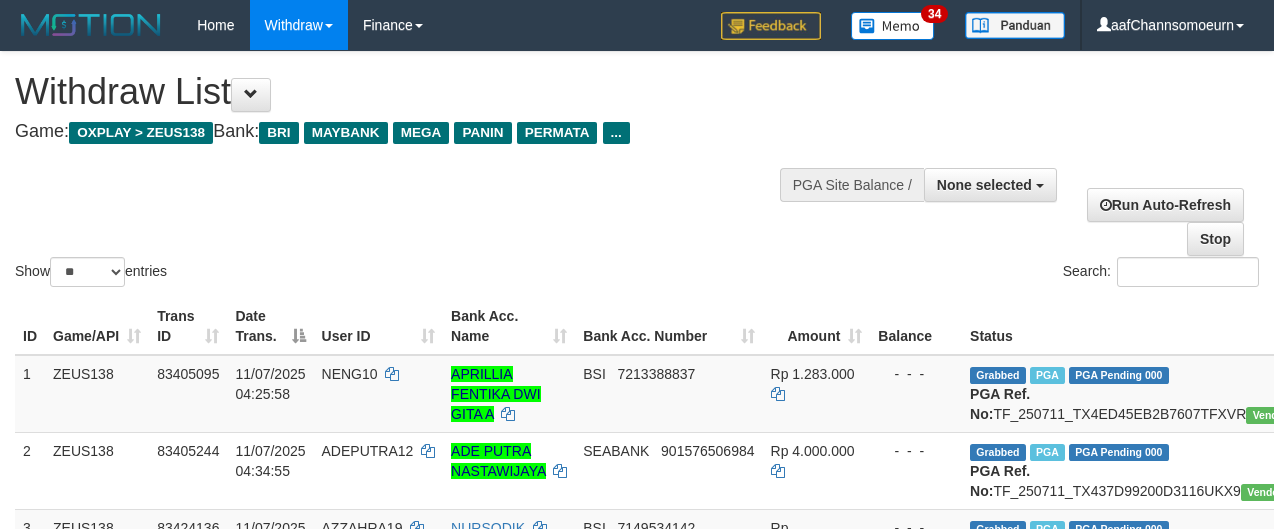 select 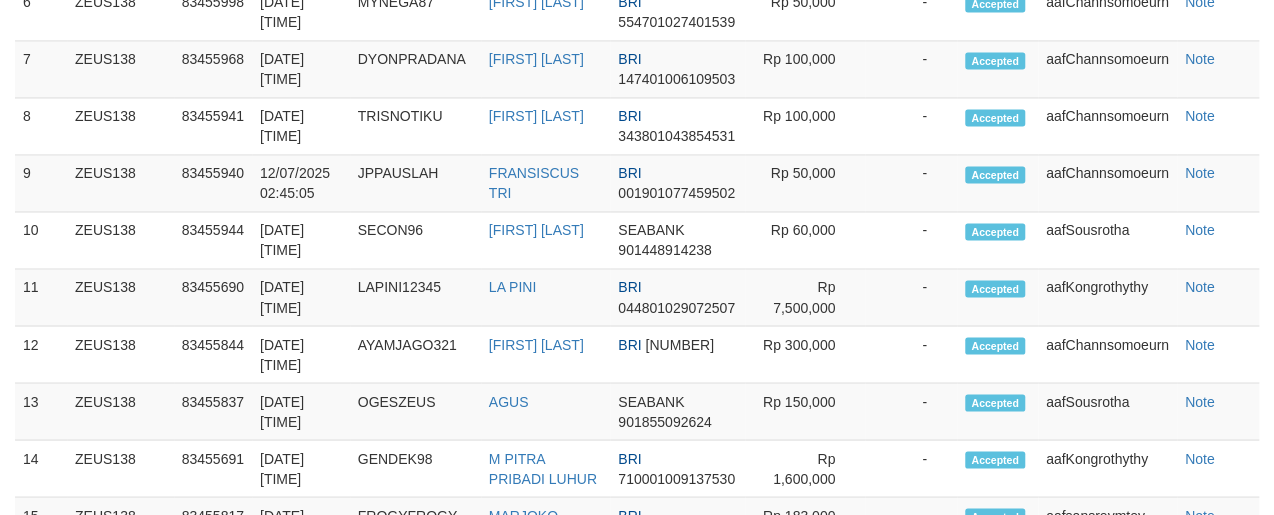 scroll, scrollTop: 1395, scrollLeft: 0, axis: vertical 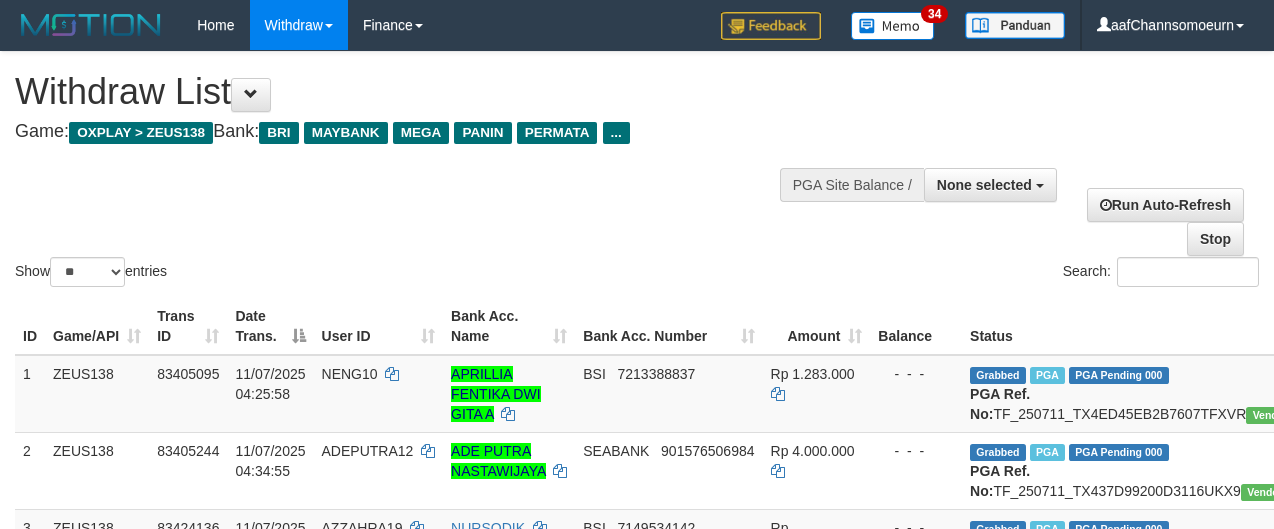select 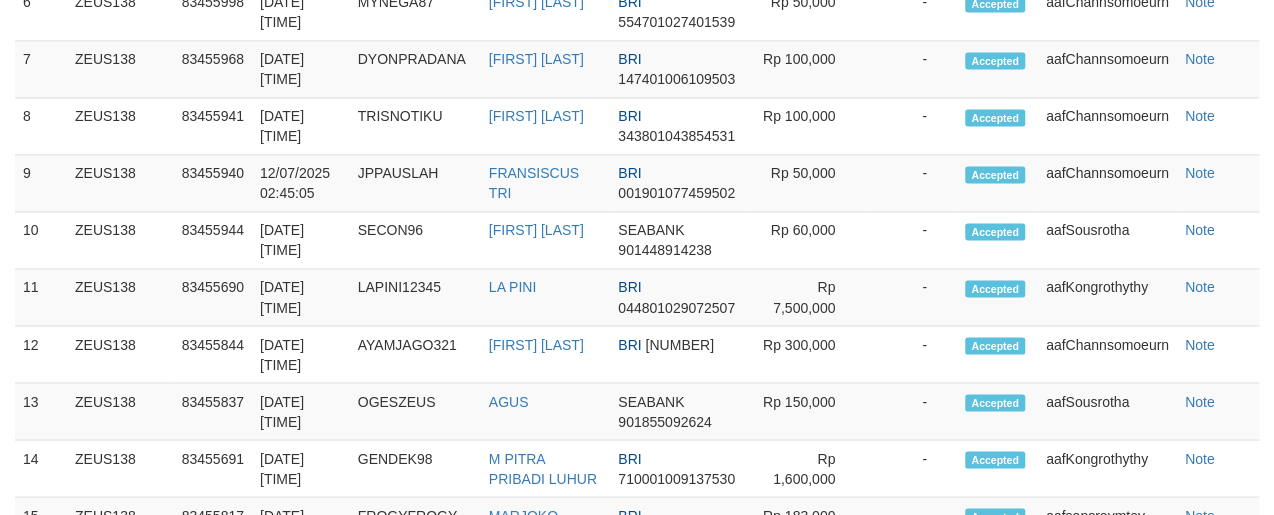 scroll, scrollTop: 1395, scrollLeft: 0, axis: vertical 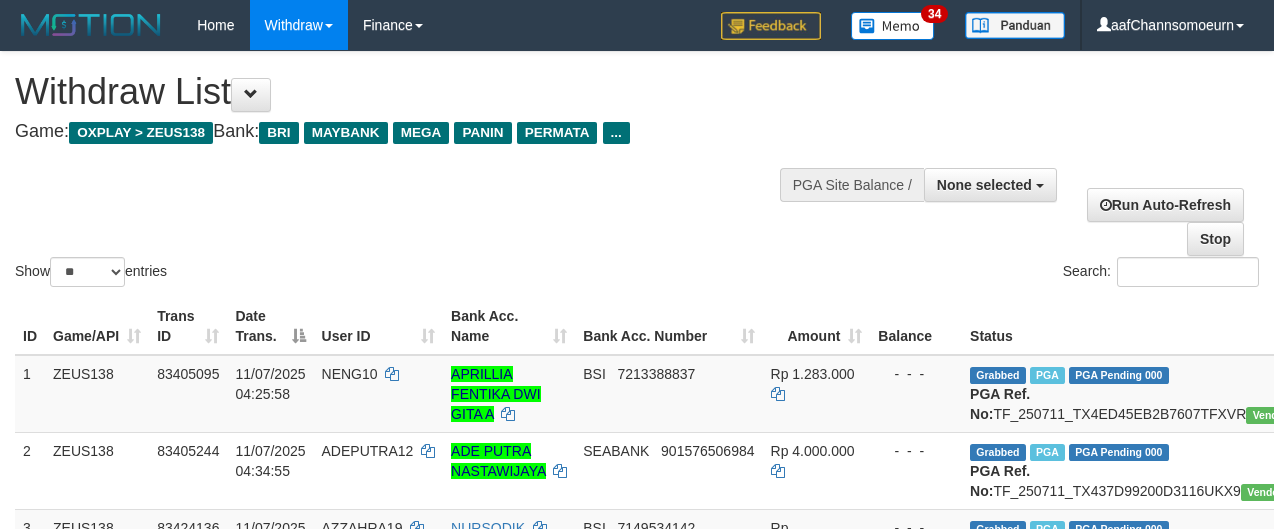 select 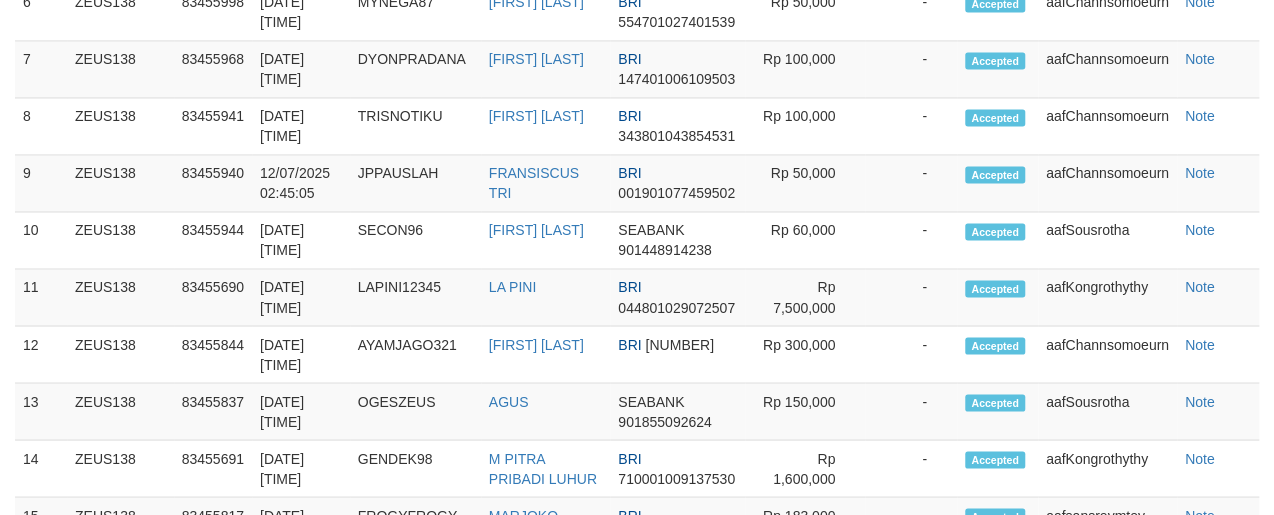 scroll, scrollTop: 1395, scrollLeft: 0, axis: vertical 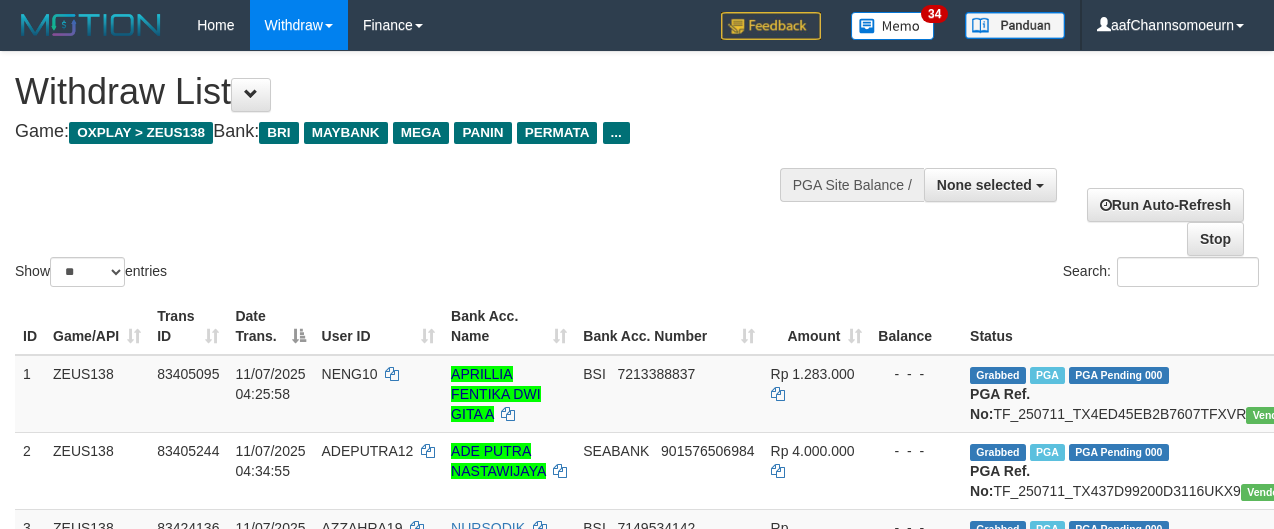 select 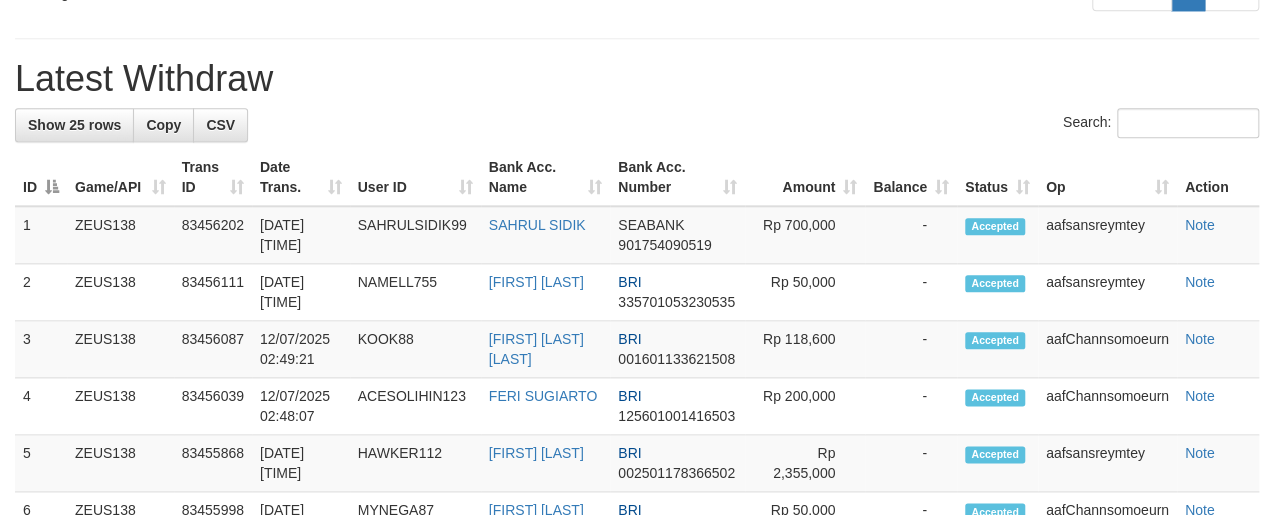 scroll, scrollTop: 887, scrollLeft: 0, axis: vertical 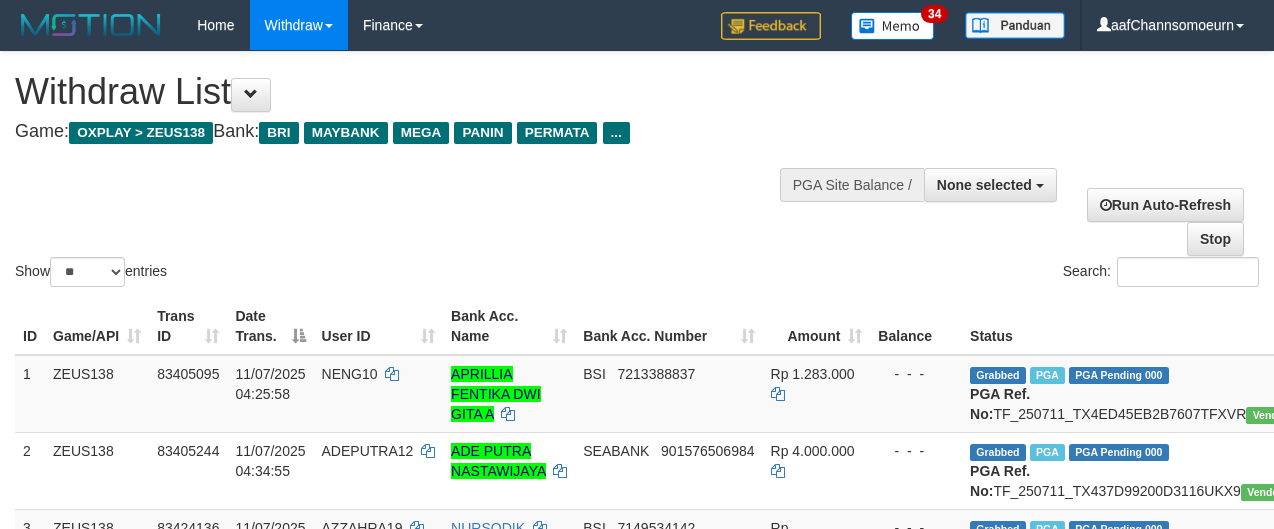 select 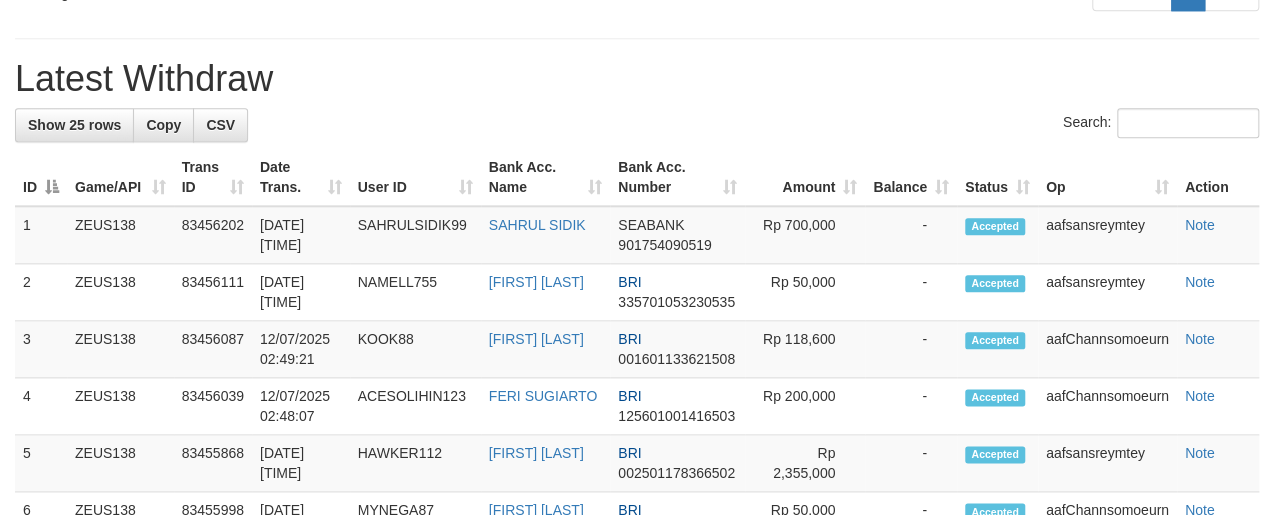 scroll, scrollTop: 887, scrollLeft: 0, axis: vertical 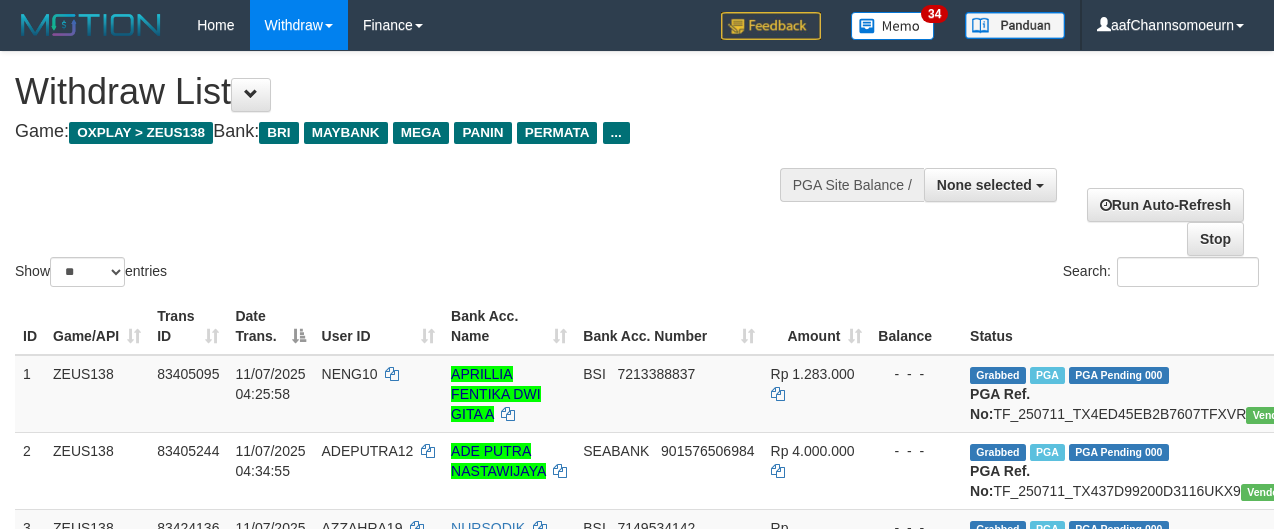 select 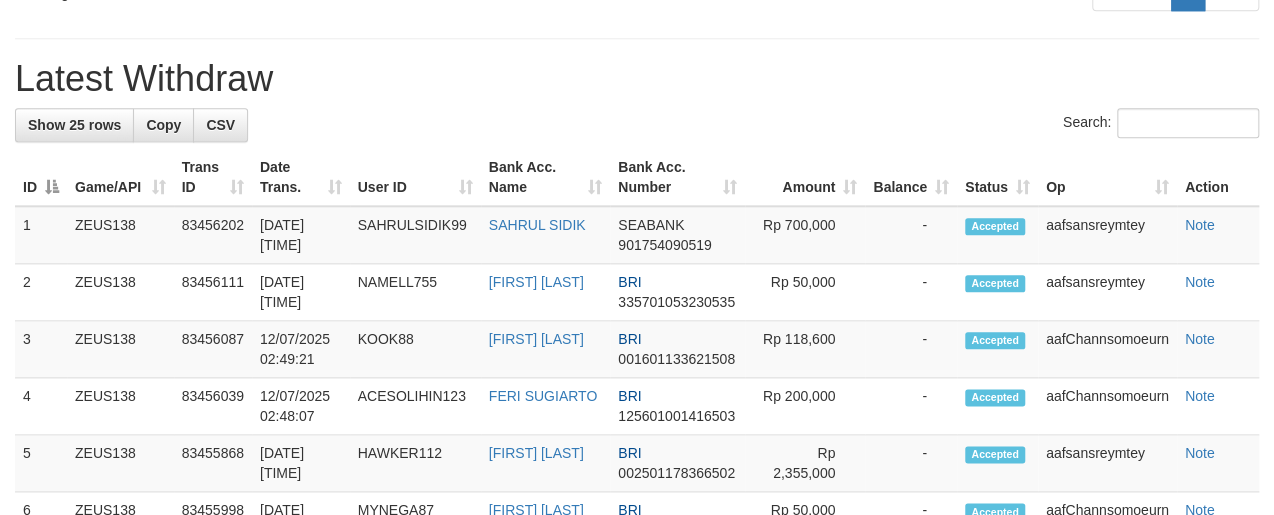 scroll, scrollTop: 887, scrollLeft: 0, axis: vertical 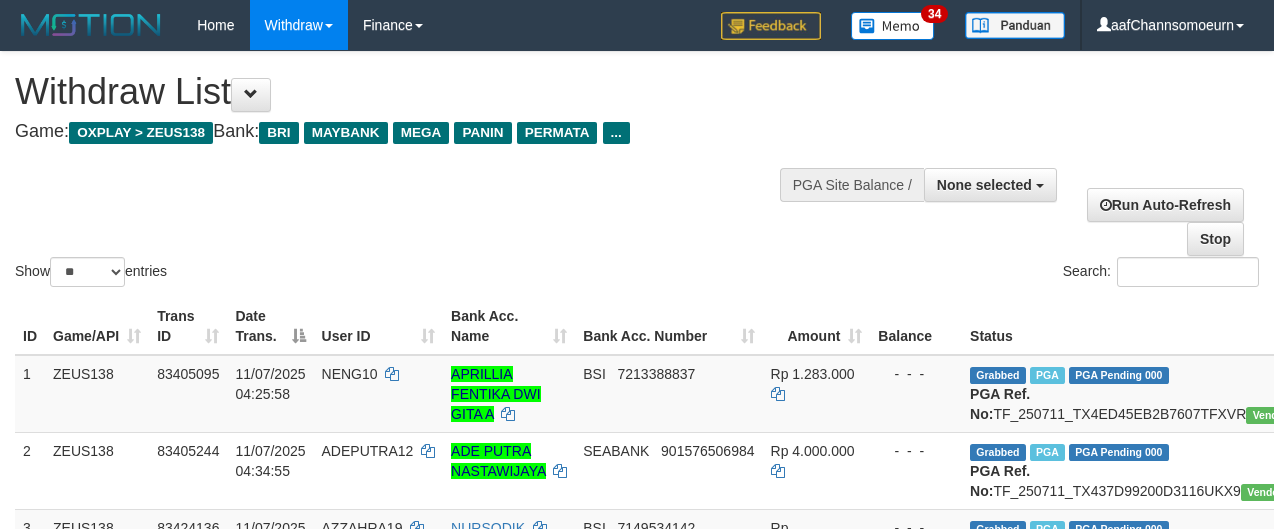 select 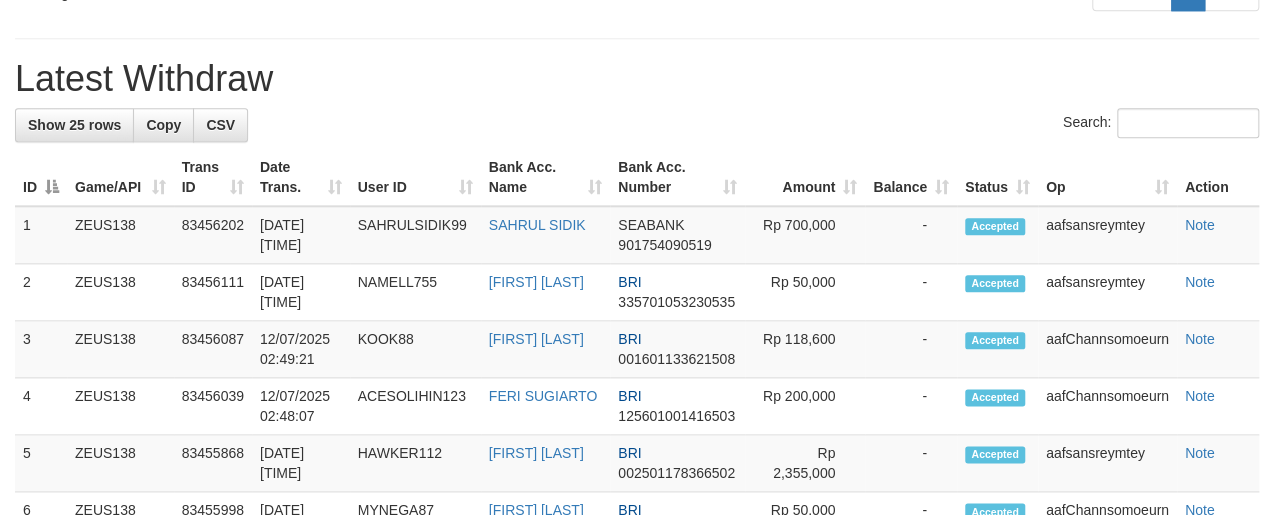 scroll, scrollTop: 887, scrollLeft: 0, axis: vertical 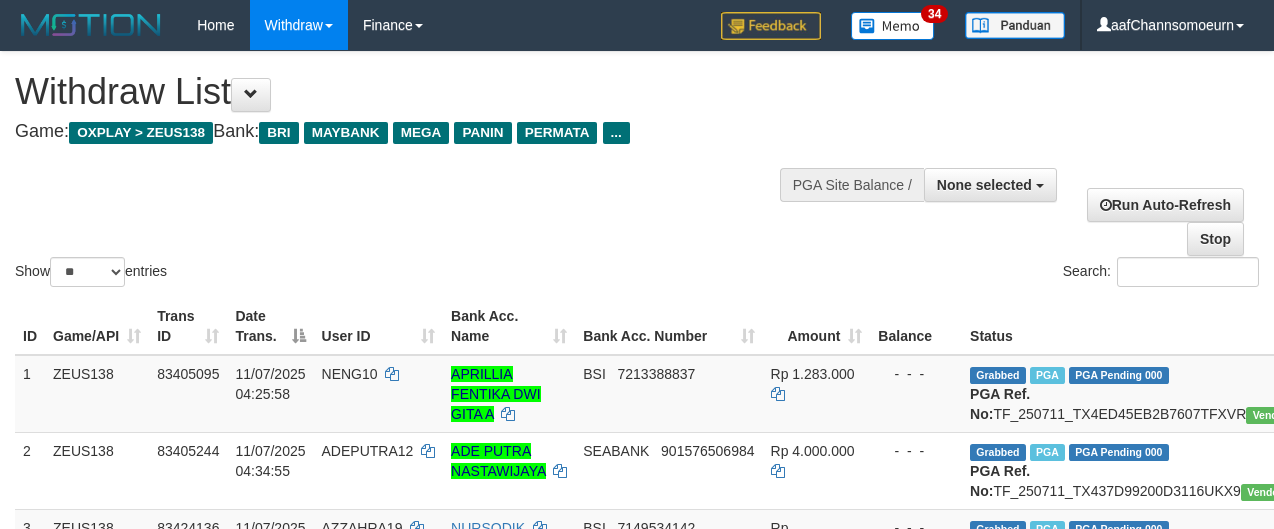 select 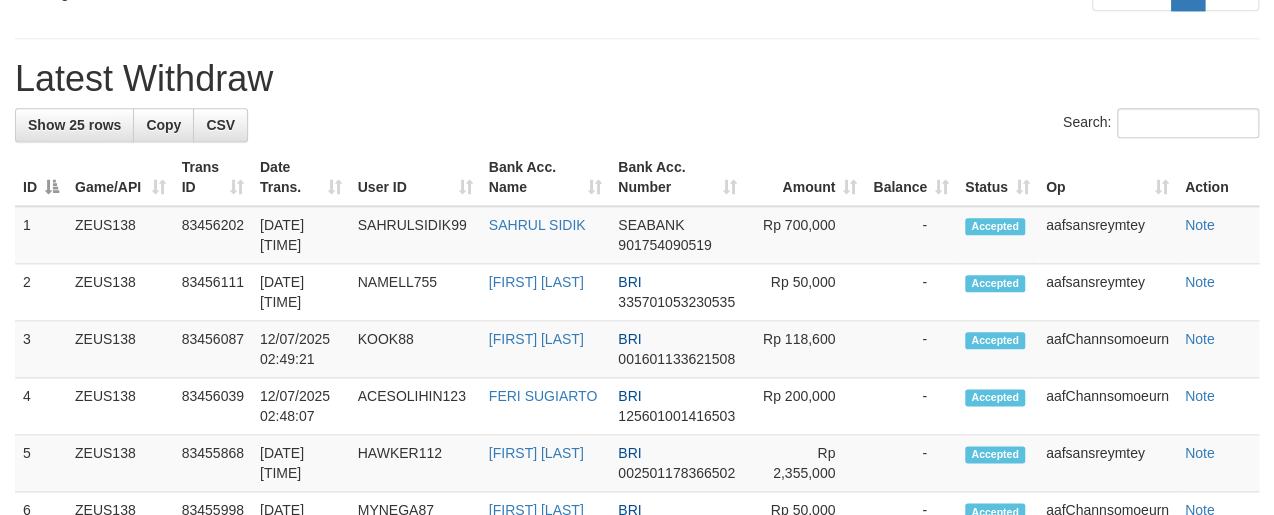 scroll, scrollTop: 887, scrollLeft: 0, axis: vertical 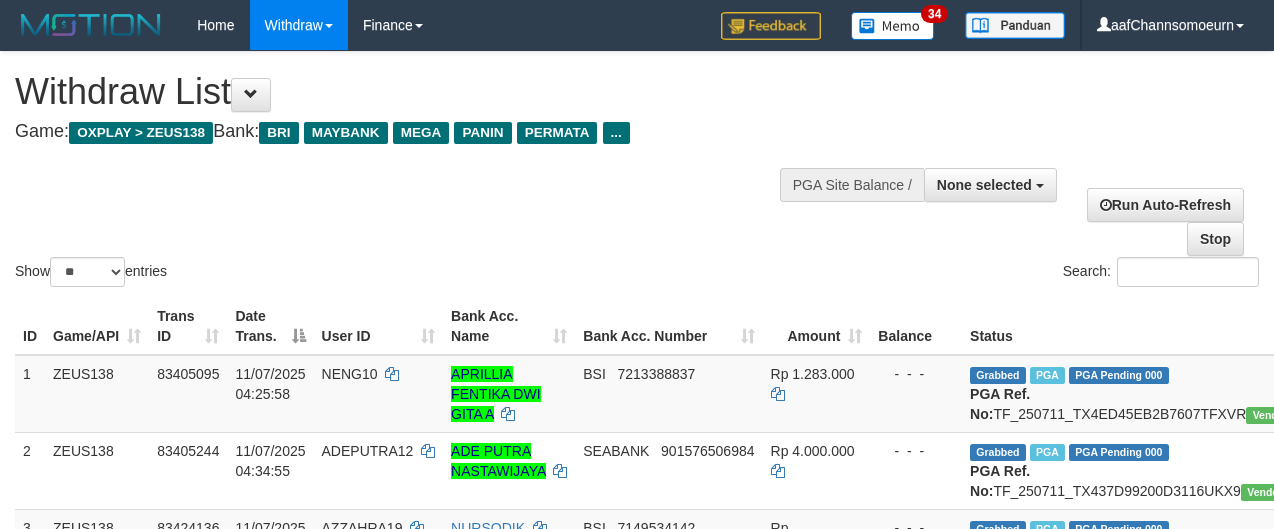 select 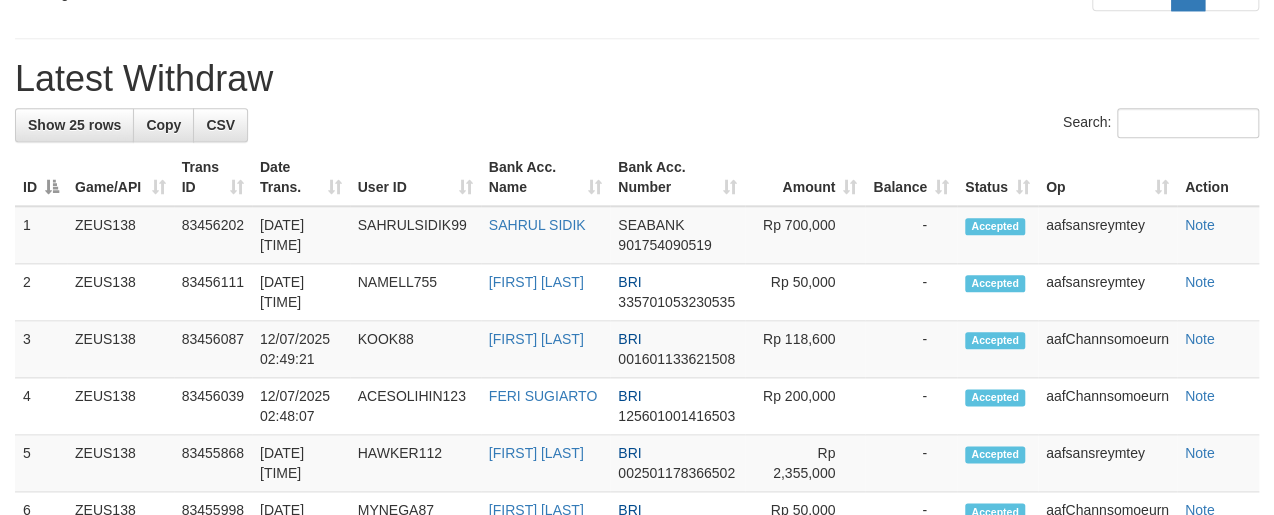 scroll, scrollTop: 887, scrollLeft: 0, axis: vertical 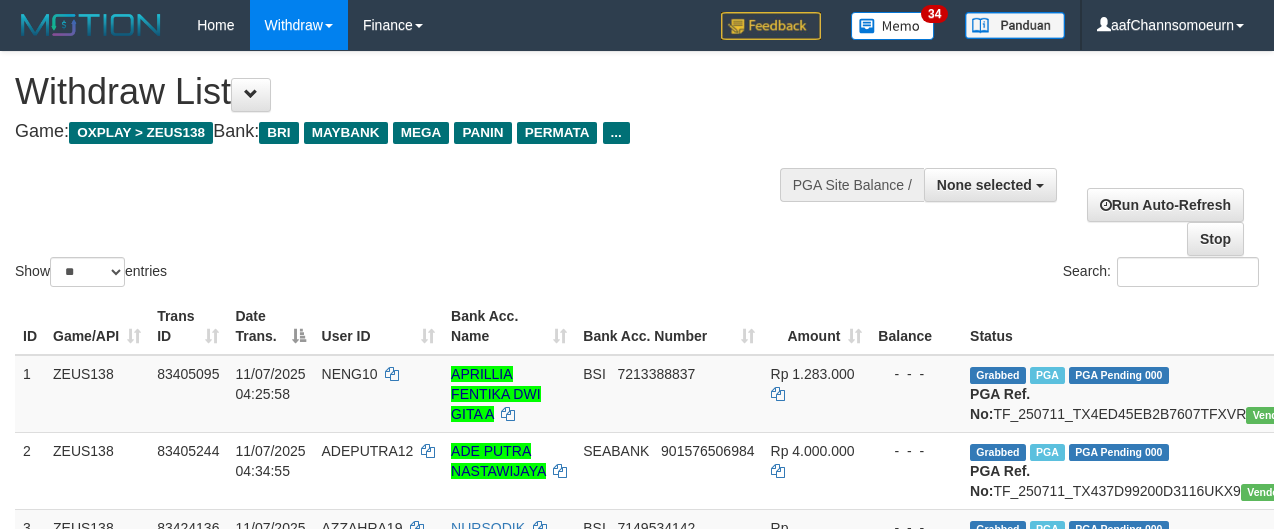 select 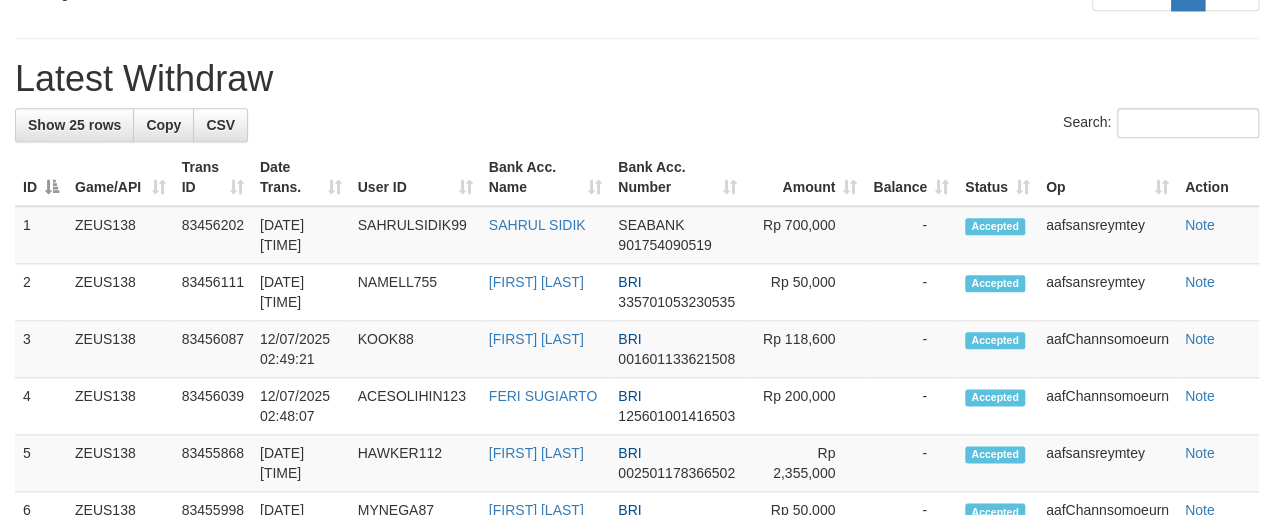 scroll, scrollTop: 887, scrollLeft: 0, axis: vertical 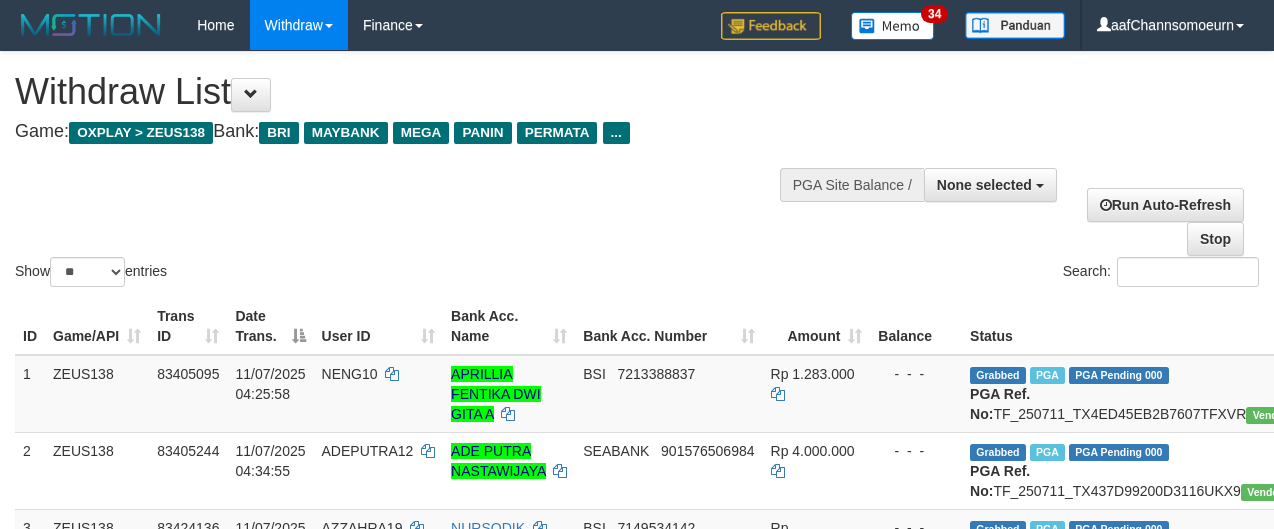 select 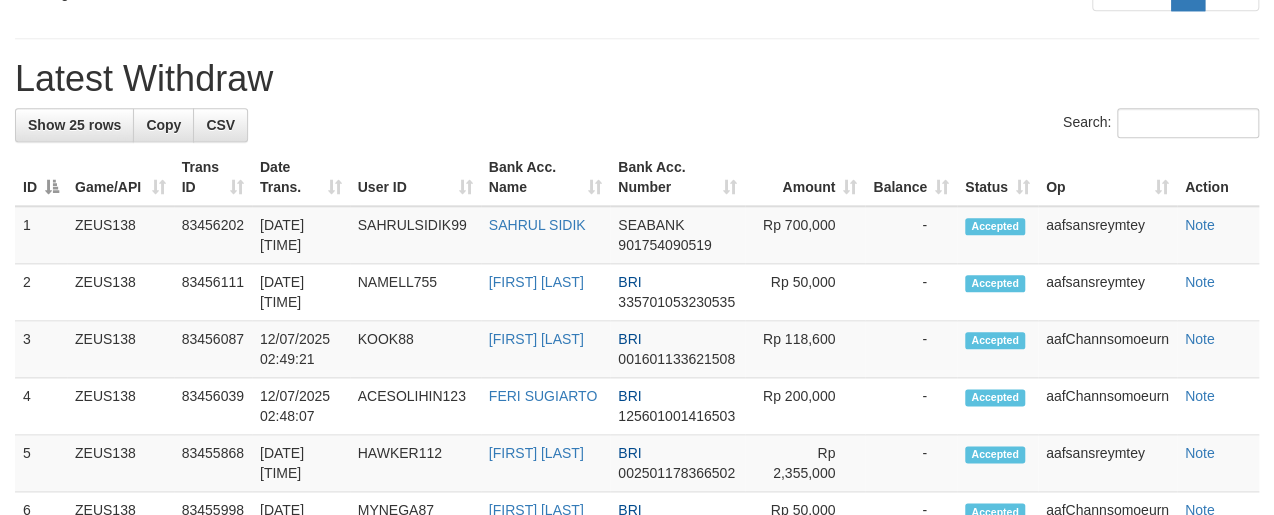 scroll, scrollTop: 887, scrollLeft: 0, axis: vertical 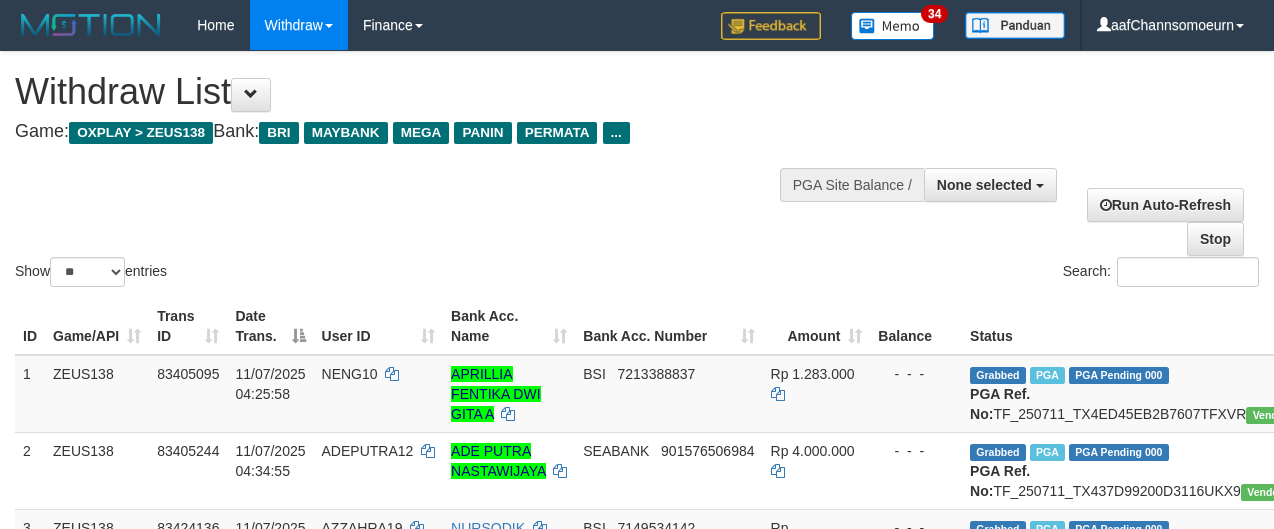 select 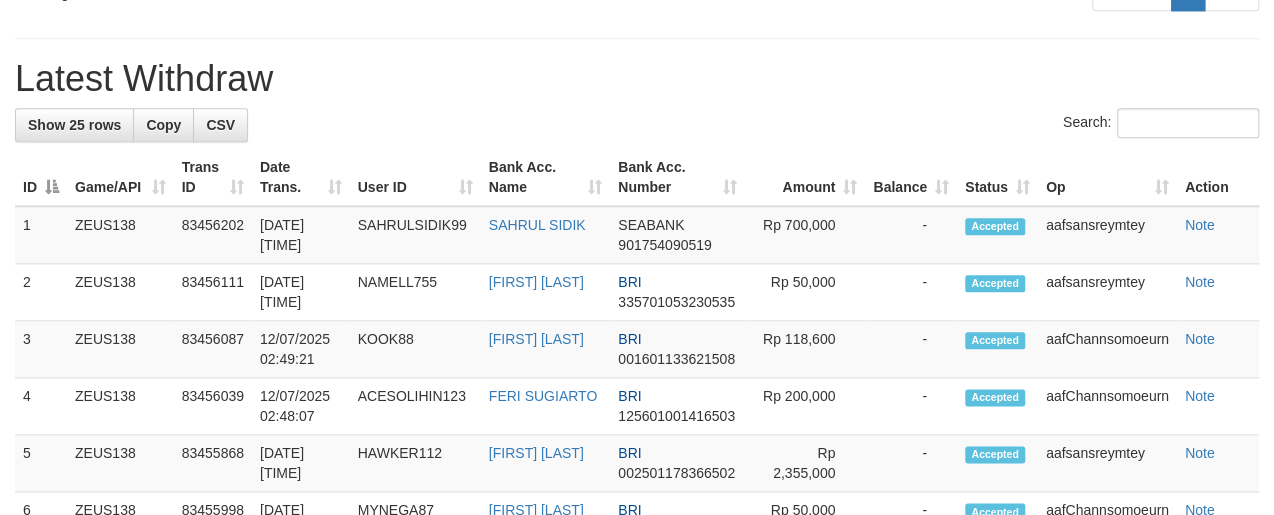 scroll, scrollTop: 887, scrollLeft: 0, axis: vertical 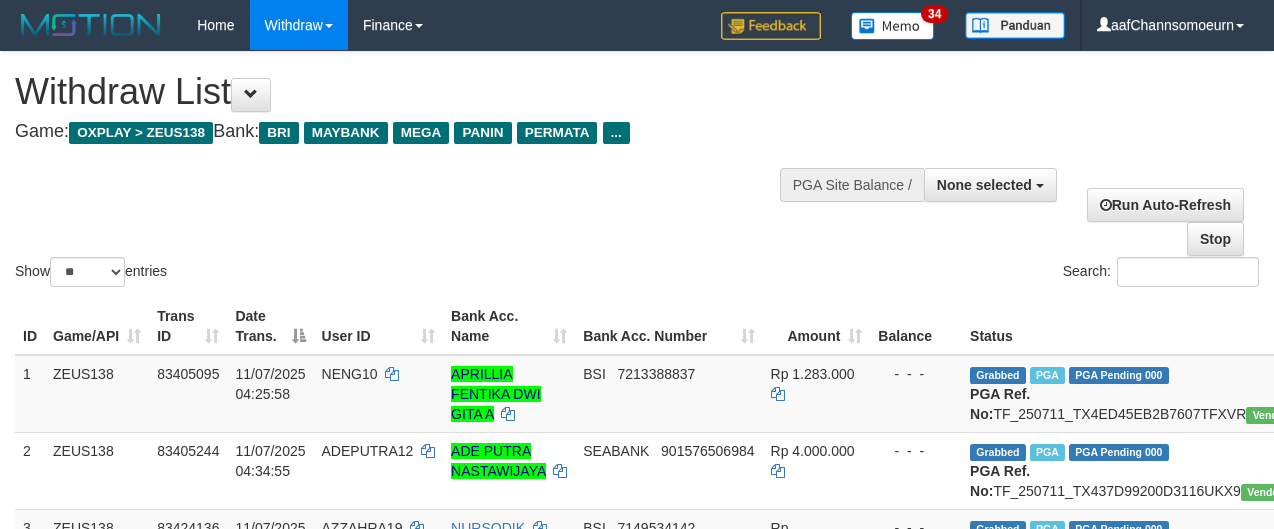 select 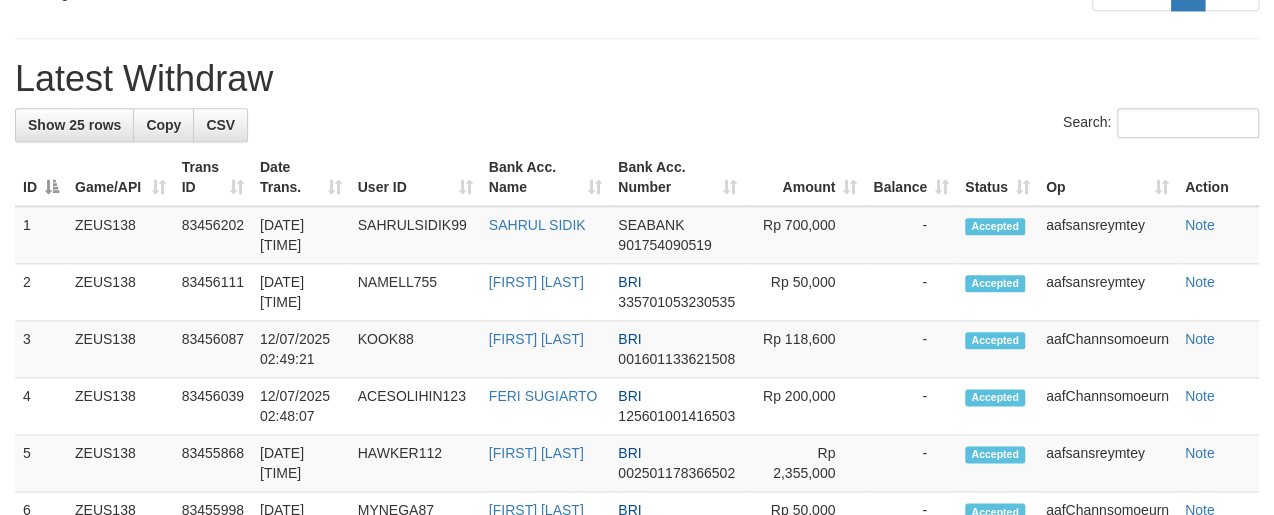 scroll, scrollTop: 887, scrollLeft: 0, axis: vertical 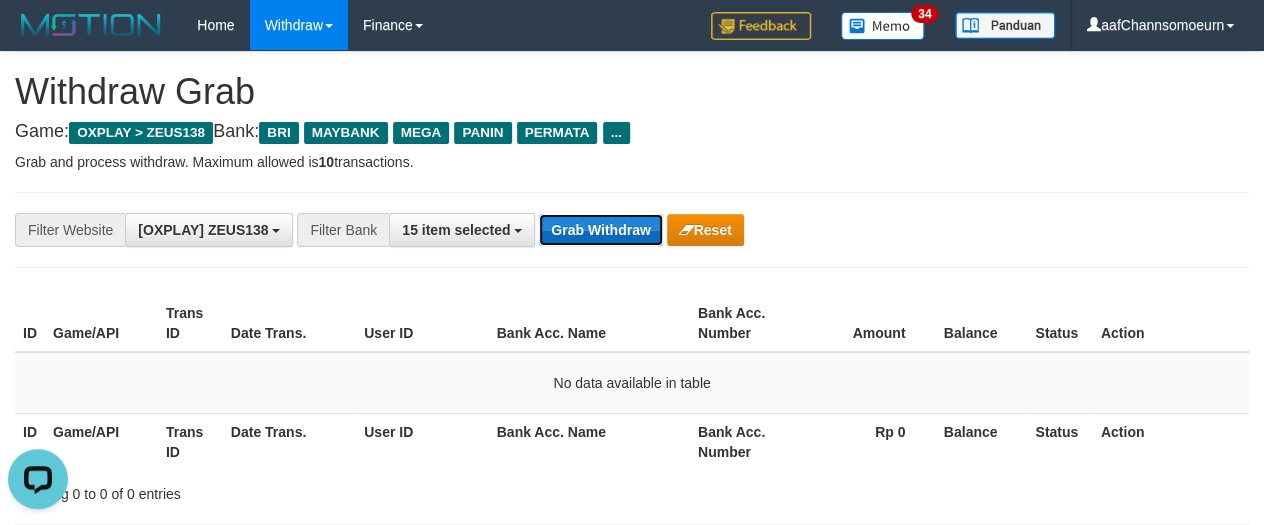 click on "Grab Withdraw" at bounding box center (600, 230) 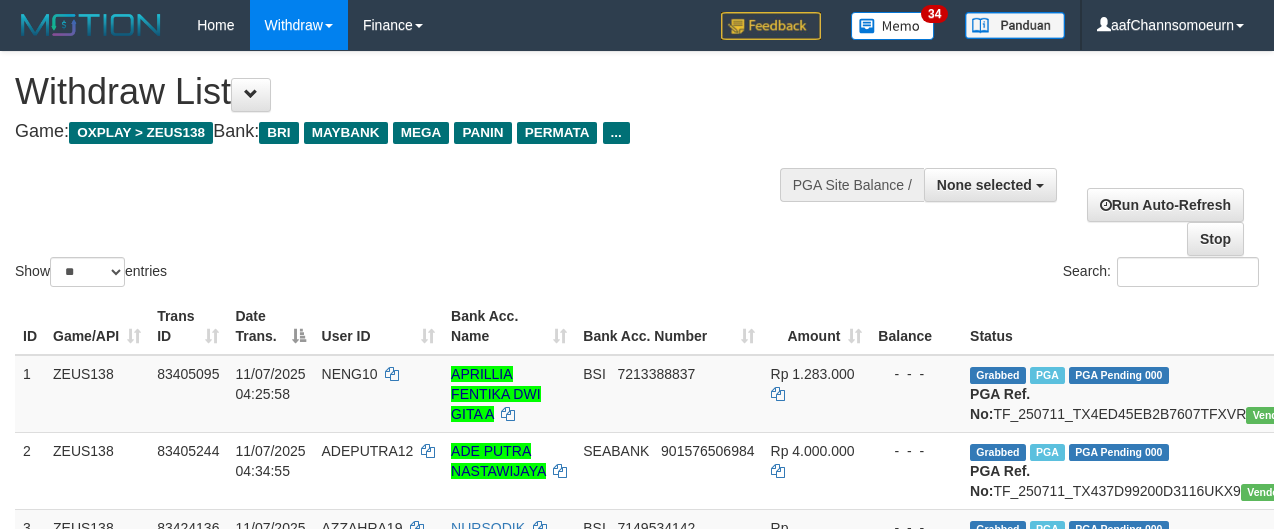 select 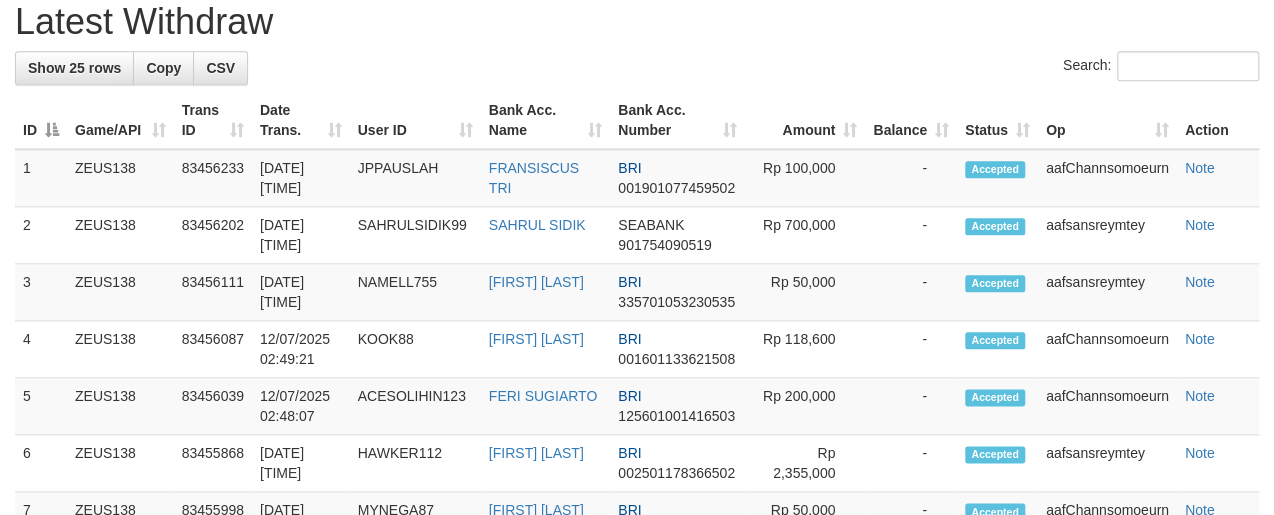 scroll, scrollTop: 887, scrollLeft: 0, axis: vertical 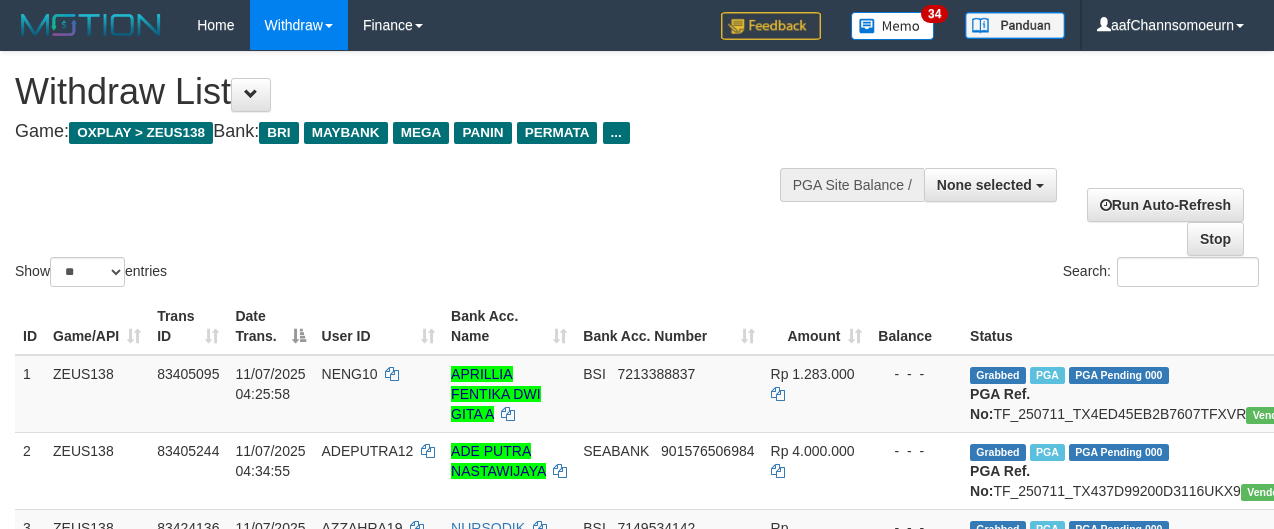 select 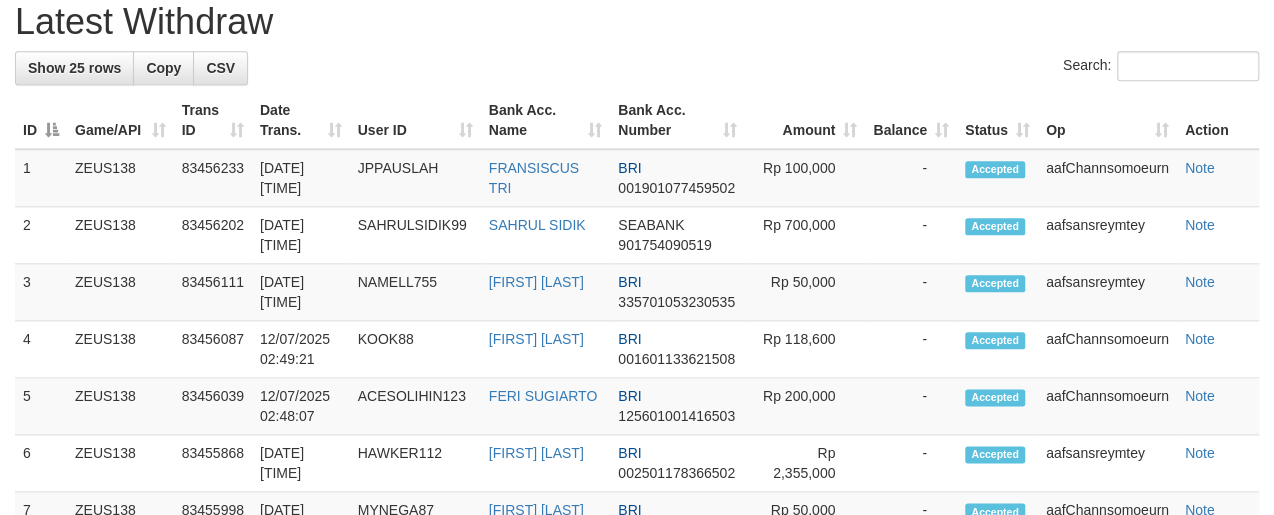 scroll, scrollTop: 887, scrollLeft: 0, axis: vertical 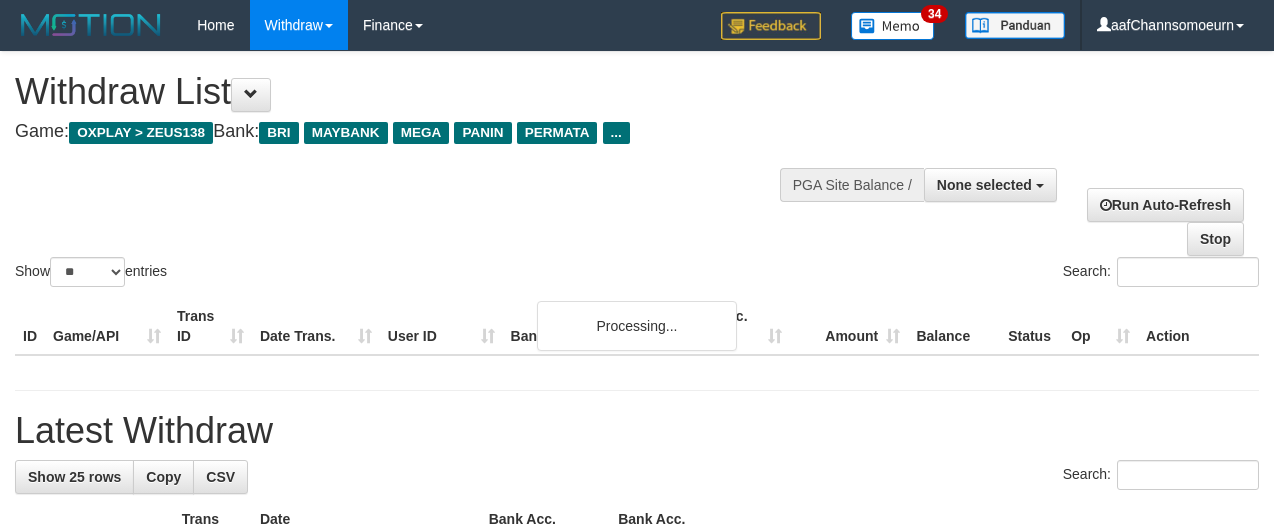 select 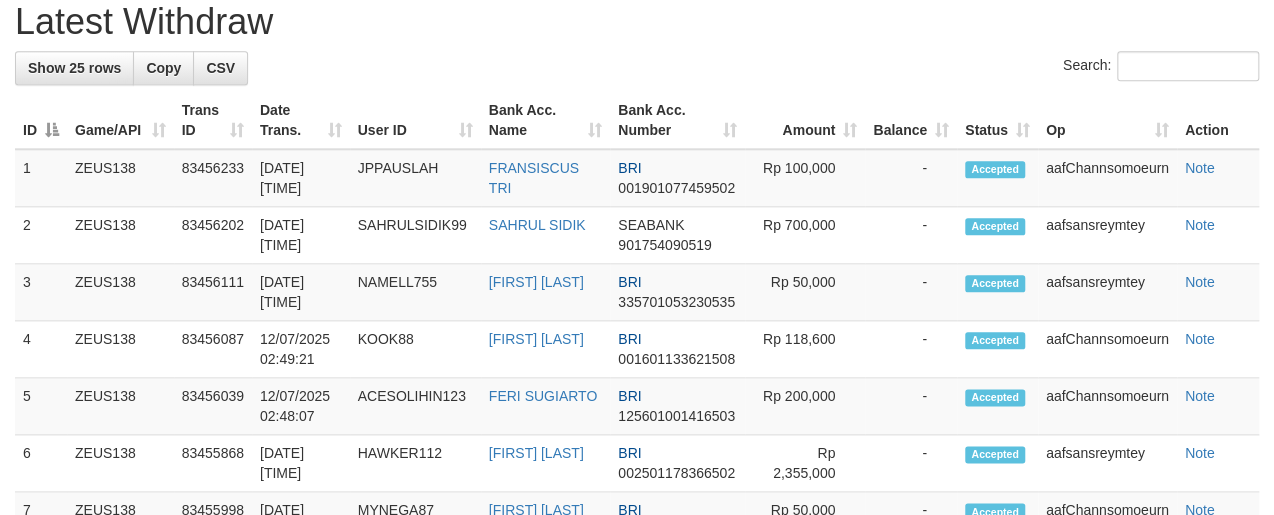 scroll, scrollTop: 887, scrollLeft: 0, axis: vertical 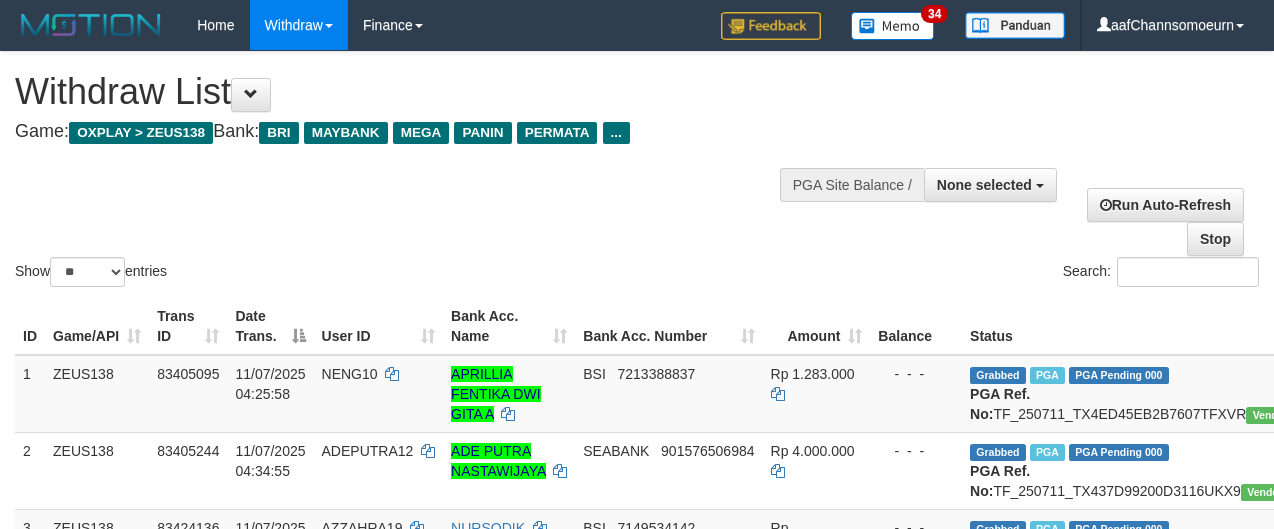 select 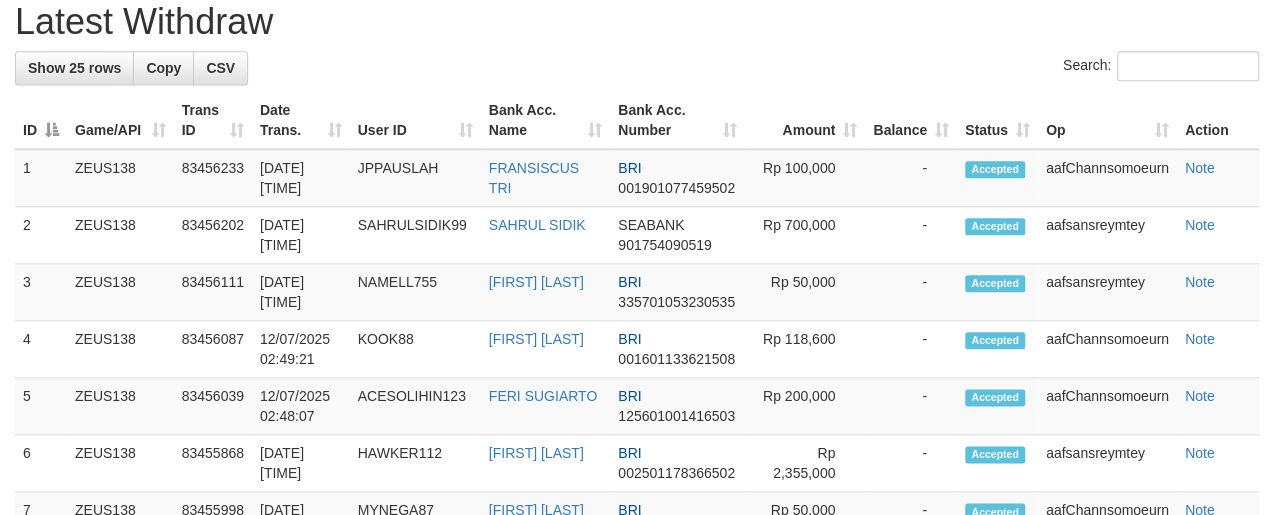 scroll, scrollTop: 887, scrollLeft: 0, axis: vertical 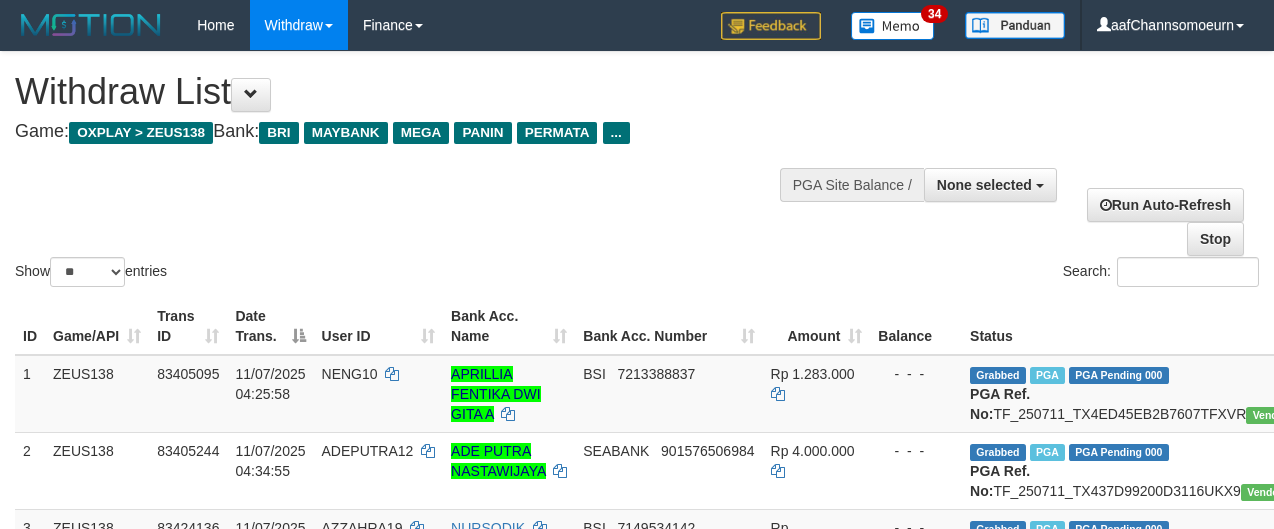 select 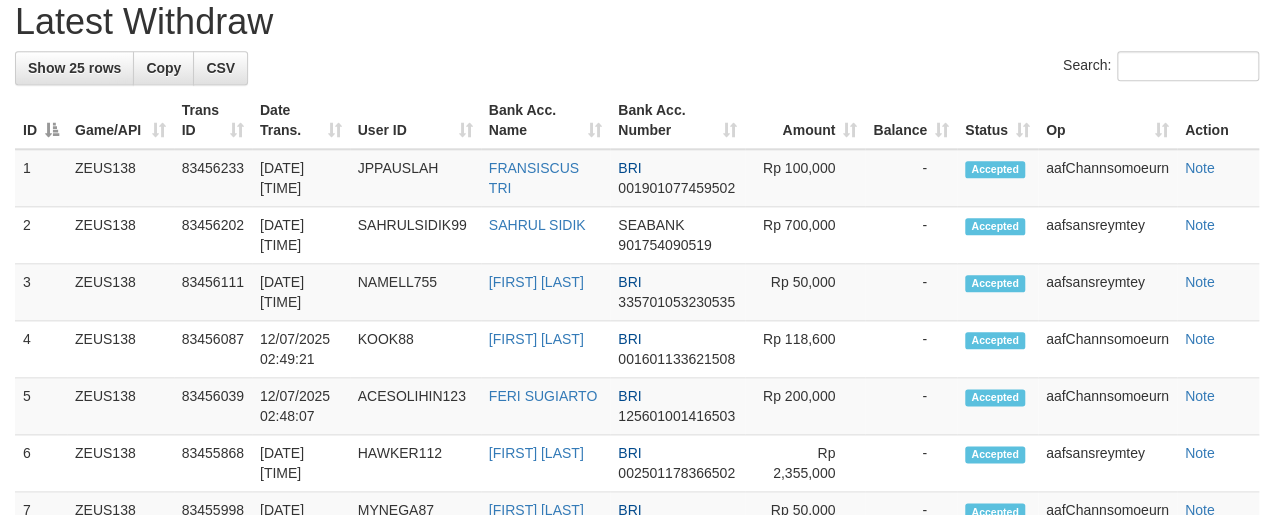 scroll, scrollTop: 887, scrollLeft: 0, axis: vertical 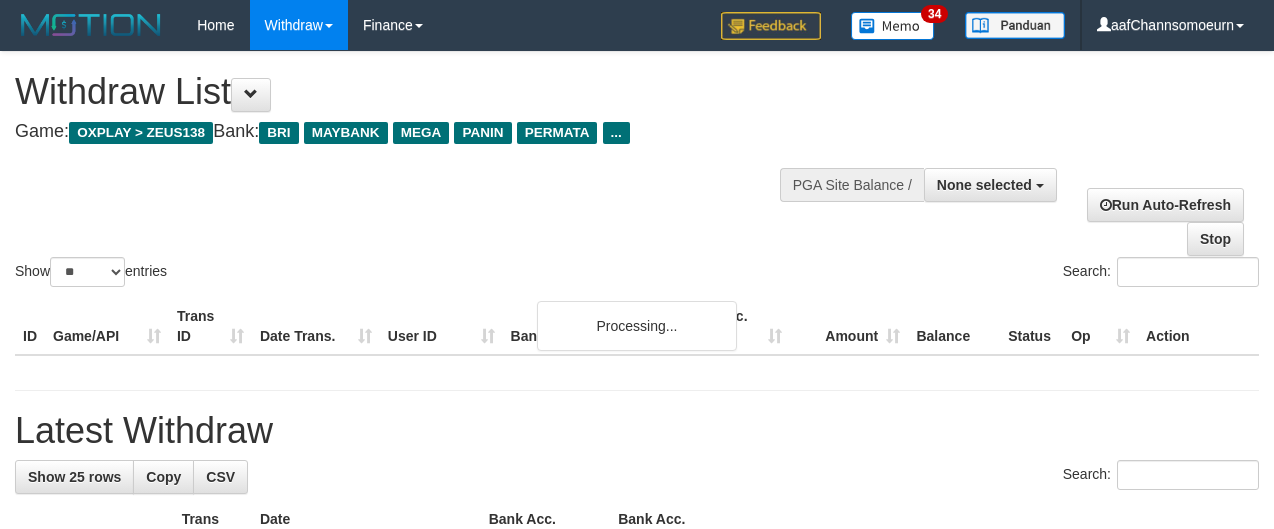select 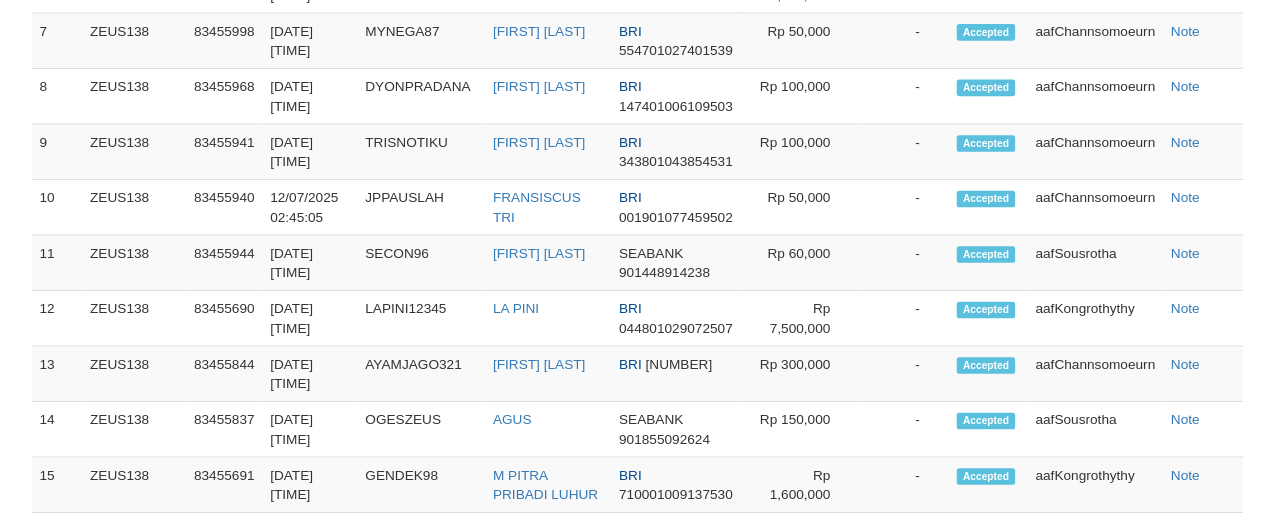 scroll, scrollTop: 1520, scrollLeft: 0, axis: vertical 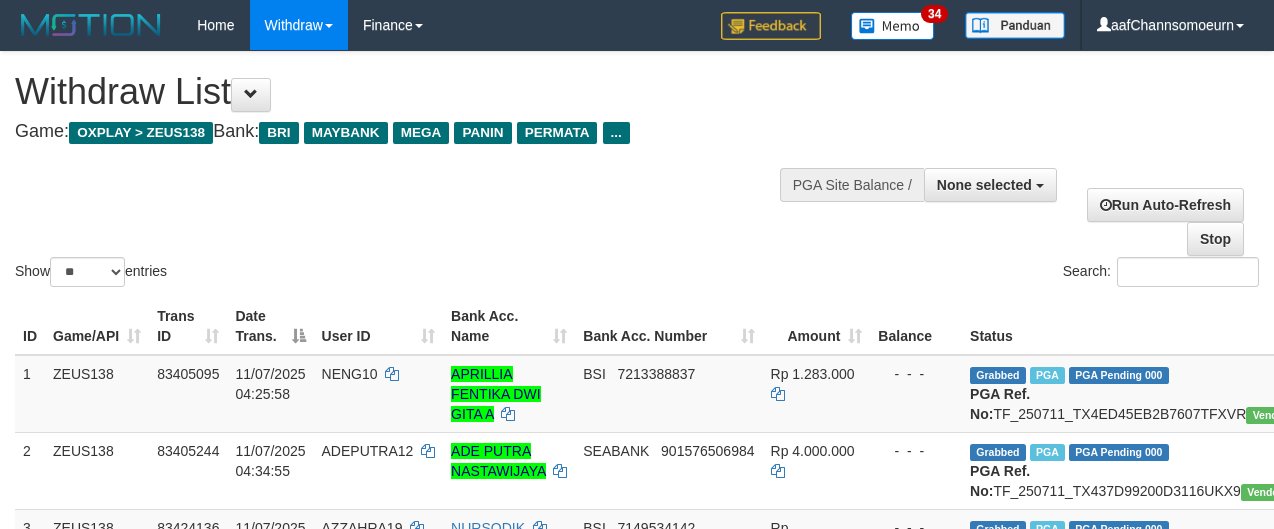 select 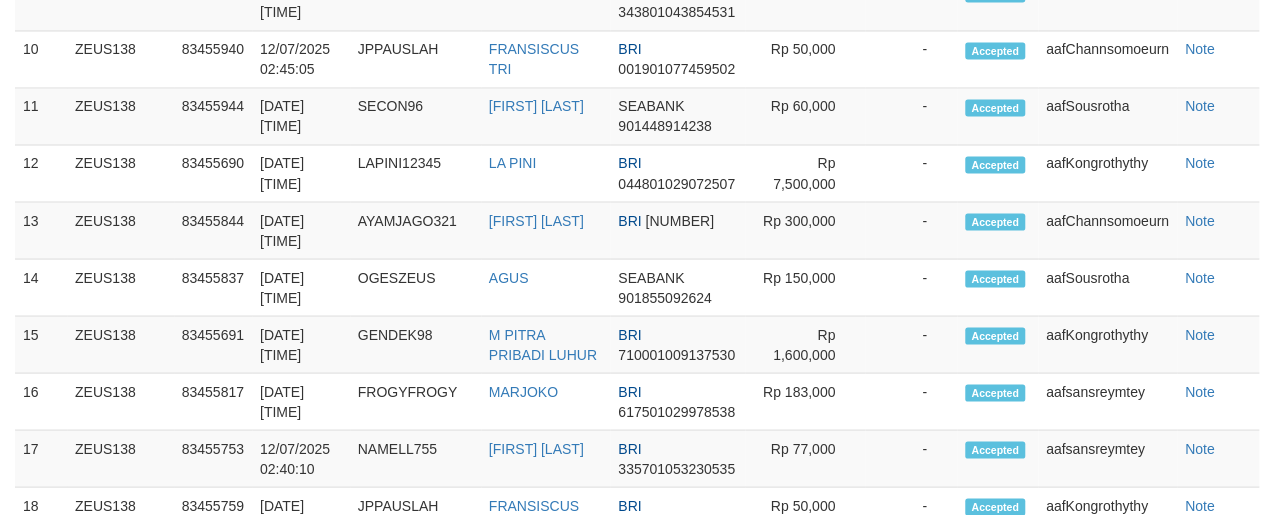 scroll, scrollTop: 1520, scrollLeft: 0, axis: vertical 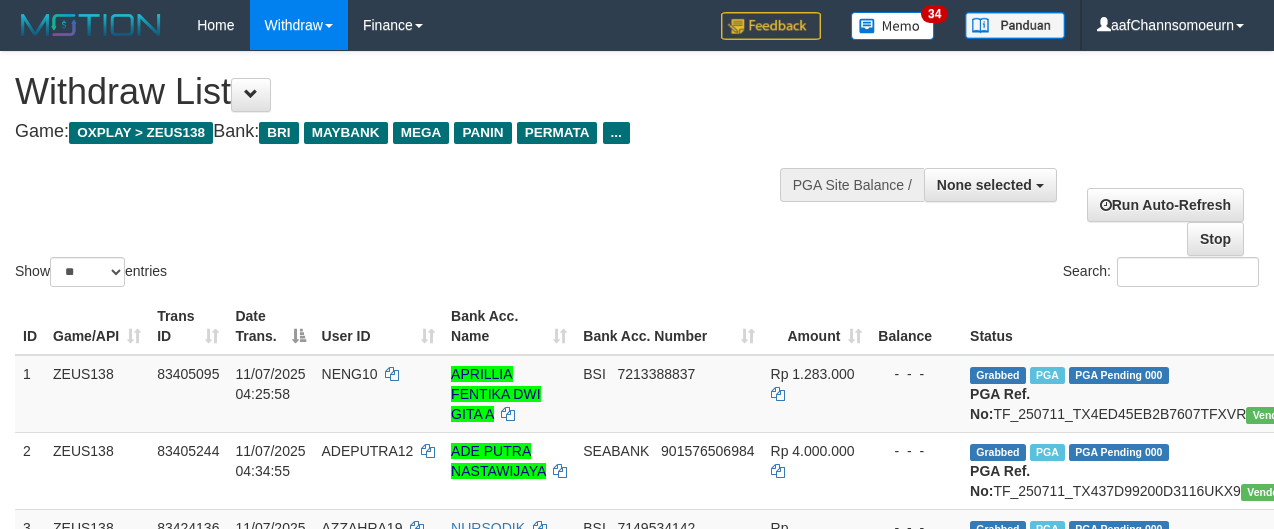 select 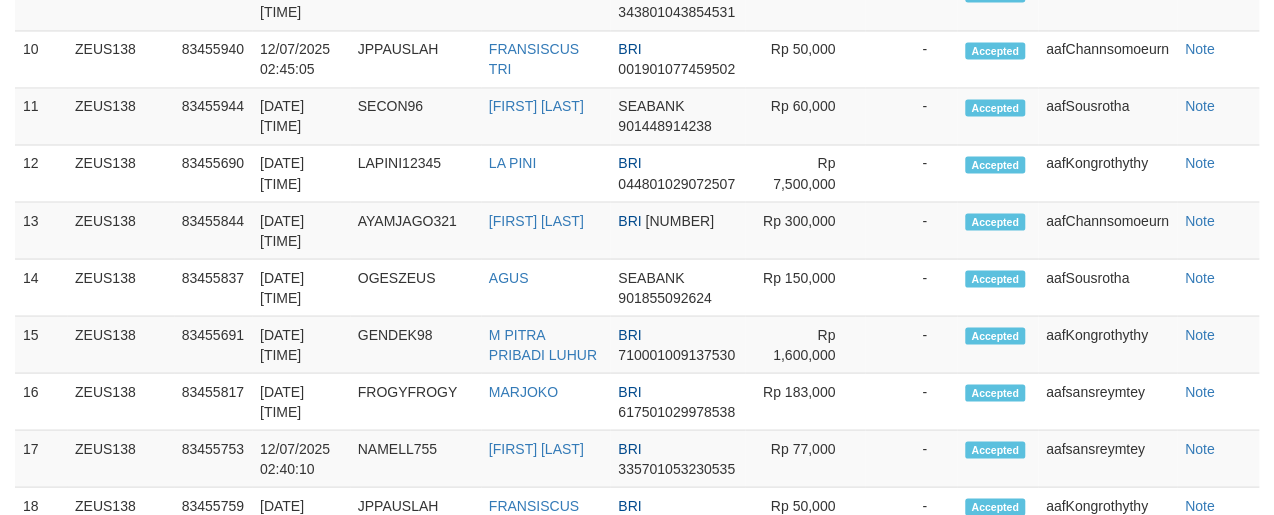 scroll, scrollTop: 1520, scrollLeft: 0, axis: vertical 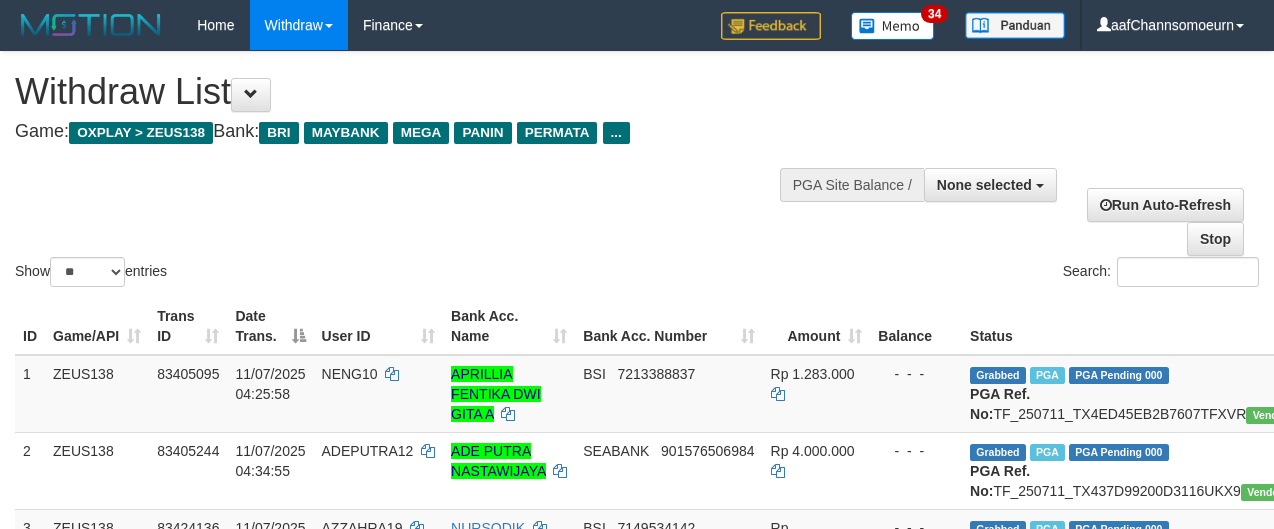 select 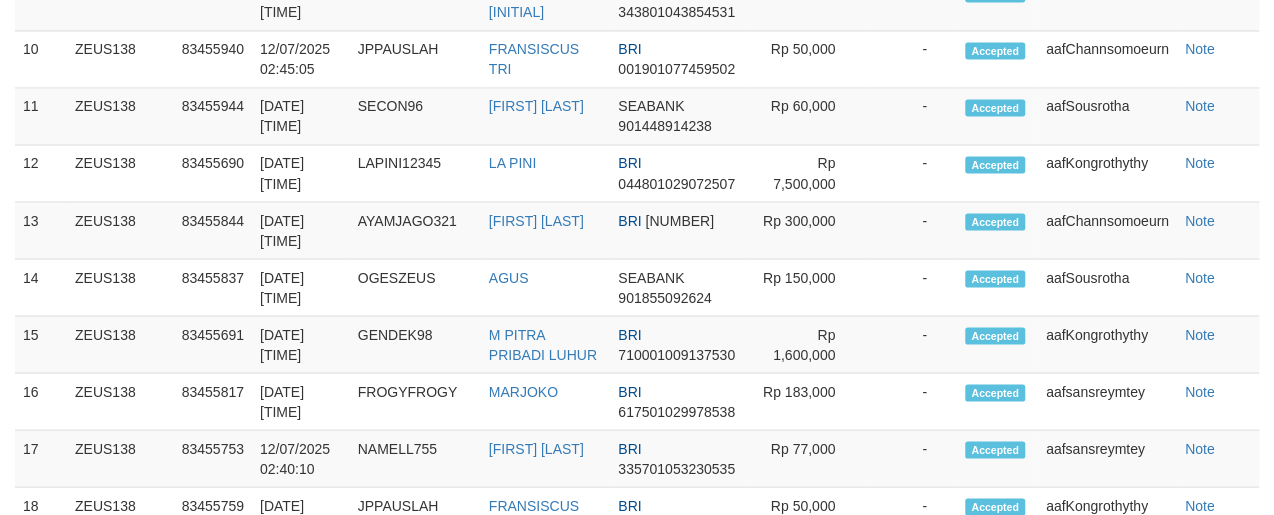 scroll, scrollTop: 1520, scrollLeft: 0, axis: vertical 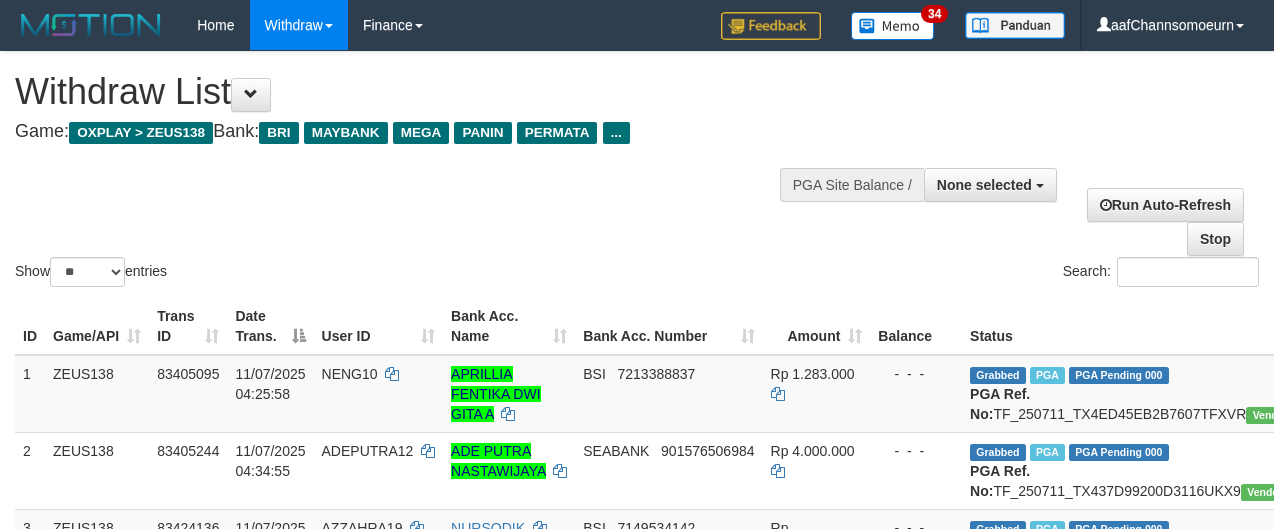 select 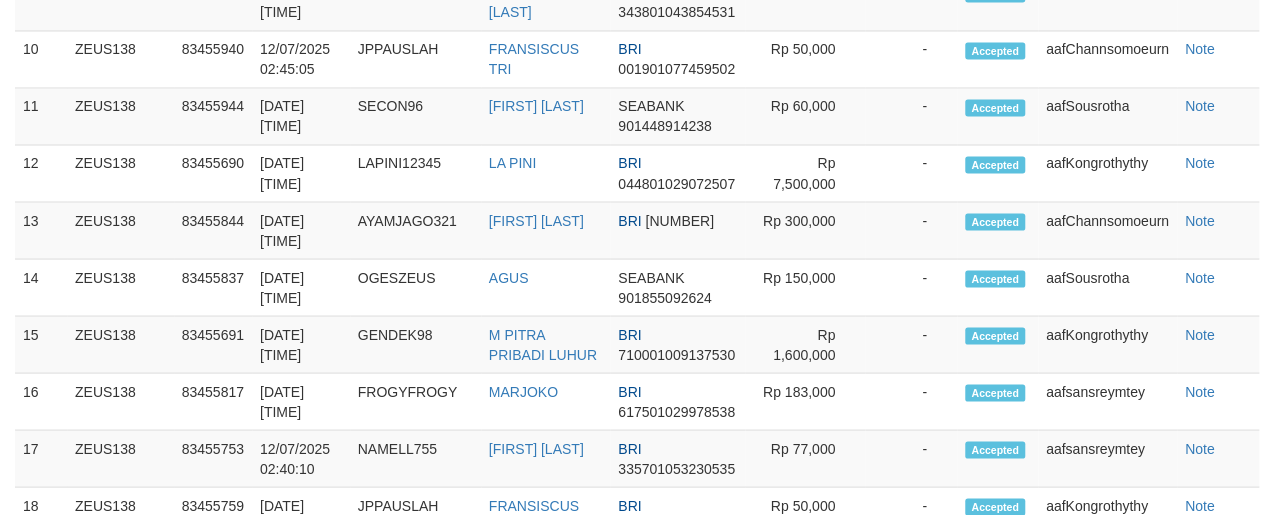 scroll, scrollTop: 1520, scrollLeft: 0, axis: vertical 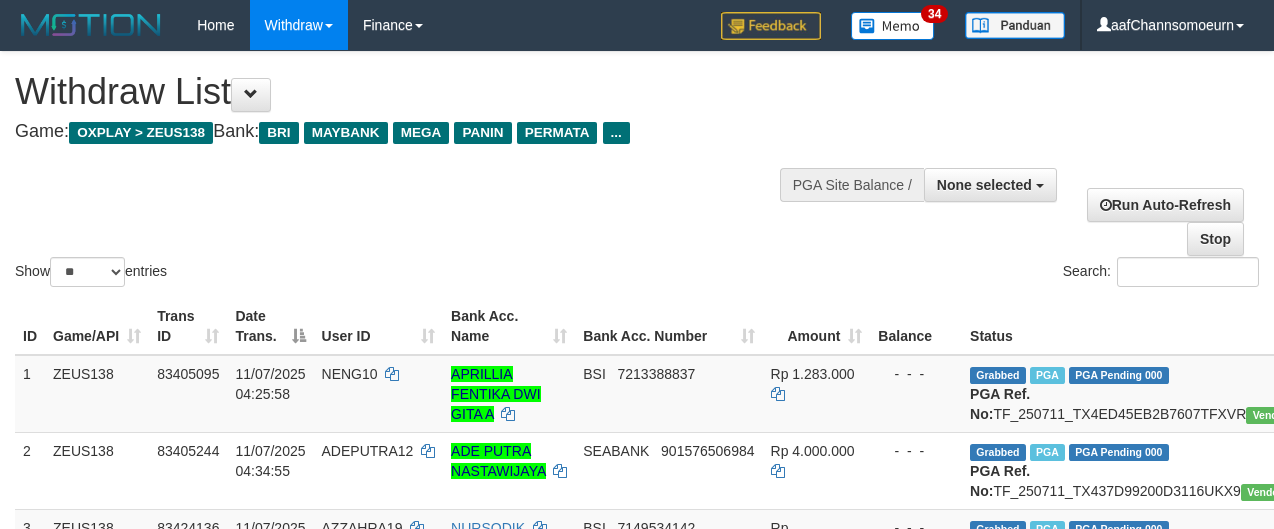 select 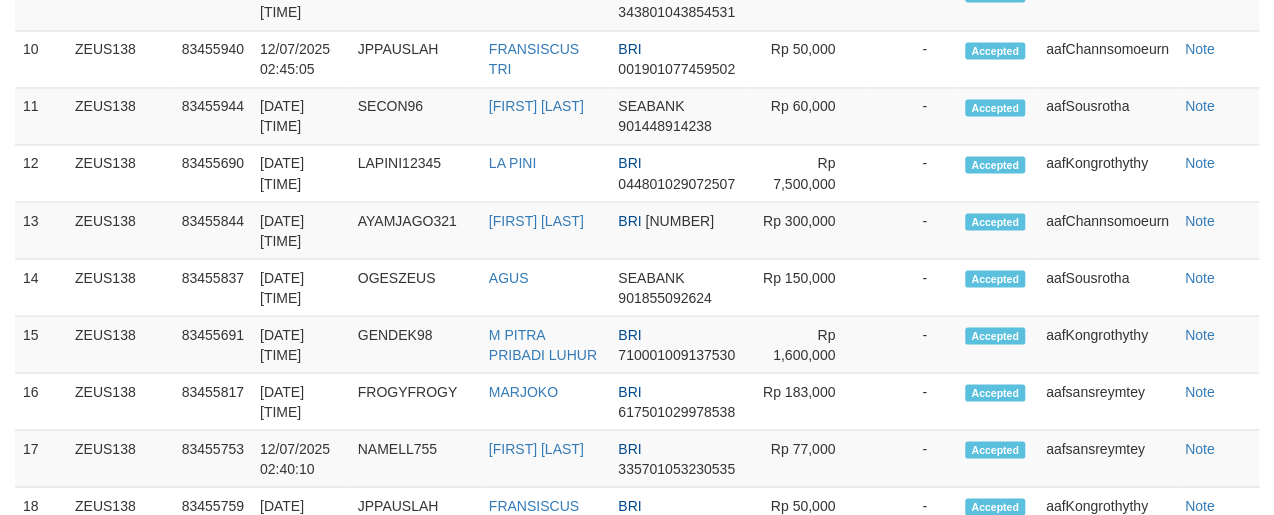 scroll, scrollTop: 1520, scrollLeft: 0, axis: vertical 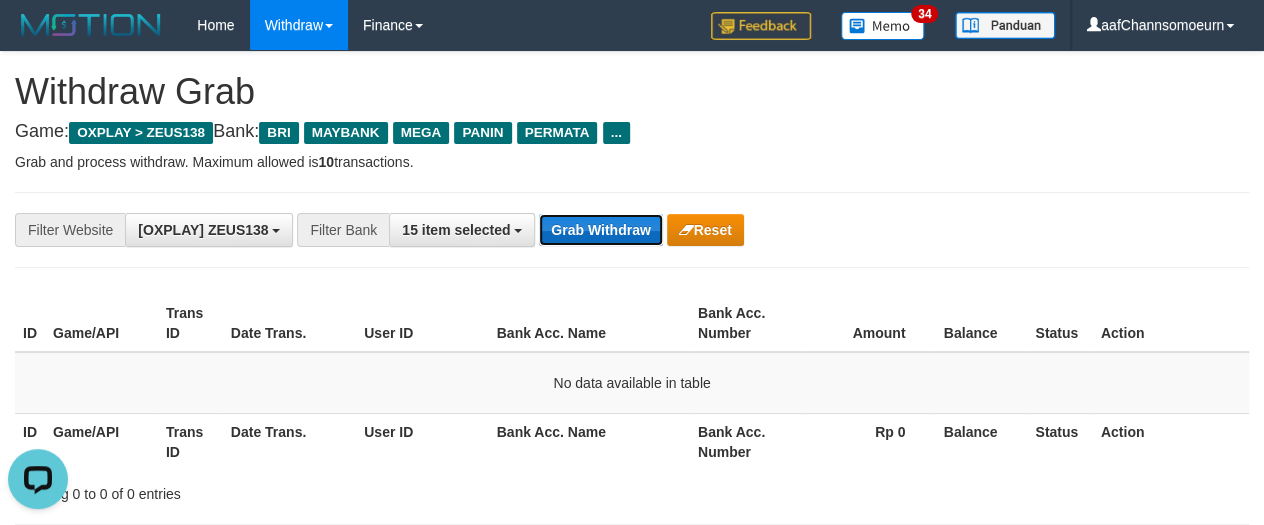 click on "Grab Withdraw" at bounding box center [600, 230] 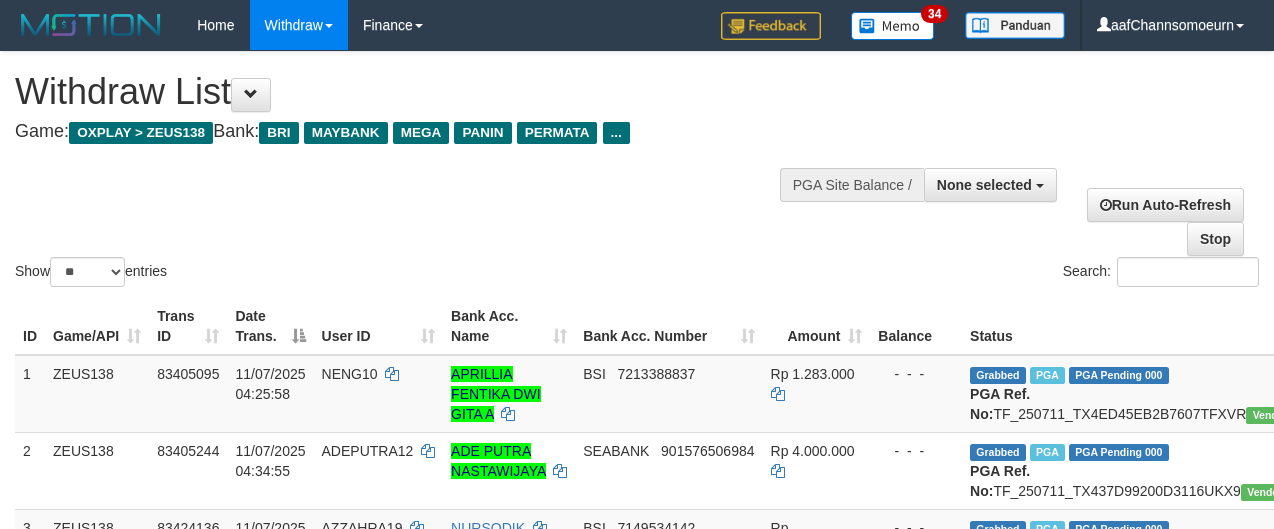 select 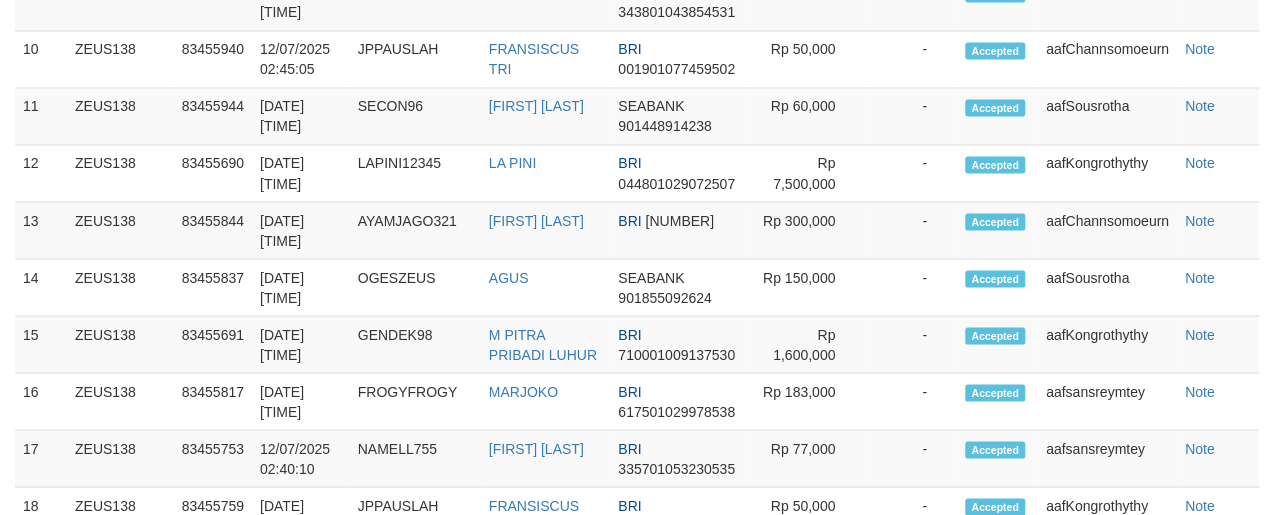 scroll, scrollTop: 1520, scrollLeft: 0, axis: vertical 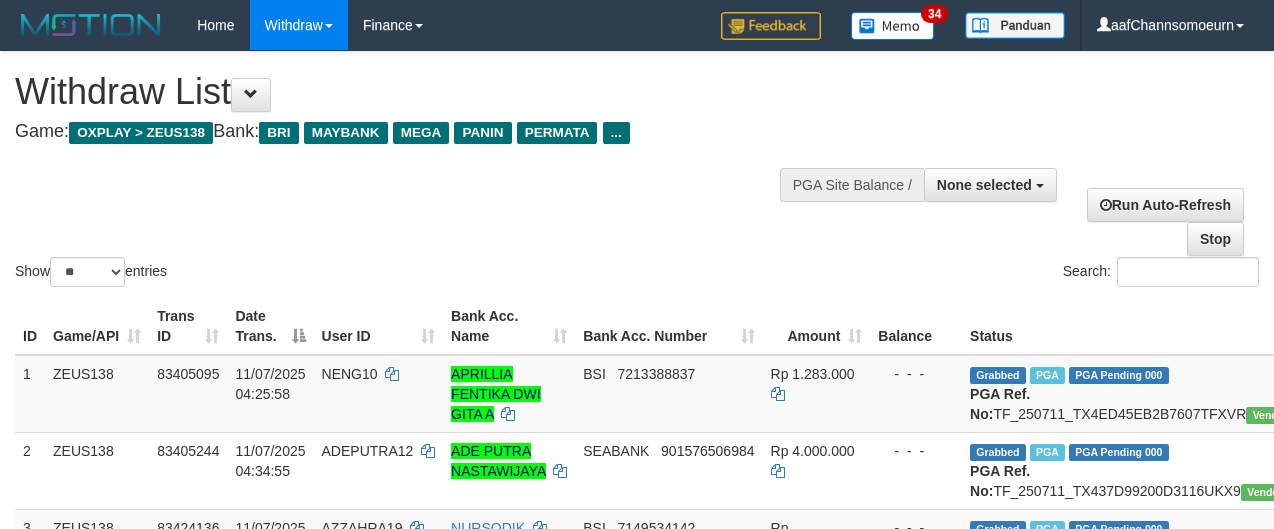 select 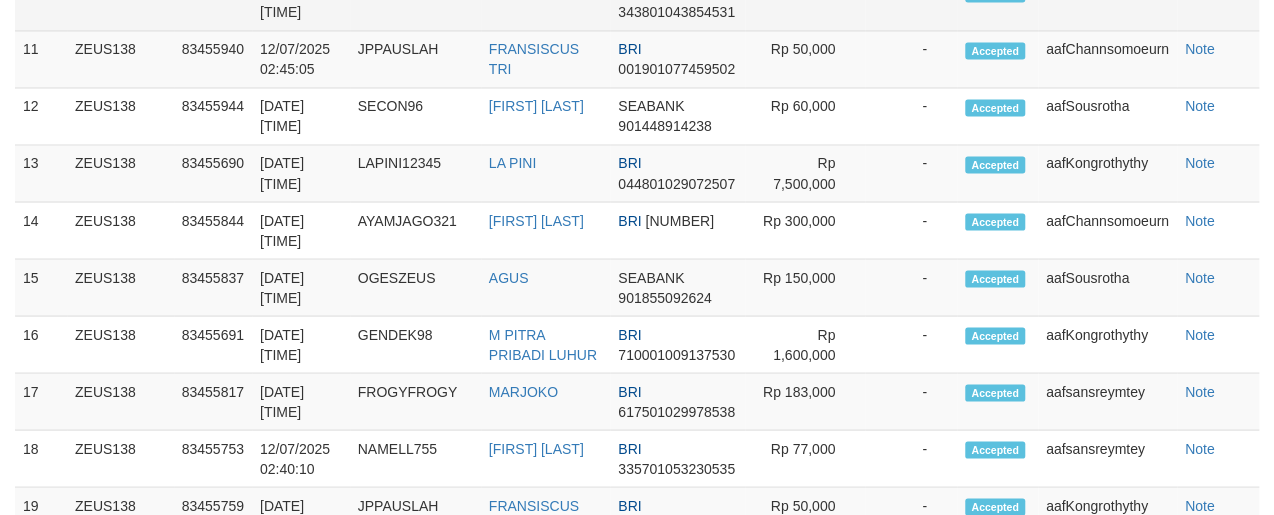 scroll, scrollTop: 1520, scrollLeft: 0, axis: vertical 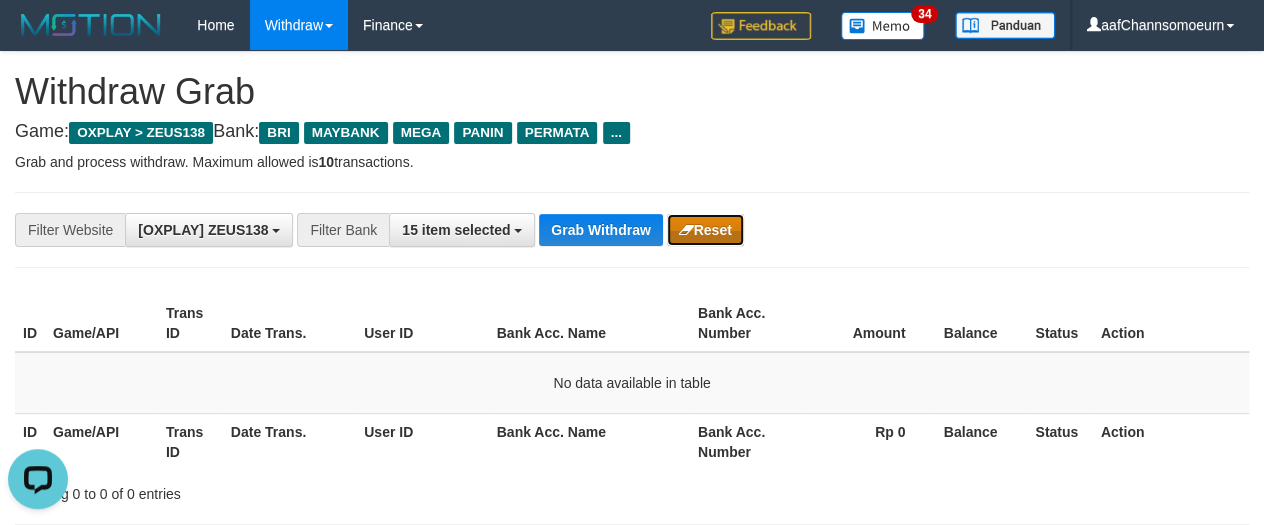 click on "Reset" at bounding box center (705, 230) 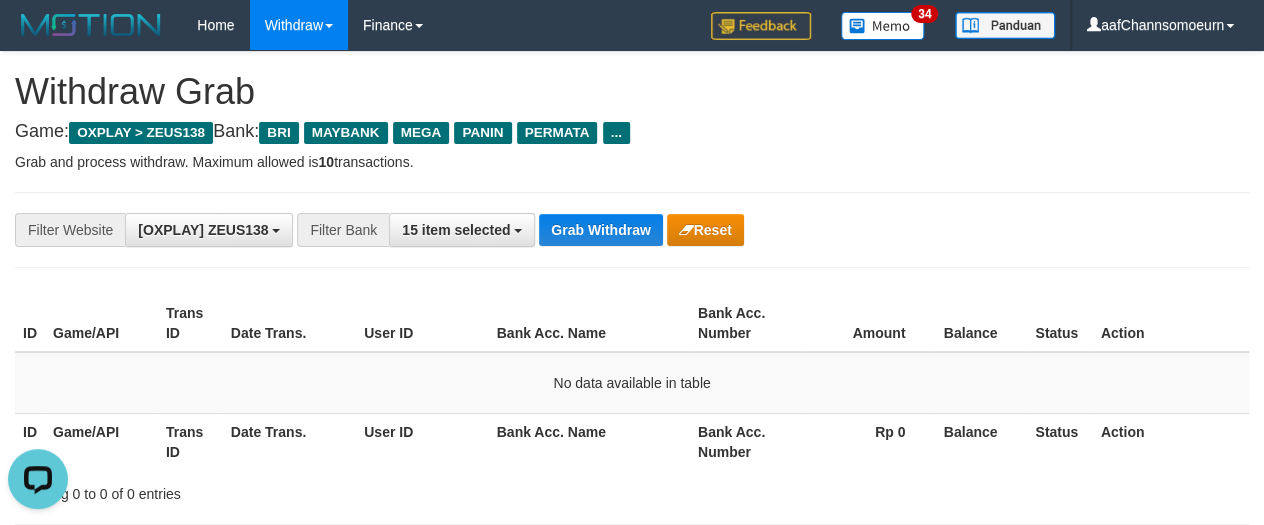 click on "**********" at bounding box center [632, 1103] 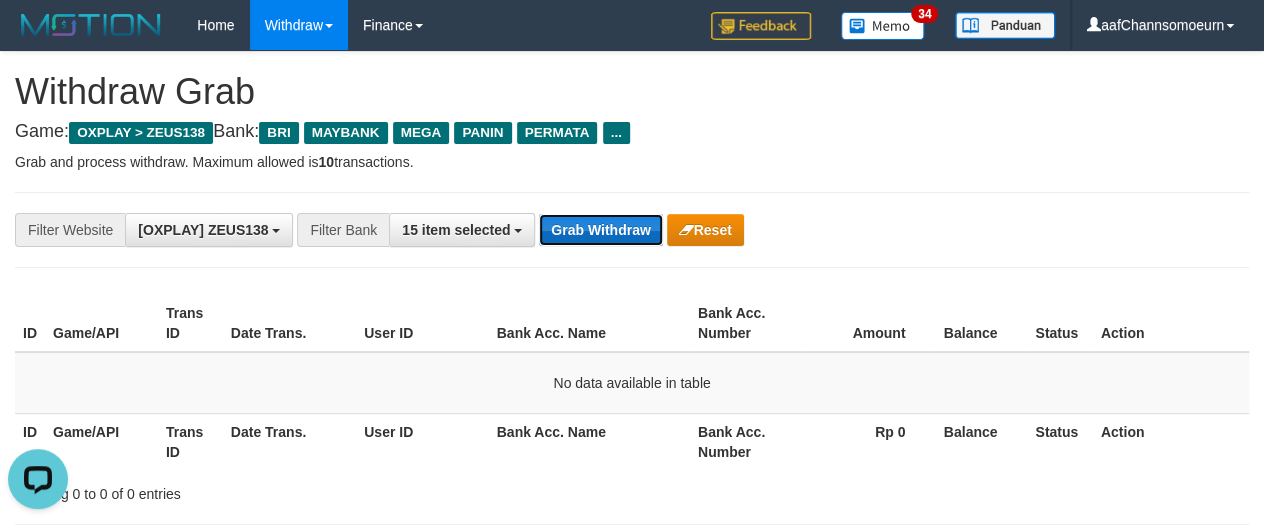click on "Grab Withdraw" at bounding box center [600, 230] 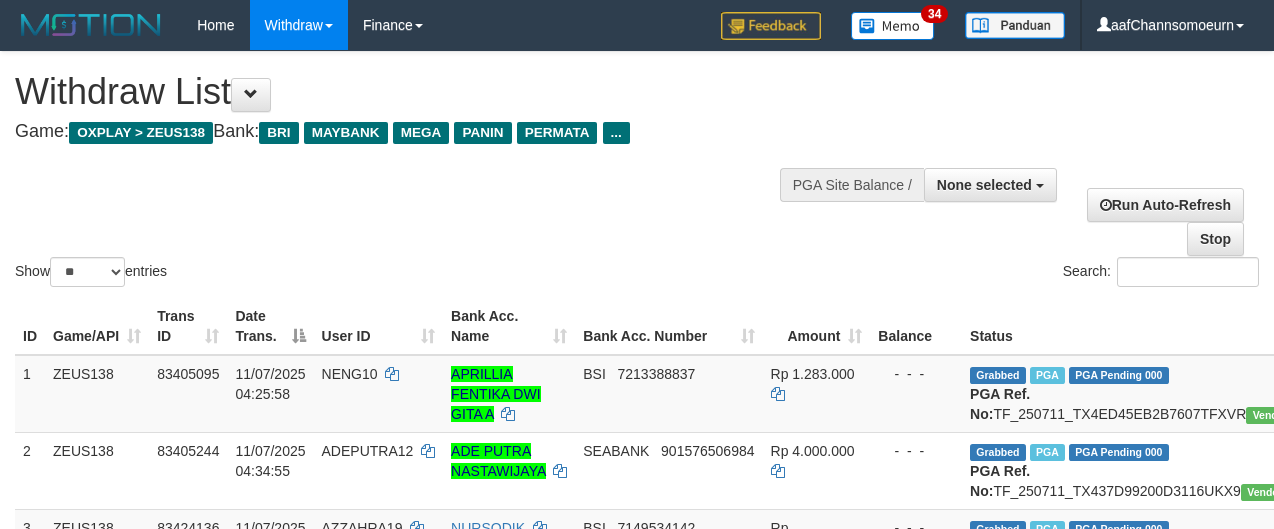 select 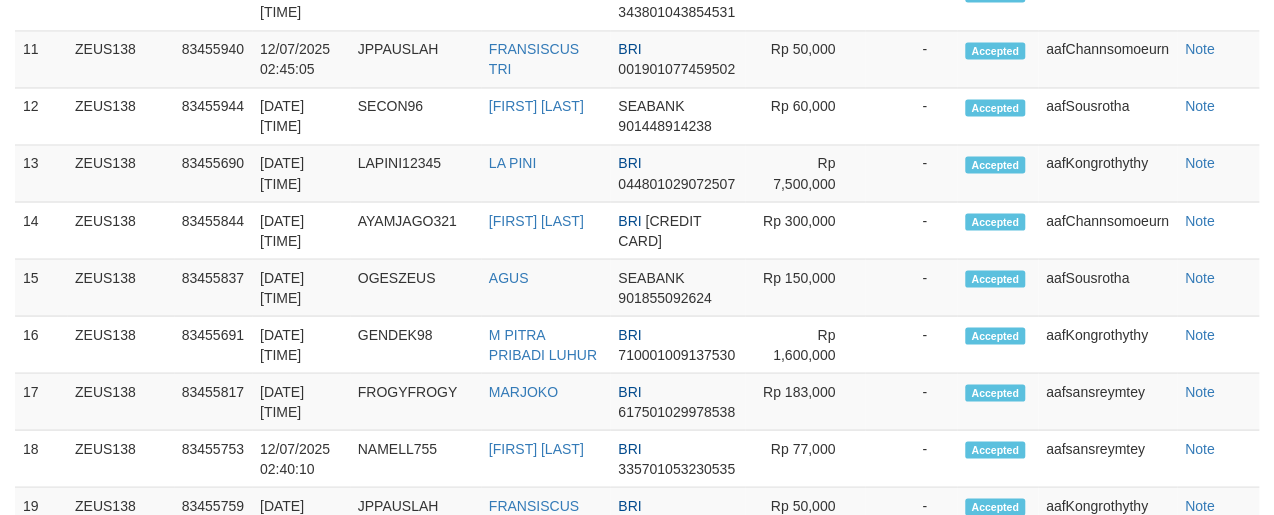 scroll, scrollTop: 1520, scrollLeft: 0, axis: vertical 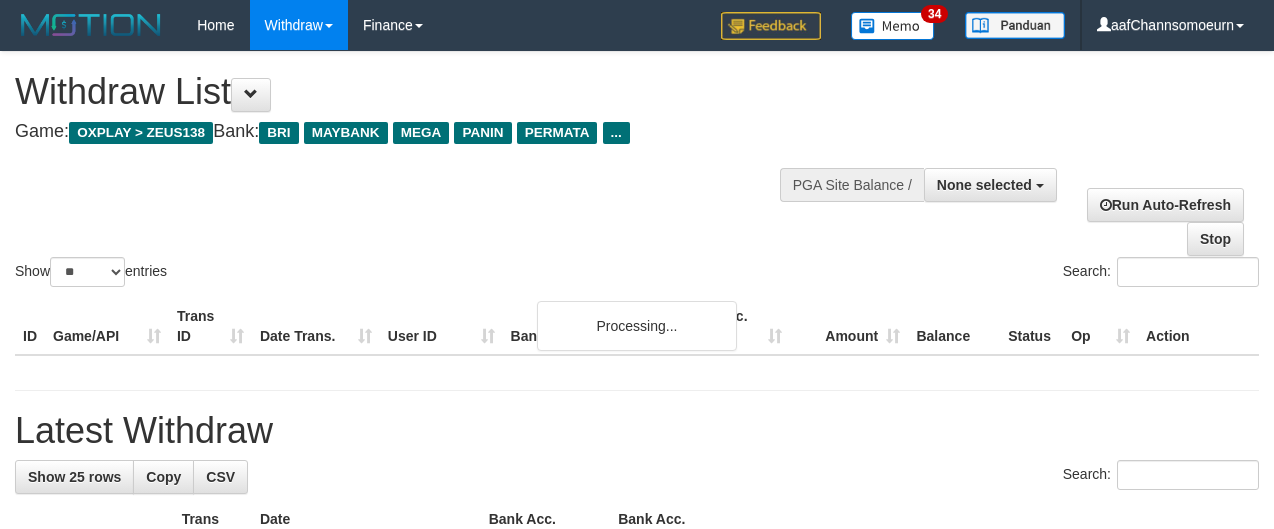 select 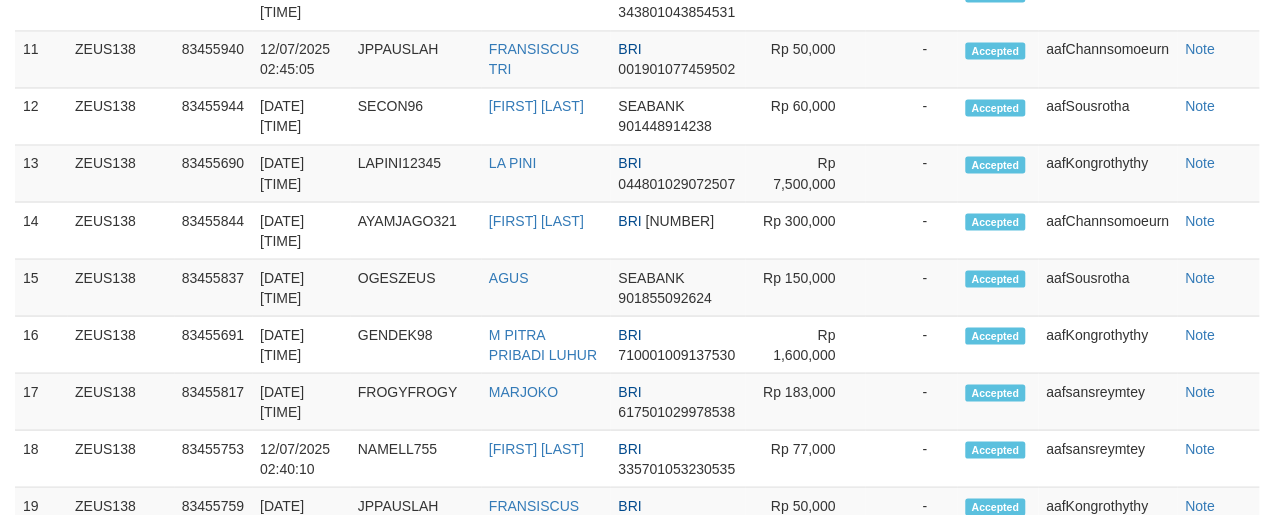 scroll, scrollTop: 1520, scrollLeft: 0, axis: vertical 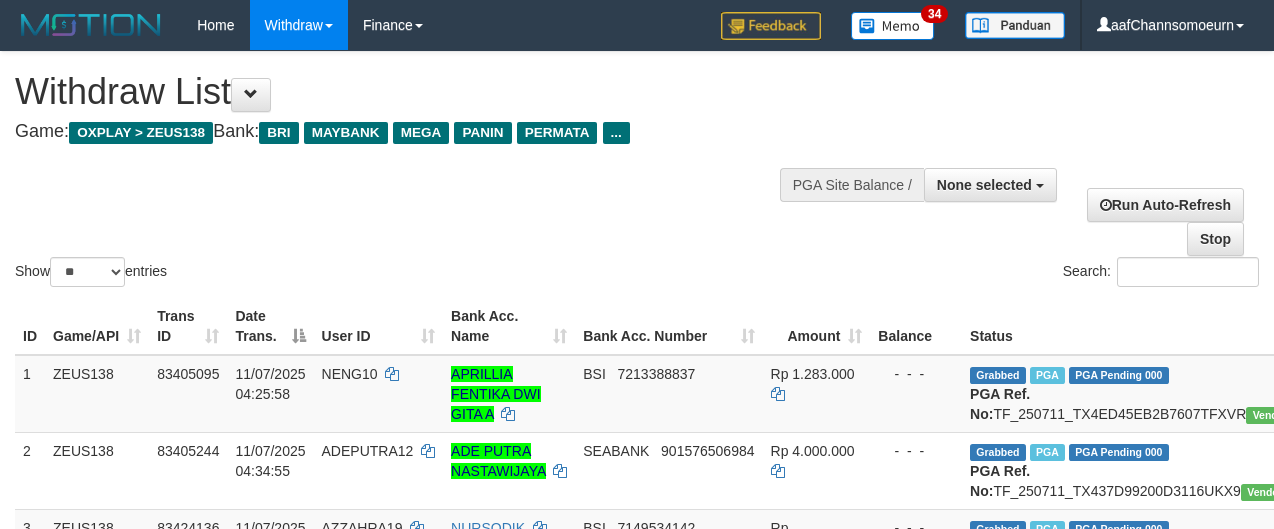 select 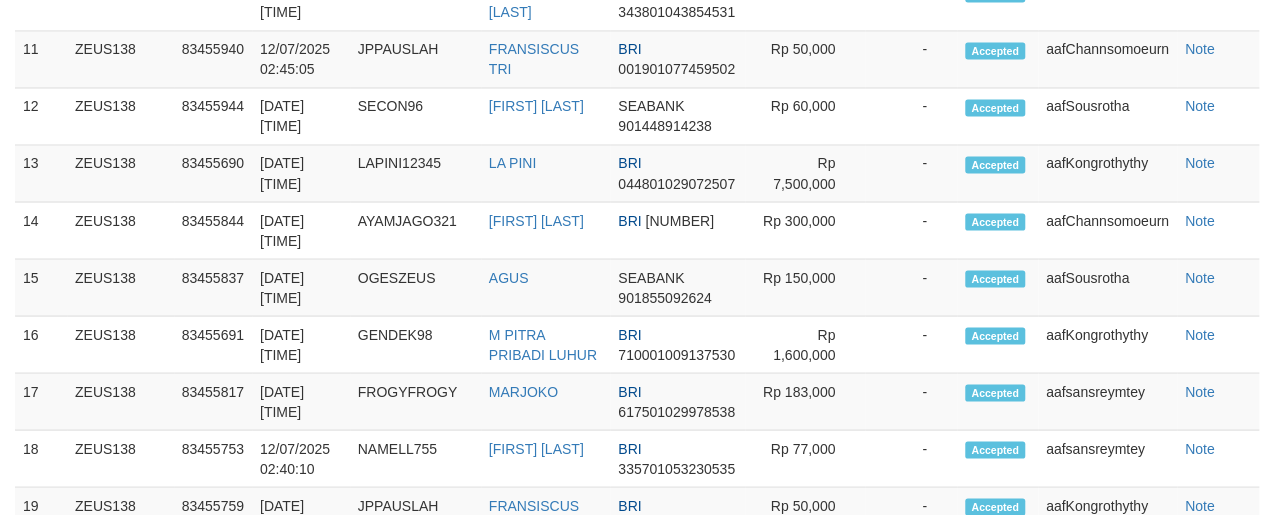 scroll, scrollTop: 1520, scrollLeft: 0, axis: vertical 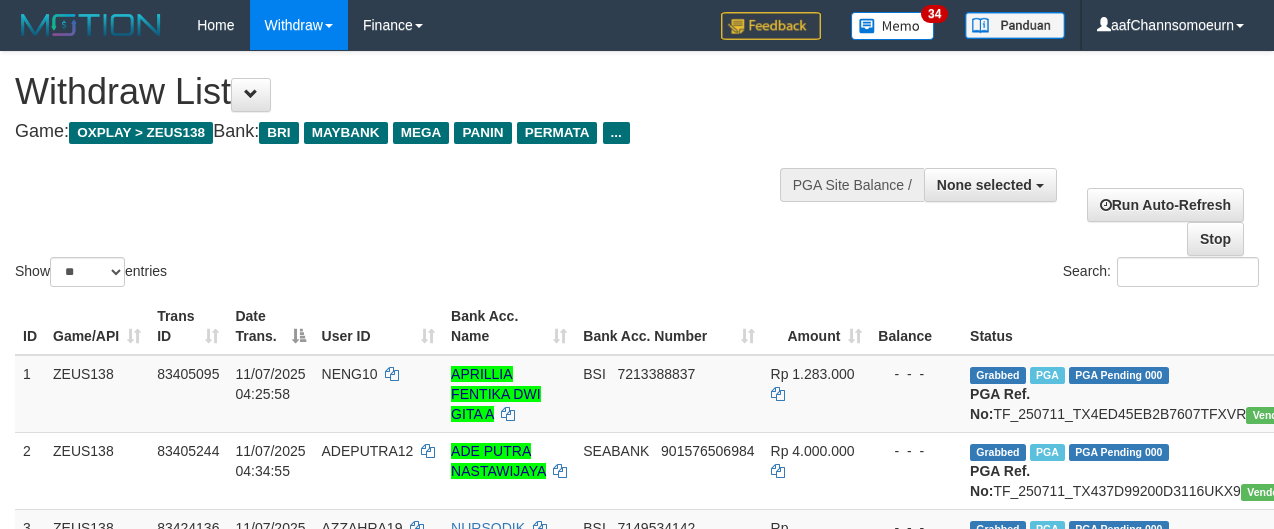 select 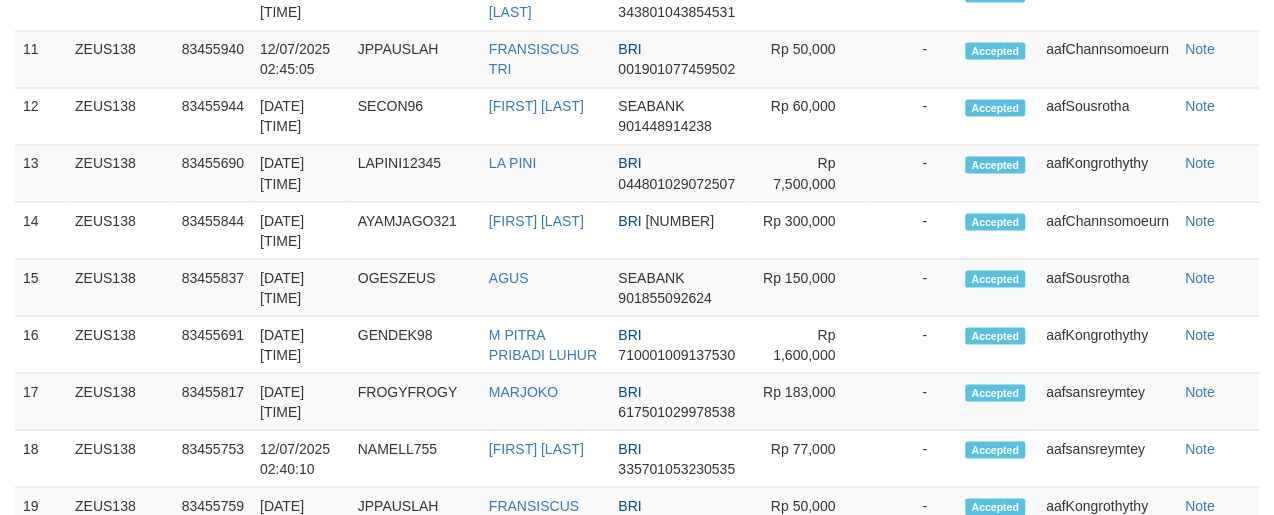 scroll, scrollTop: 1520, scrollLeft: 0, axis: vertical 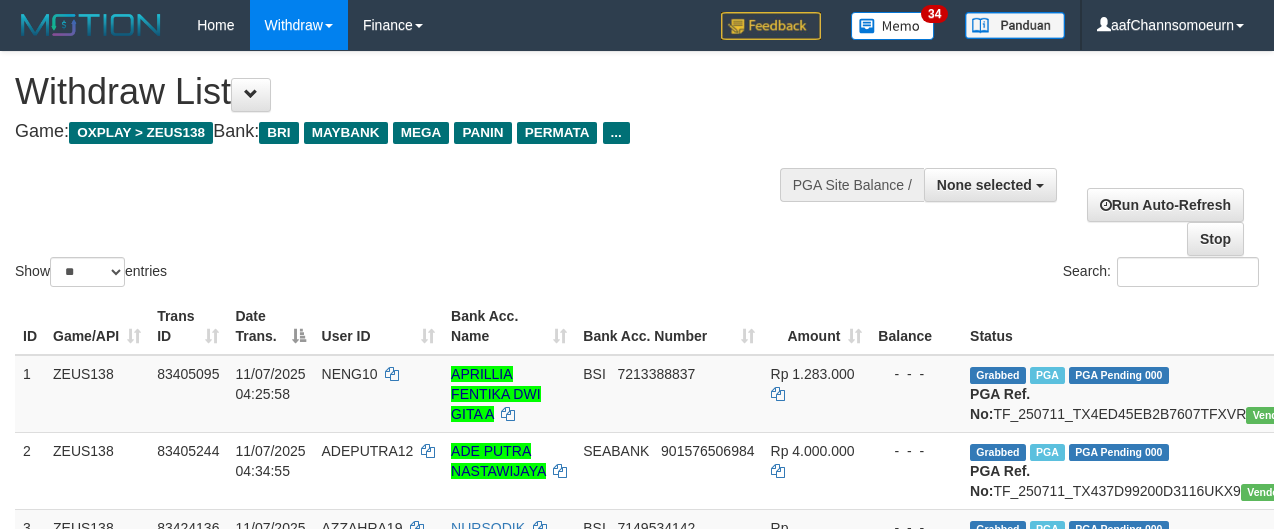 select 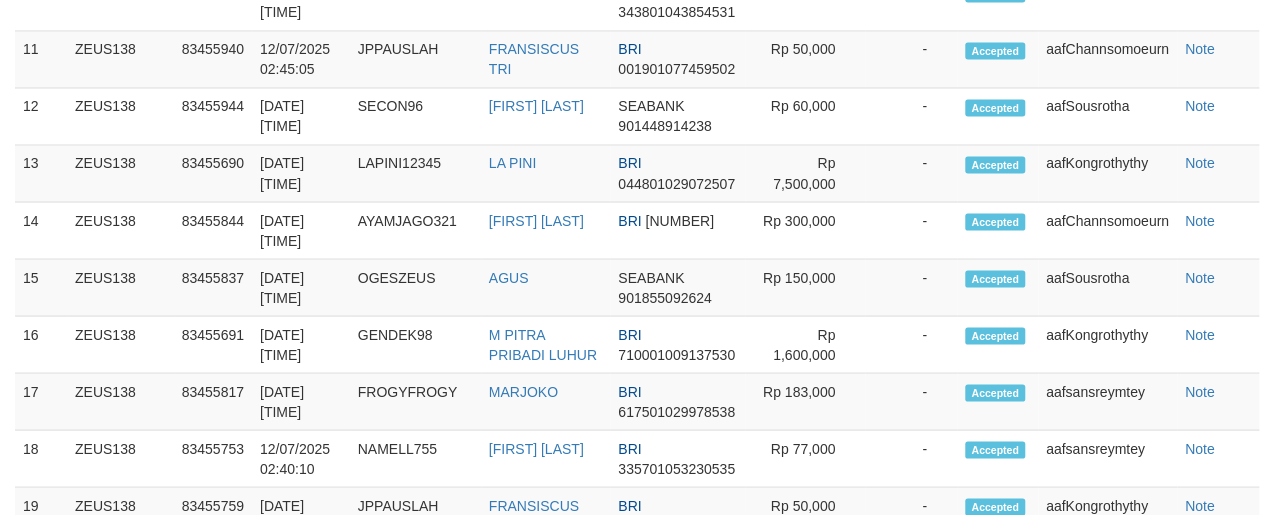 scroll, scrollTop: 1520, scrollLeft: 0, axis: vertical 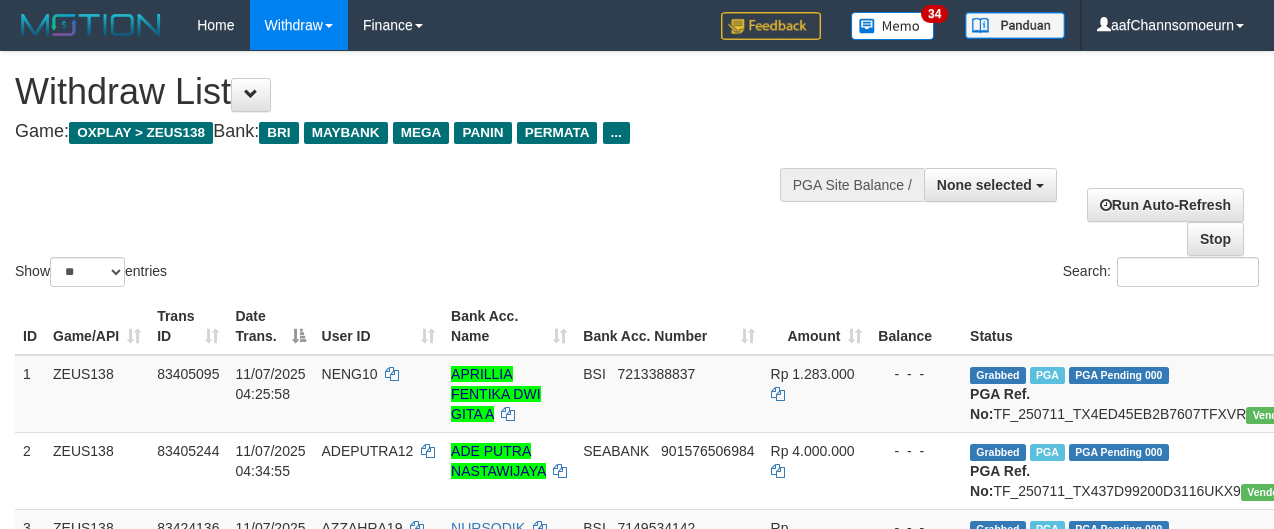 select 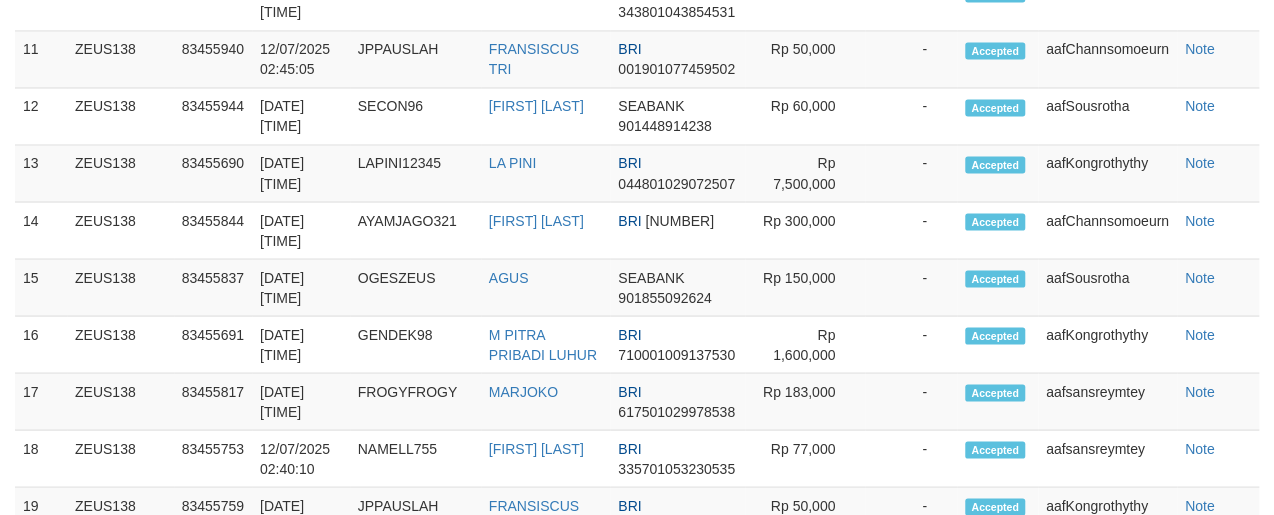 scroll, scrollTop: 1520, scrollLeft: 0, axis: vertical 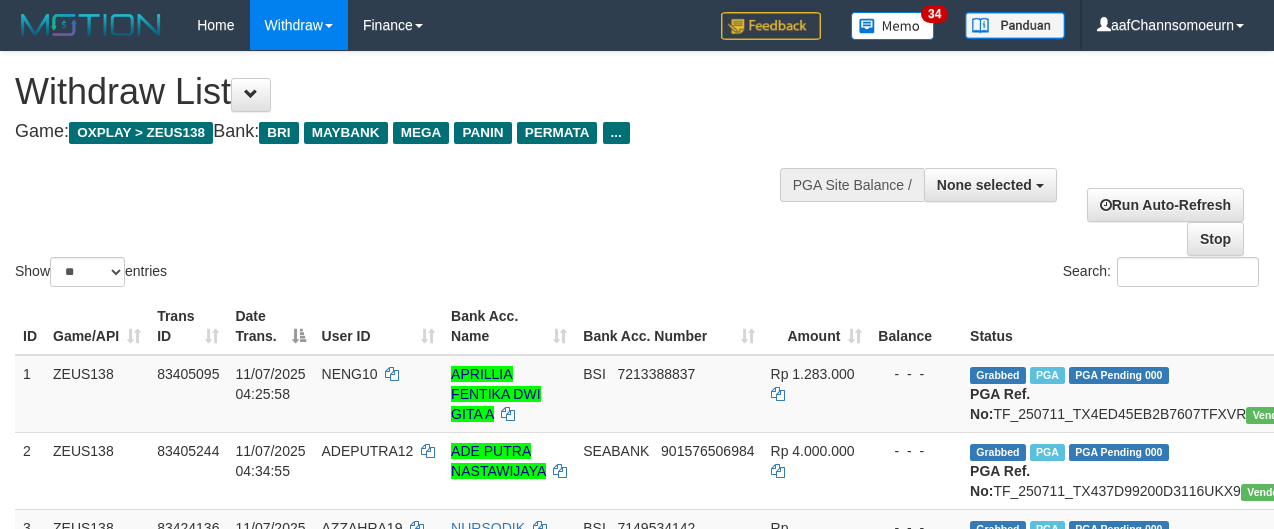 select 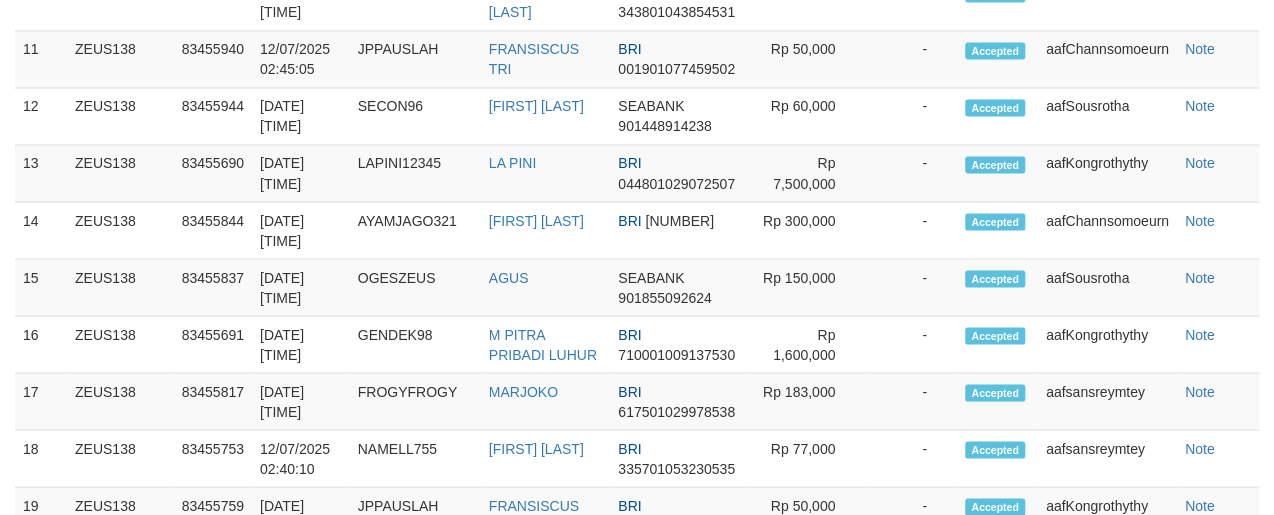 scroll, scrollTop: 1520, scrollLeft: 0, axis: vertical 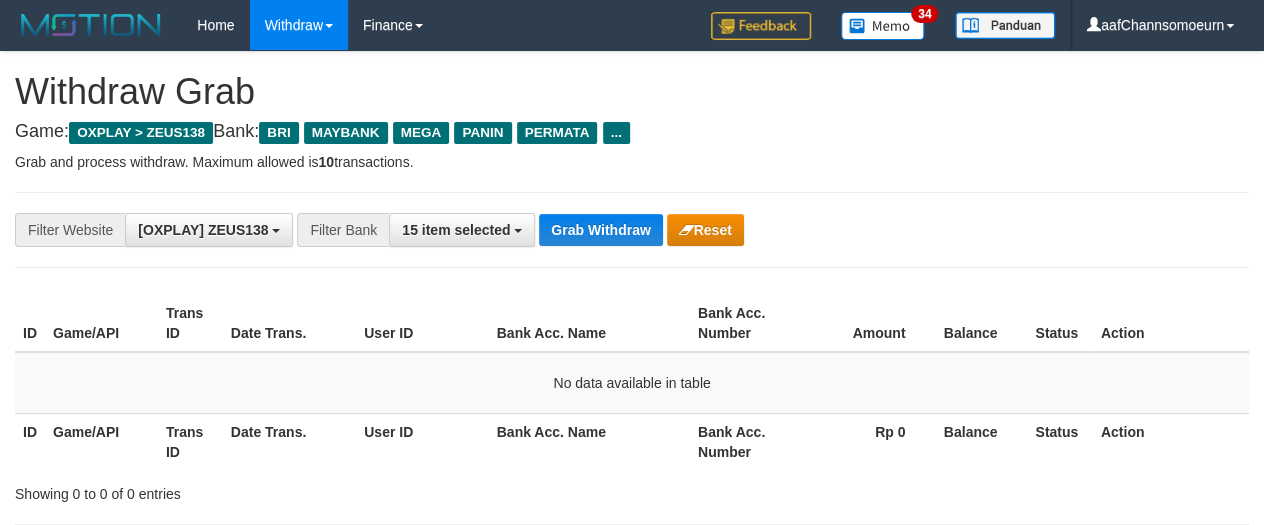 click on "**********" at bounding box center [632, 230] 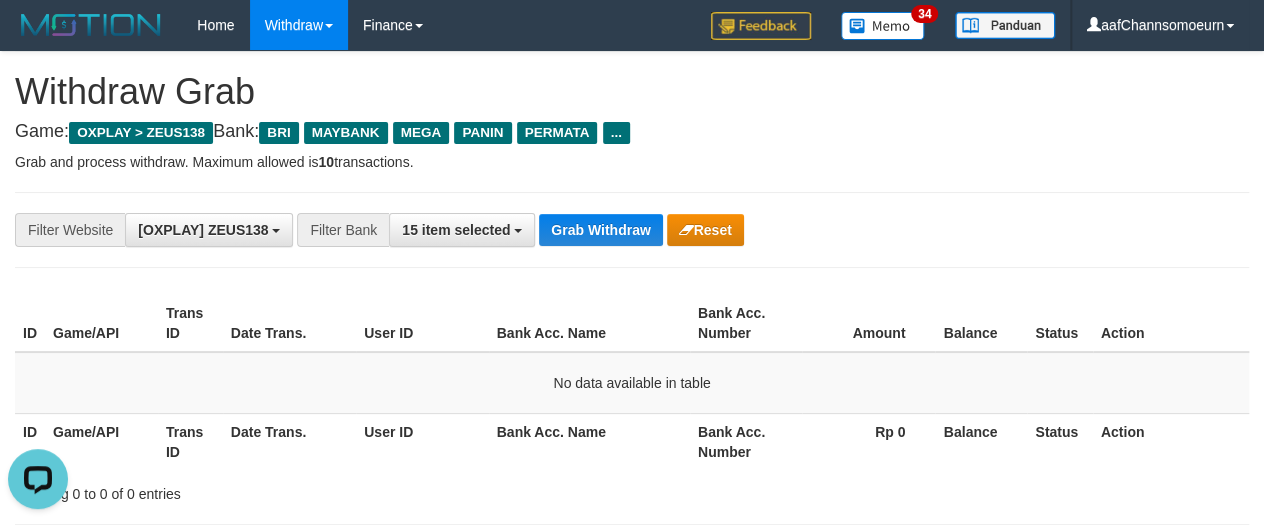 scroll, scrollTop: 0, scrollLeft: 0, axis: both 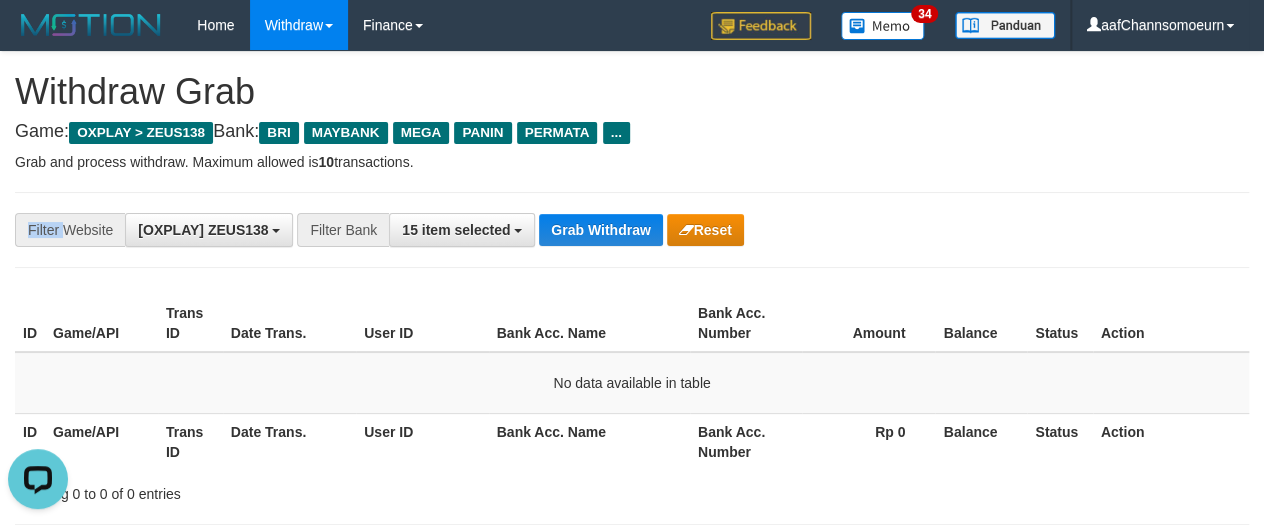 click on "**********" at bounding box center (632, 230) 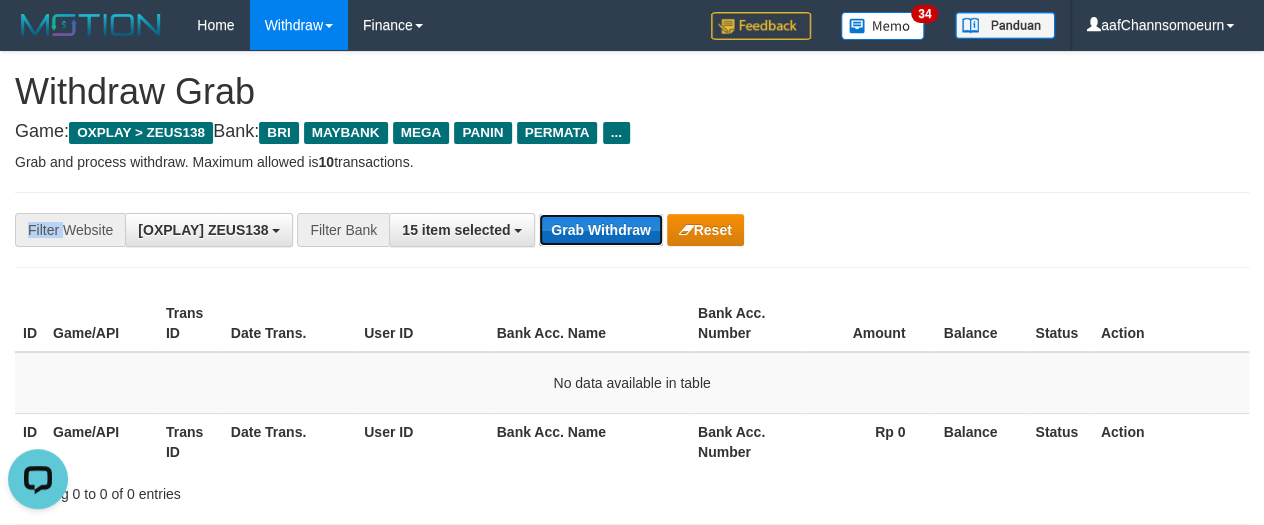 click on "Grab Withdraw" at bounding box center [600, 230] 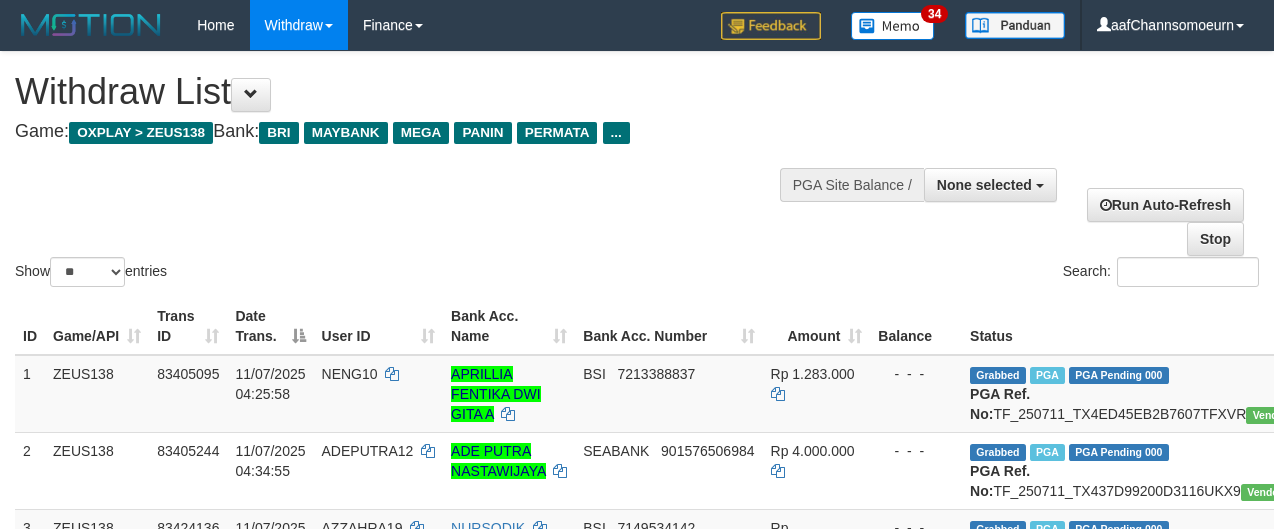 select 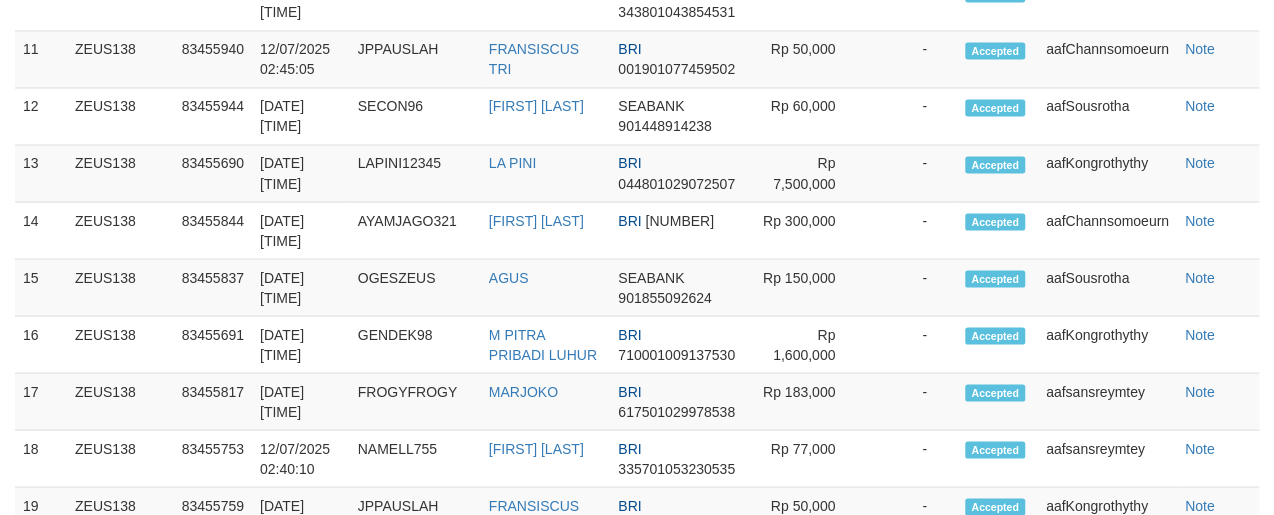 scroll, scrollTop: 1520, scrollLeft: 0, axis: vertical 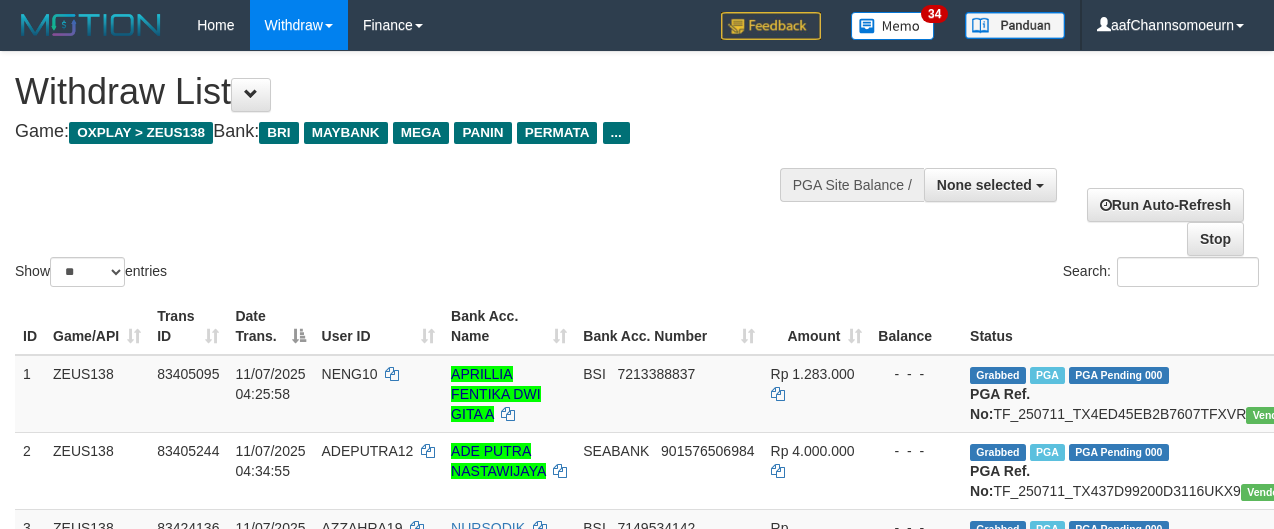 select 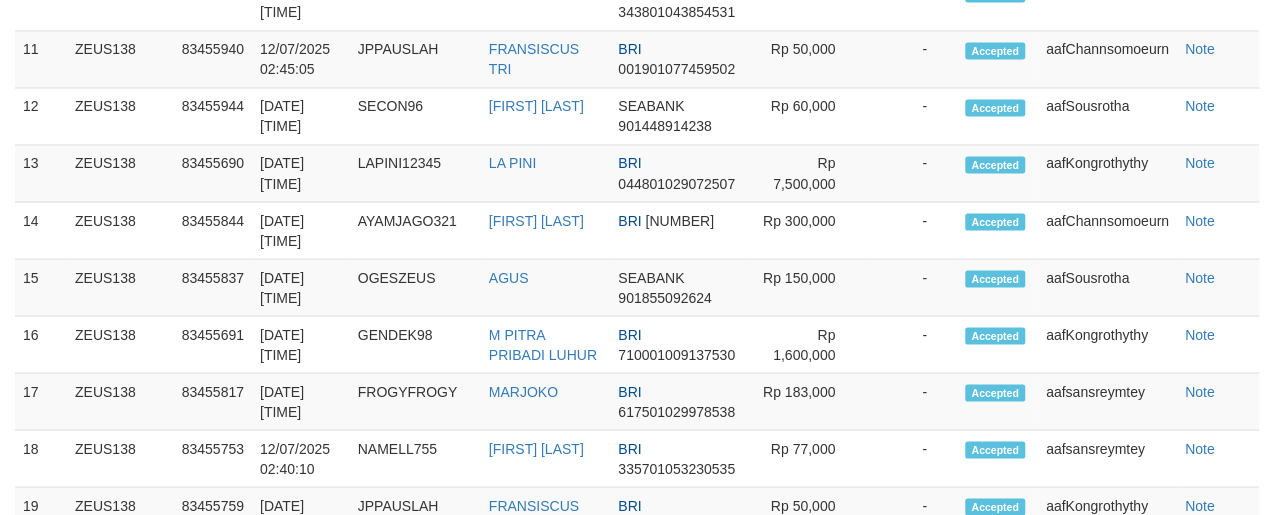 scroll, scrollTop: 1520, scrollLeft: 0, axis: vertical 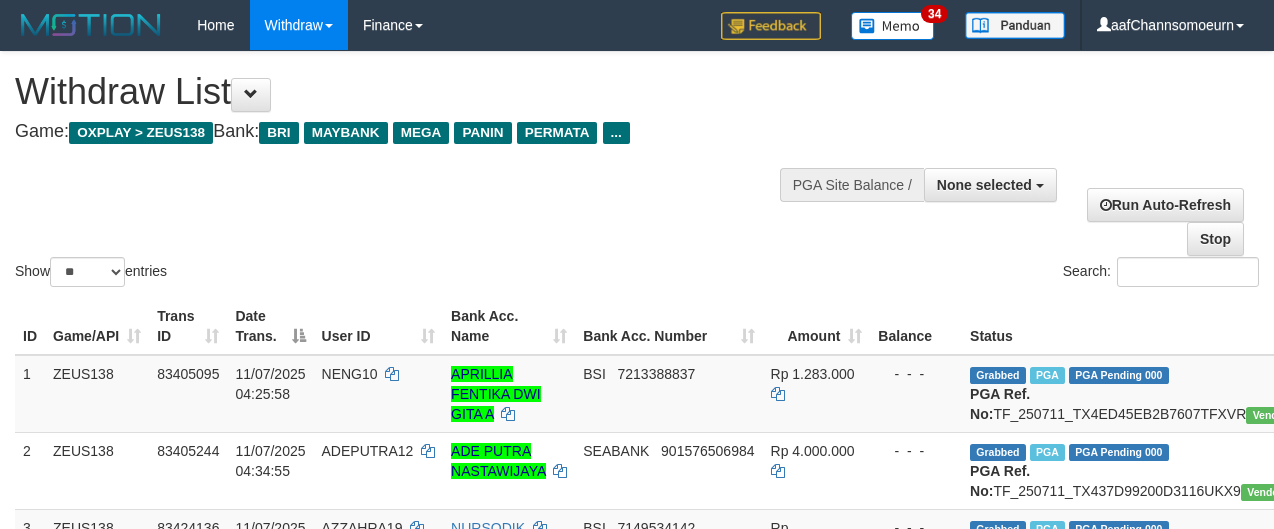 select 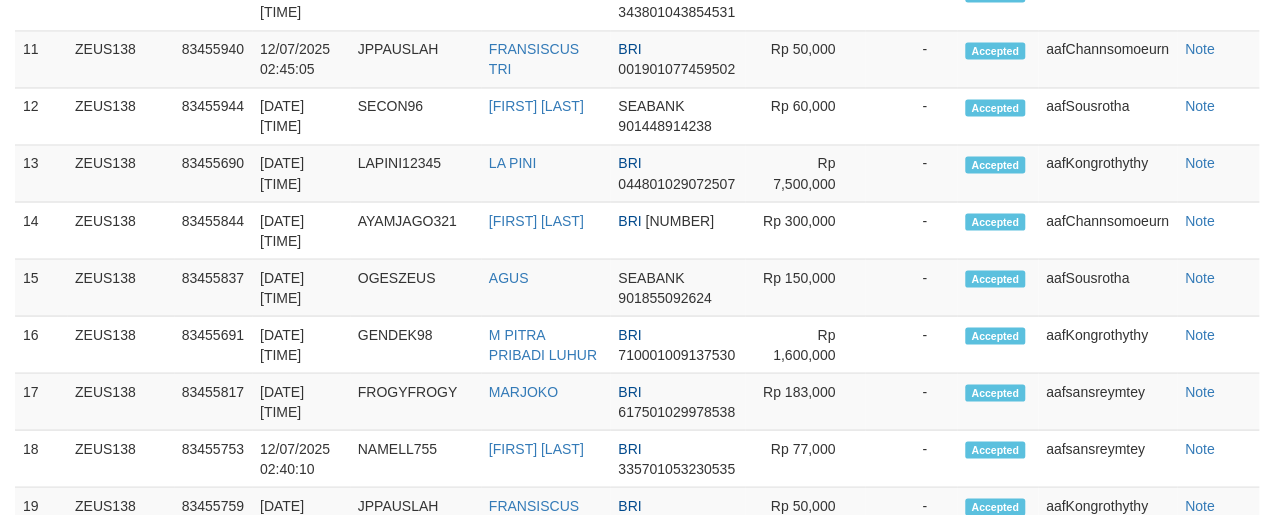 scroll, scrollTop: 1520, scrollLeft: 0, axis: vertical 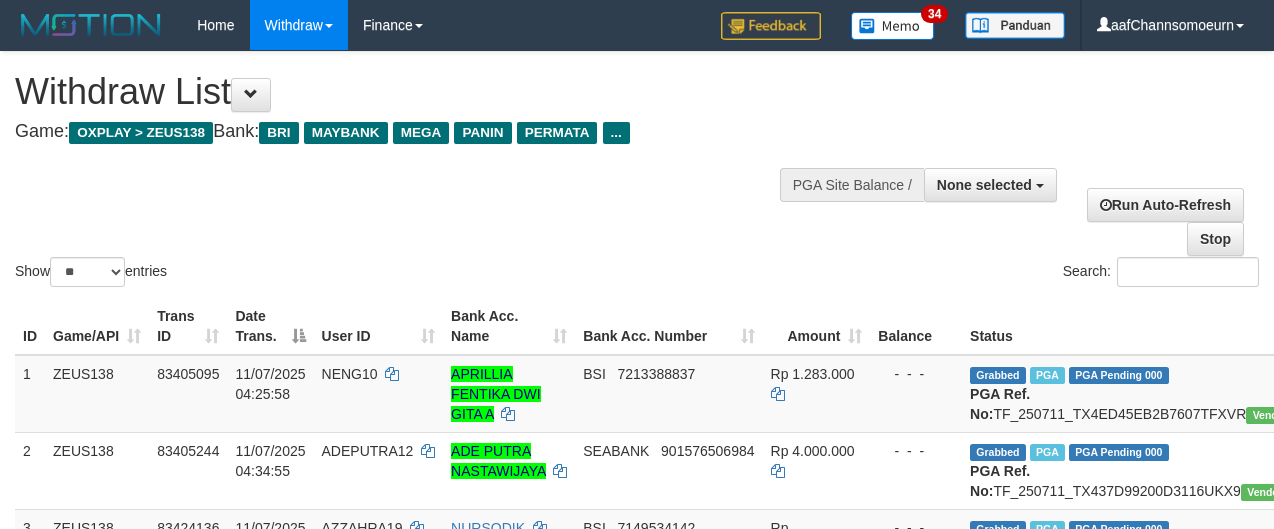 select 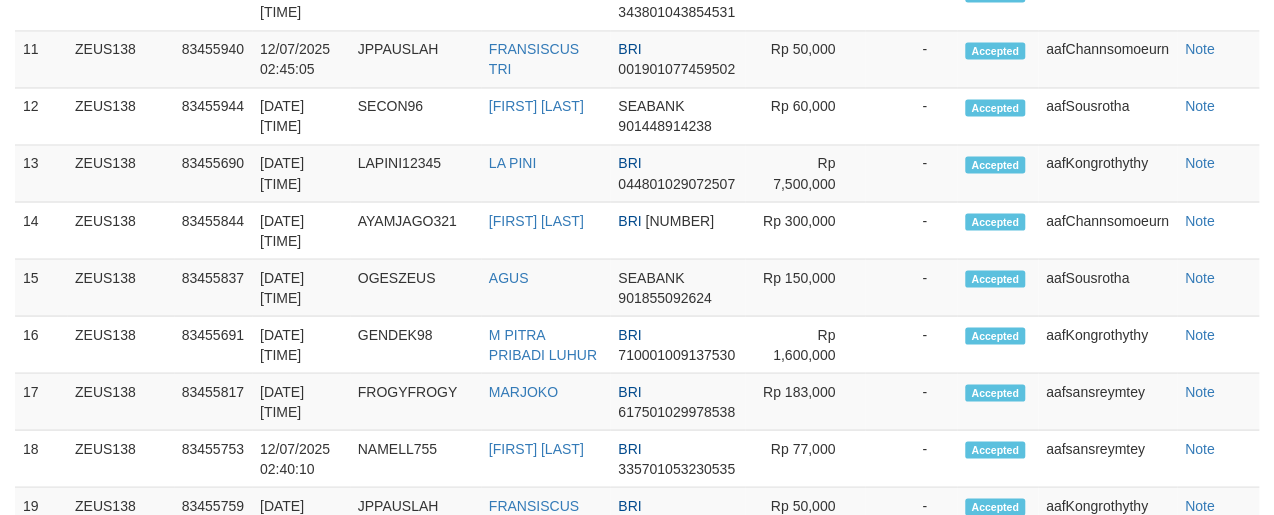 scroll, scrollTop: 1520, scrollLeft: 0, axis: vertical 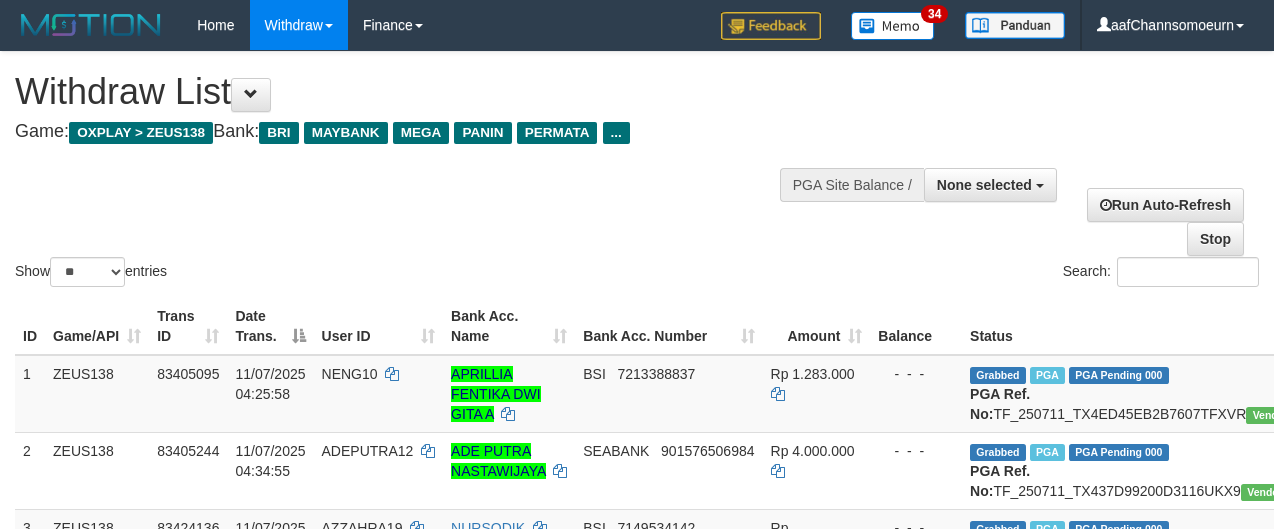 select 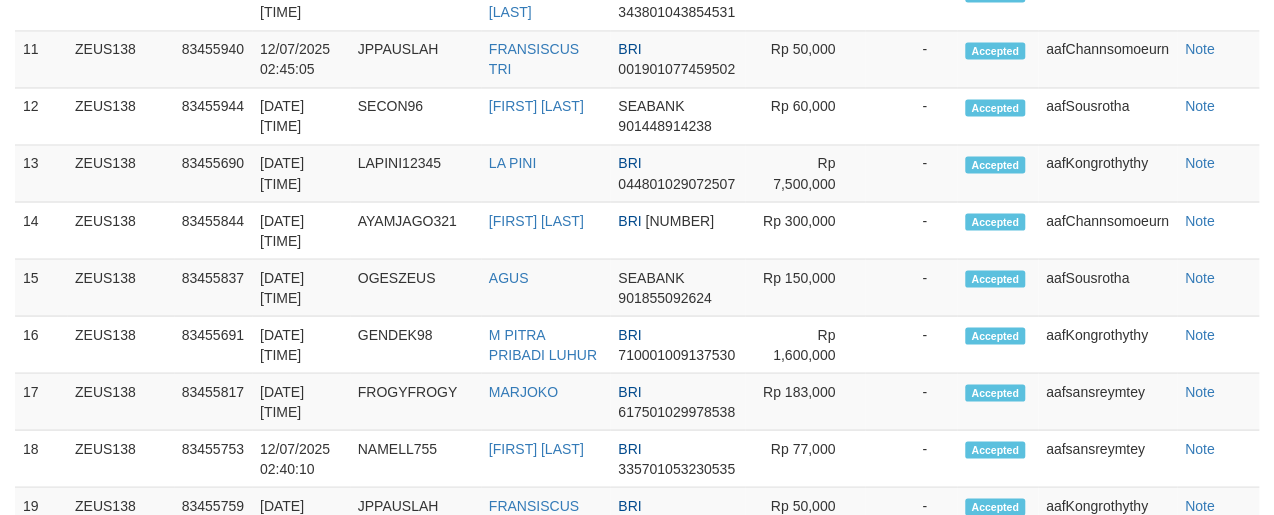 scroll, scrollTop: 1520, scrollLeft: 0, axis: vertical 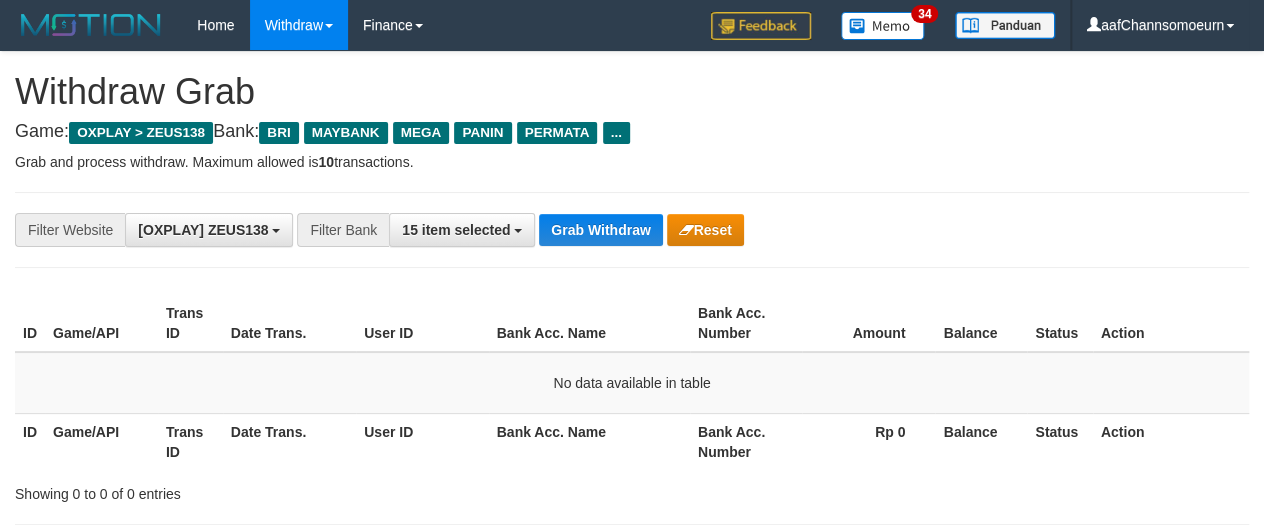 click on "**********" at bounding box center [632, 1103] 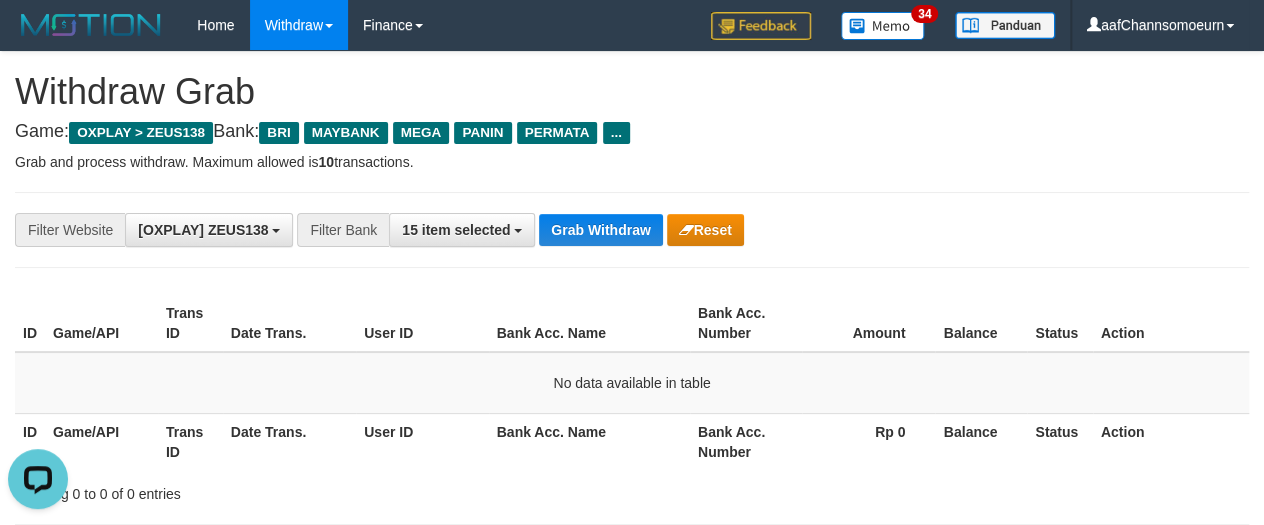 scroll, scrollTop: 0, scrollLeft: 0, axis: both 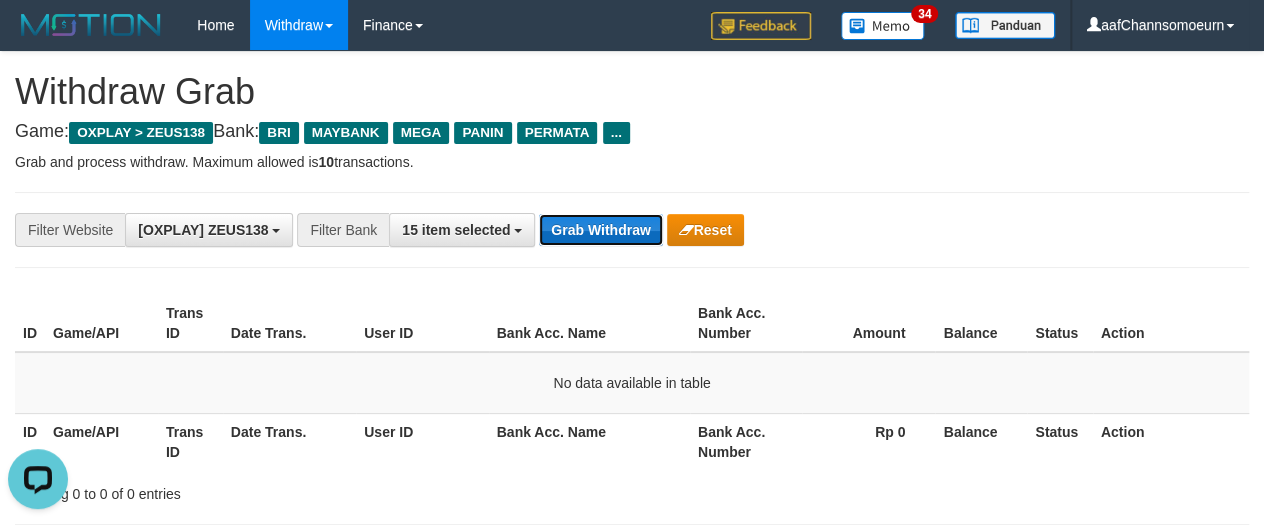click on "Grab Withdraw" at bounding box center (600, 230) 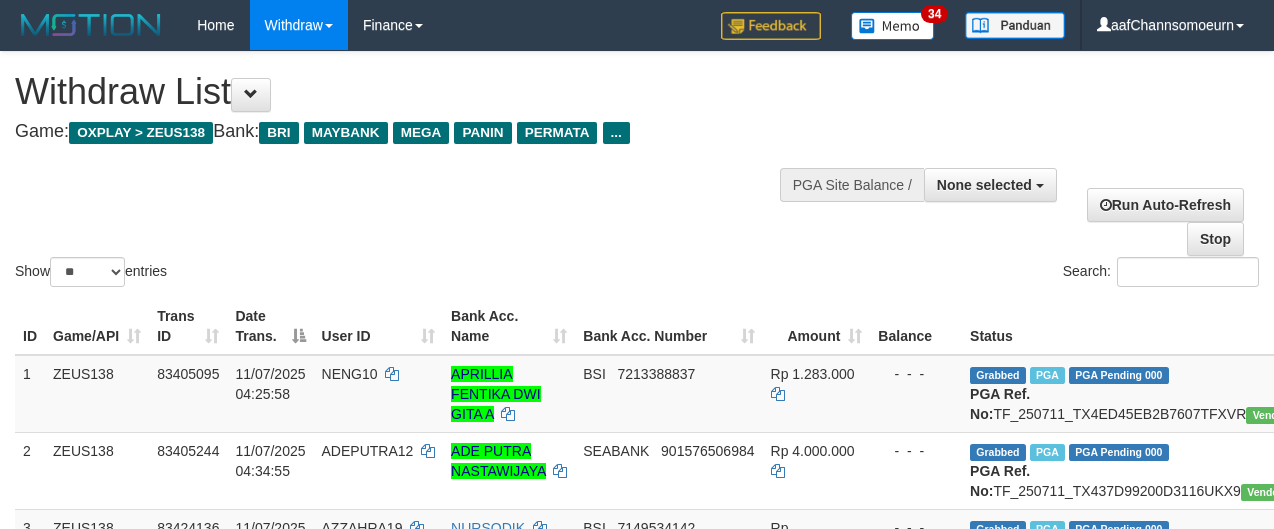 select 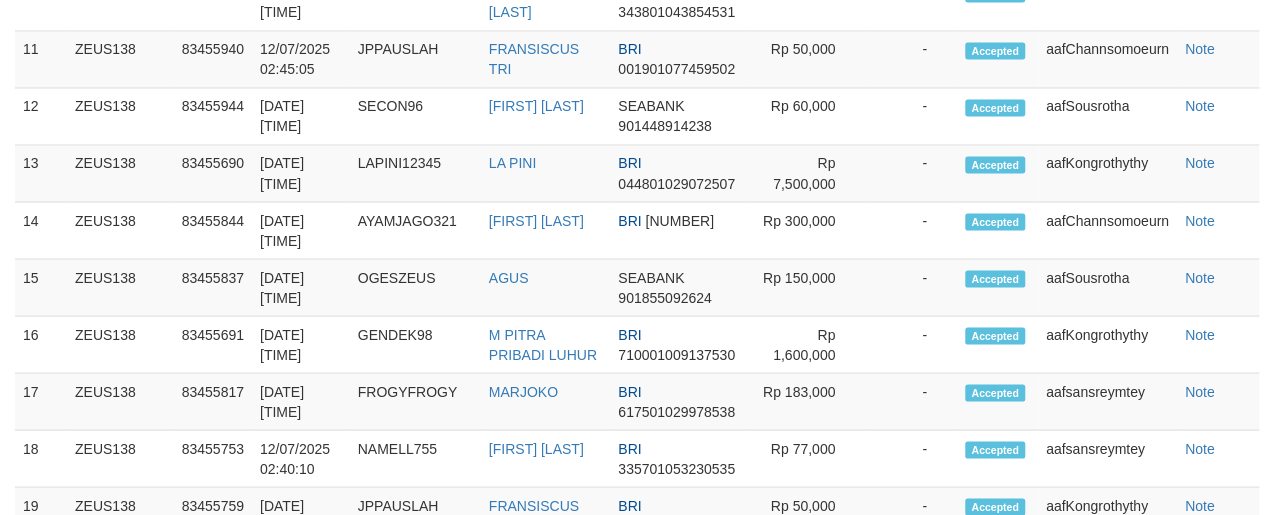 scroll, scrollTop: 1520, scrollLeft: 0, axis: vertical 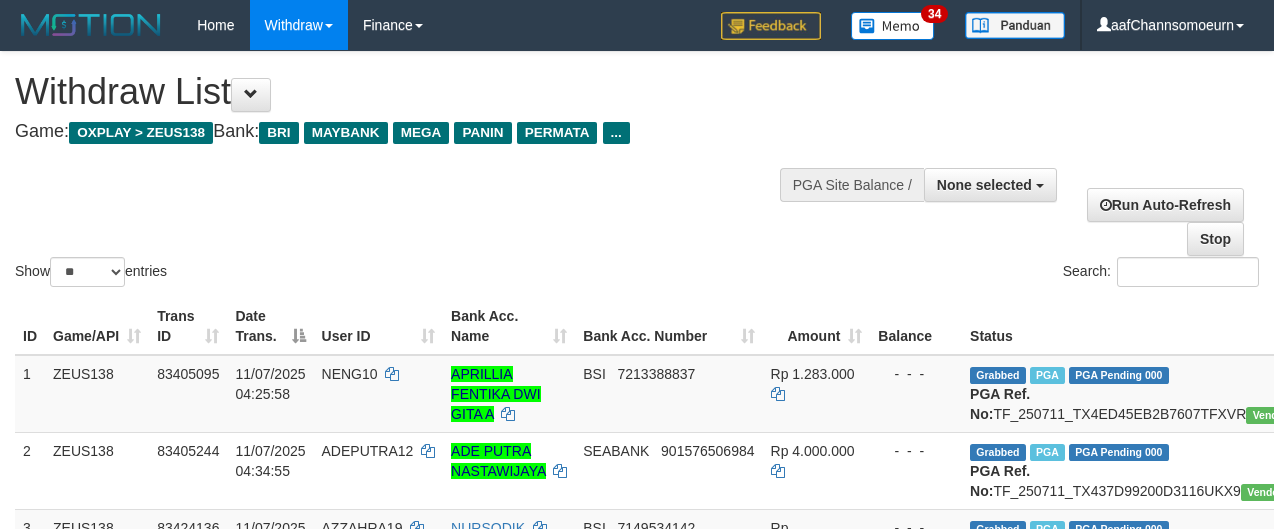 select 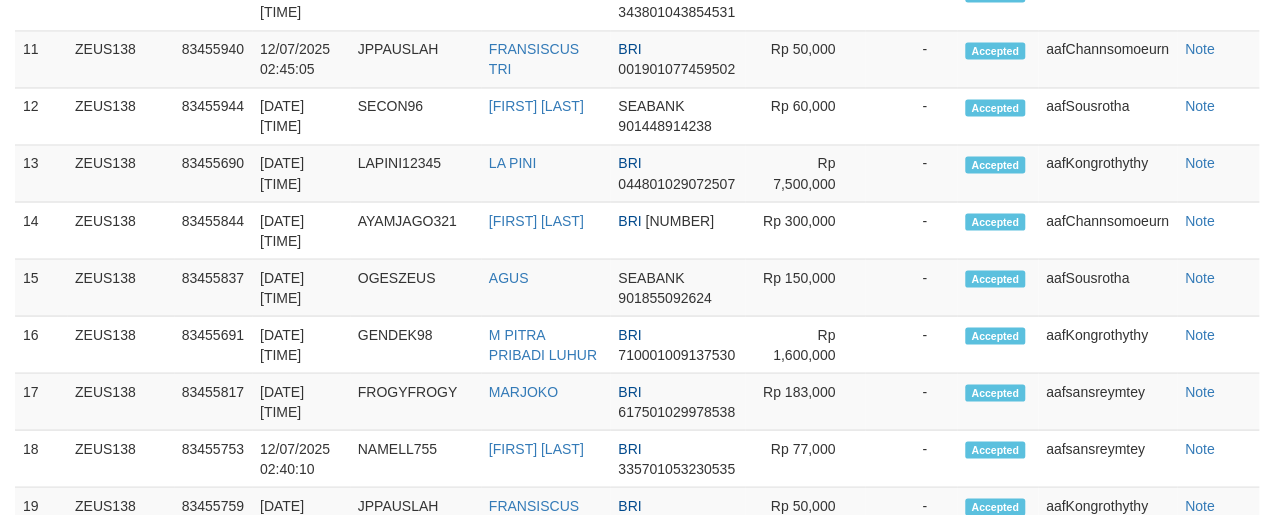 scroll, scrollTop: 1520, scrollLeft: 0, axis: vertical 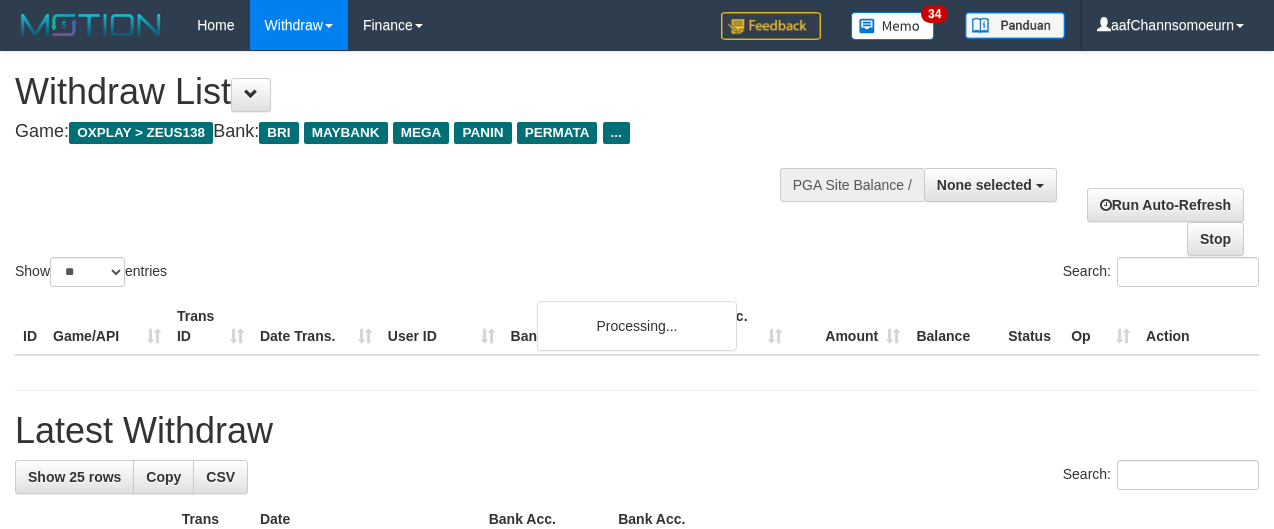 select 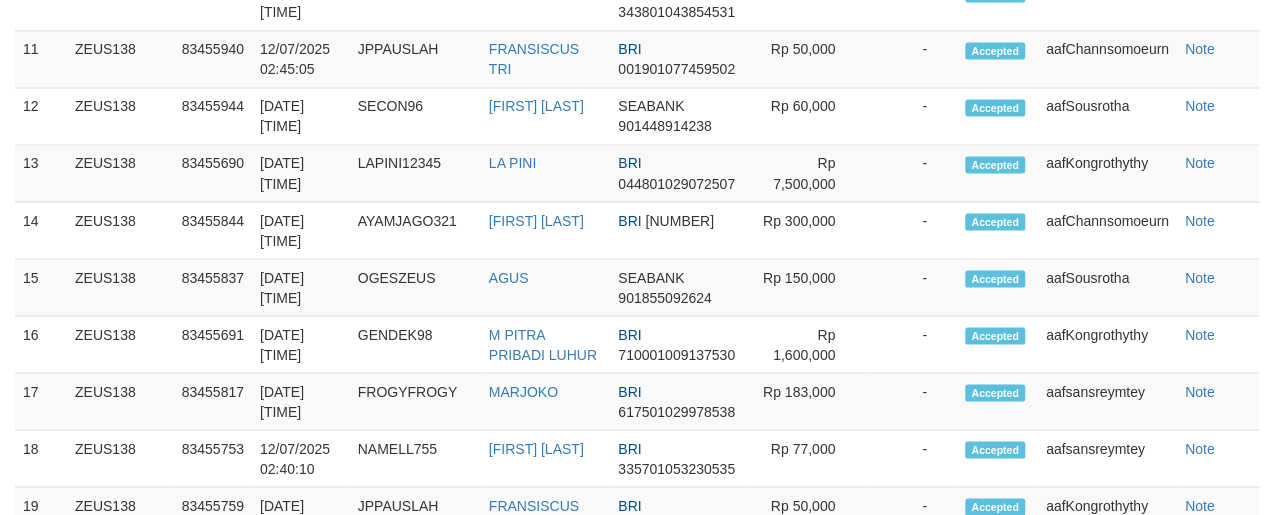 scroll, scrollTop: 1520, scrollLeft: 0, axis: vertical 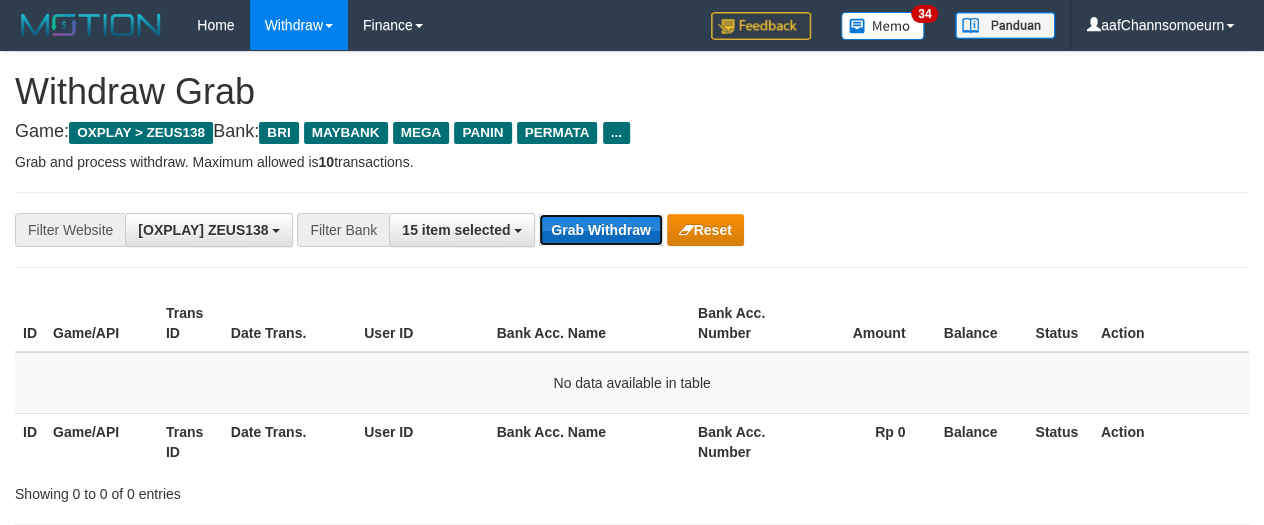 click on "Grab Withdraw" at bounding box center [600, 230] 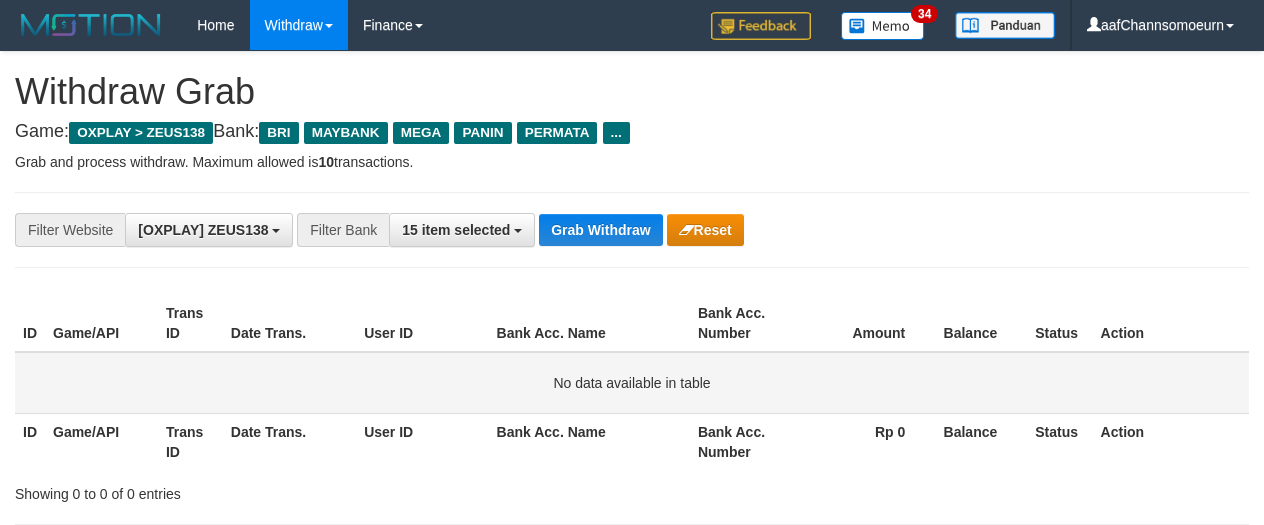scroll, scrollTop: 0, scrollLeft: 0, axis: both 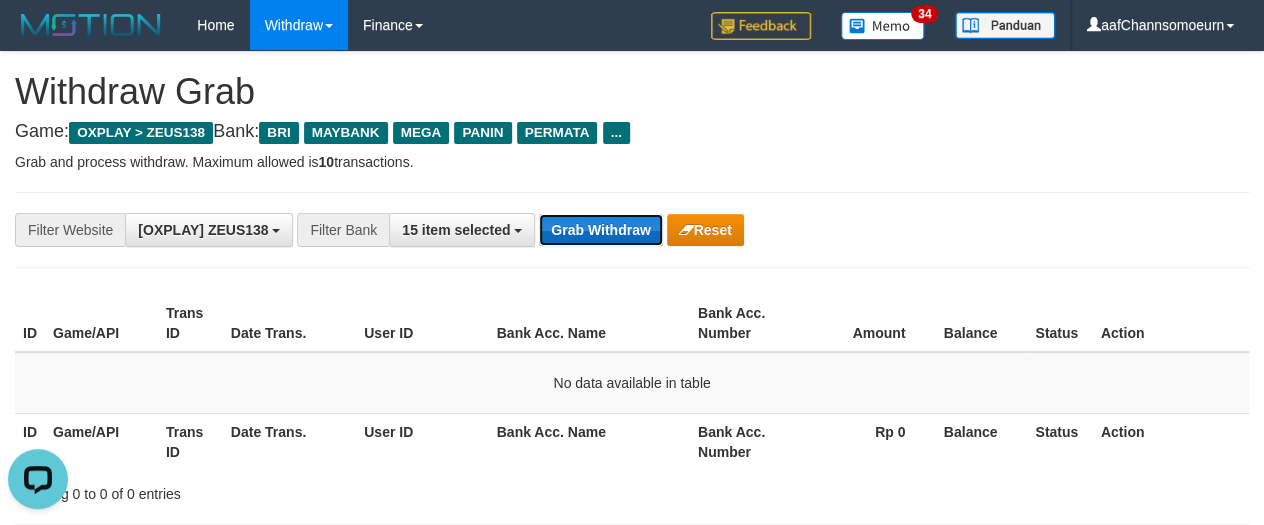 click on "Grab Withdraw" at bounding box center (600, 230) 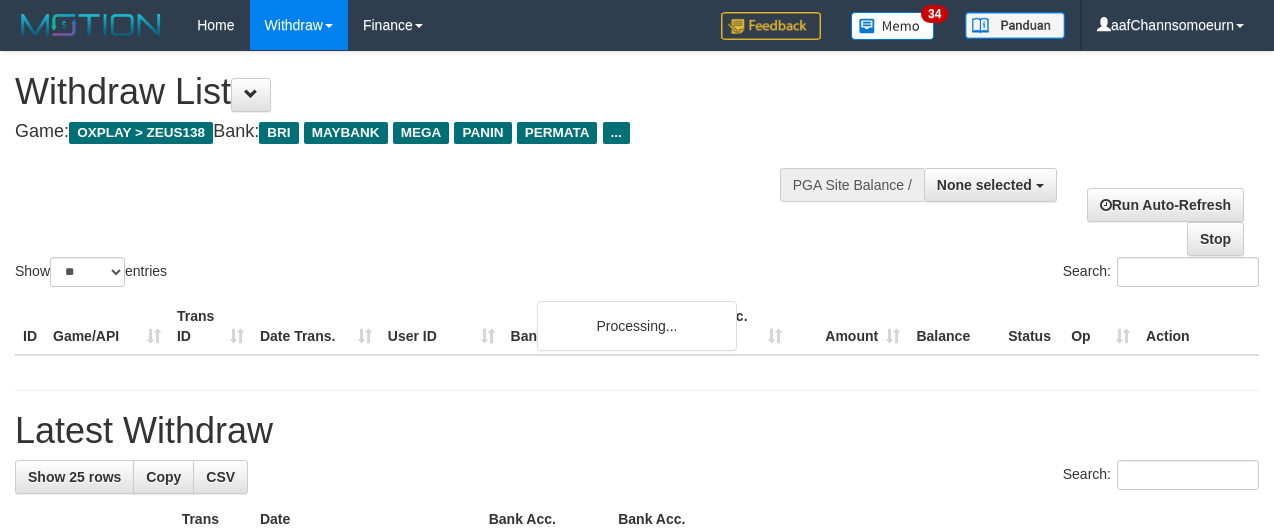 select 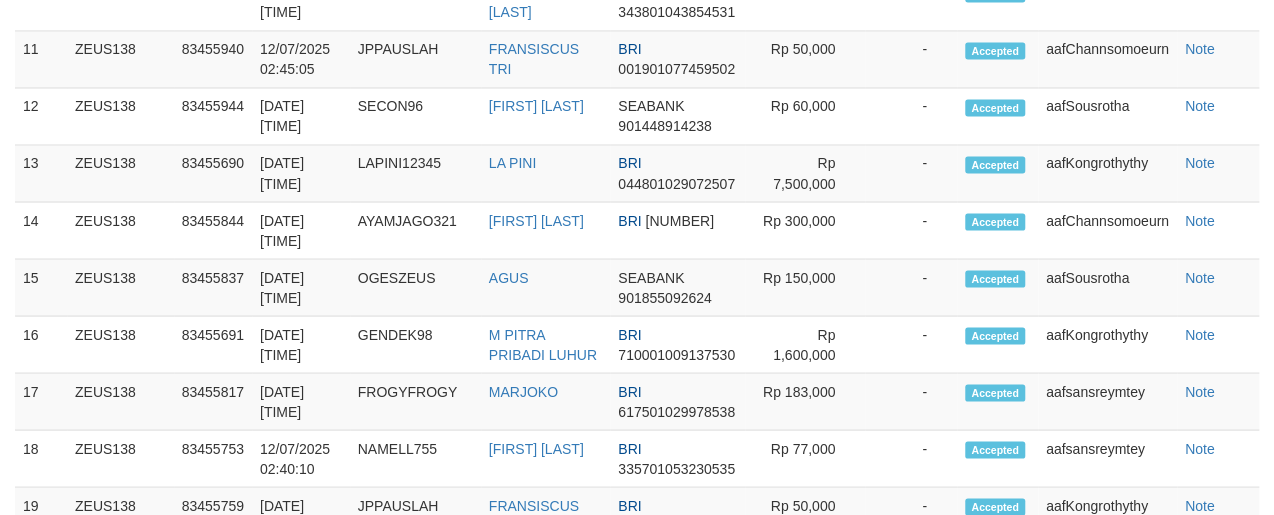 scroll, scrollTop: 1520, scrollLeft: 0, axis: vertical 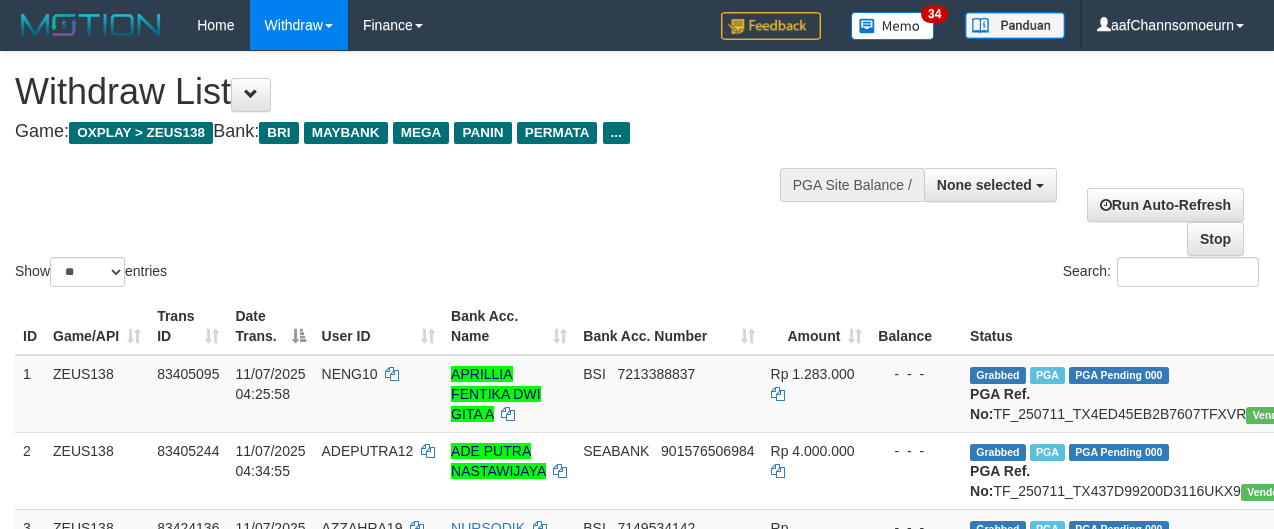 select 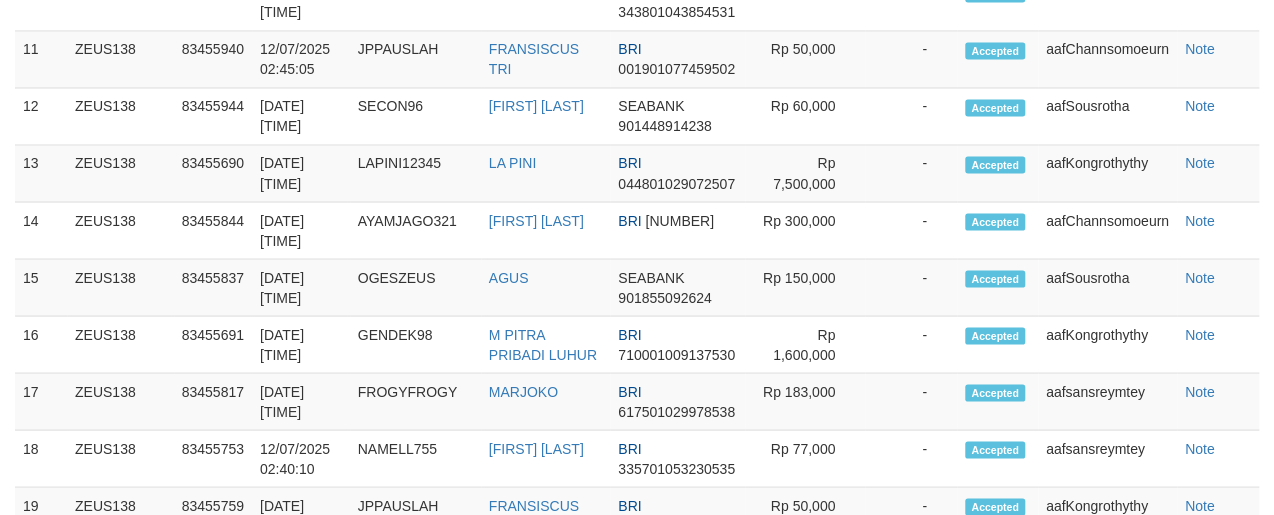 scroll, scrollTop: 1520, scrollLeft: 0, axis: vertical 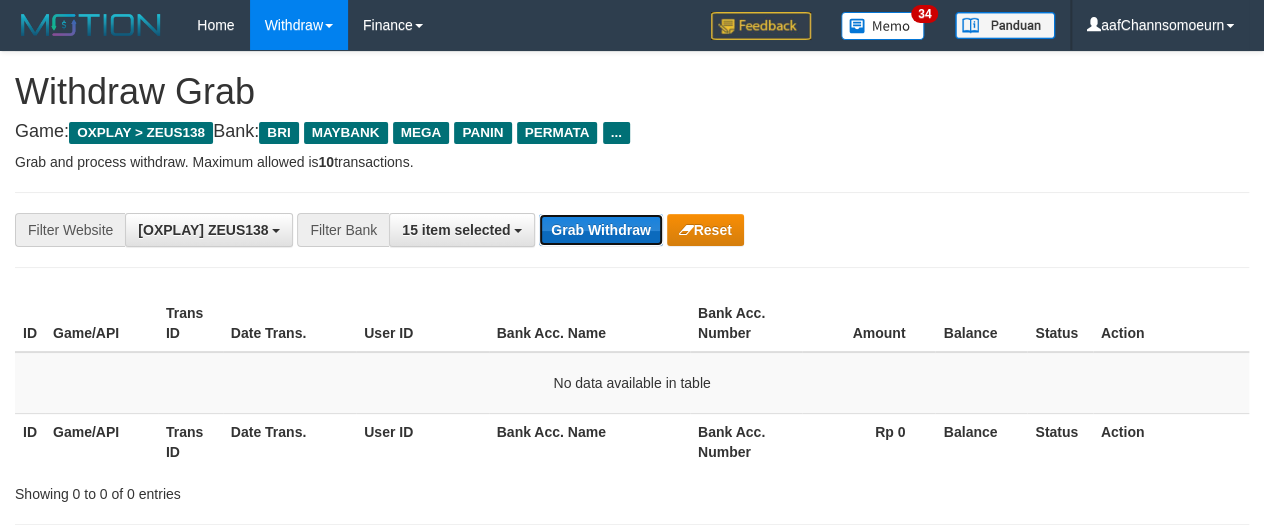 click on "Grab Withdraw" at bounding box center (600, 230) 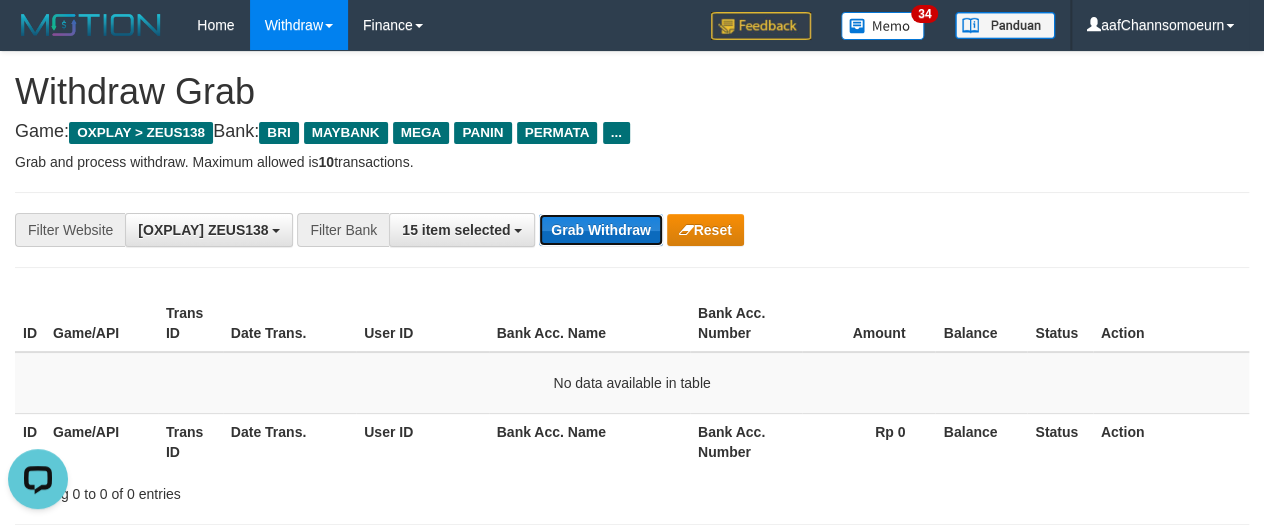 scroll, scrollTop: 0, scrollLeft: 0, axis: both 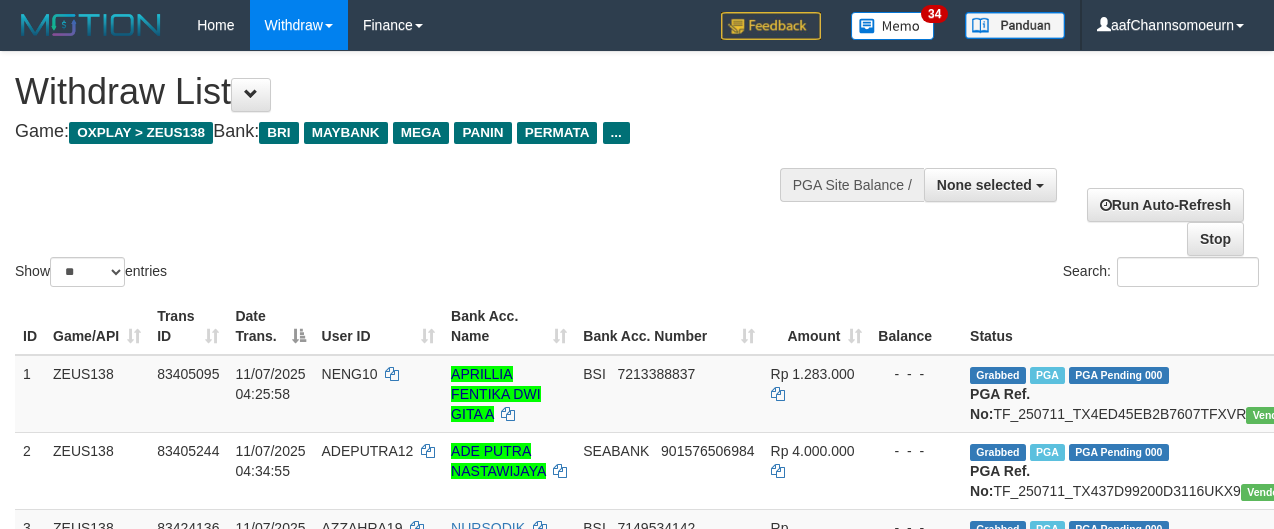 select 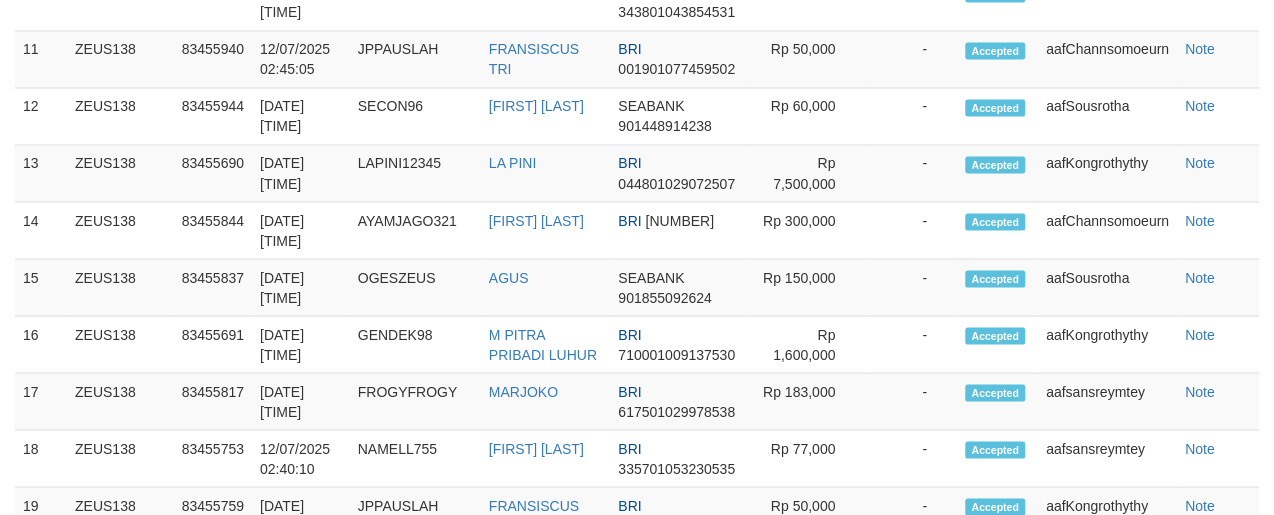 scroll, scrollTop: 1520, scrollLeft: 0, axis: vertical 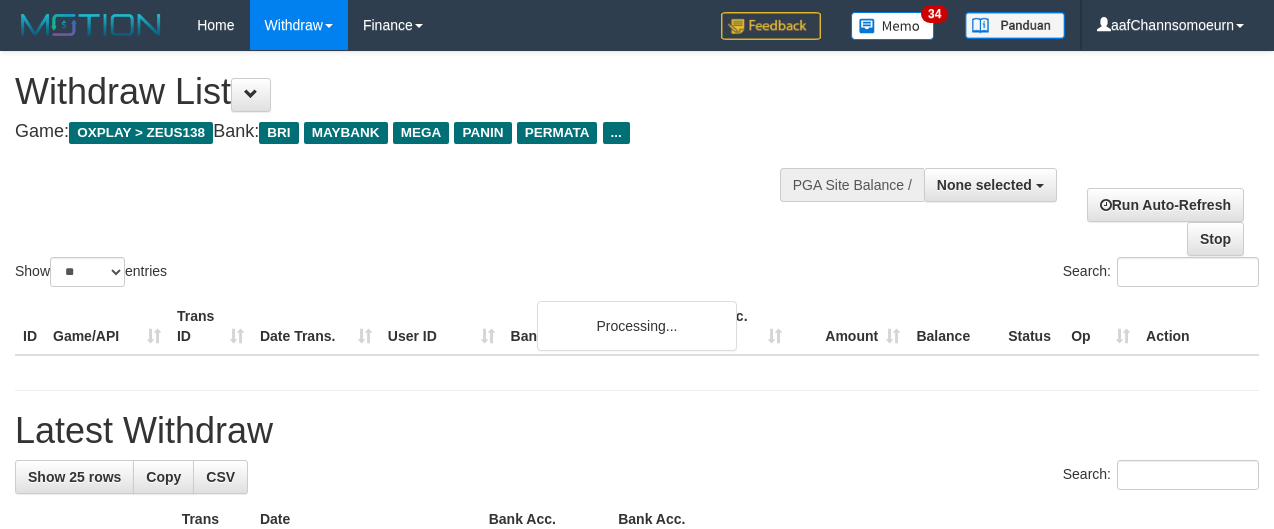 select 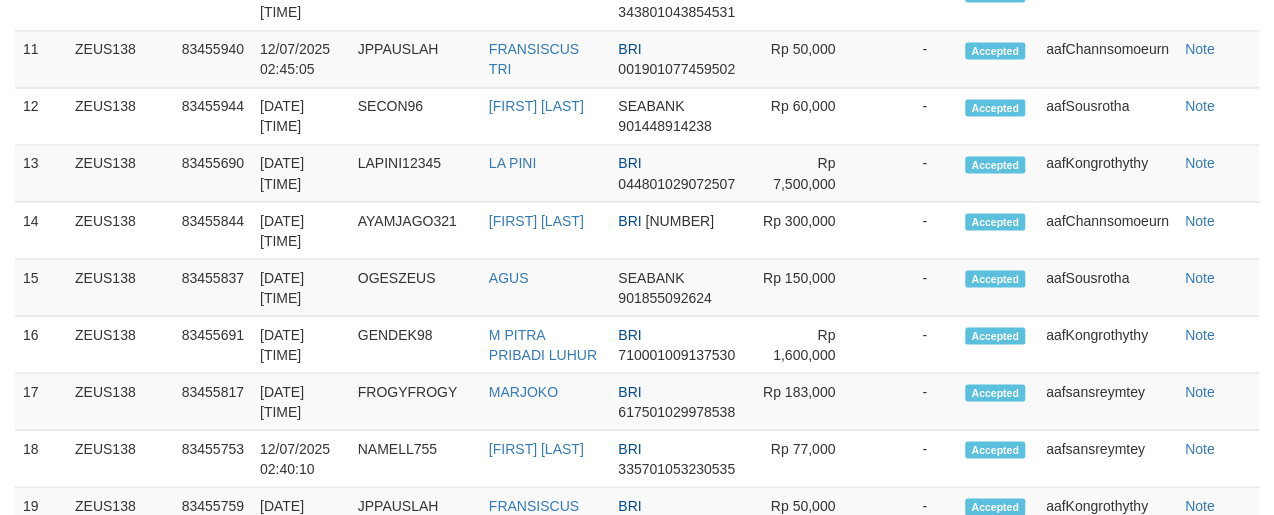 scroll, scrollTop: 1520, scrollLeft: 0, axis: vertical 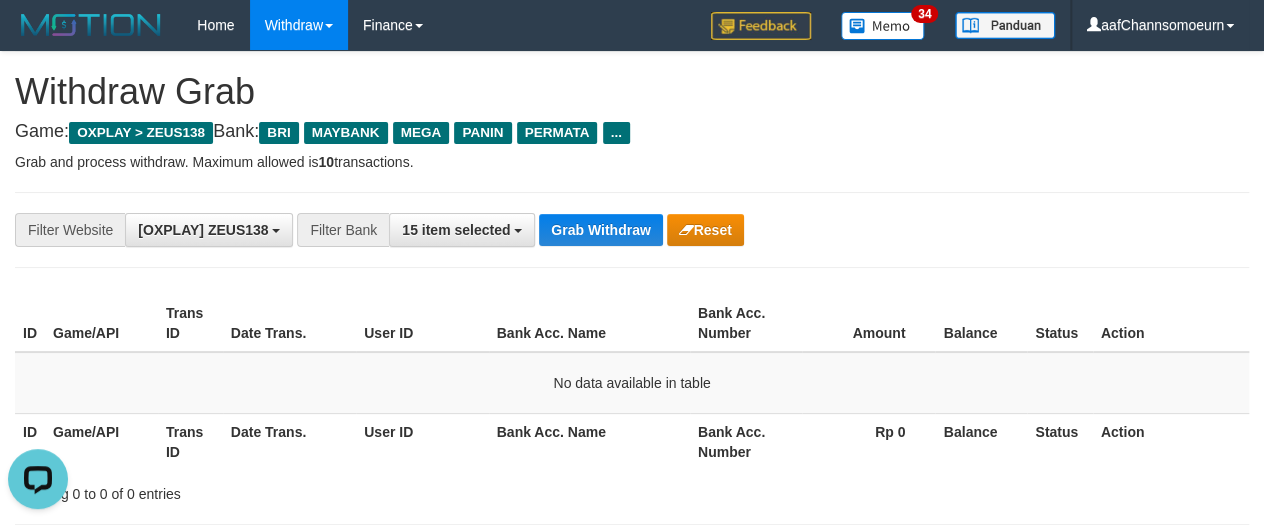 click on "**********" at bounding box center (632, 230) 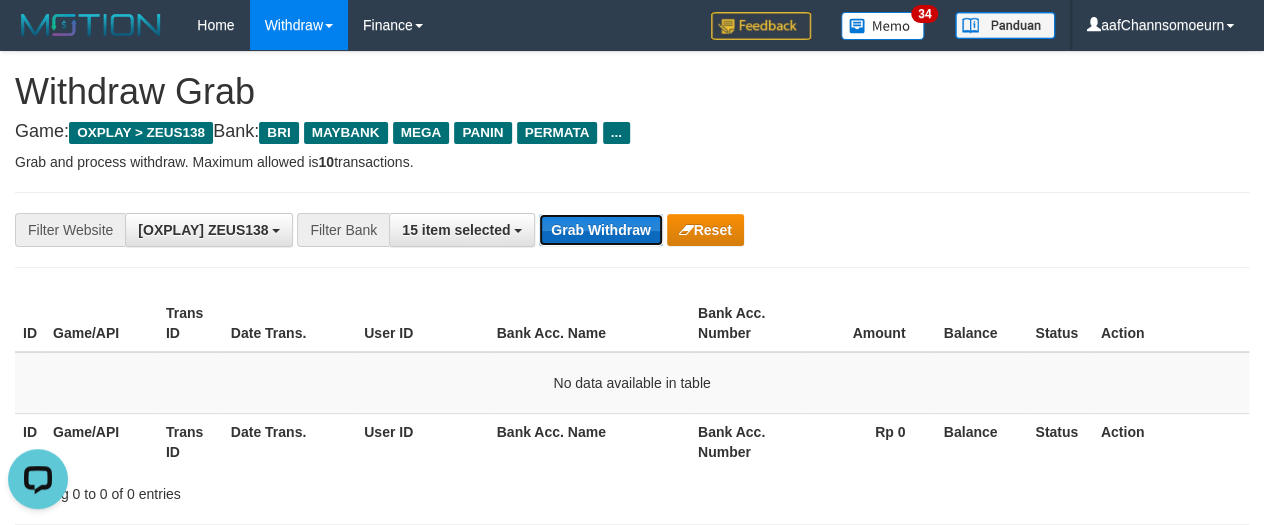 click on "Grab Withdraw" at bounding box center (600, 230) 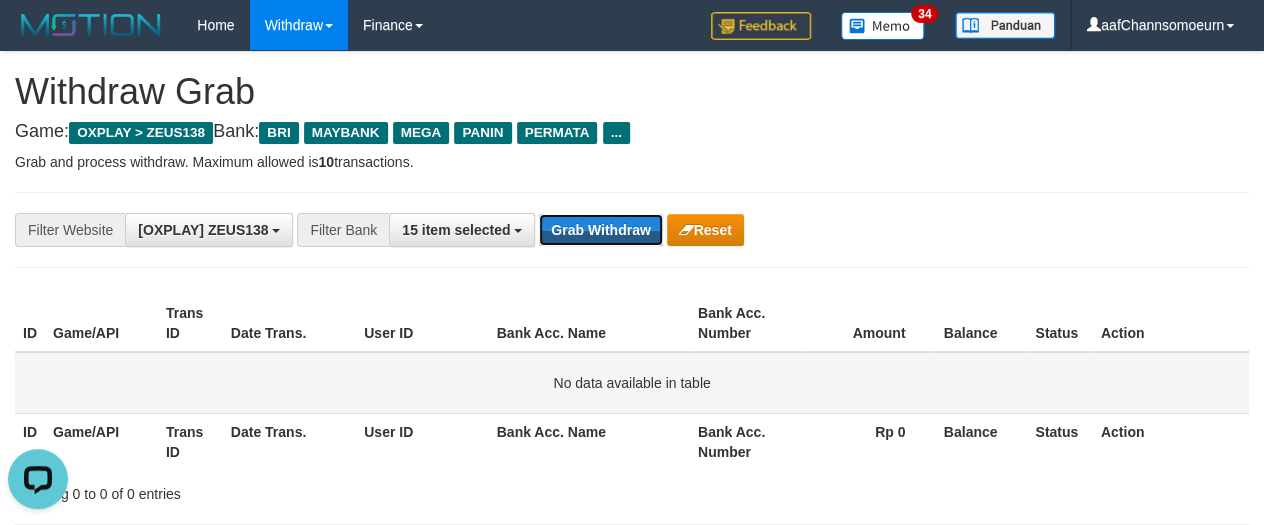 click on "Grab Withdraw" at bounding box center (600, 230) 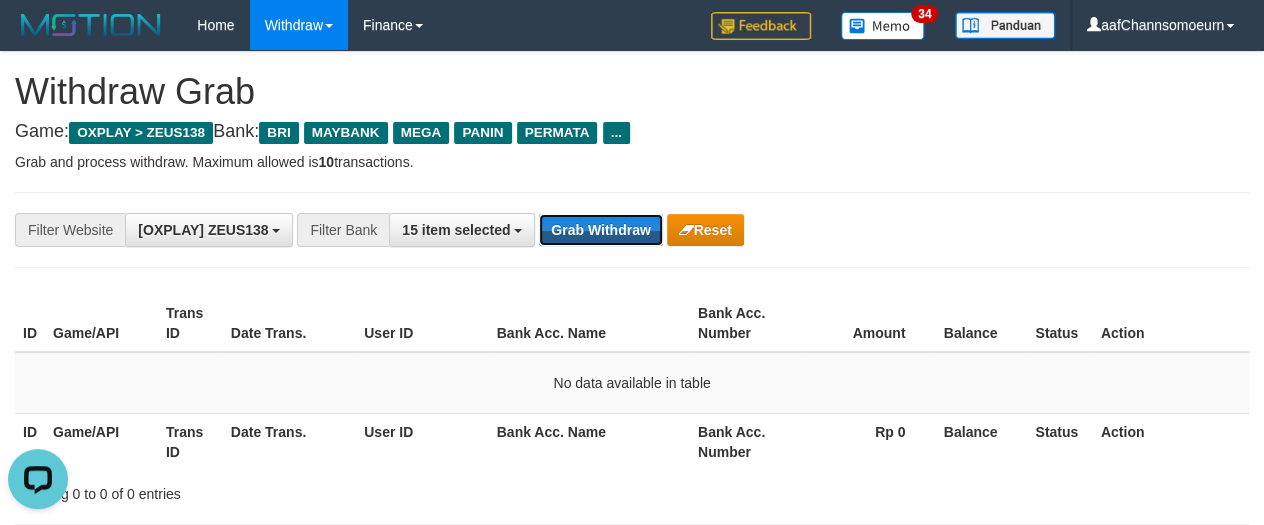 click on "Grab Withdraw" at bounding box center [600, 230] 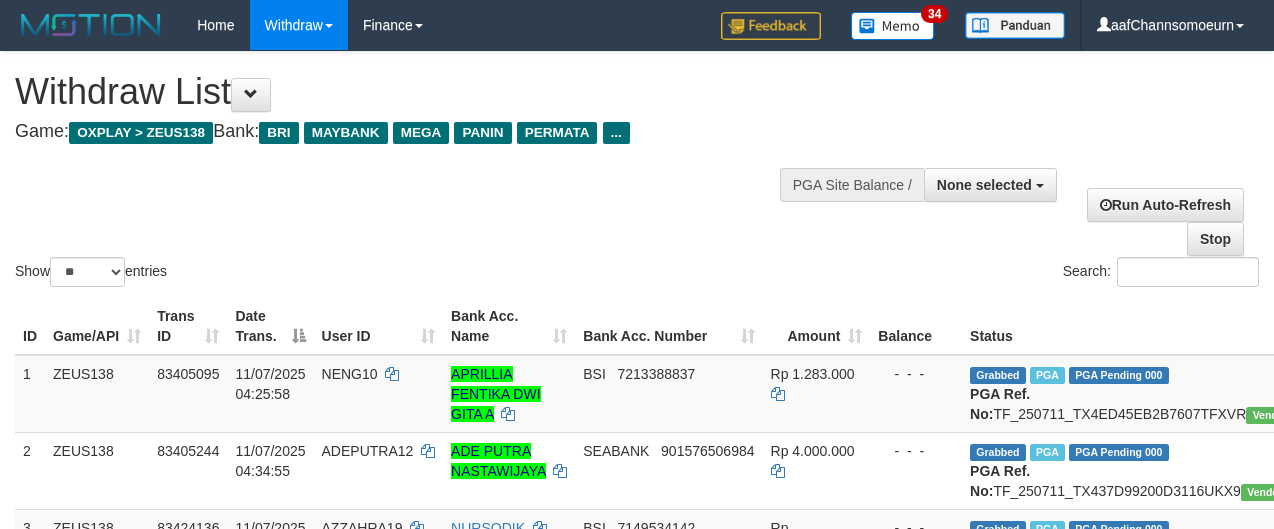 select 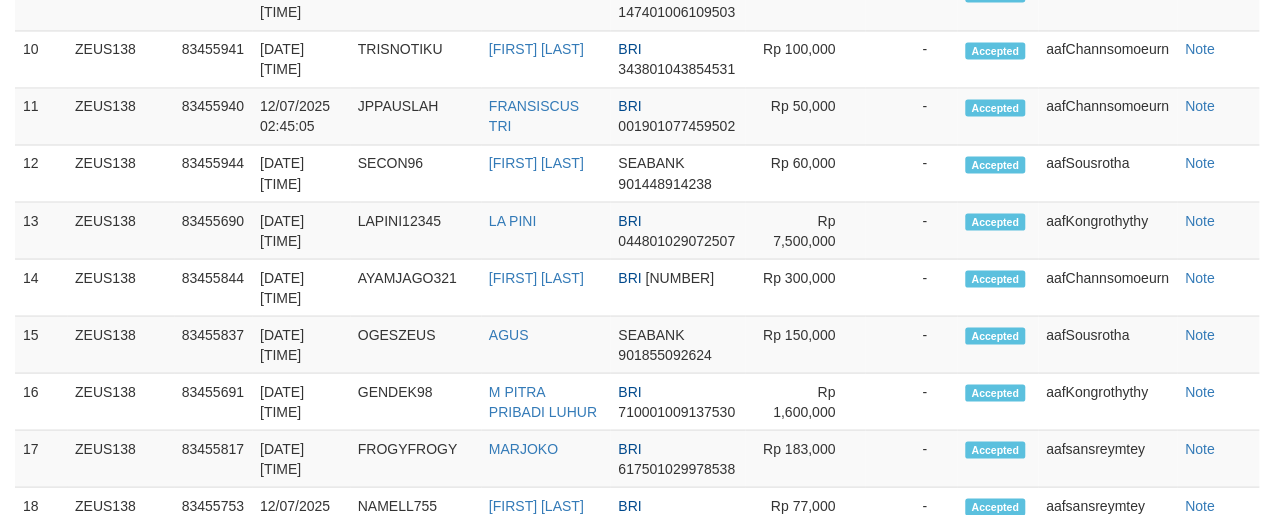 scroll, scrollTop: 1520, scrollLeft: 0, axis: vertical 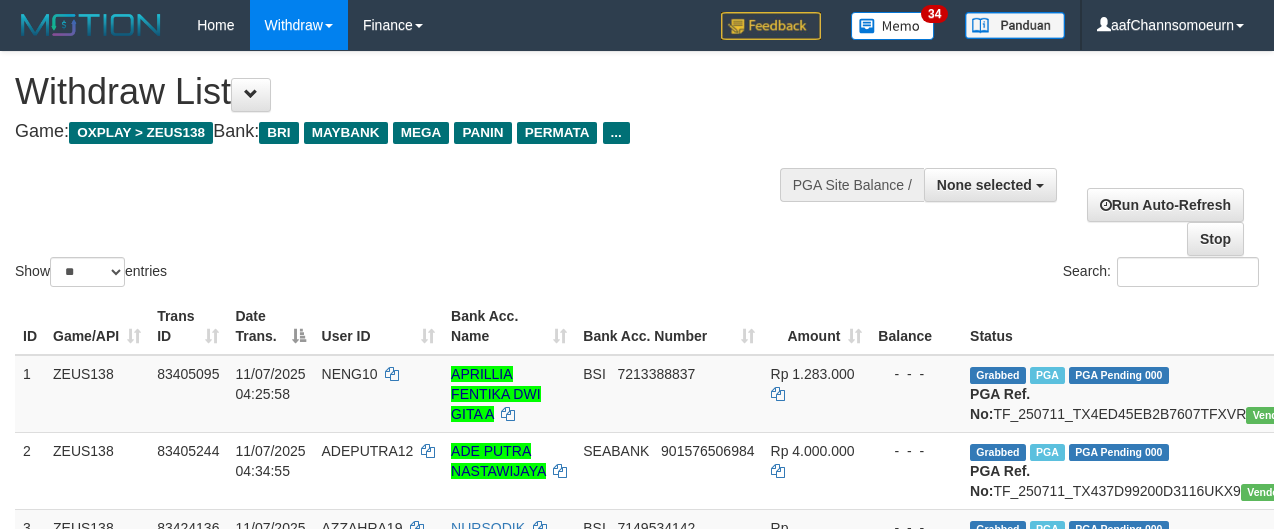 select 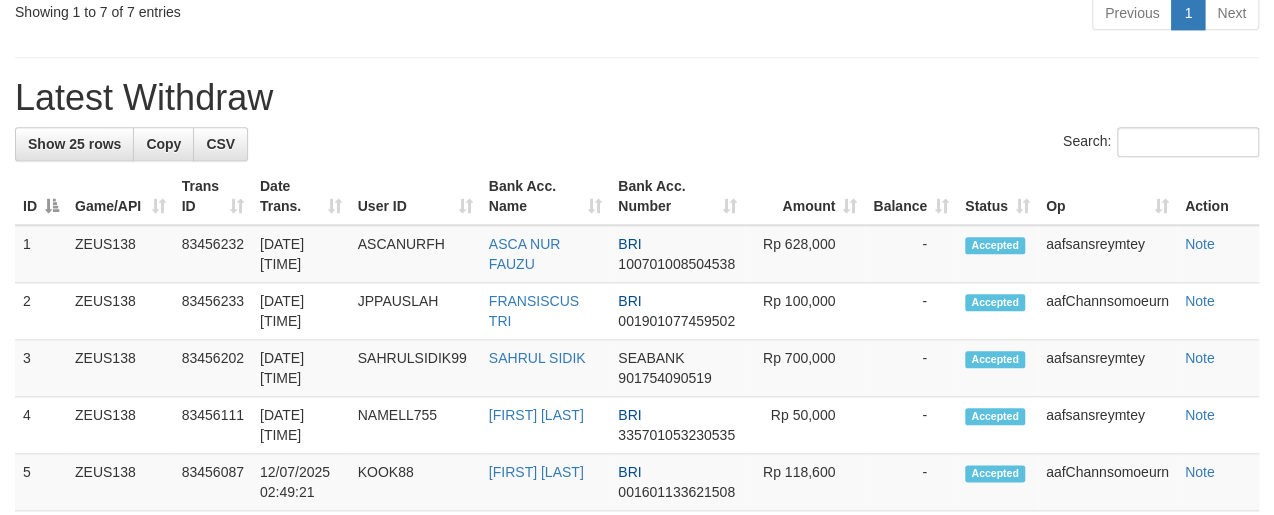 scroll, scrollTop: 993, scrollLeft: 0, axis: vertical 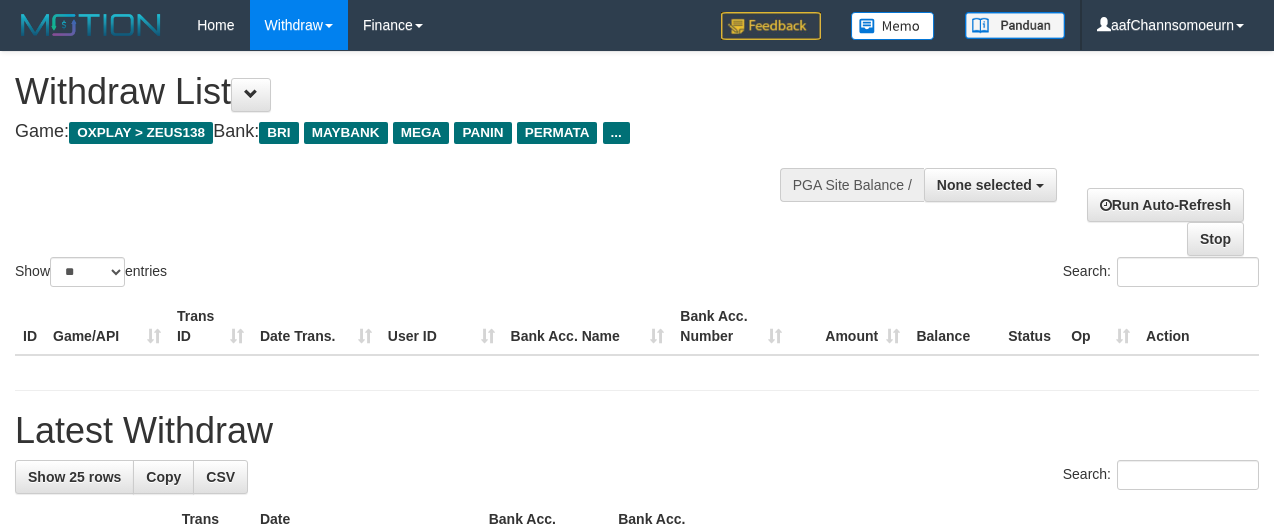 select 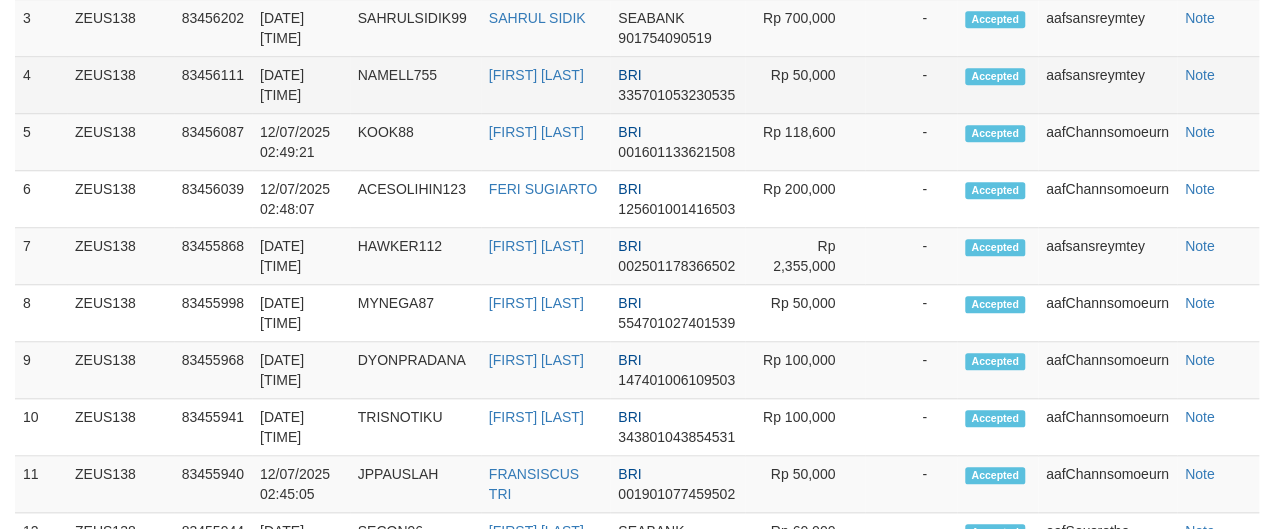 scroll, scrollTop: 618, scrollLeft: 0, axis: vertical 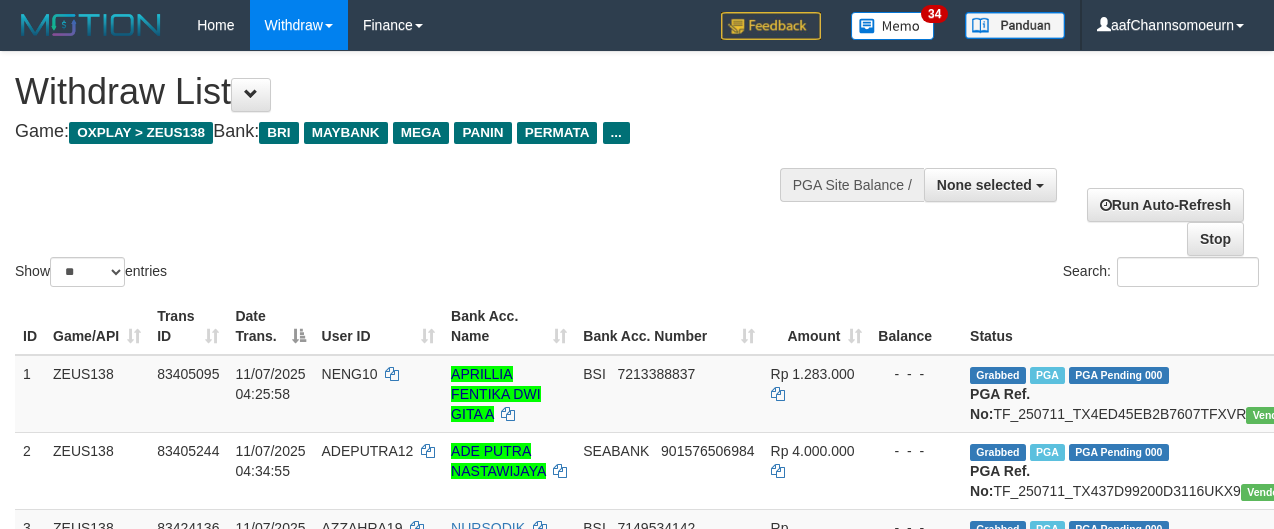 select 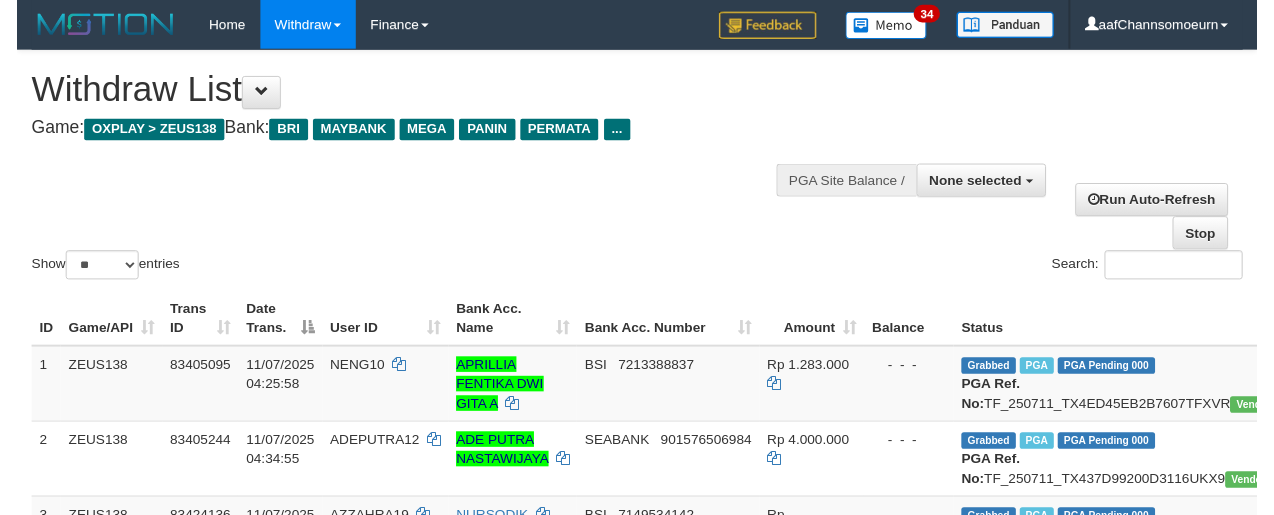 scroll, scrollTop: 0, scrollLeft: 0, axis: both 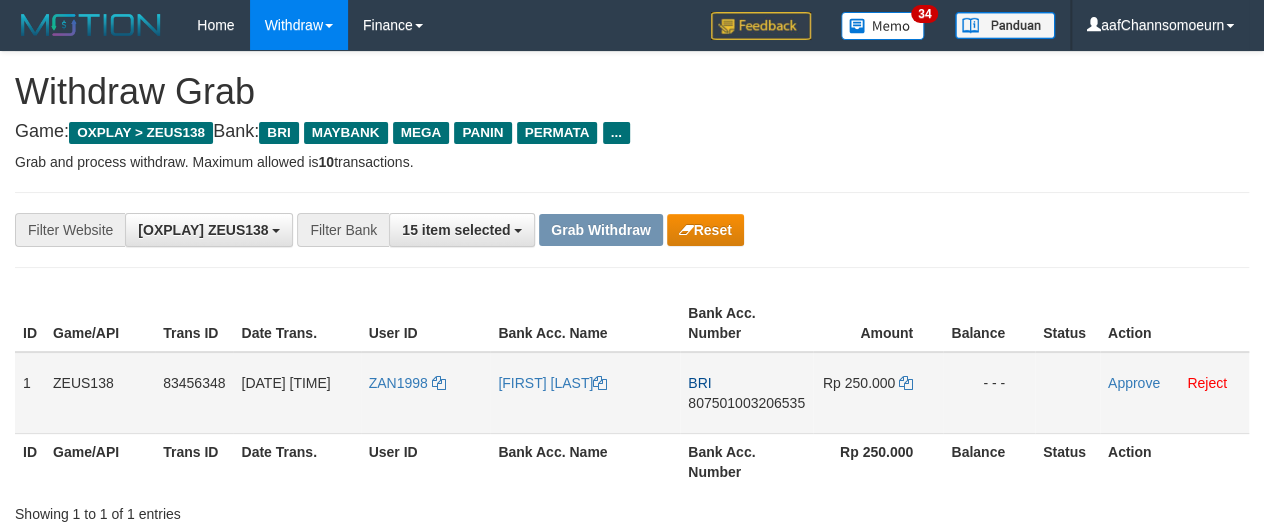 click on "ZAN1998" at bounding box center (426, 393) 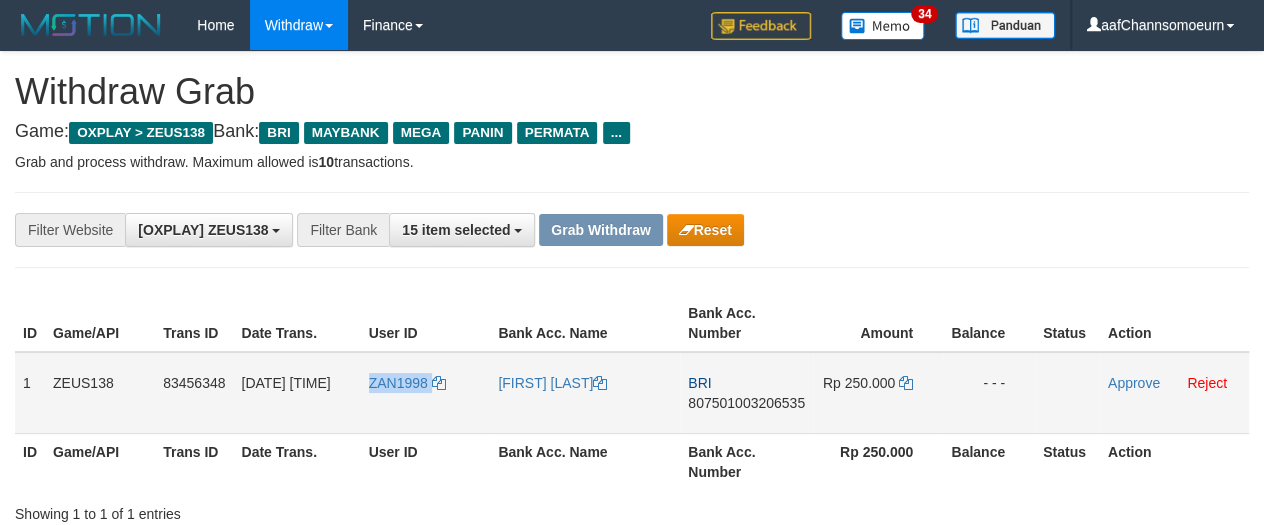 click on "ZAN1998" at bounding box center [426, 393] 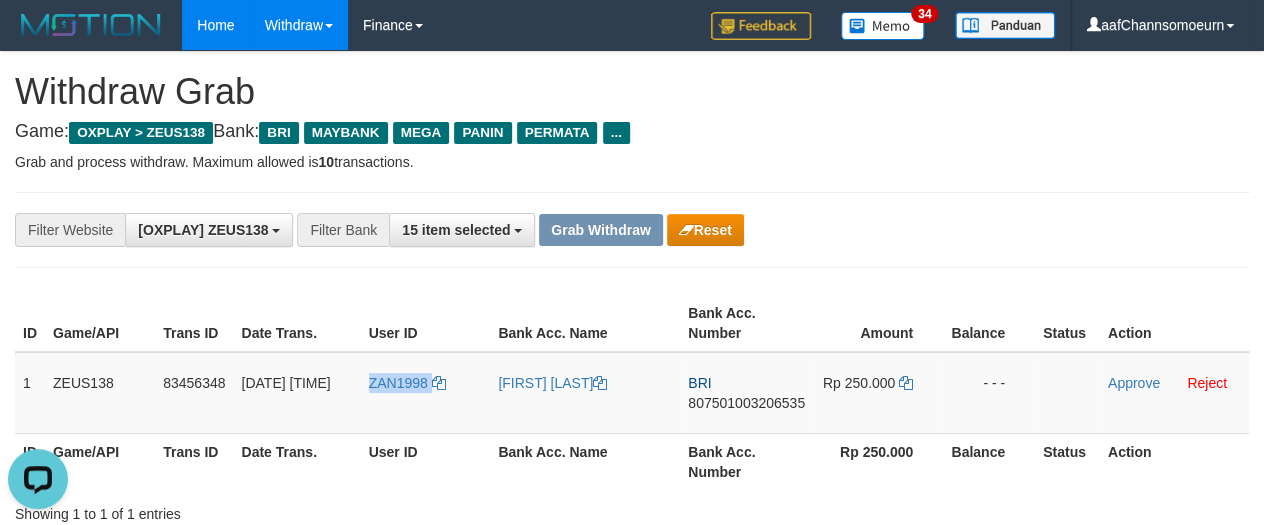 scroll, scrollTop: 0, scrollLeft: 0, axis: both 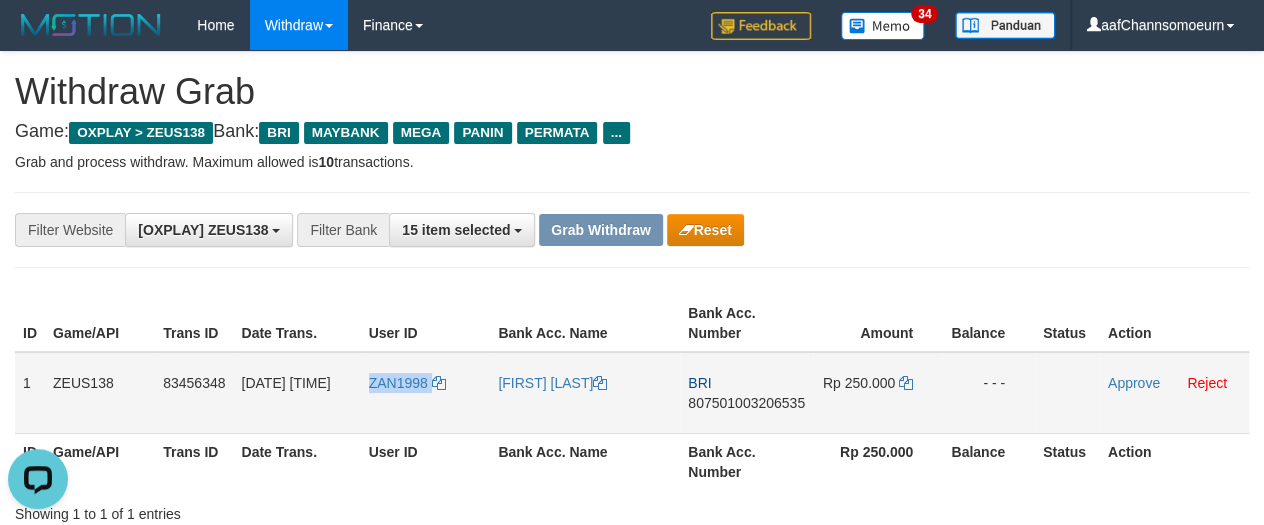 click on "ZAN1998" at bounding box center [426, 393] 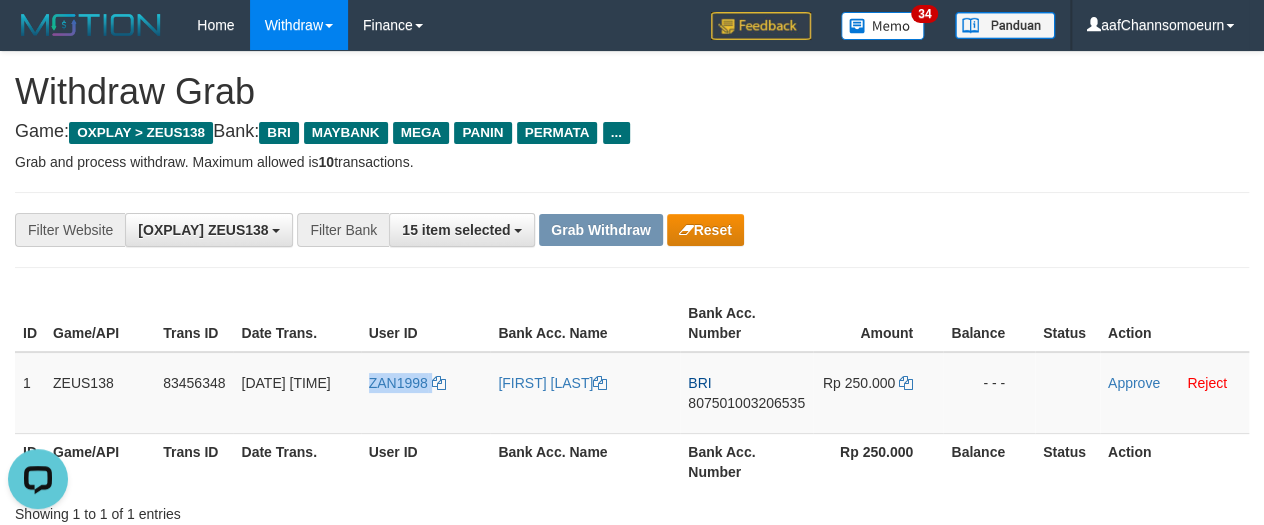 copy on "ZAN1998" 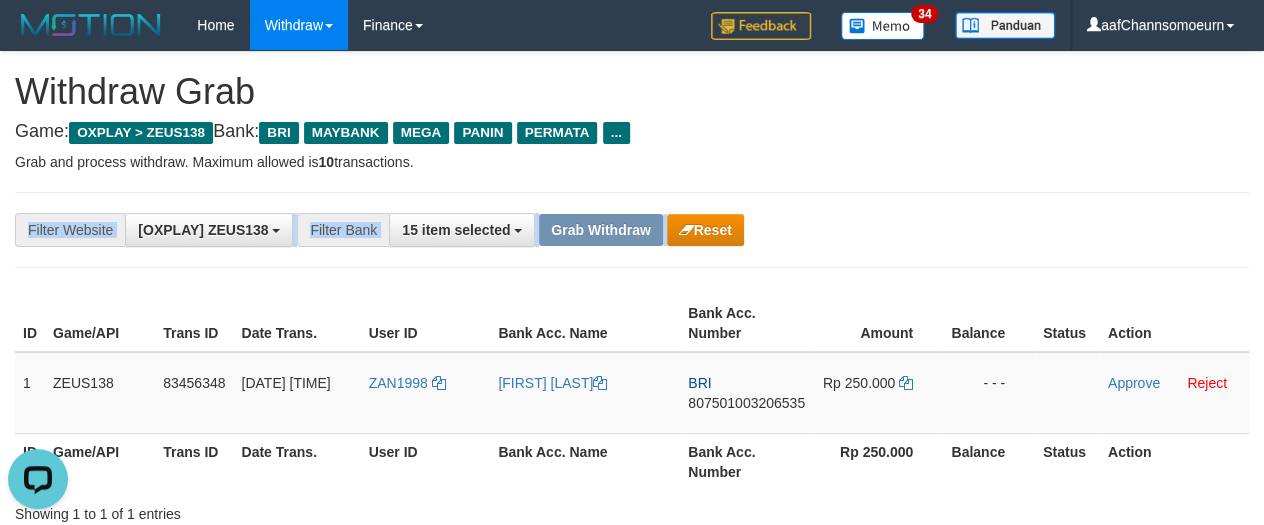 drag, startPoint x: 990, startPoint y: 210, endPoint x: 1020, endPoint y: 249, distance: 49.20366 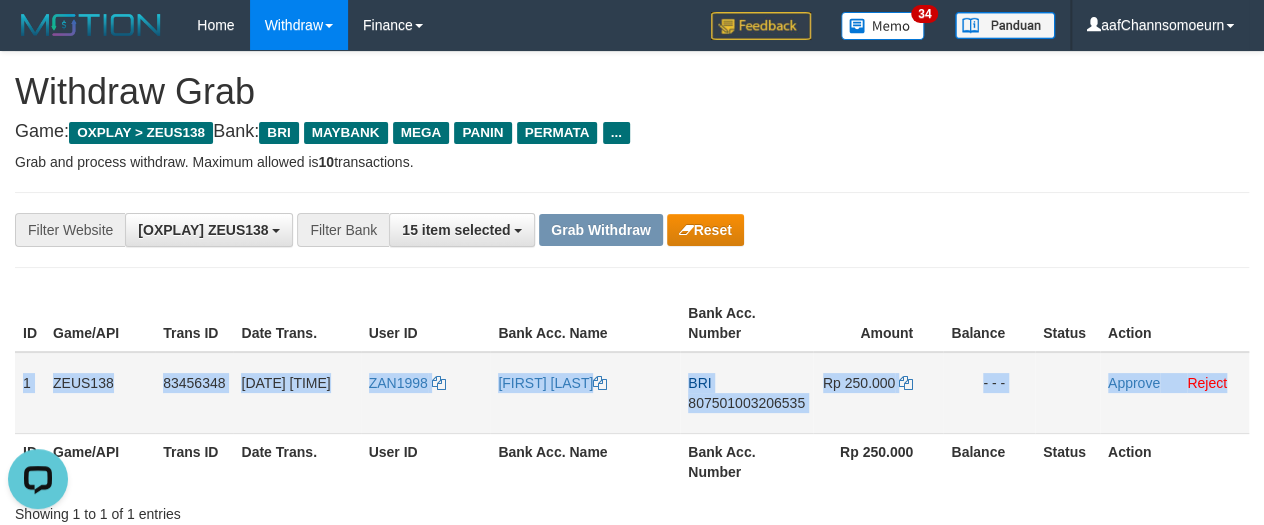 drag, startPoint x: 20, startPoint y: 367, endPoint x: 1227, endPoint y: 407, distance: 1207.6626 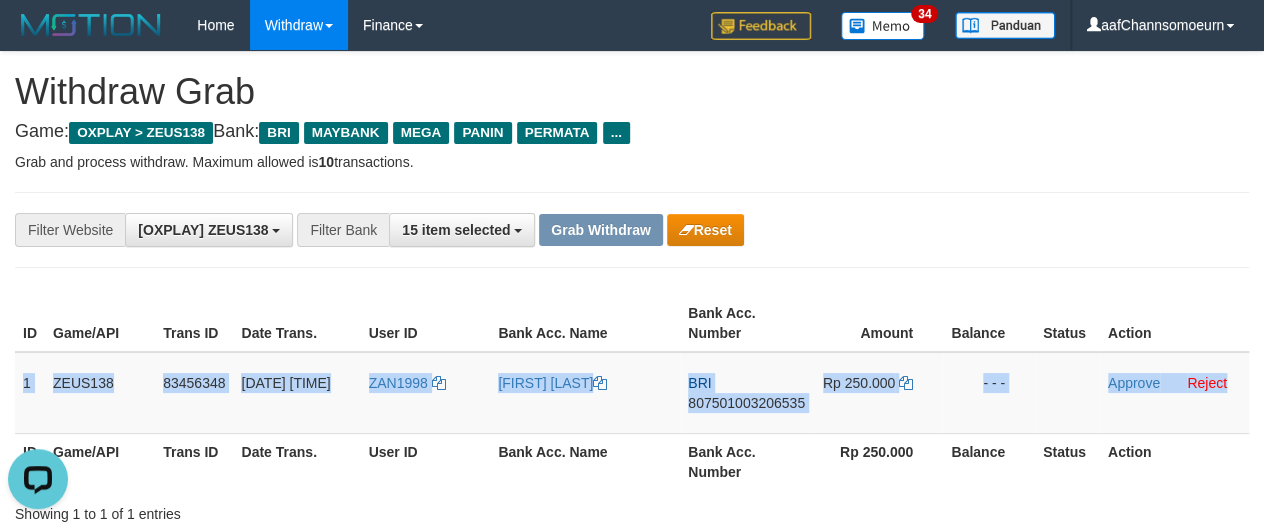 copy on "1
ZEUS138
83456348
12/07/2025 02:55:51
ZAN1998
AKMAL FAUZAN
BRI
807501003206535
Rp 250.000
- - -
Approve
Reject" 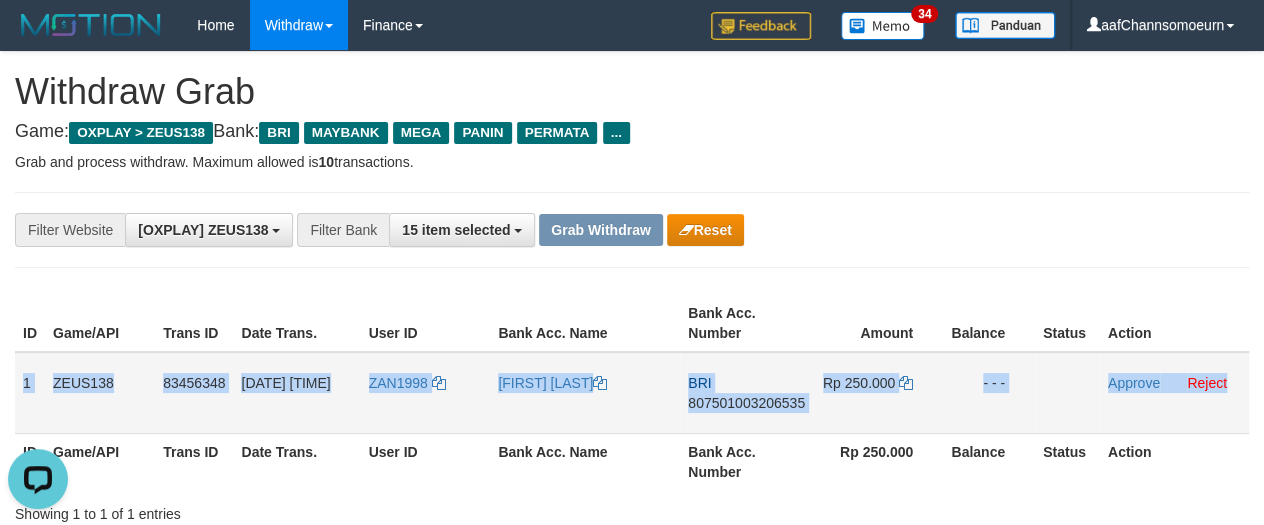 click on "807501003206535" at bounding box center (746, 403) 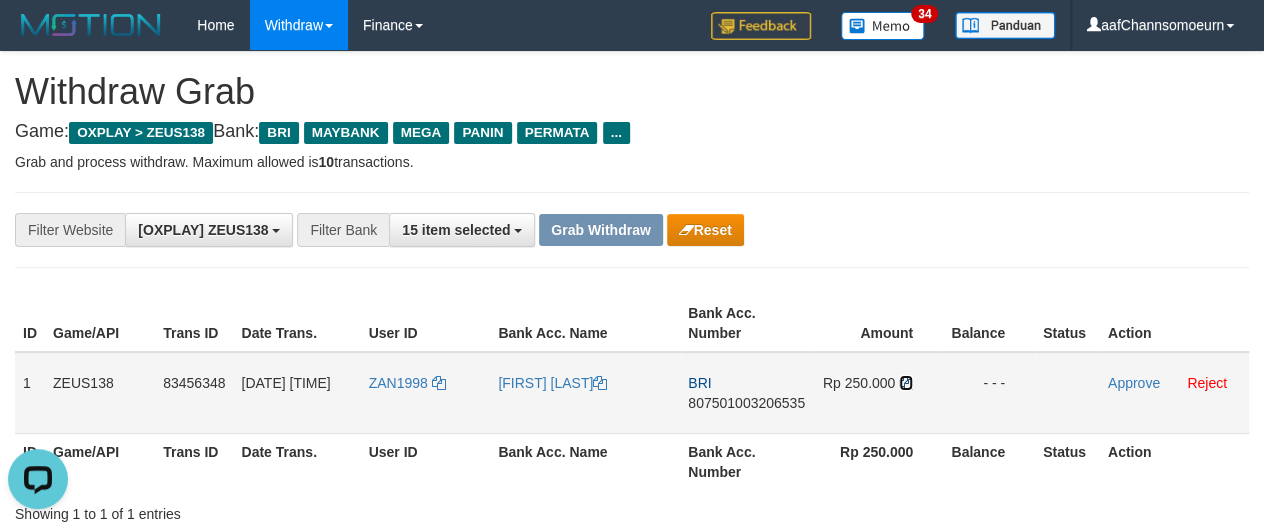 click at bounding box center (906, 383) 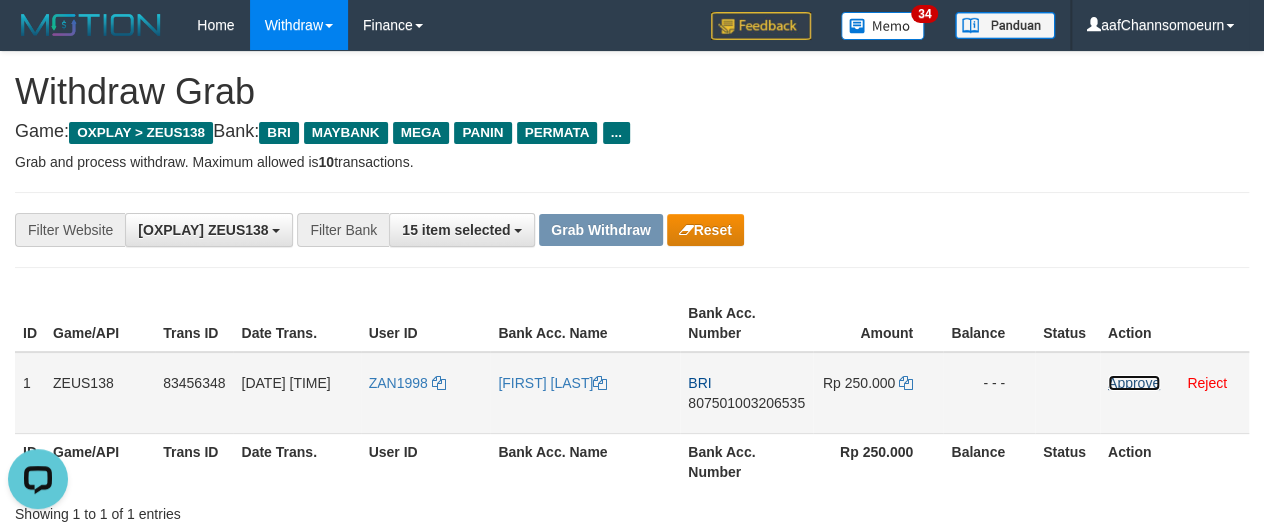 click on "Approve" at bounding box center [1134, 383] 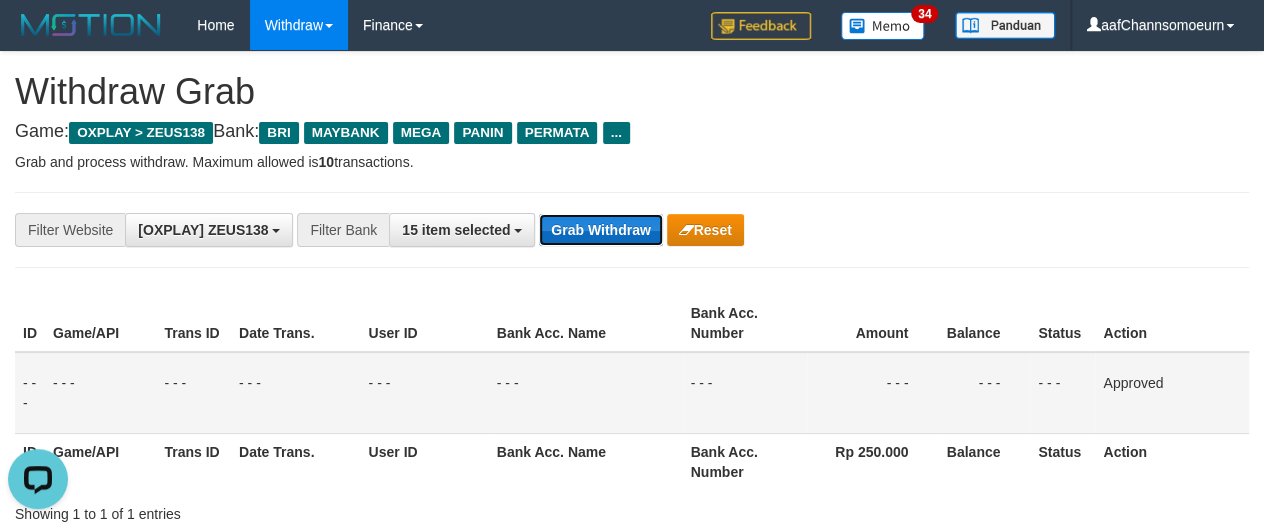 click on "Grab Withdraw" at bounding box center [600, 230] 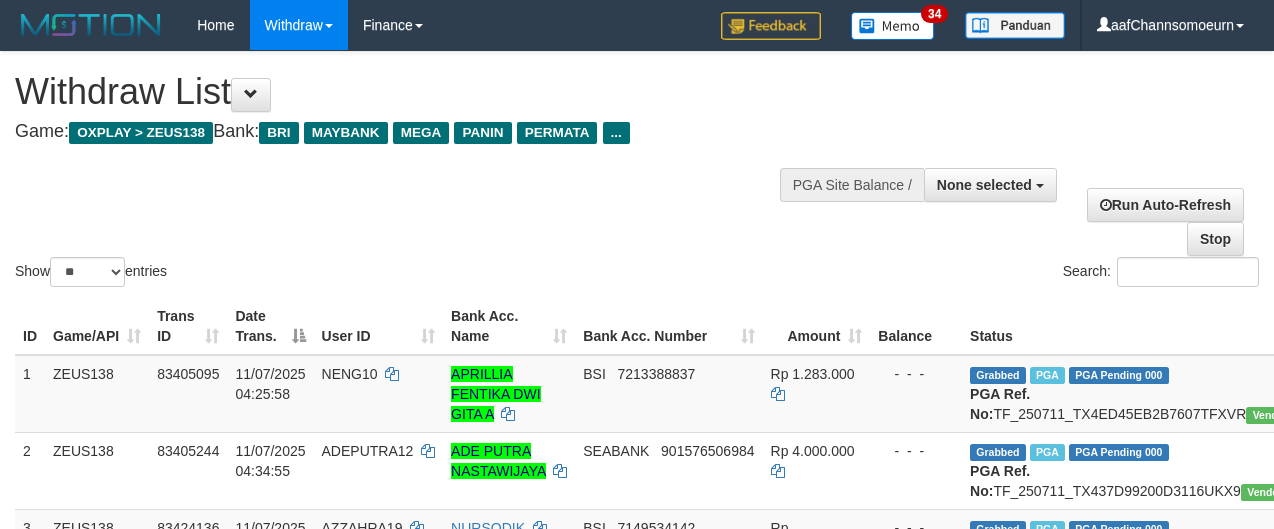 select 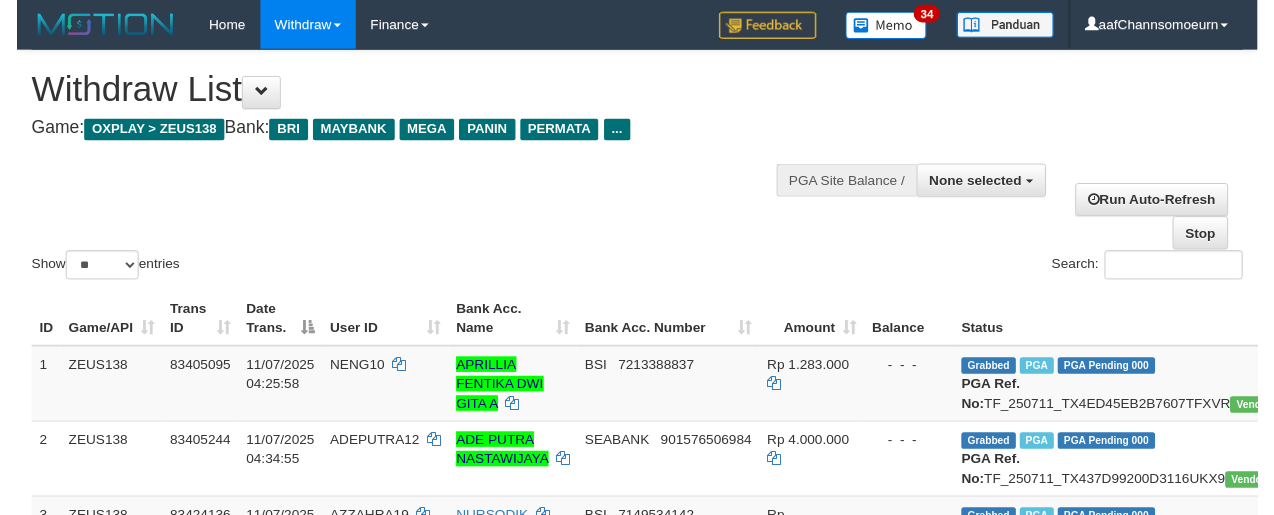scroll, scrollTop: 0, scrollLeft: 0, axis: both 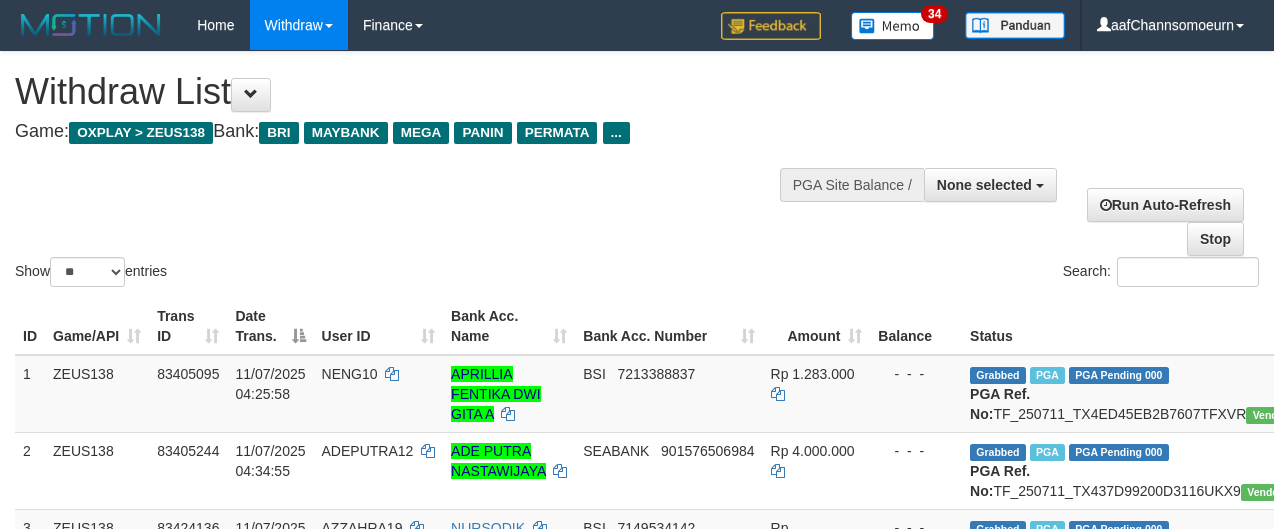 select 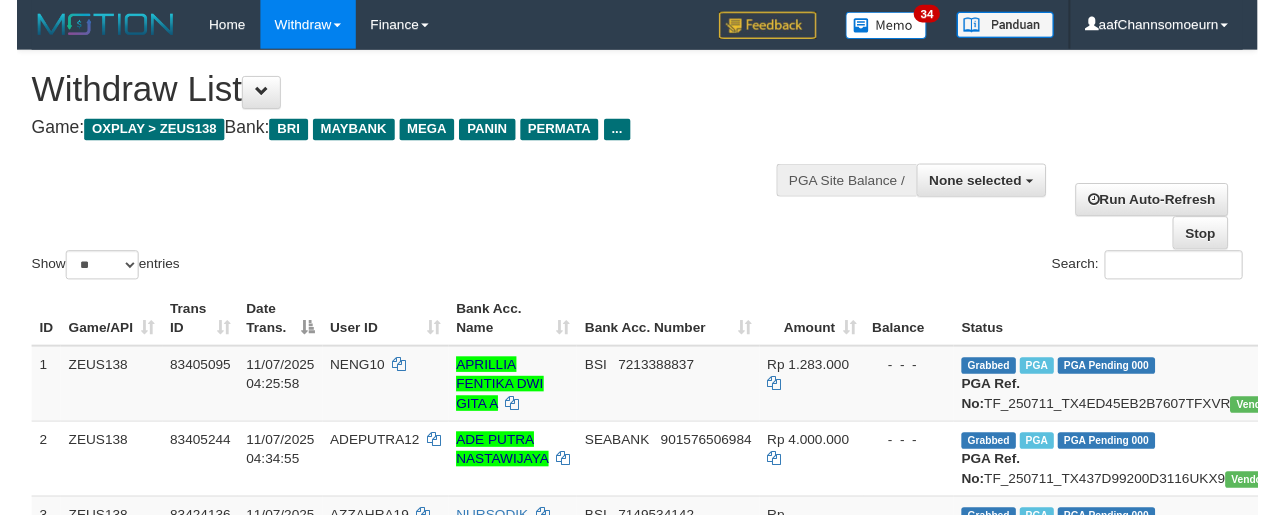 scroll, scrollTop: 0, scrollLeft: 0, axis: both 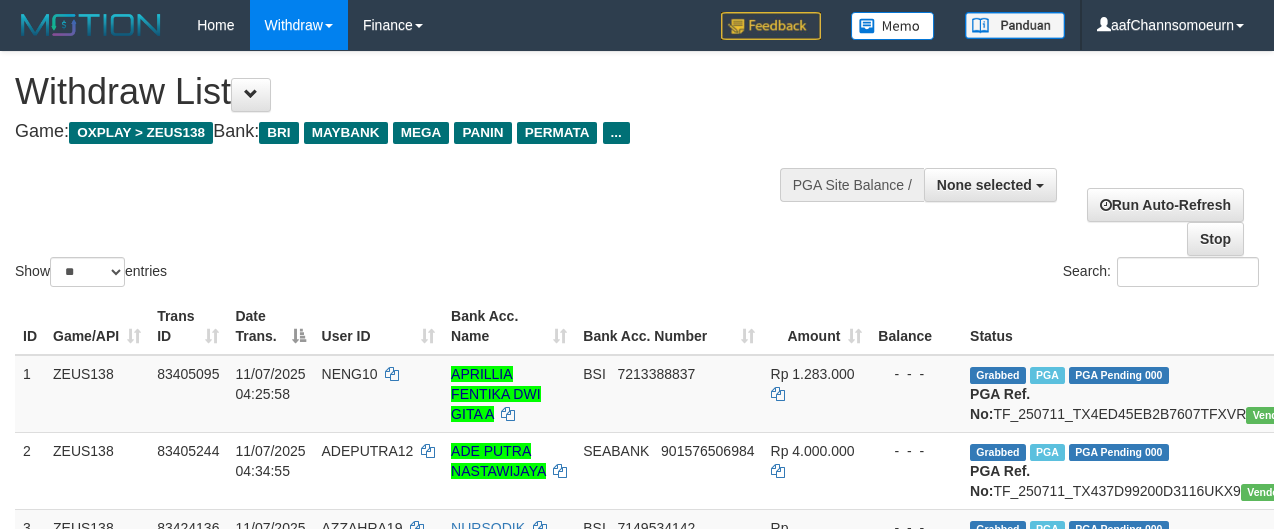 select 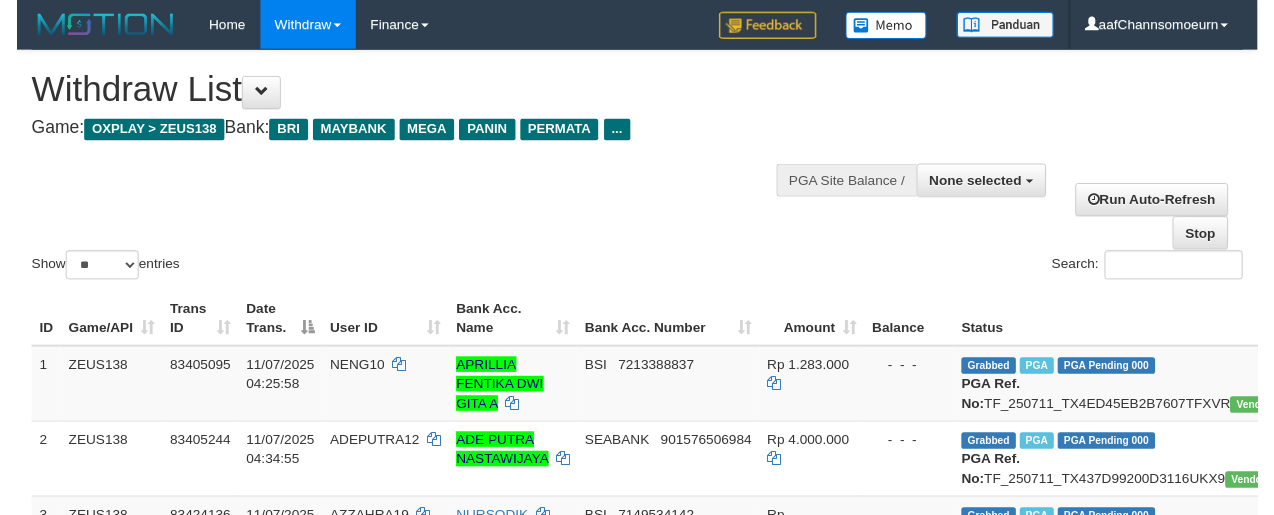 scroll, scrollTop: 0, scrollLeft: 0, axis: both 